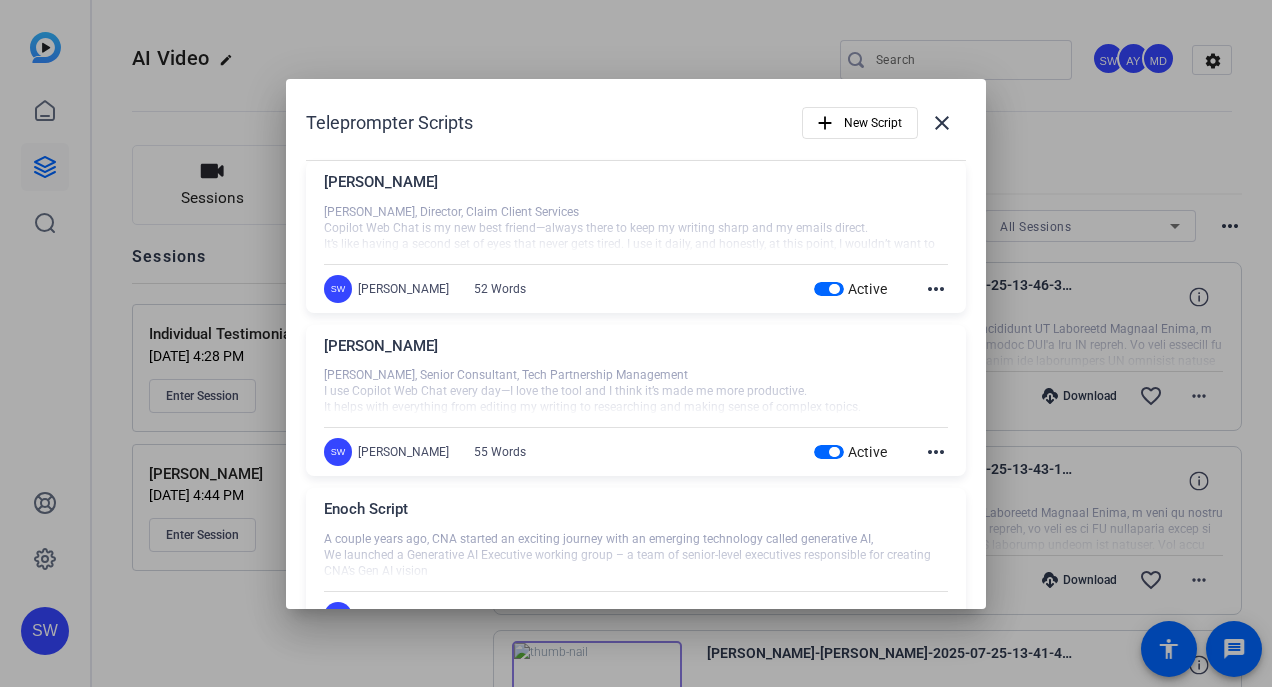 scroll, scrollTop: 0, scrollLeft: 0, axis: both 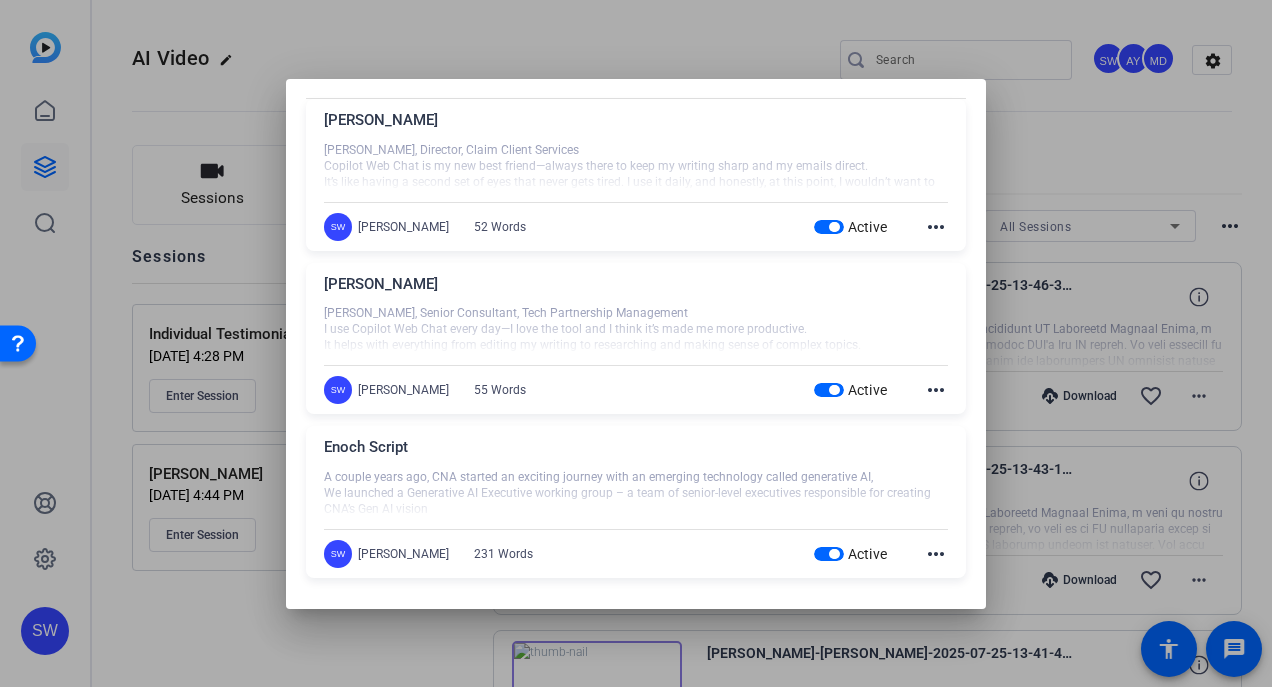click on "more_horiz" 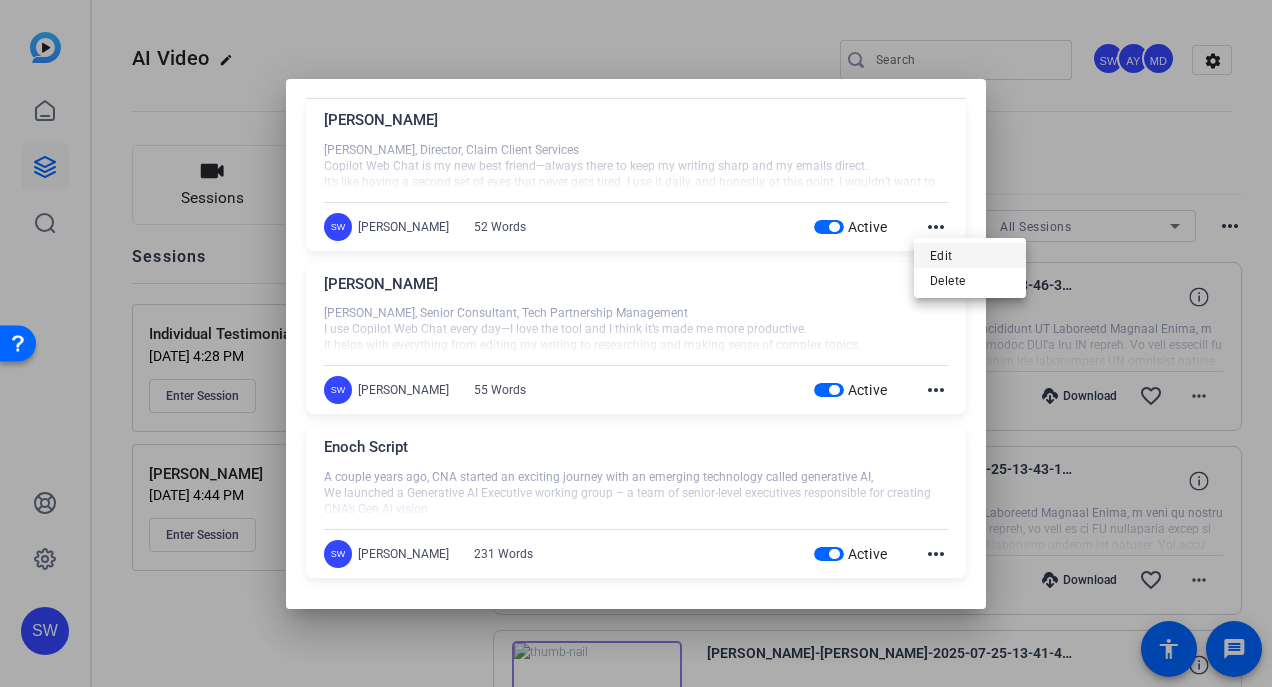 click on "Edit" at bounding box center (970, 256) 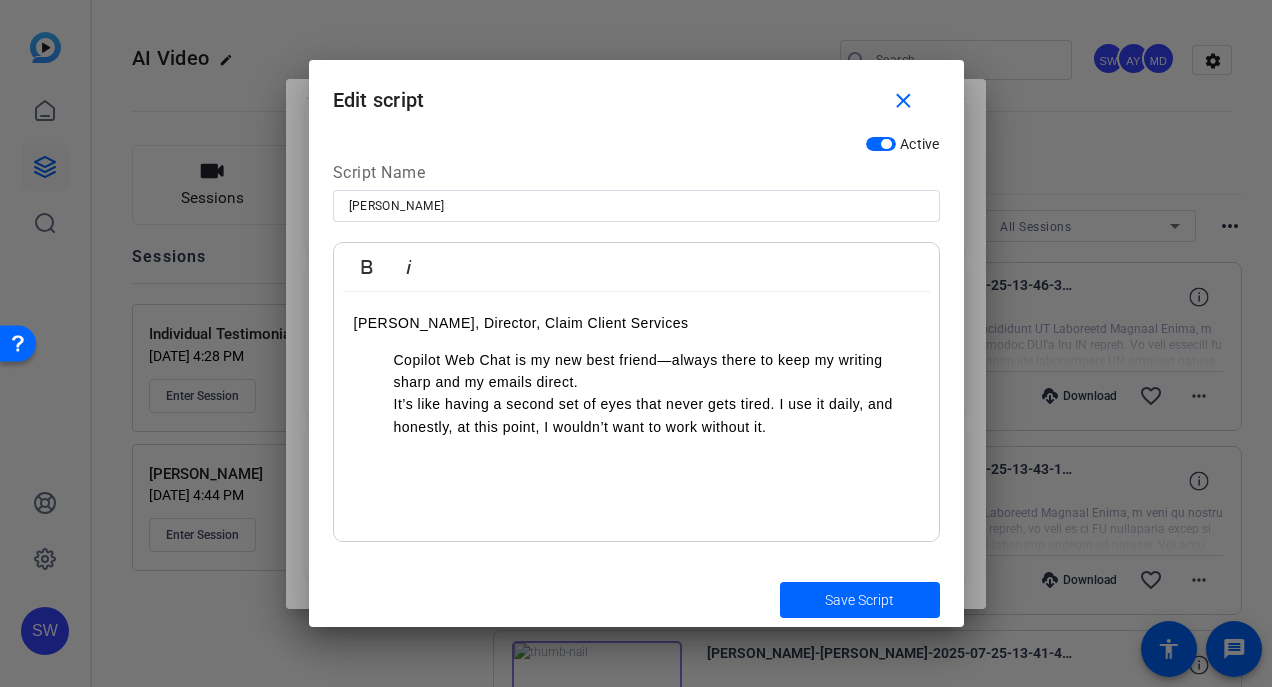 click on "Save Script" at bounding box center (636, 599) 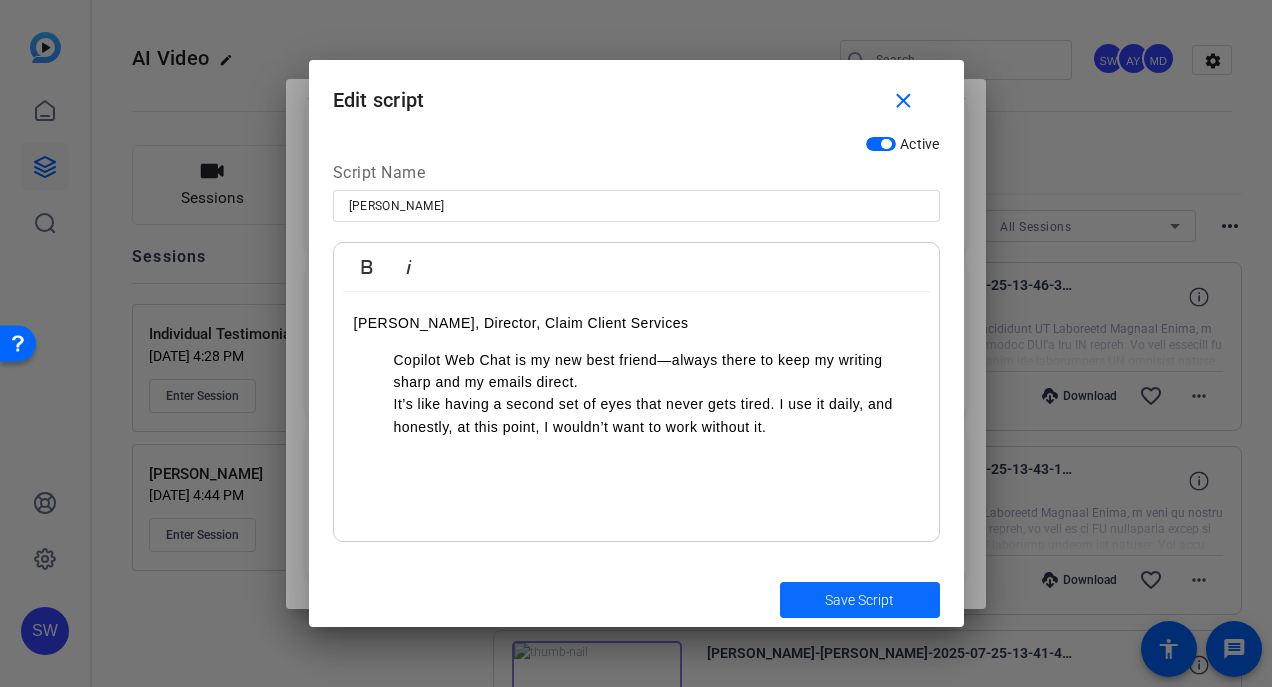 click at bounding box center (860, 600) 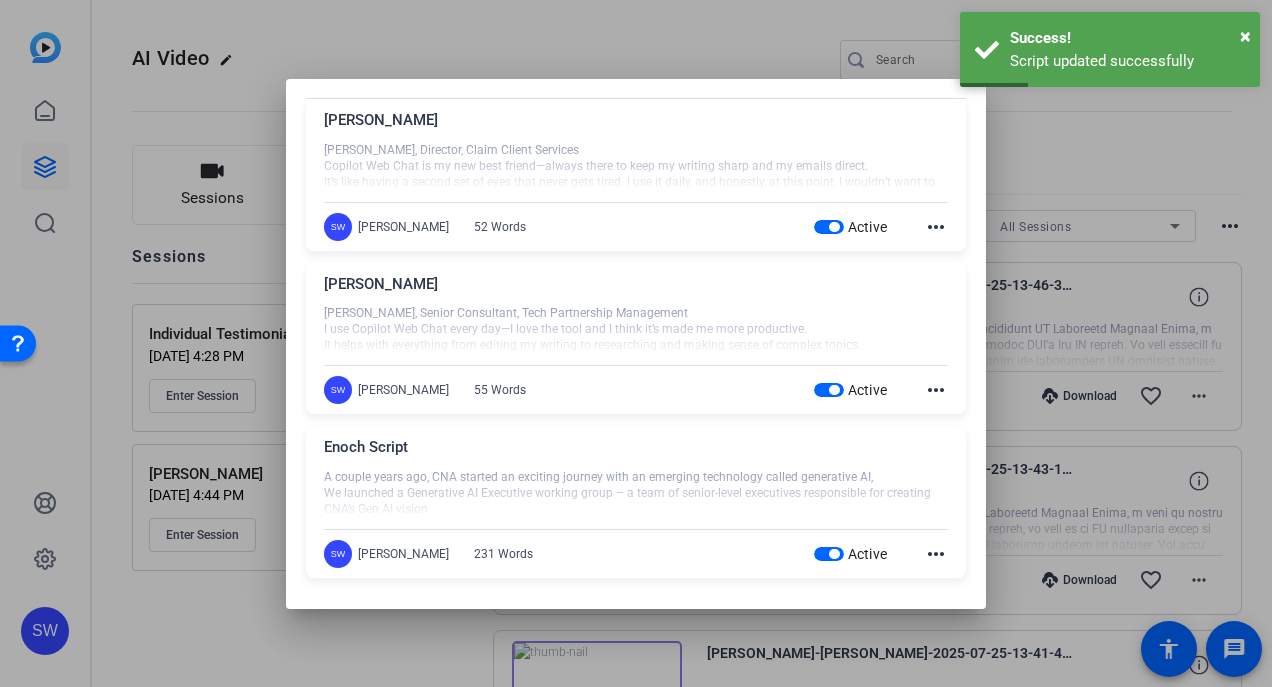 click on "more_horiz" 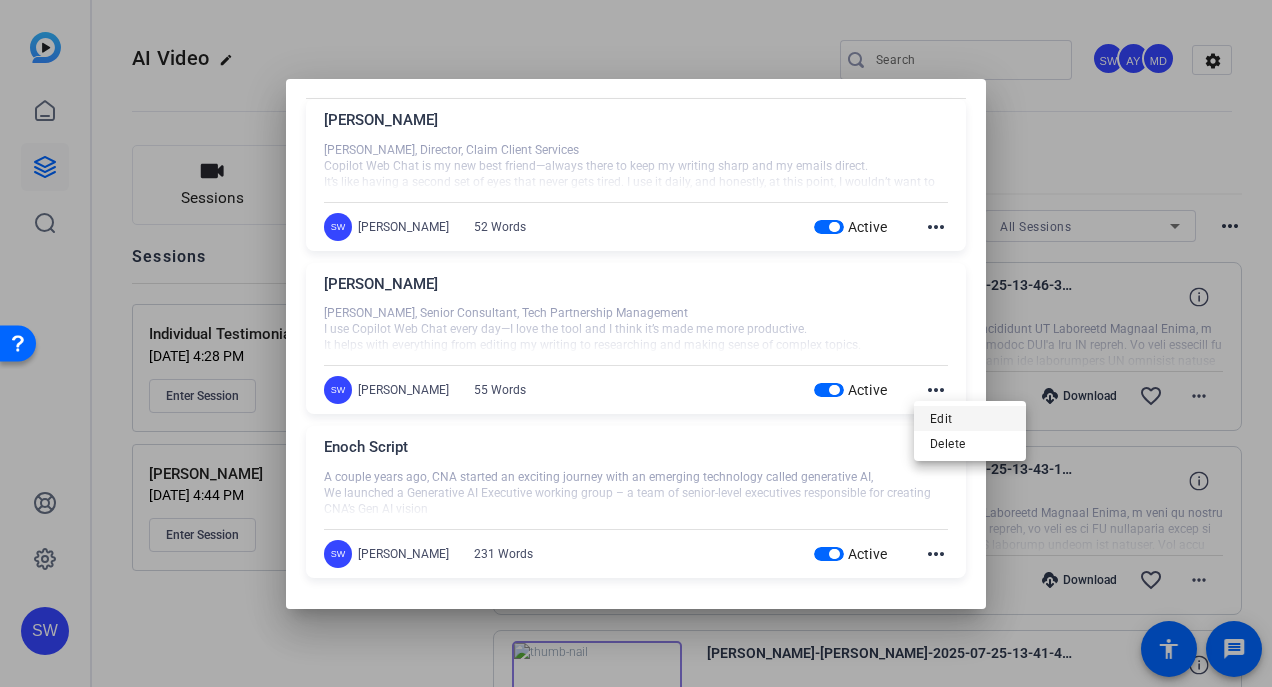 click on "Edit" at bounding box center [970, 419] 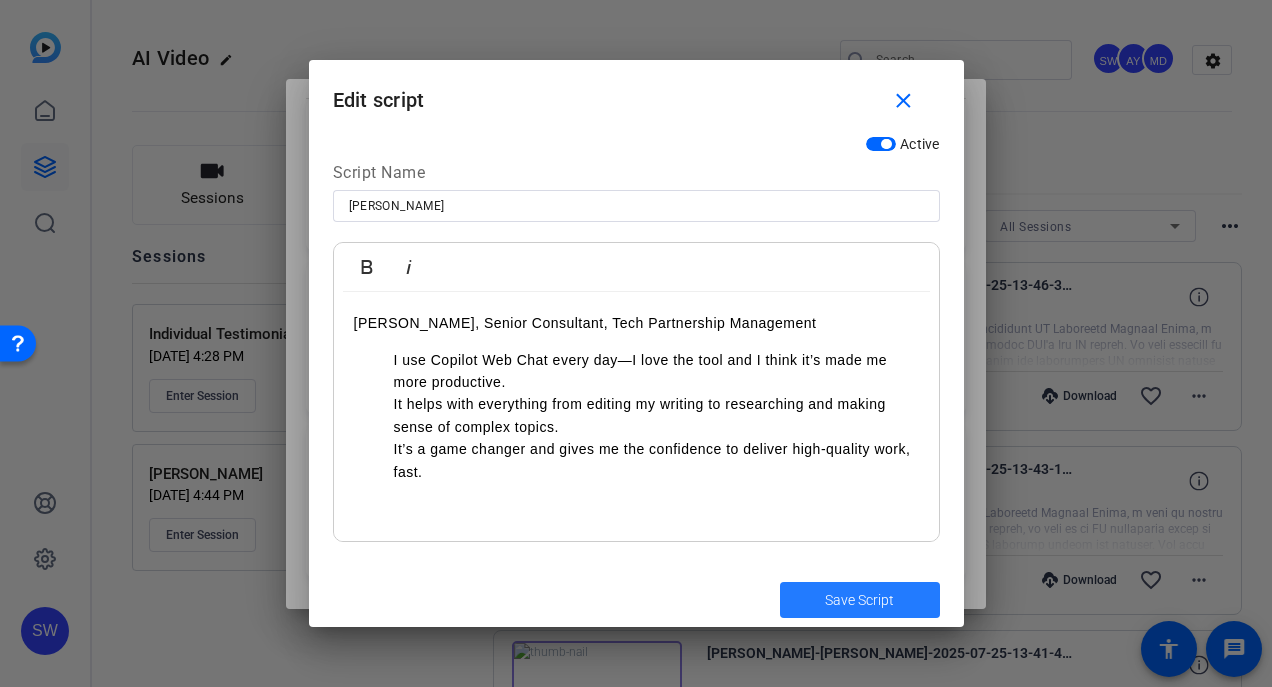 click at bounding box center [860, 600] 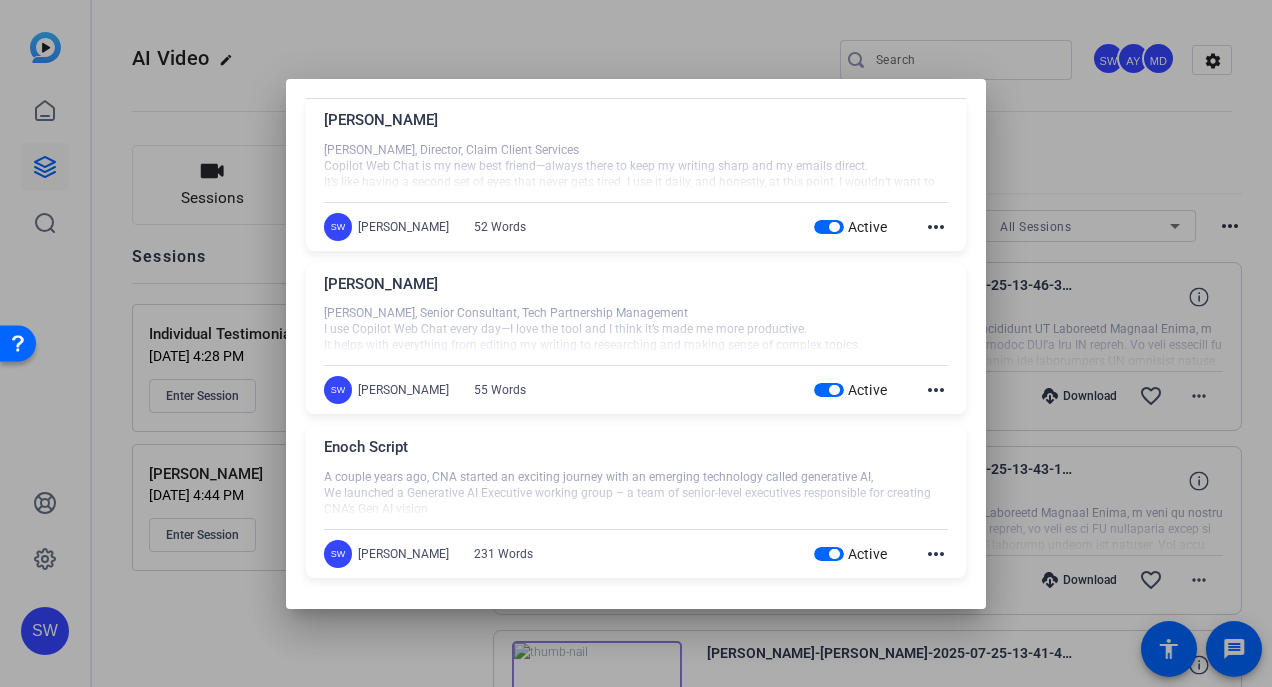 click on "Teleprompter Scripts add  New Script  close Julia Howard Julia Howard, Director, Claim Client Services  Copilot Web Chat is my new best friend—always there to keep my writing sharp and my emails direct.  It’s like having a second set of eyes that never gets tired. I use it daily, and honestly, at this point, I wouldn’t want to work without it.   SW  Steve Winiecki 52 Words Active more_horiz Dan Jacome Dan Jacome, Senior Consultant, Tech Partnership Management  I use Copilot Web Chat every day—I love the tool and I think it’s made me more productive.  It helps with everything from editing my writing to researching and making sense of complex topics.  It’s a game changer and gives me the confidence to deliver high-quality work, fast.   SW  Steve Winiecki 55 Words Active more_horiz Enoch Script A couple years ago, CNA started an exciting journey with an emerging technology called generative AI, But from the start we were excited about how AI could benefit each of you CNA Canada Long-Term Care" at bounding box center [636, 313] 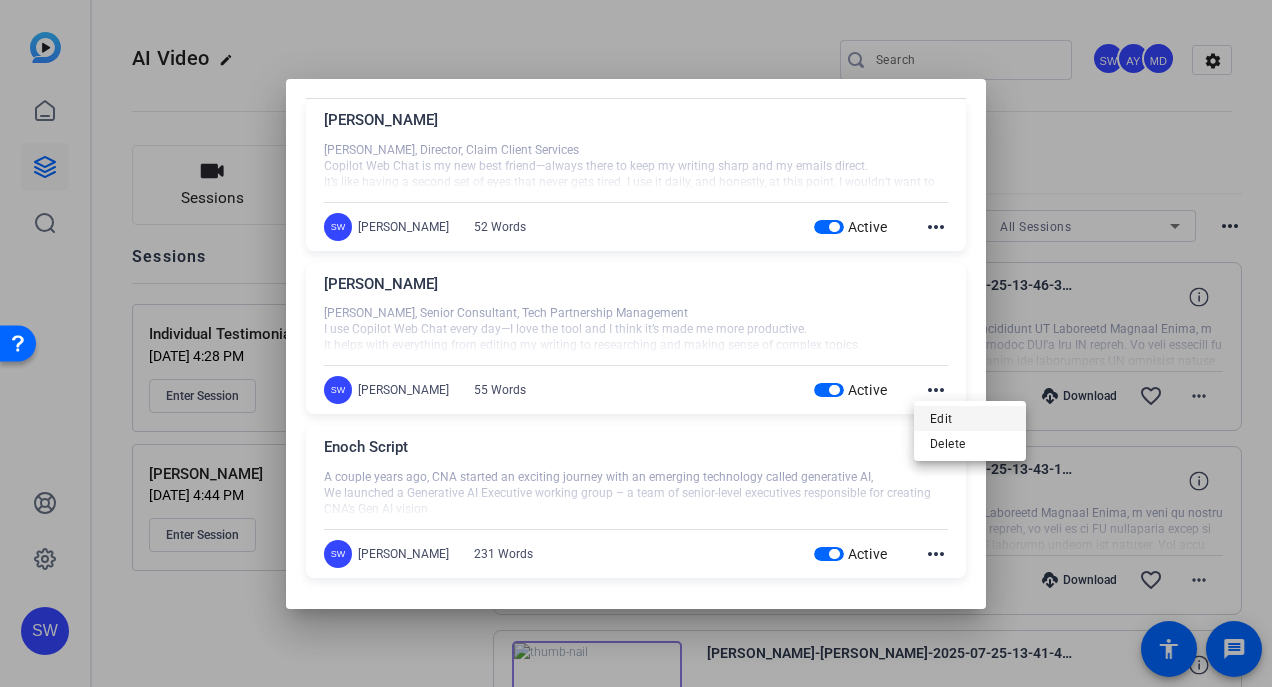 click on "Edit" at bounding box center [970, 419] 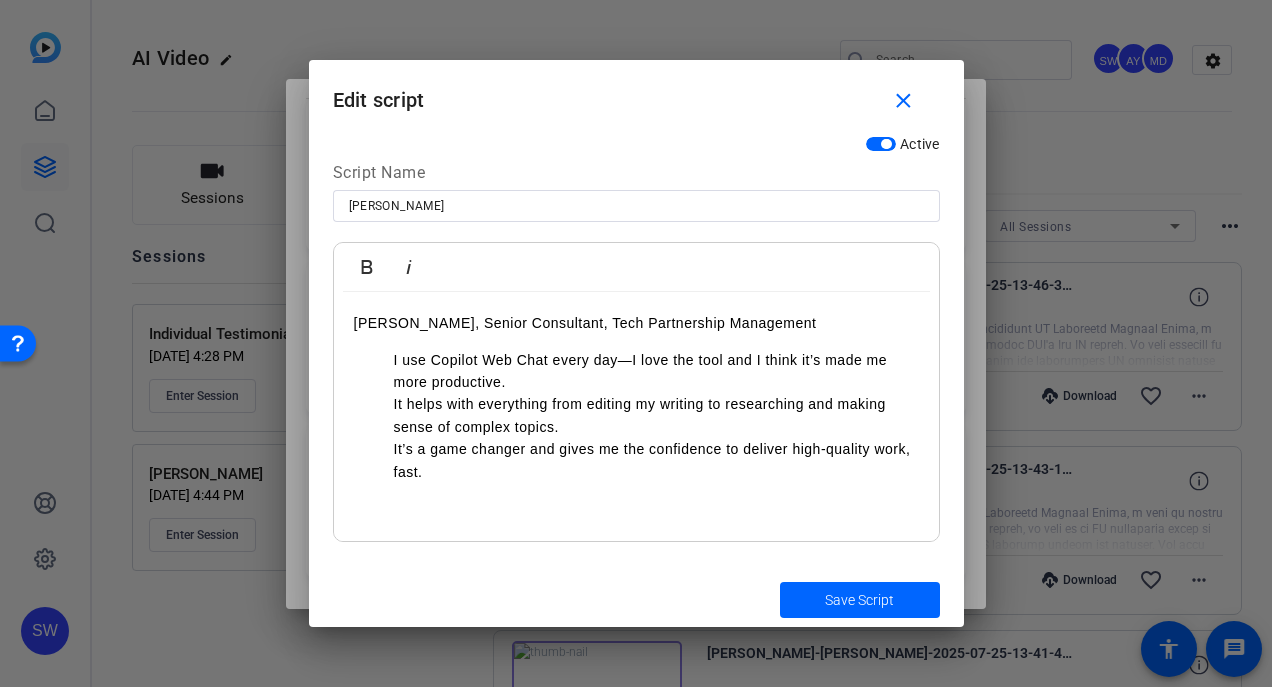 drag, startPoint x: 432, startPoint y: 477, endPoint x: 352, endPoint y: 349, distance: 150.9437 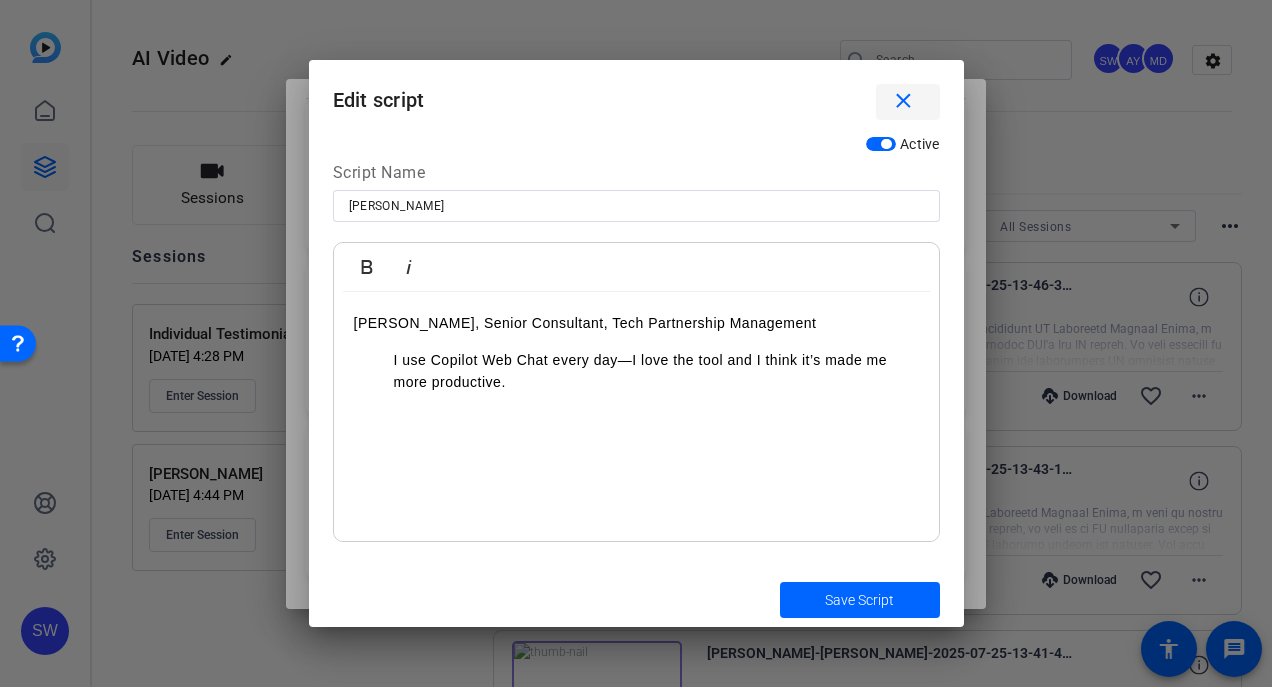 click on "close" at bounding box center (903, 101) 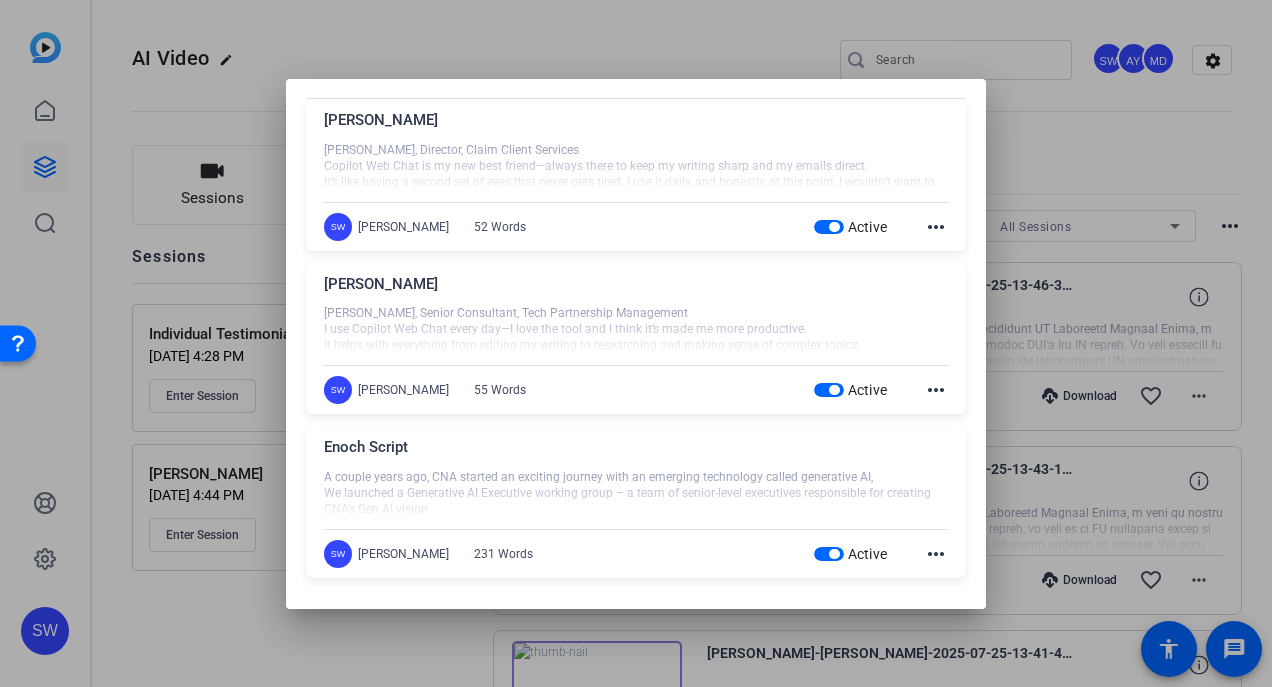 click on "more_horiz" 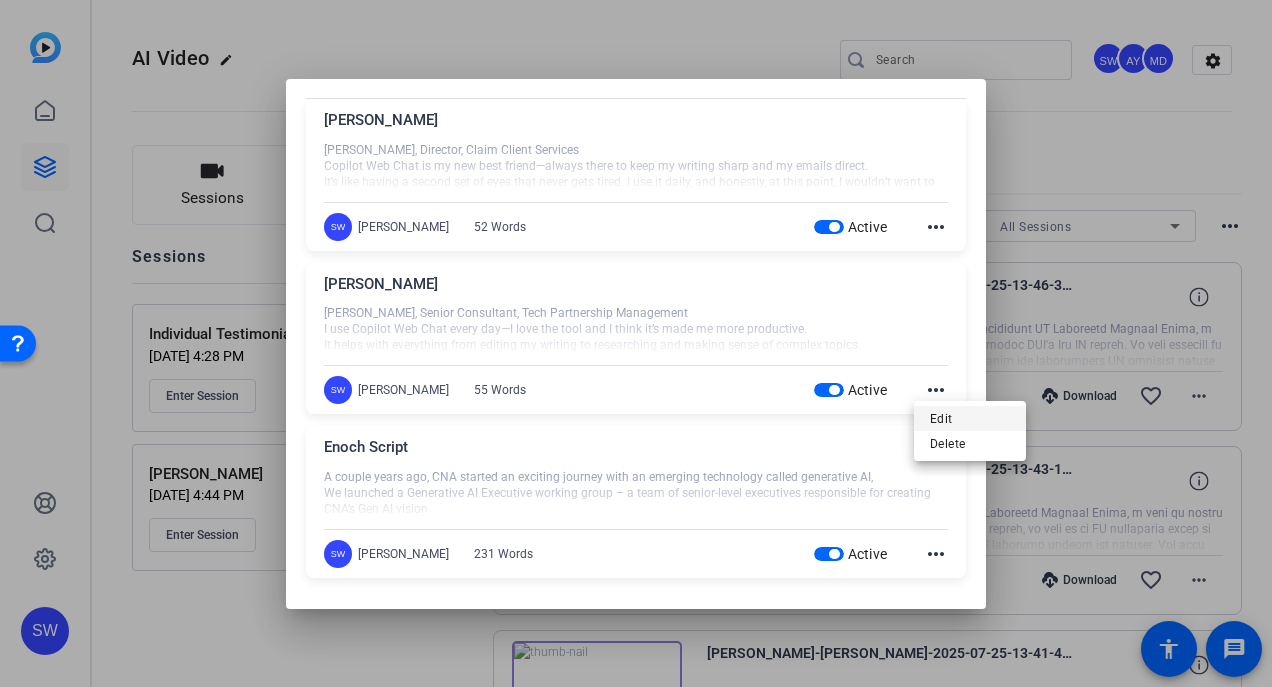 click on "Edit" at bounding box center [970, 419] 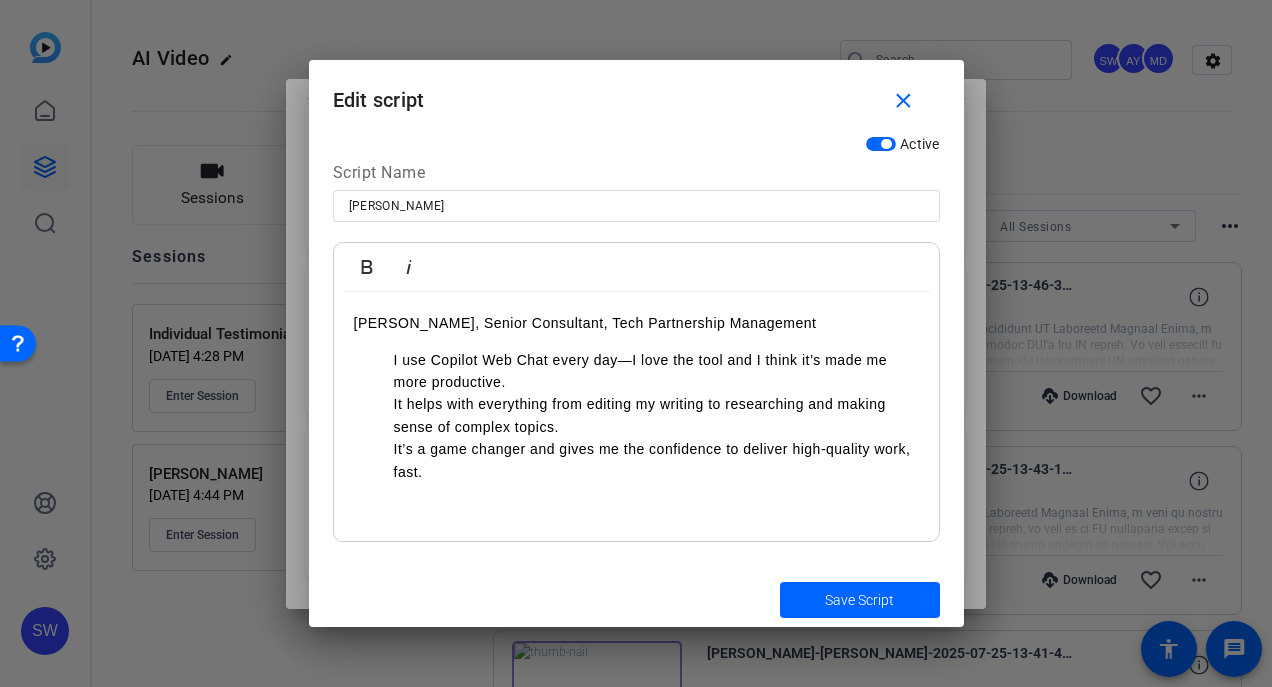 drag, startPoint x: 451, startPoint y: 481, endPoint x: 340, endPoint y: 360, distance: 164.2011 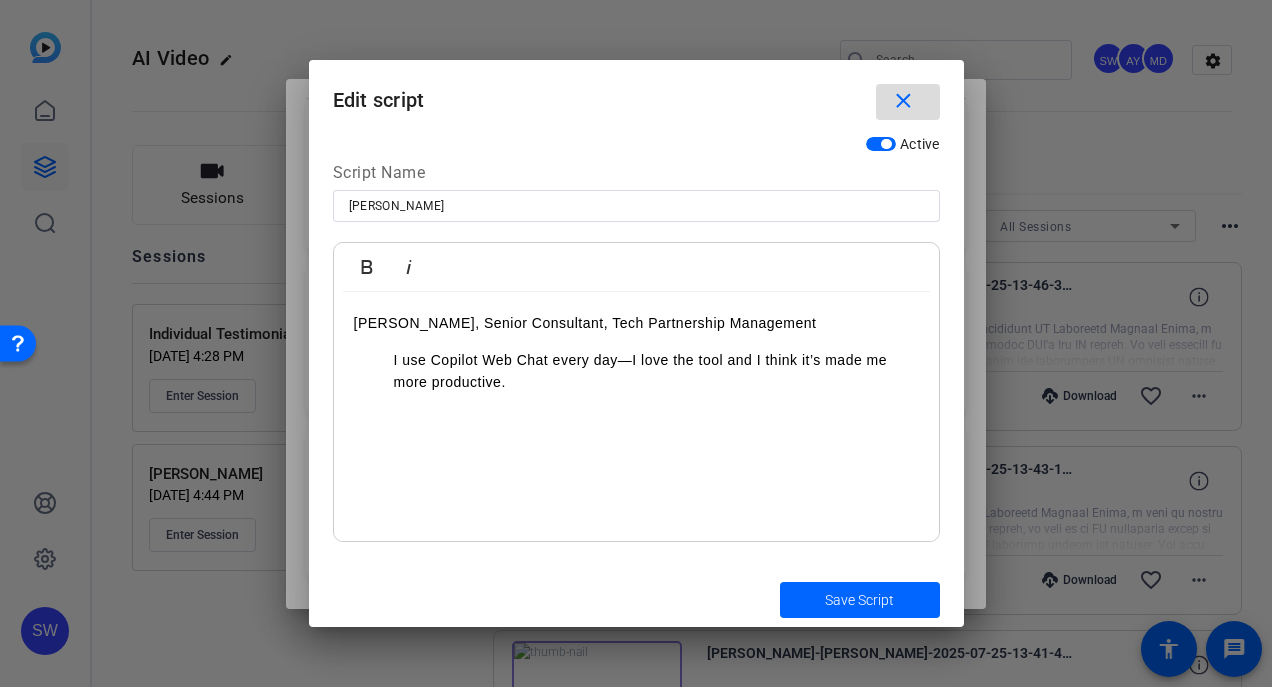click on "close" at bounding box center (903, 101) 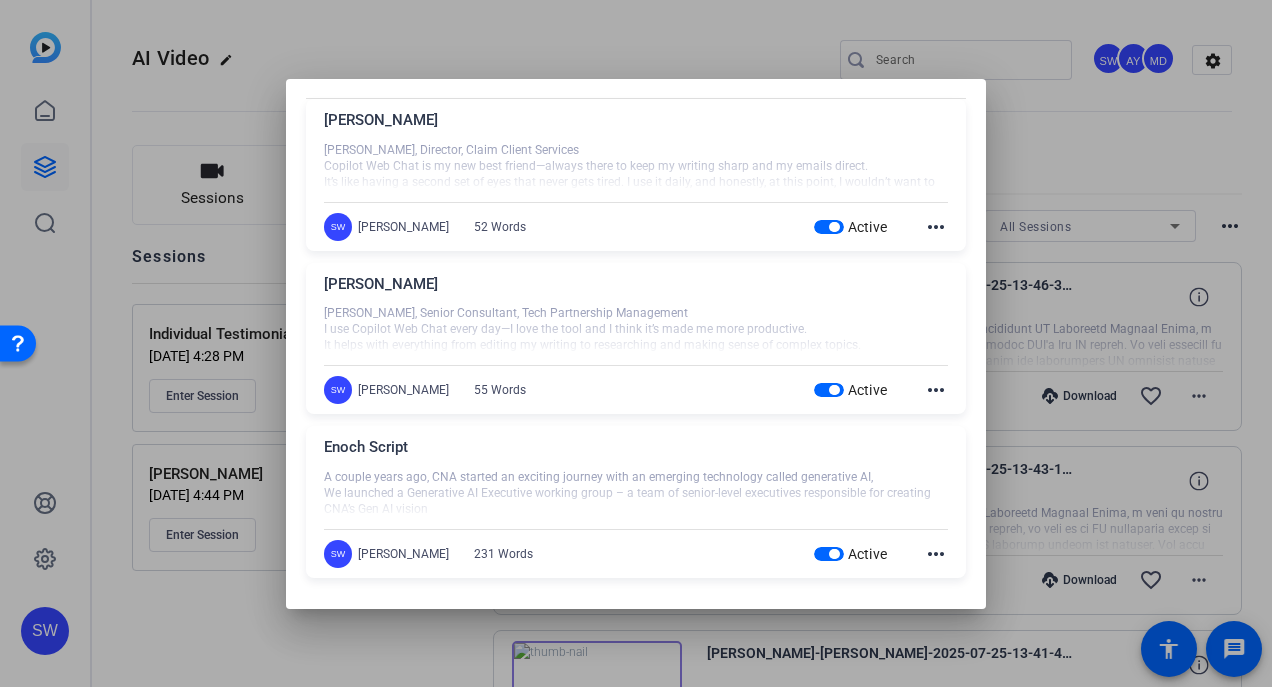 click on "more_horiz" 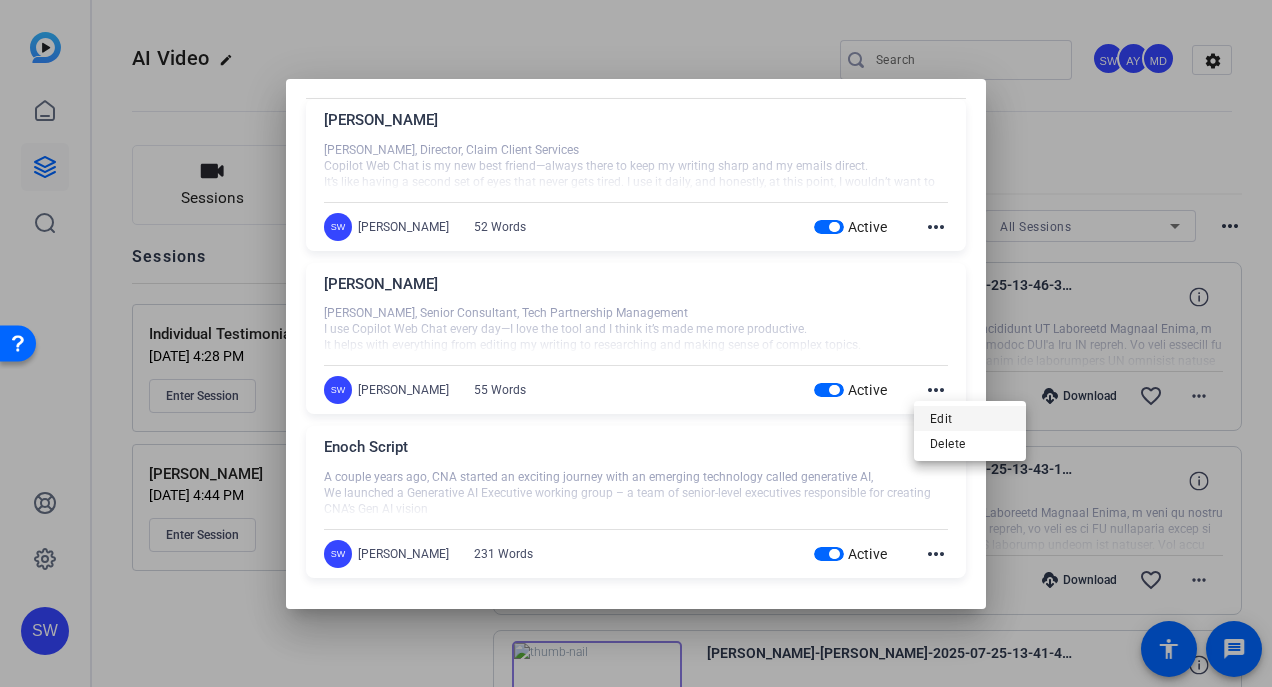 click on "Edit" at bounding box center (970, 419) 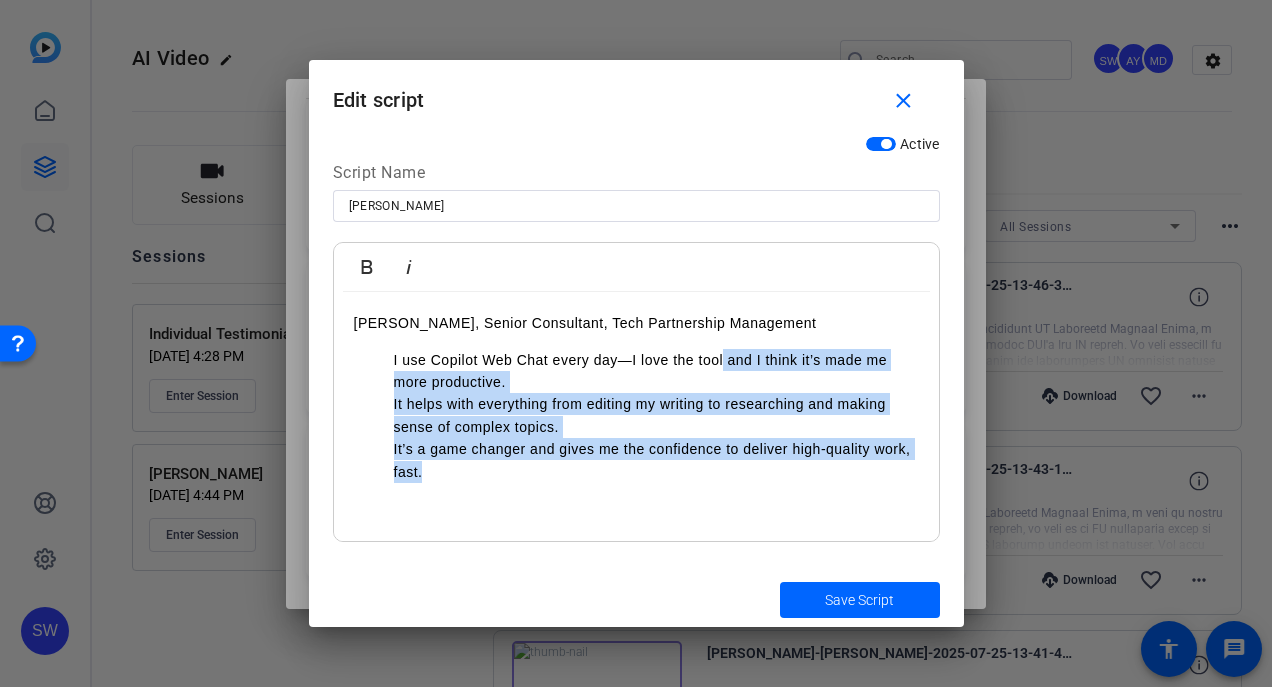 drag, startPoint x: 420, startPoint y: 477, endPoint x: 721, endPoint y: 354, distance: 325.1615 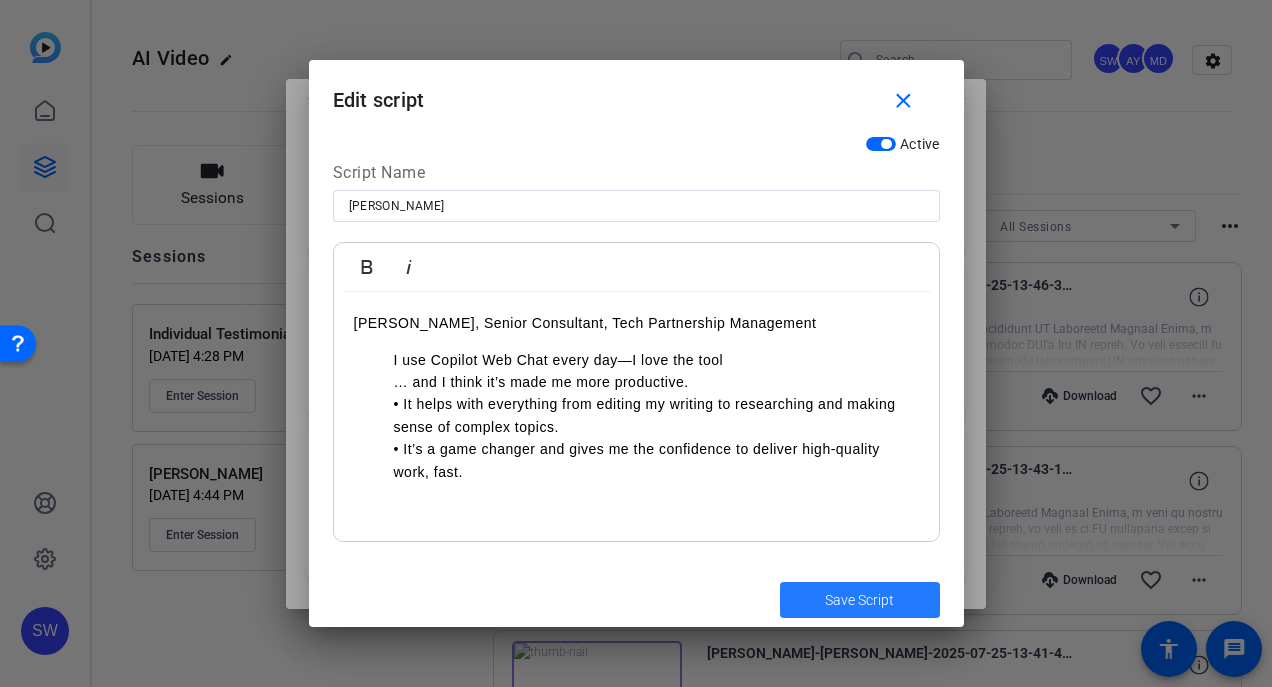 click on "Save Script" at bounding box center (859, 600) 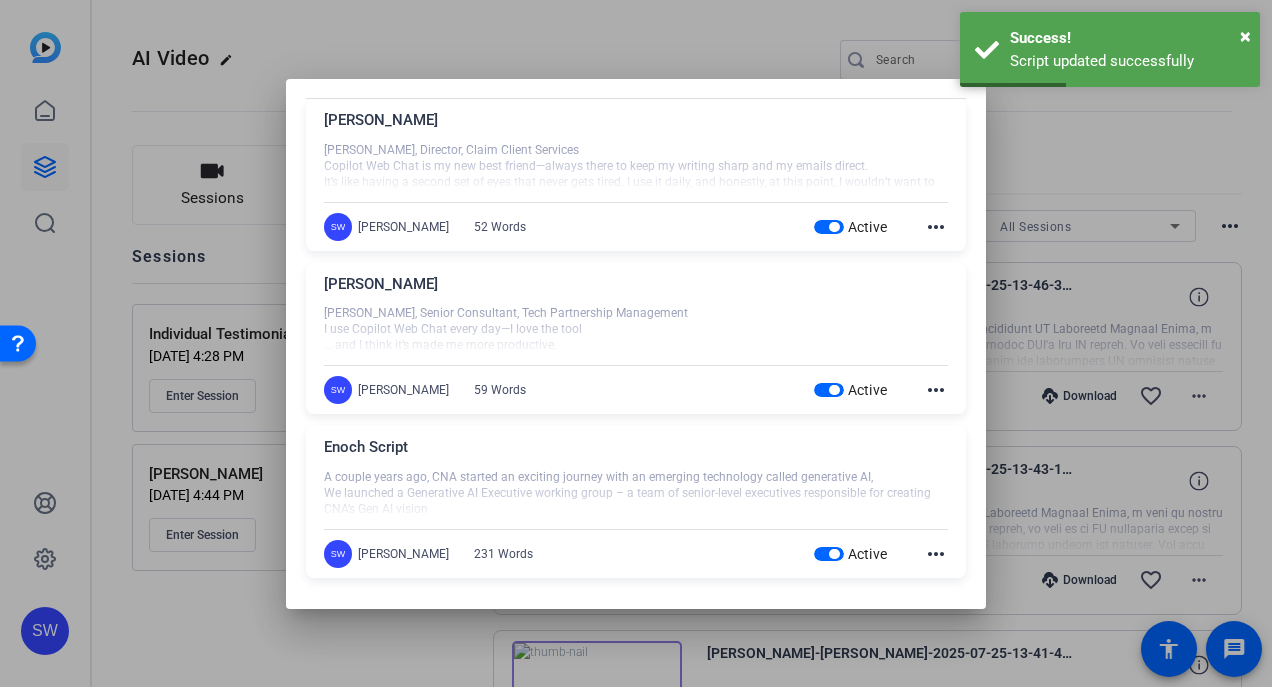 drag, startPoint x: 831, startPoint y: 603, endPoint x: 644, endPoint y: 540, distance: 197.32713 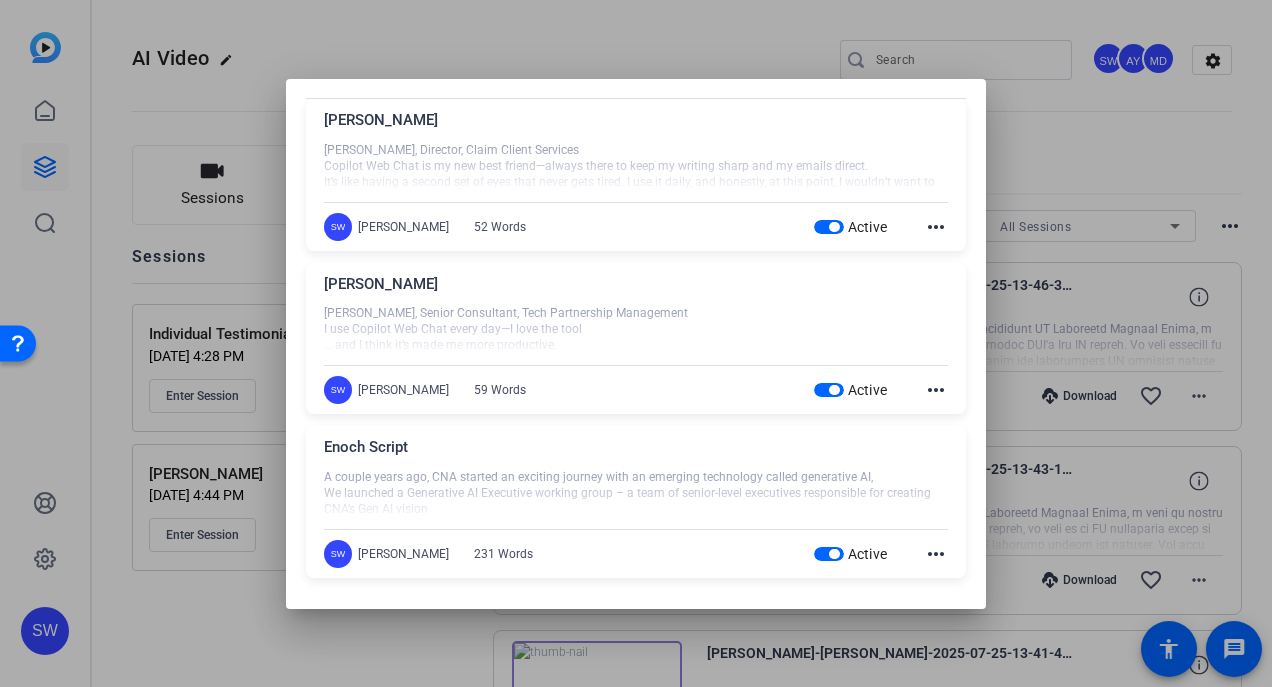 click on "more_horiz" 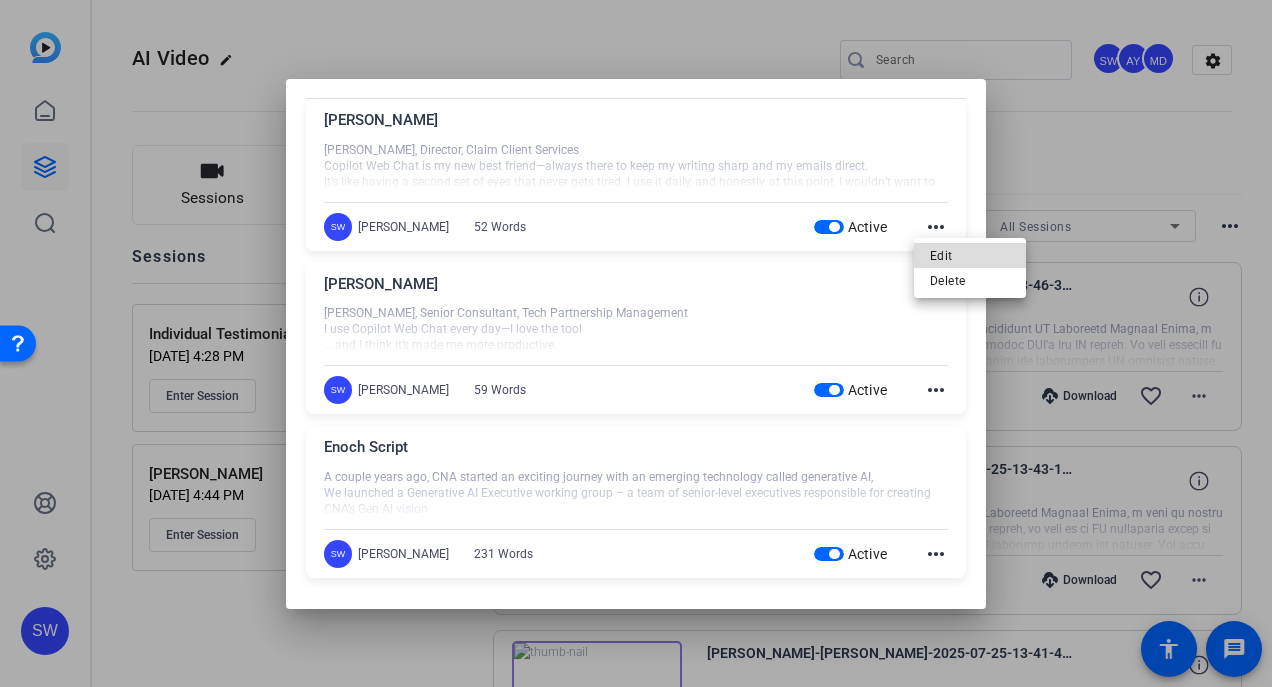 click on "Edit" at bounding box center [970, 256] 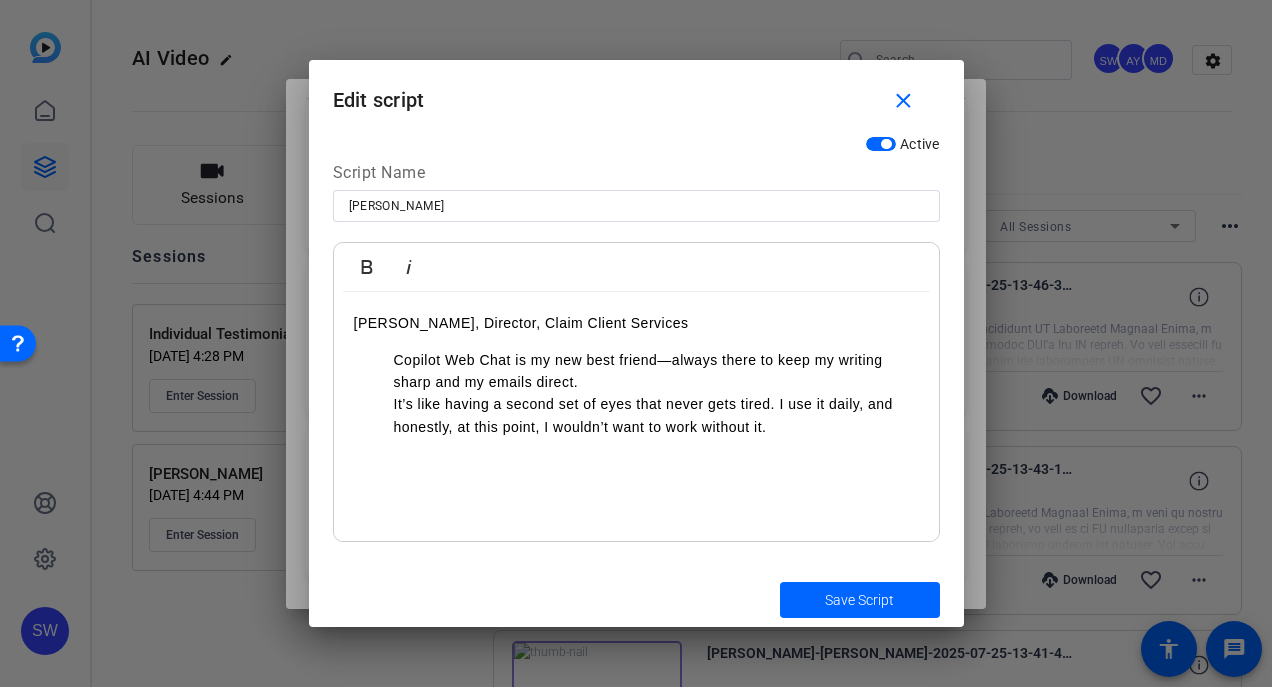 drag, startPoint x: 780, startPoint y: 428, endPoint x: 363, endPoint y: 366, distance: 421.58392 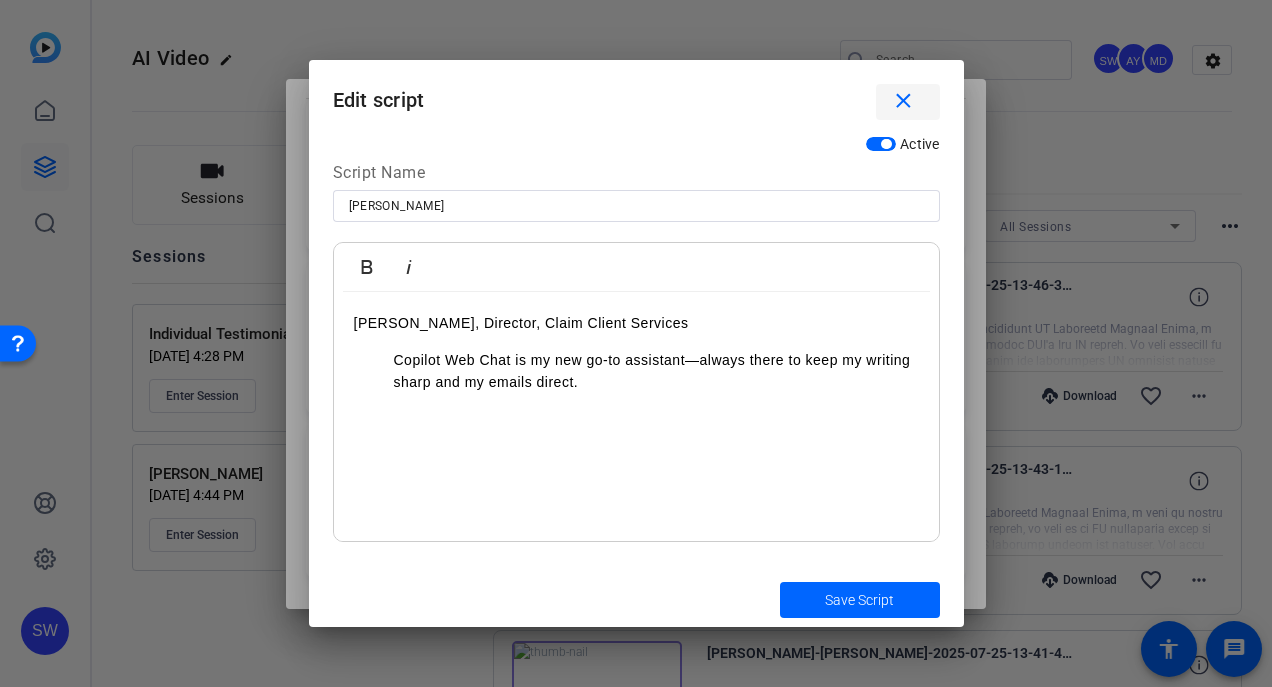 click on "close" at bounding box center [903, 101] 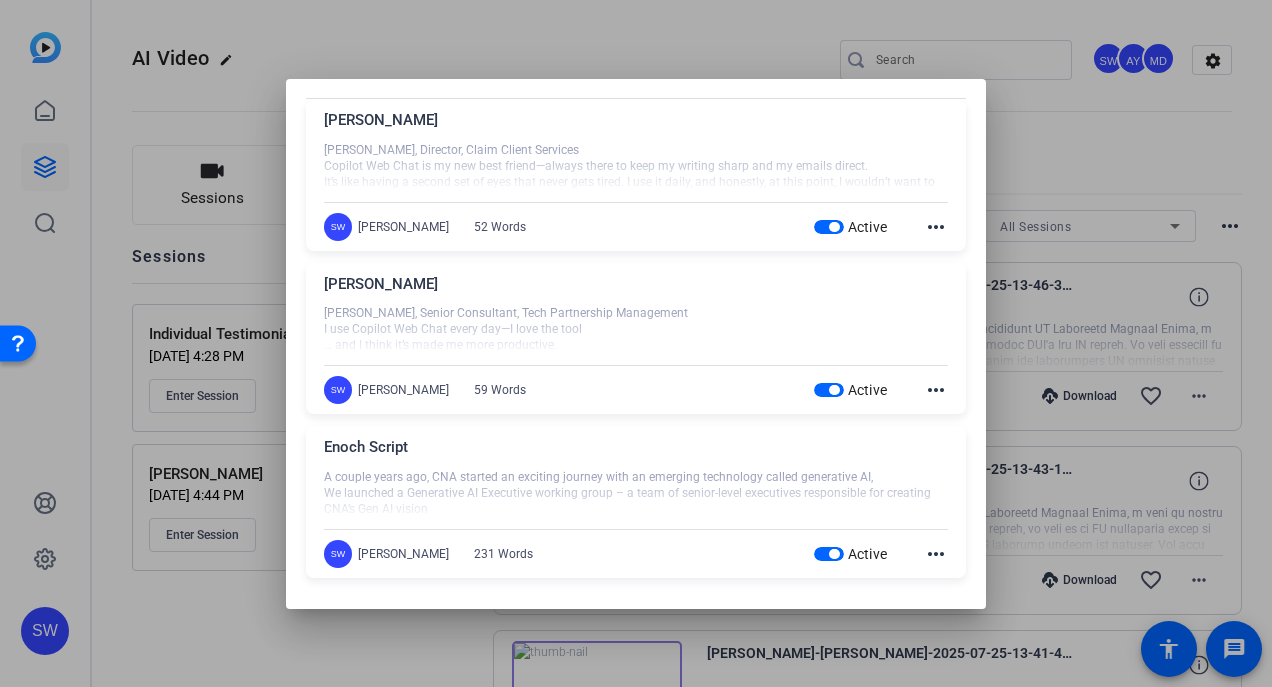 click on "more_horiz" 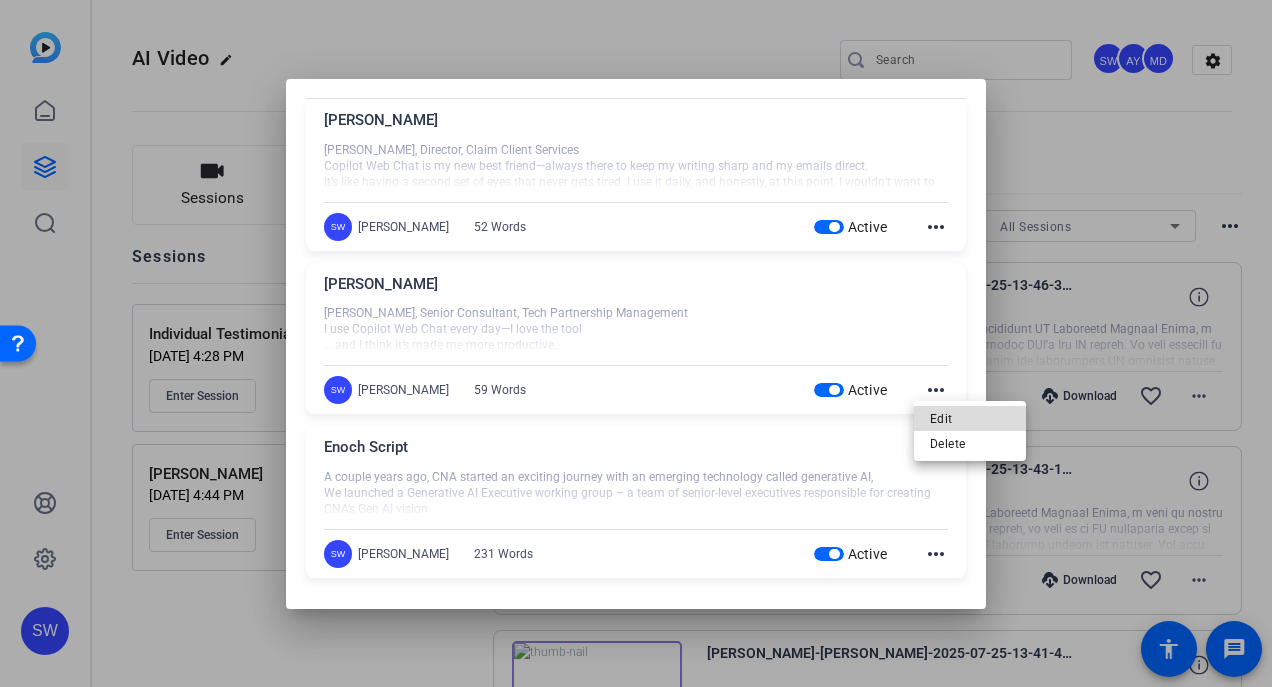 click on "Edit" at bounding box center (970, 418) 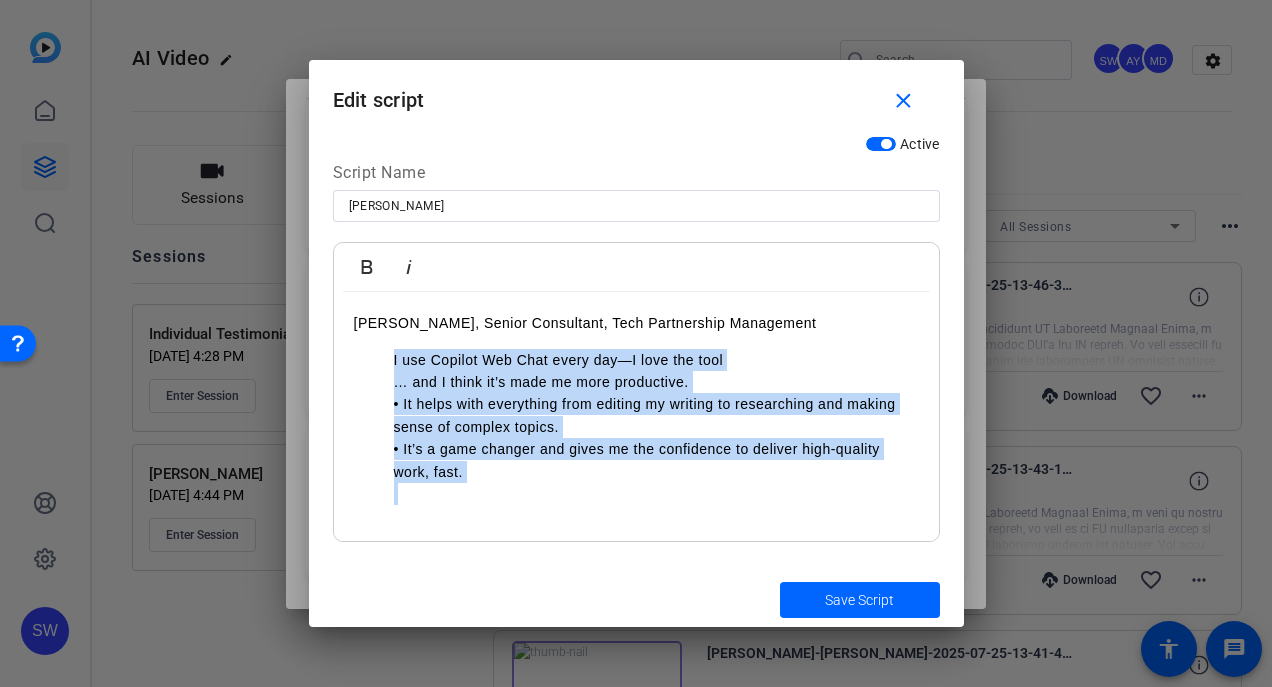 drag, startPoint x: 488, startPoint y: 484, endPoint x: 370, endPoint y: 357, distance: 173.35802 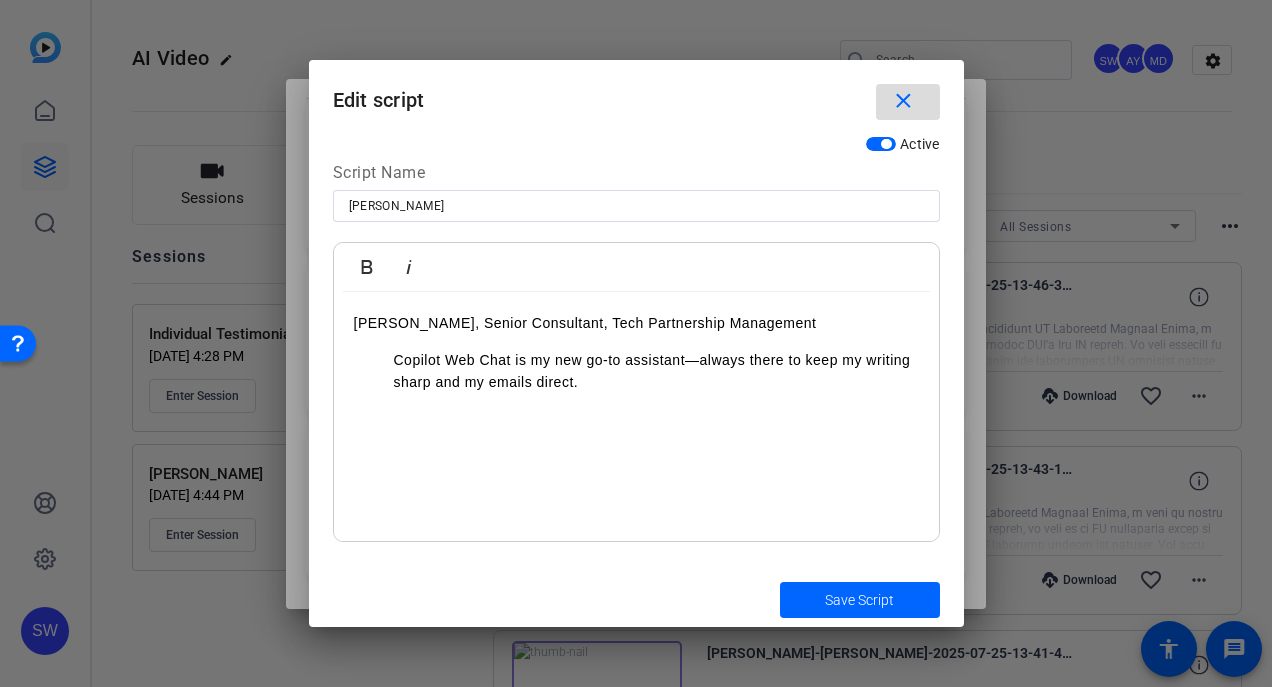 click on "close" at bounding box center (903, 101) 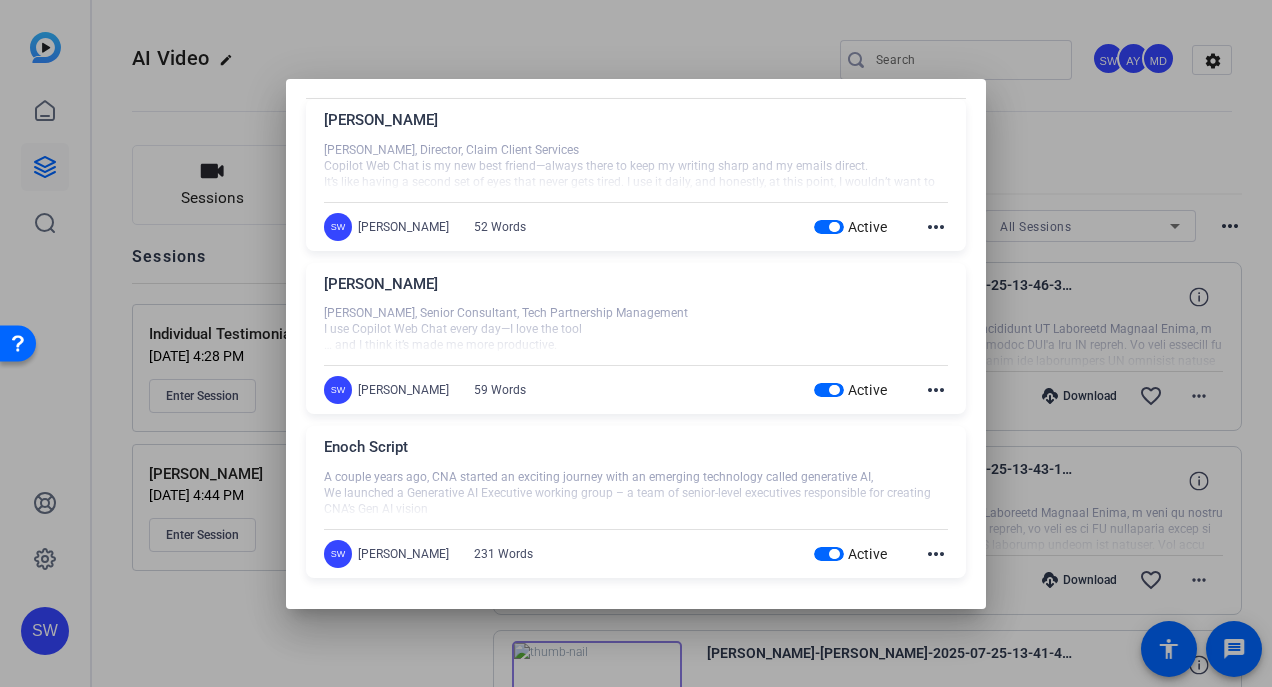 click at bounding box center (636, 343) 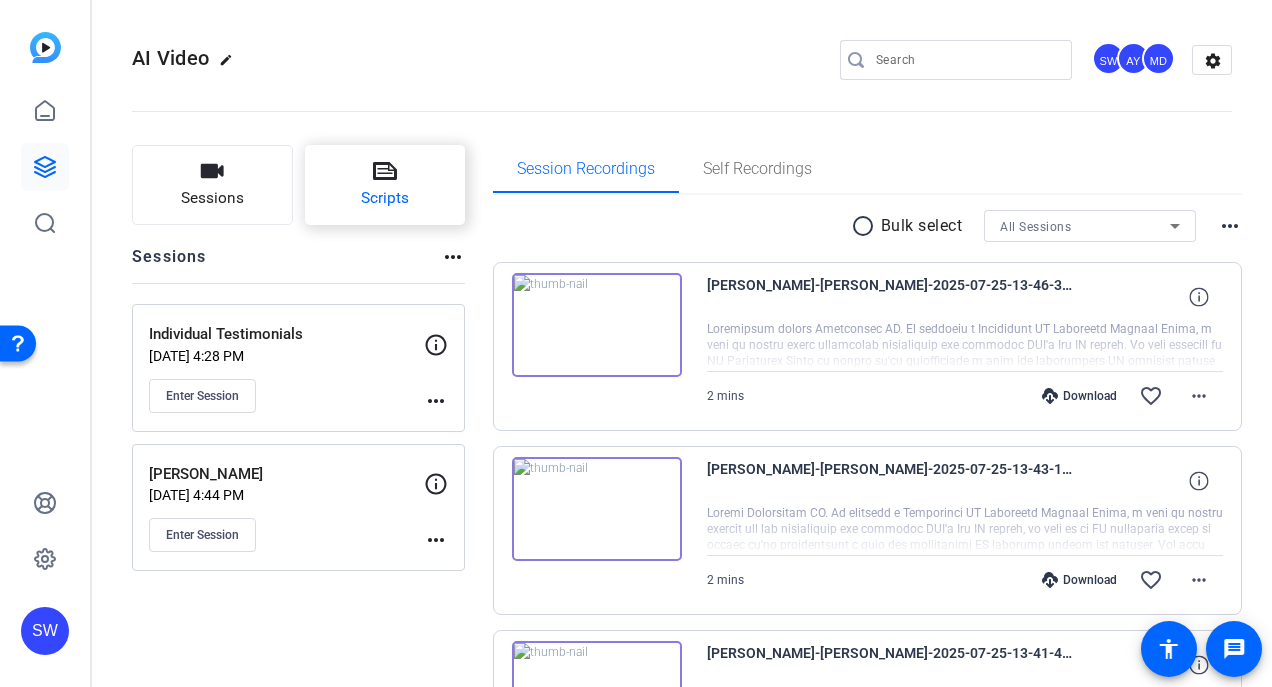 click on "Scripts" 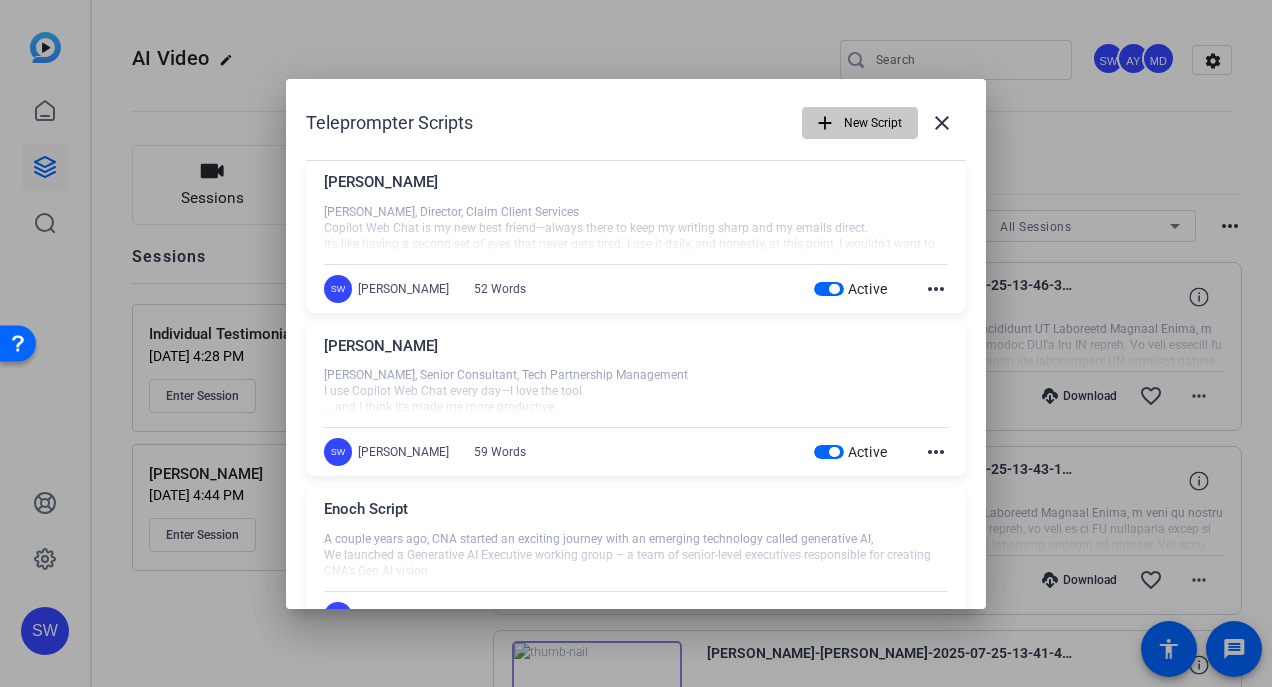 click at bounding box center (860, 123) 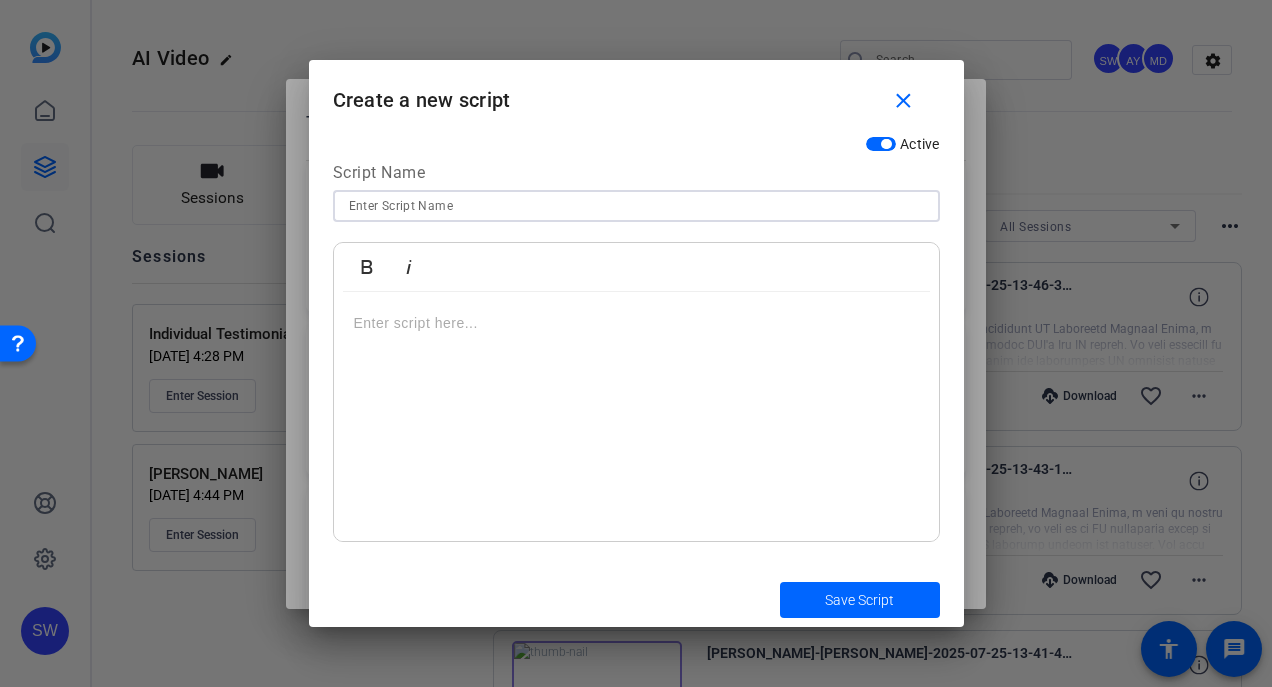 click at bounding box center [636, 206] 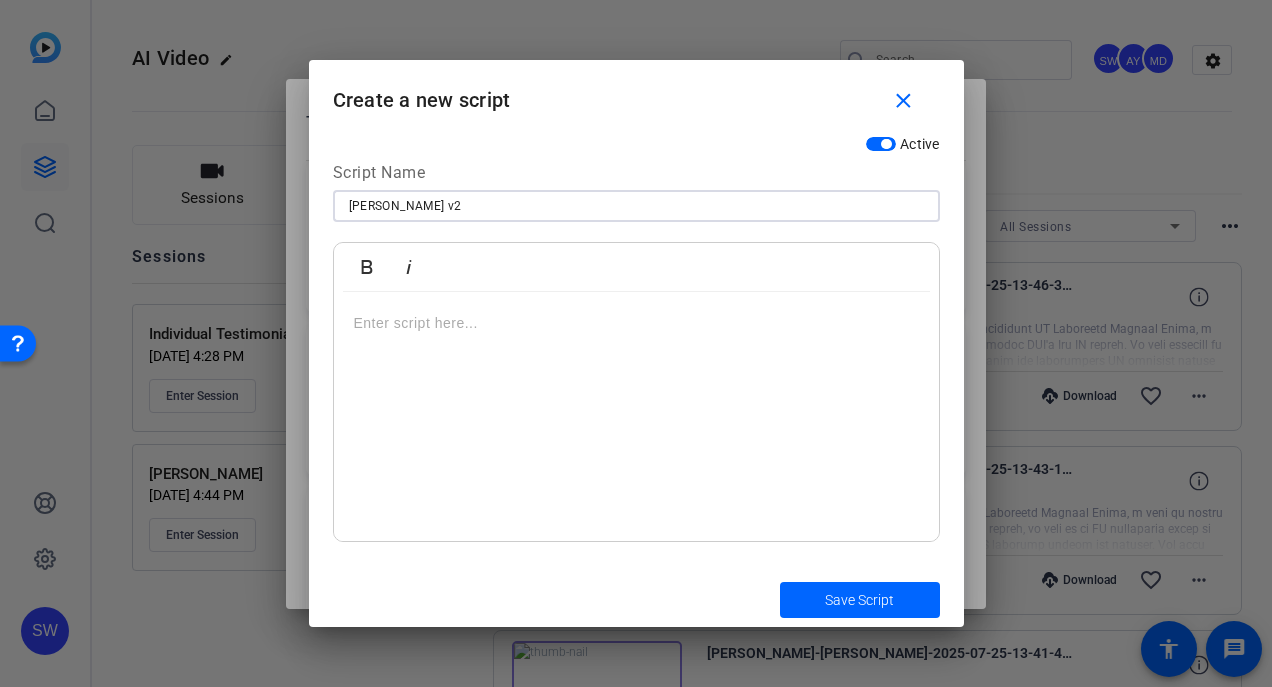 type on "Dan v2" 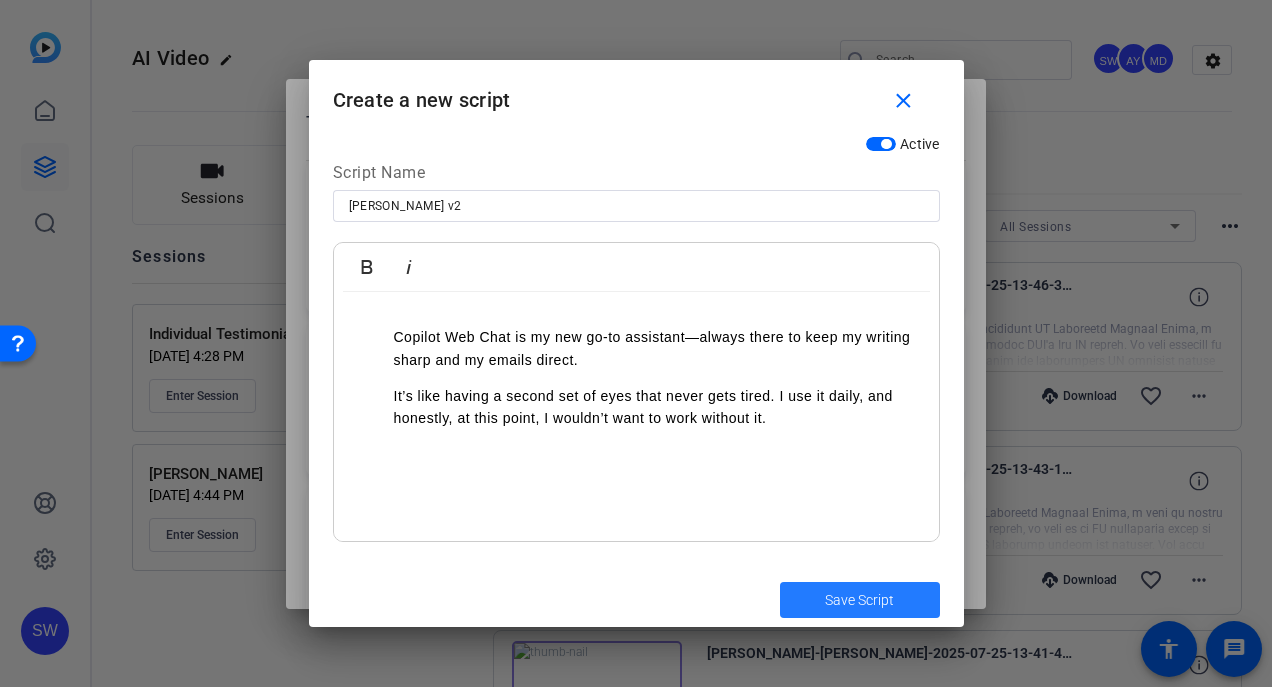 click at bounding box center (860, 600) 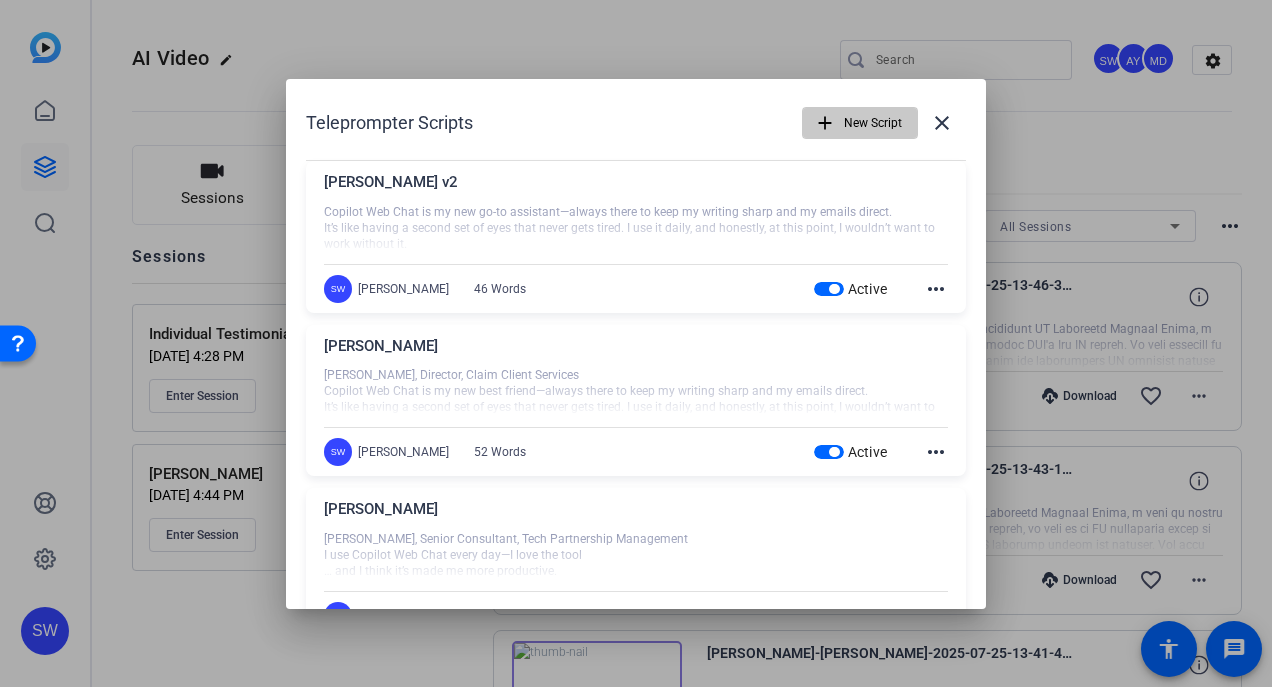 click on "New Script" at bounding box center (873, 123) 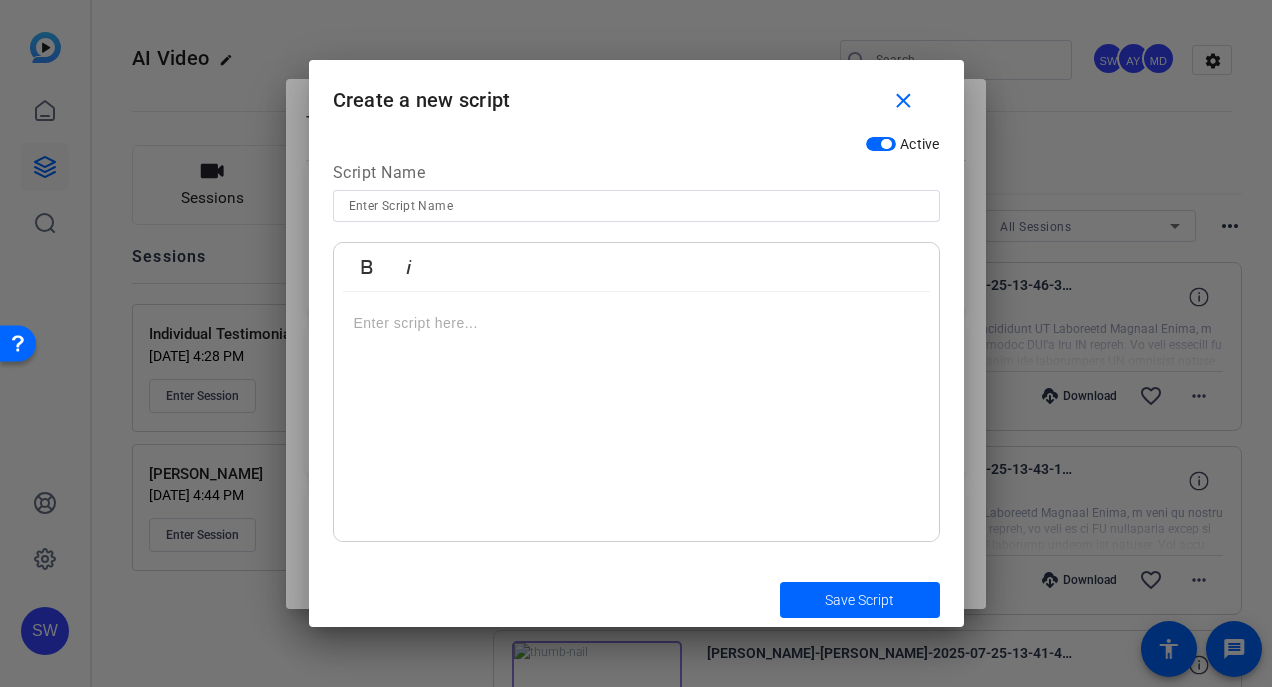 click at bounding box center [636, 206] 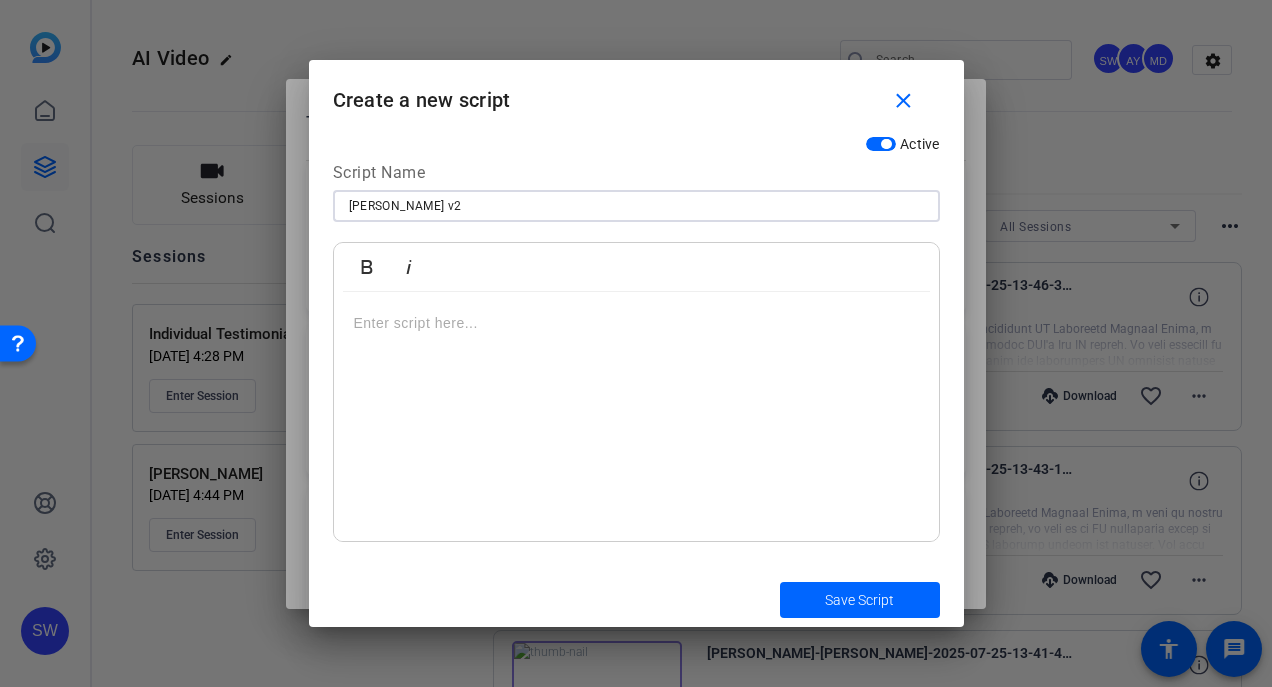 type on "Julia v2" 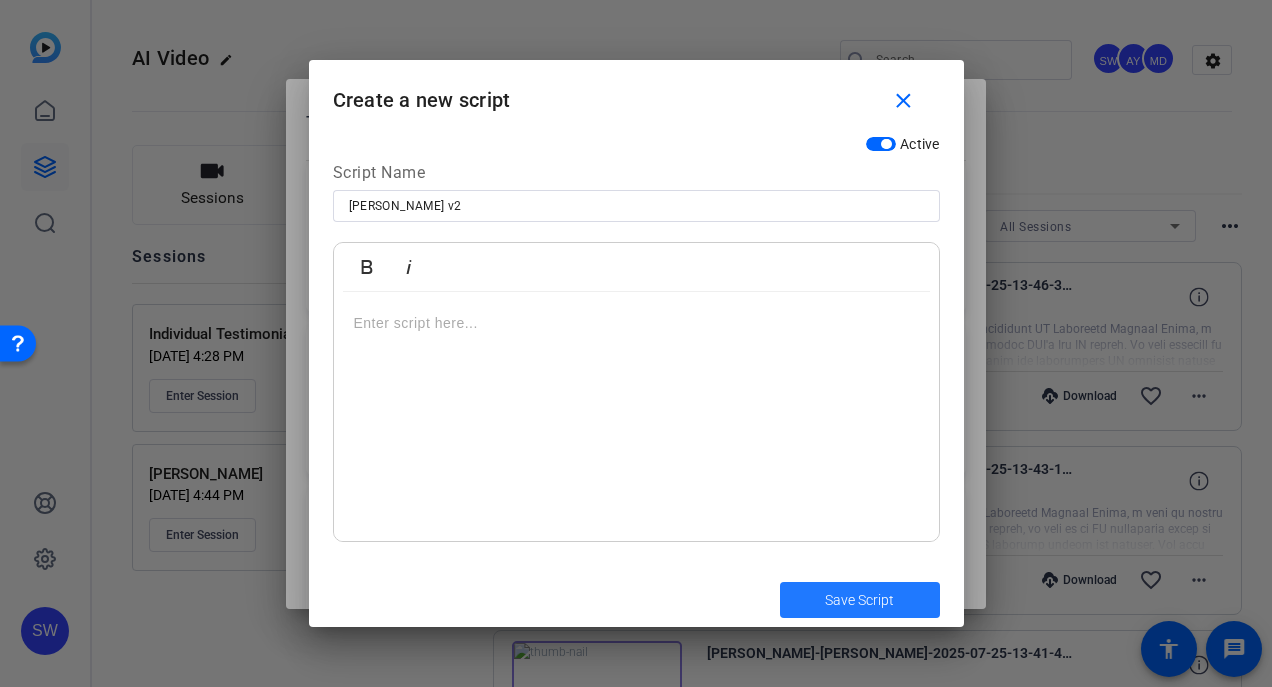 type 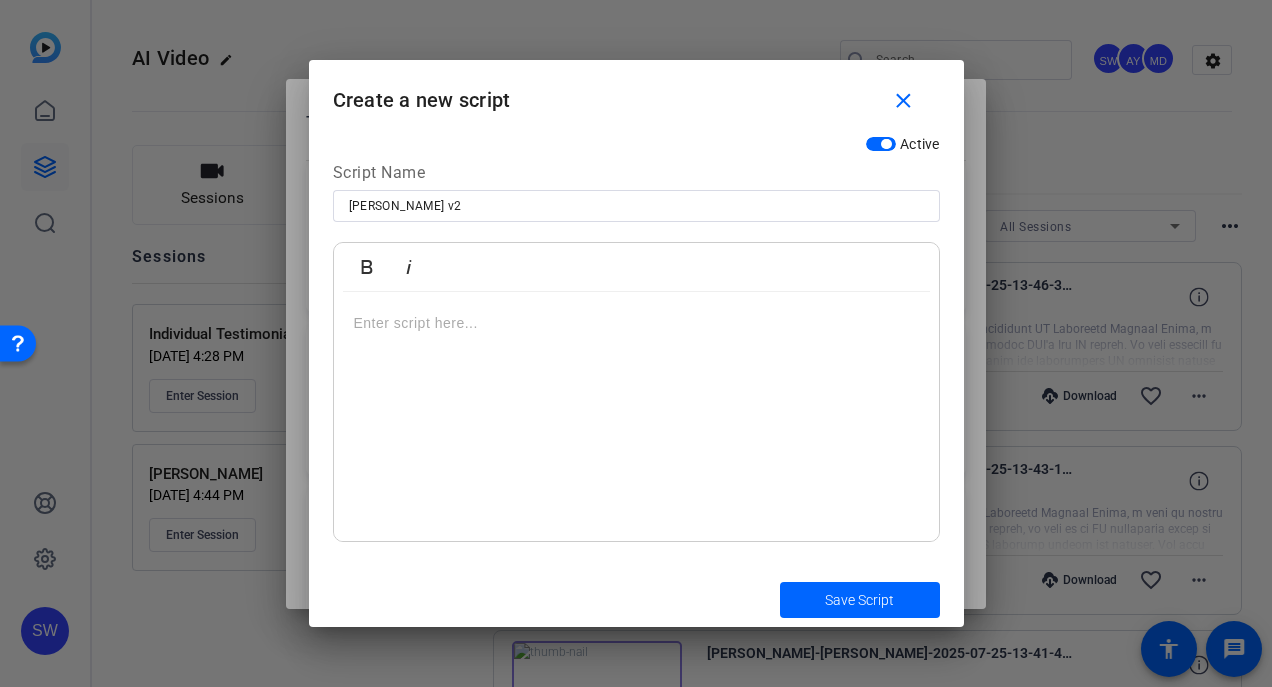 click at bounding box center [636, 417] 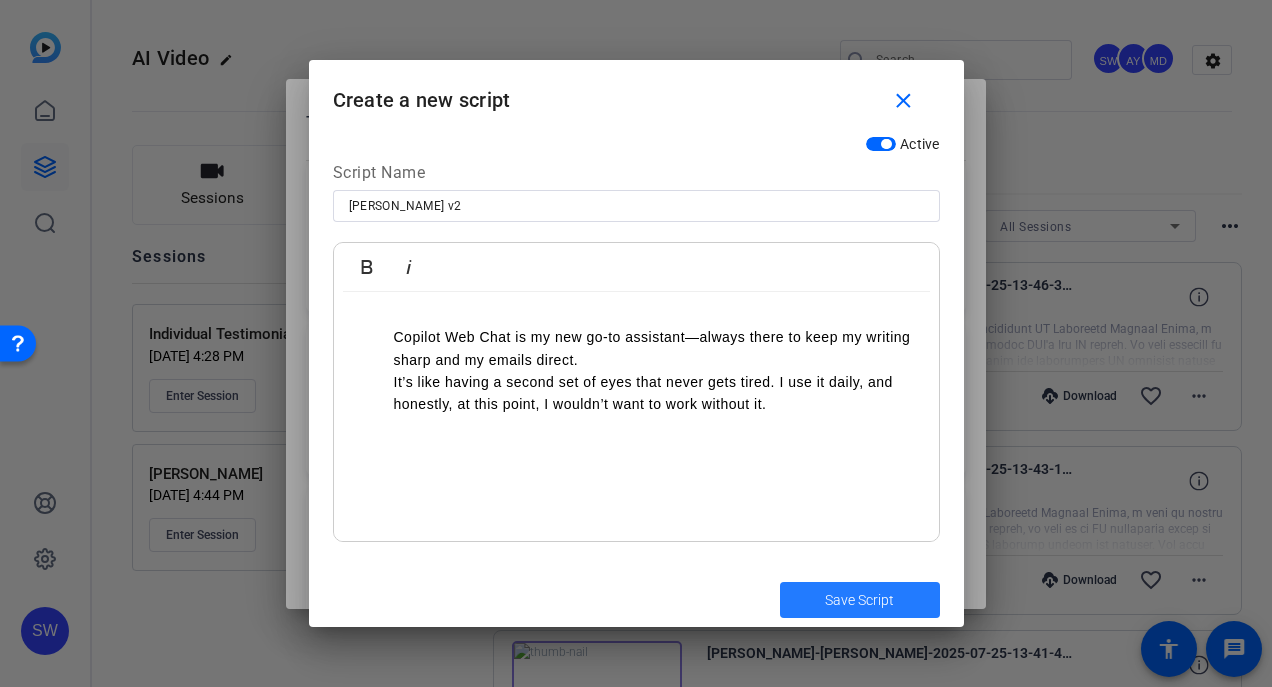 click on "Save Script" at bounding box center [859, 600] 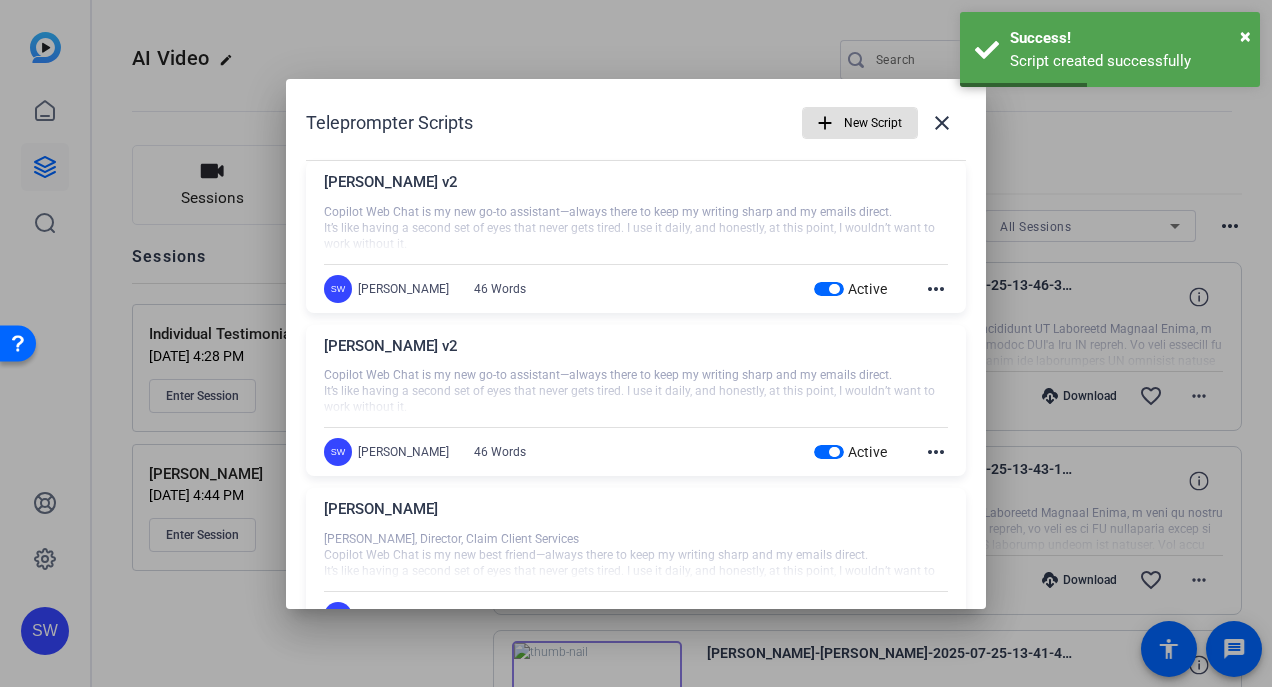 click on "more_horiz" 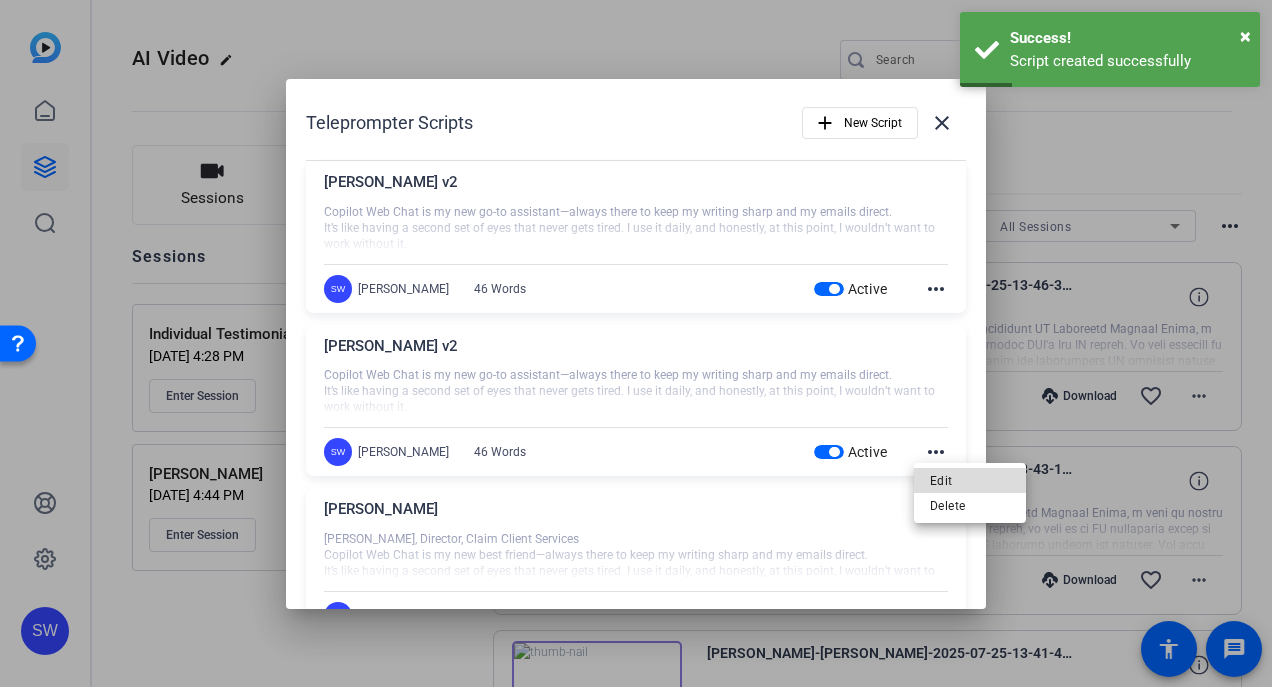 click on "Edit" at bounding box center [970, 481] 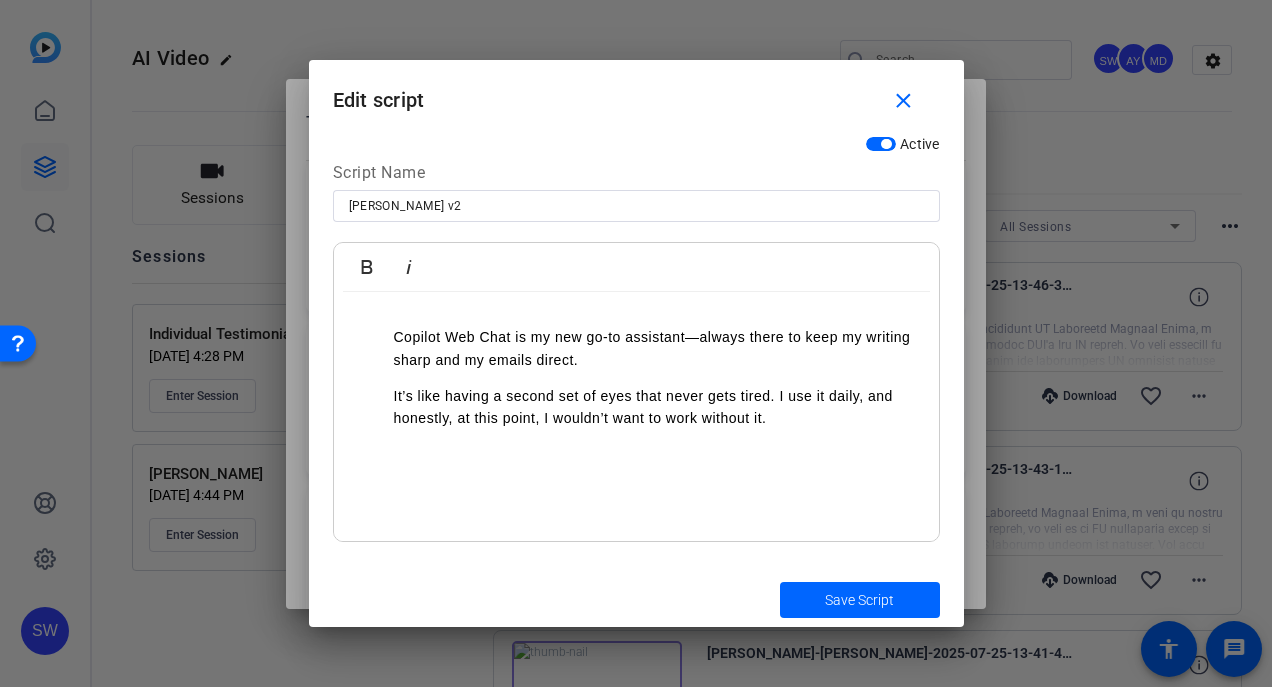 drag, startPoint x: 780, startPoint y: 424, endPoint x: 378, endPoint y: 334, distance: 411.95145 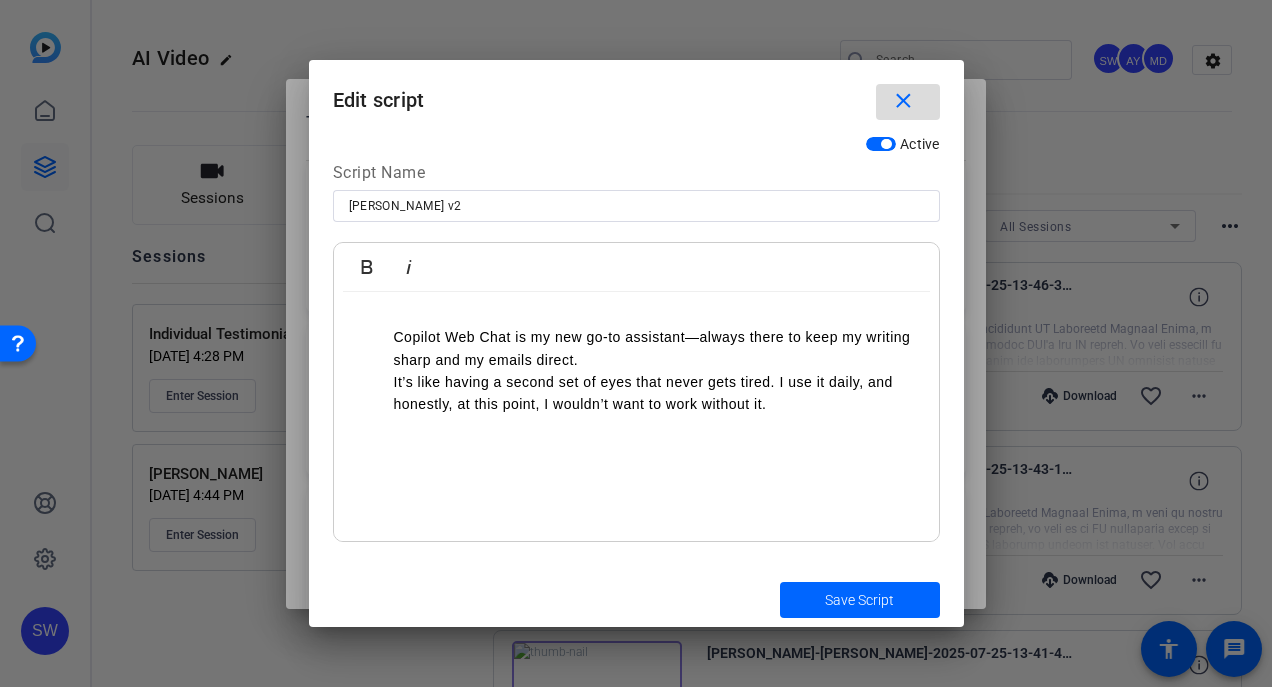 click at bounding box center [908, 102] 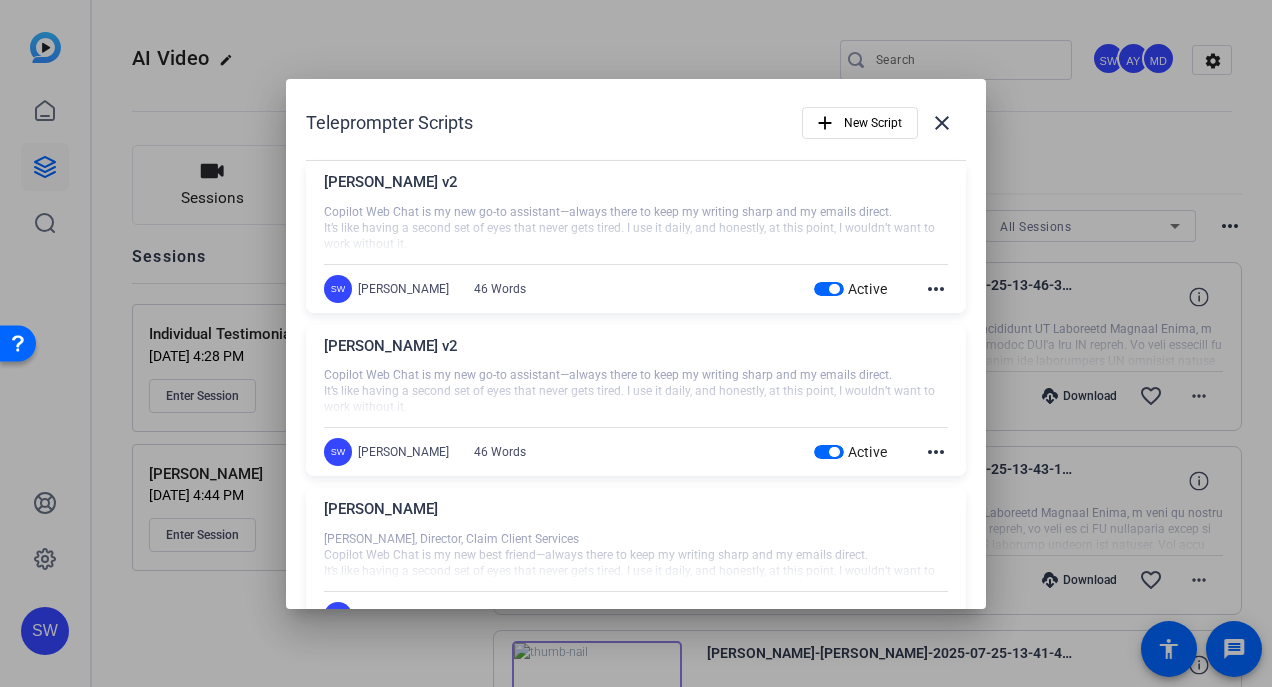 click on "more_horiz" 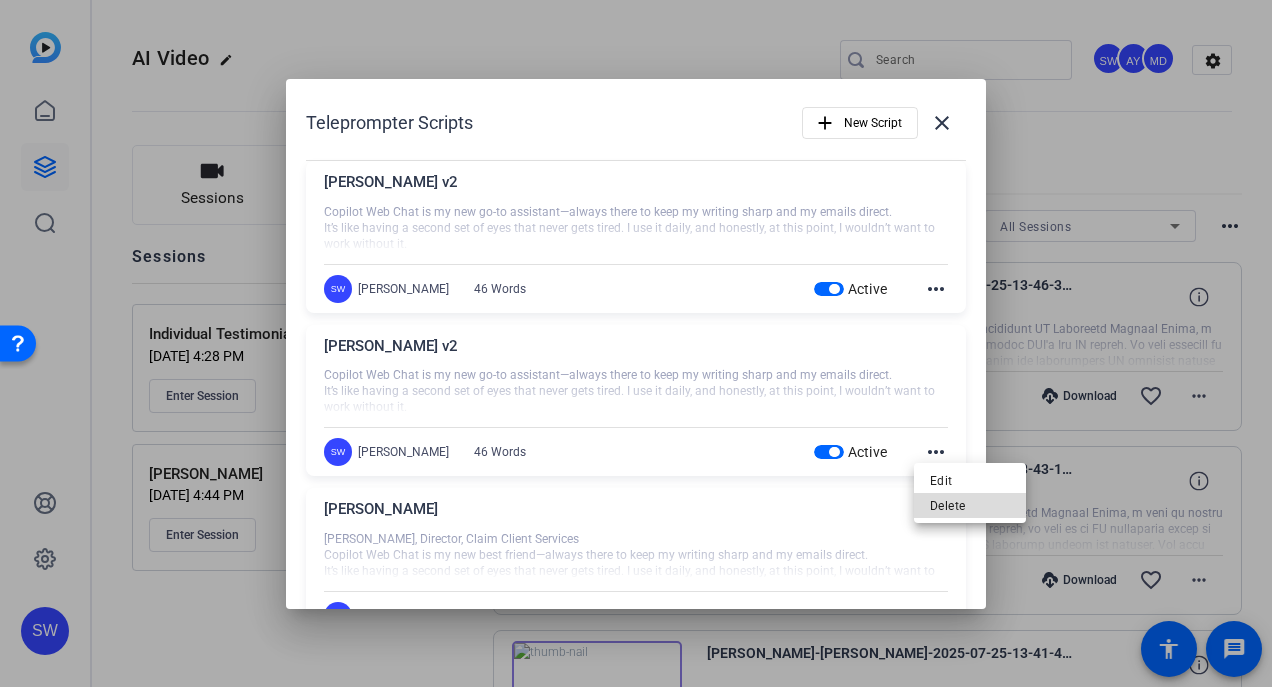 click on "Delete" at bounding box center [970, 506] 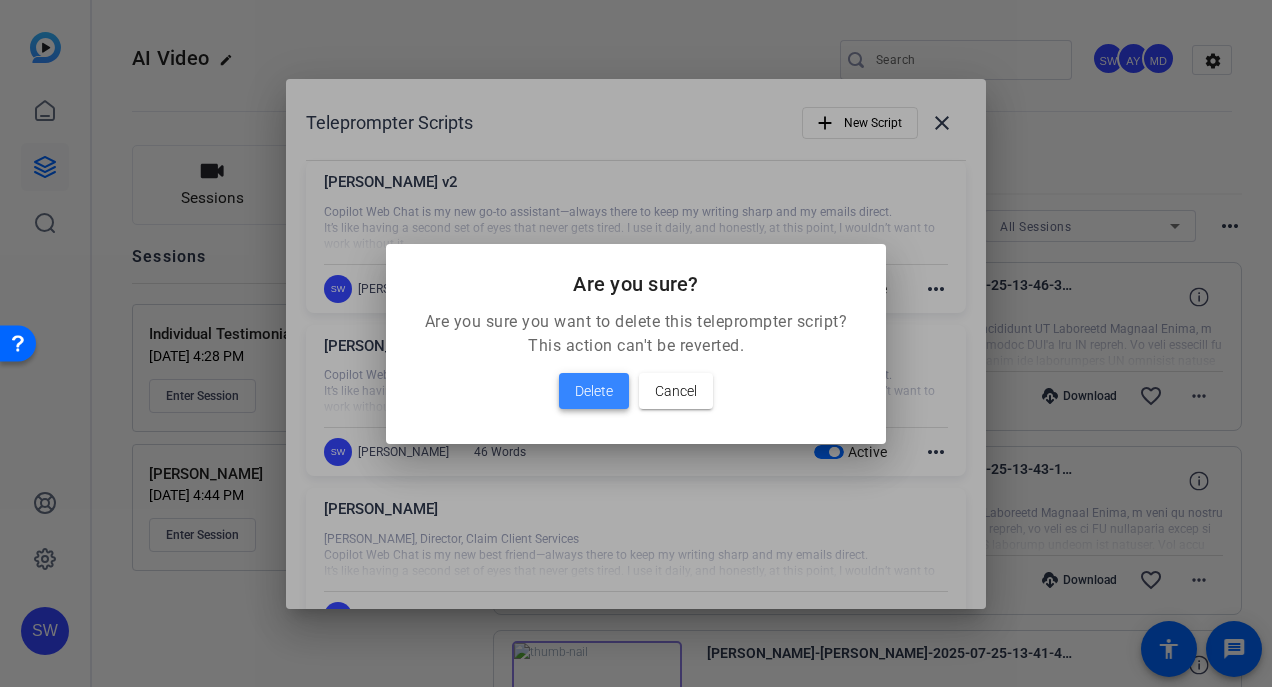 click on "Delete" at bounding box center (594, 391) 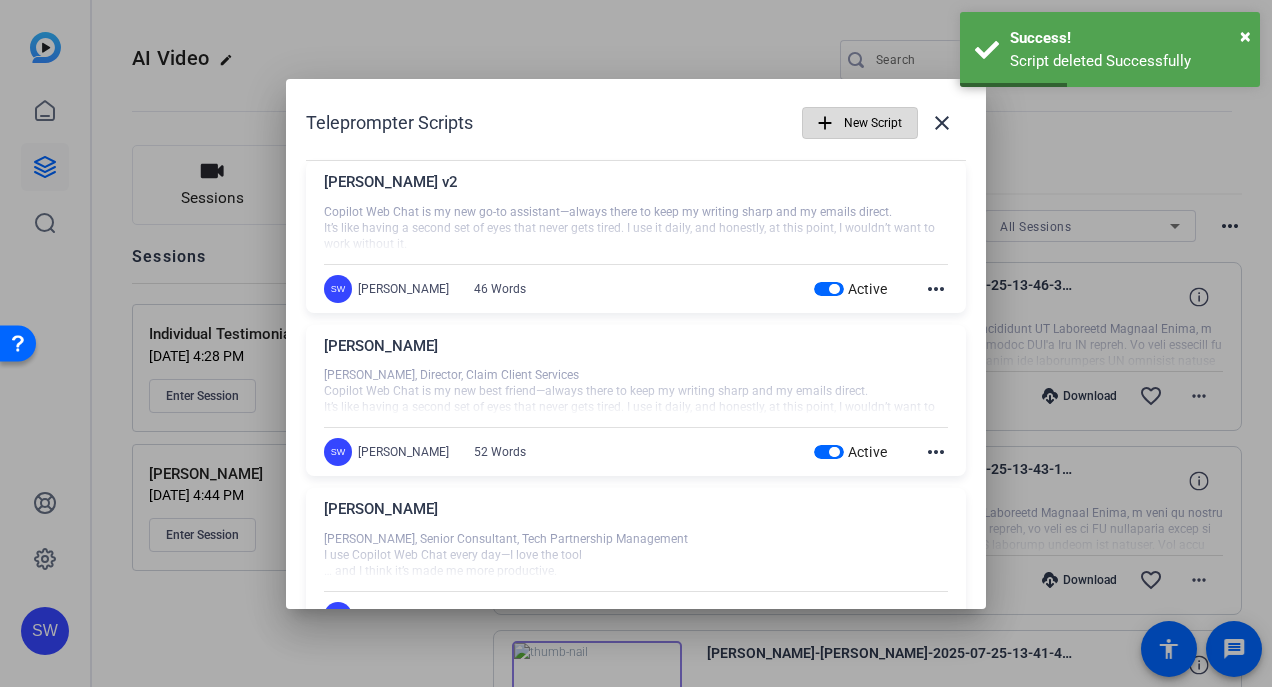 click on "New Script" at bounding box center (873, 123) 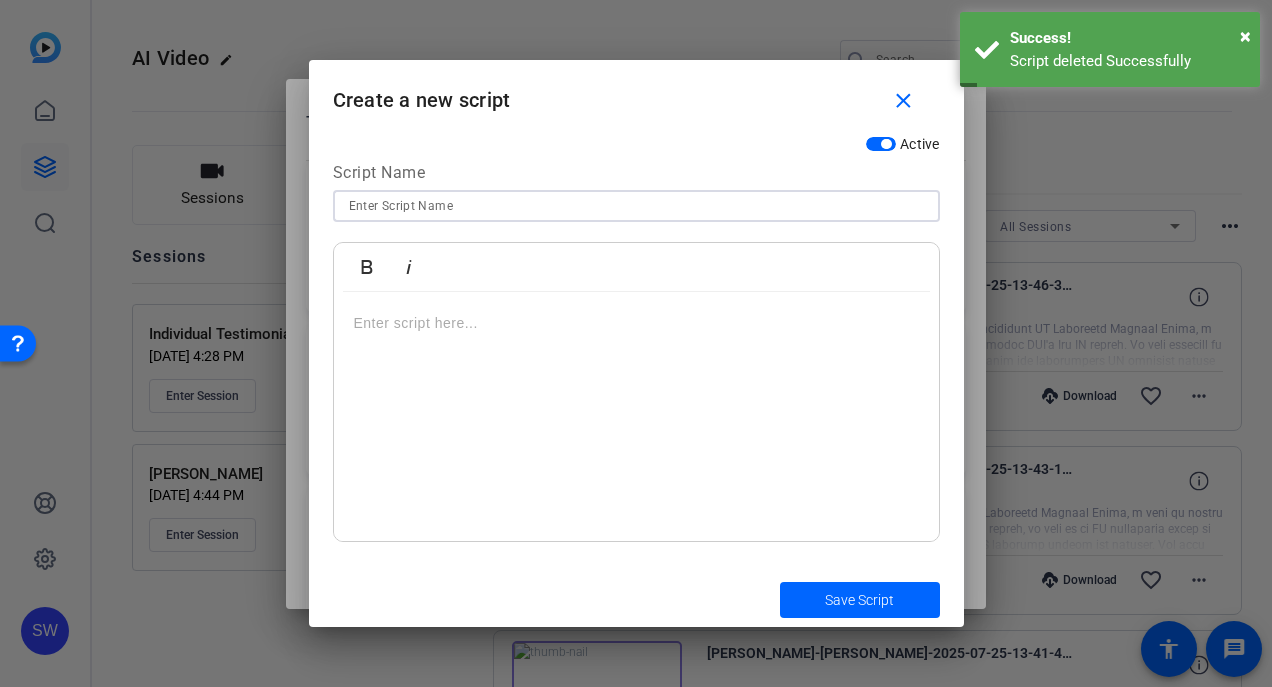 click at bounding box center (636, 206) 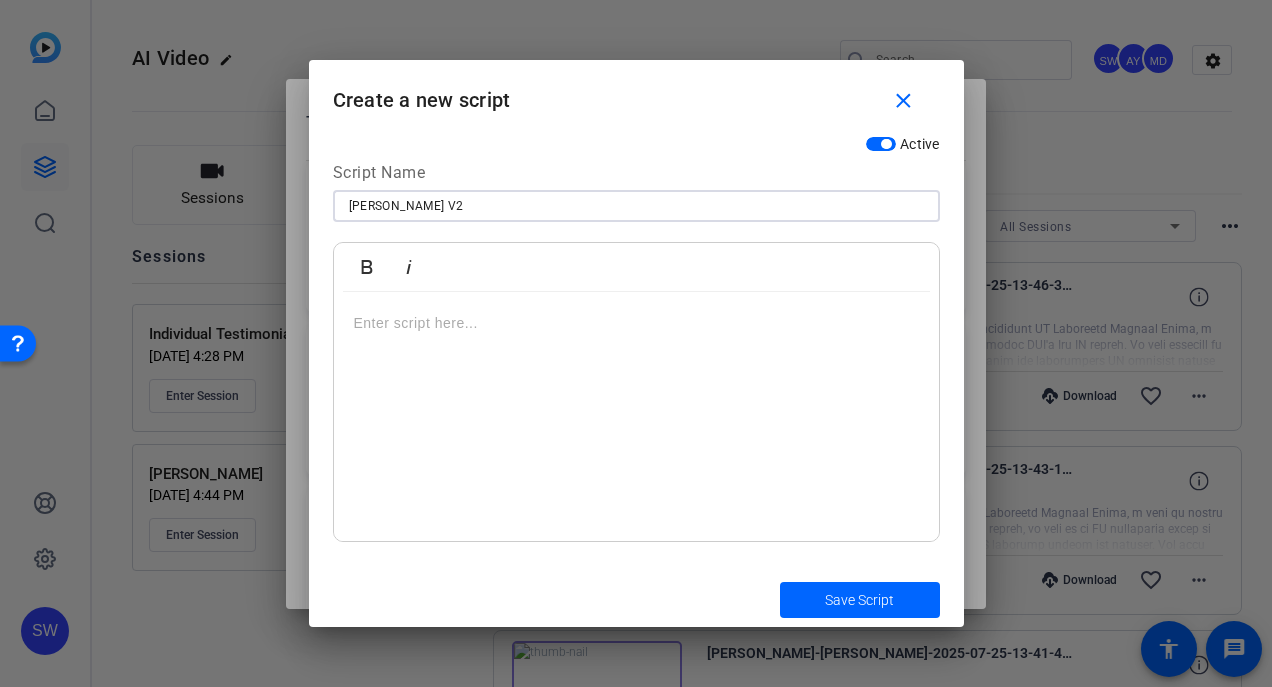 type on "Dan V2" 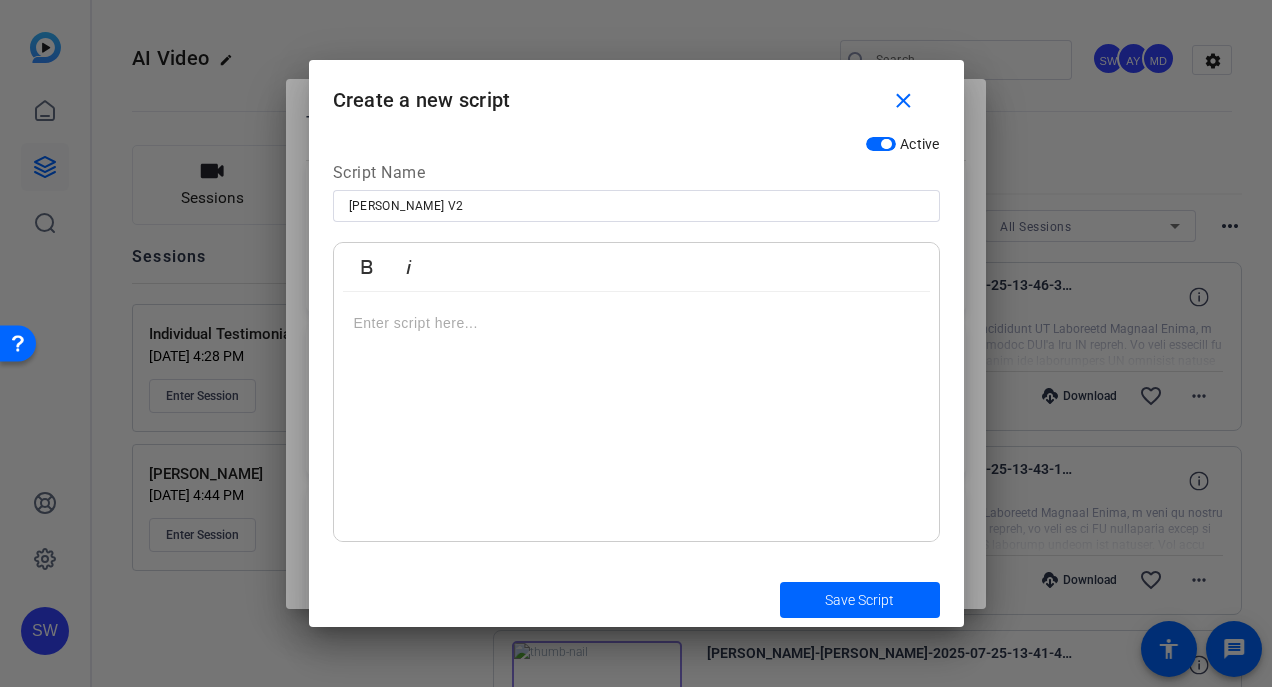 type 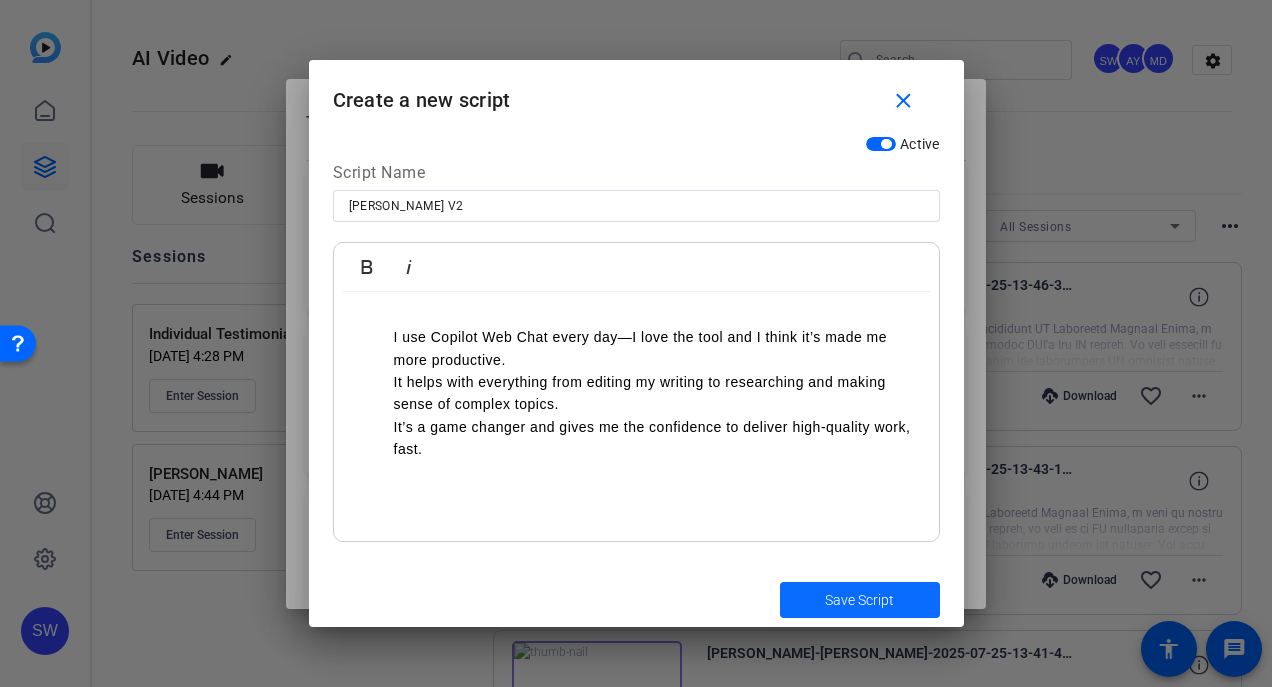 click on "Save Script" at bounding box center (859, 600) 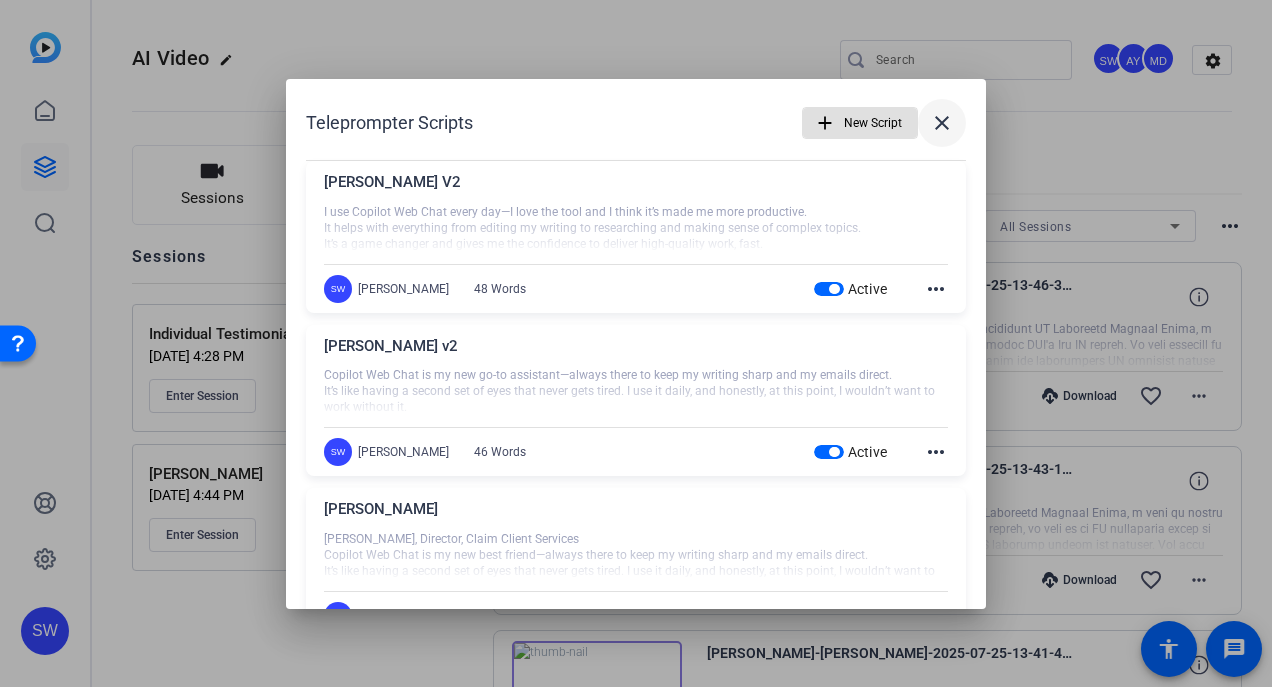click on "close" at bounding box center (942, 123) 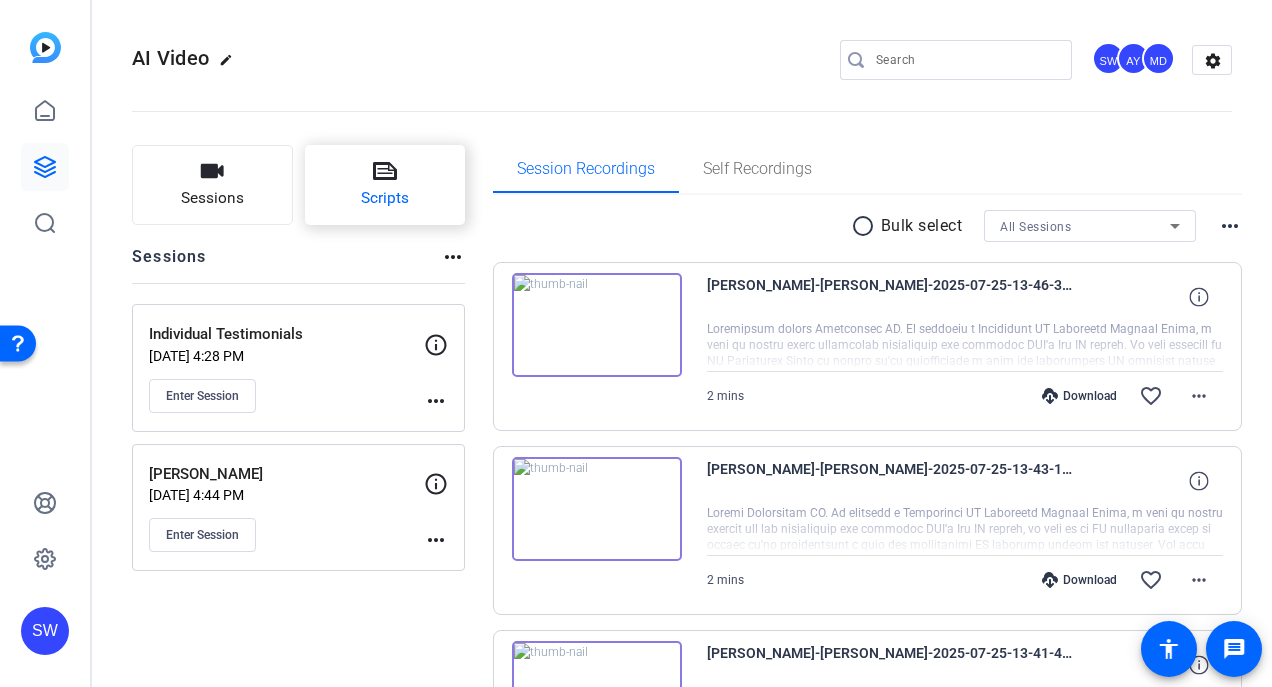click on "Scripts" 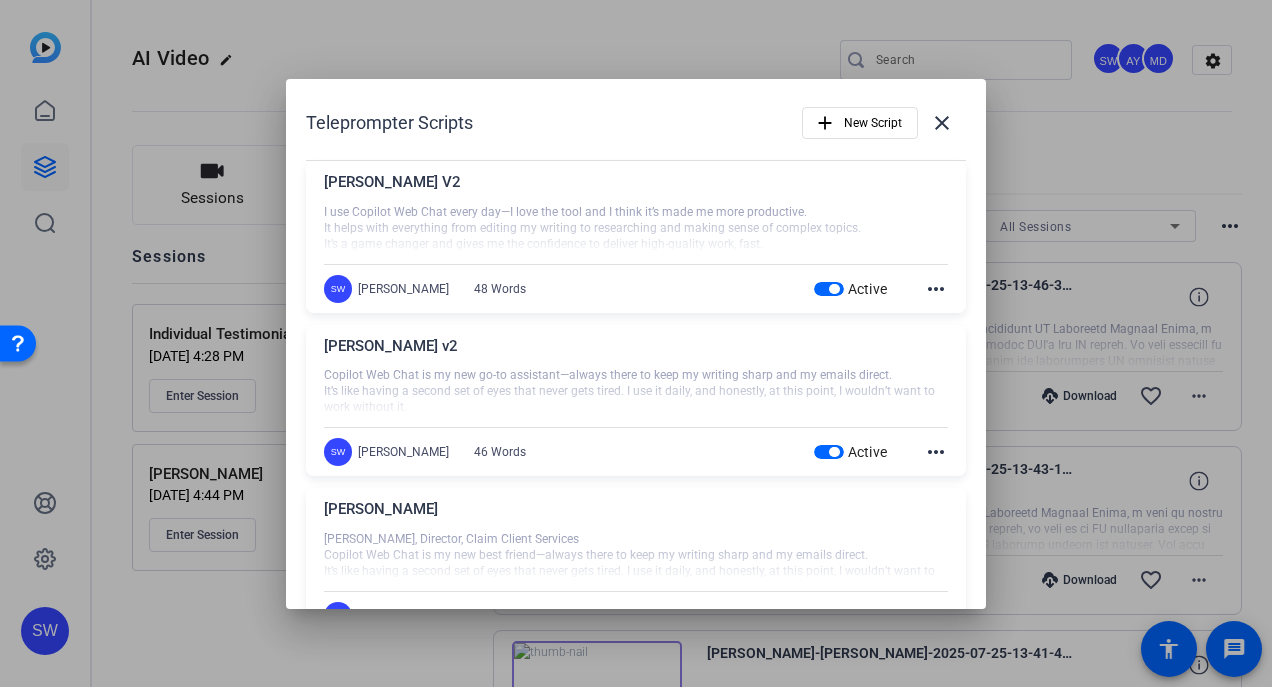 click on "more_horiz" 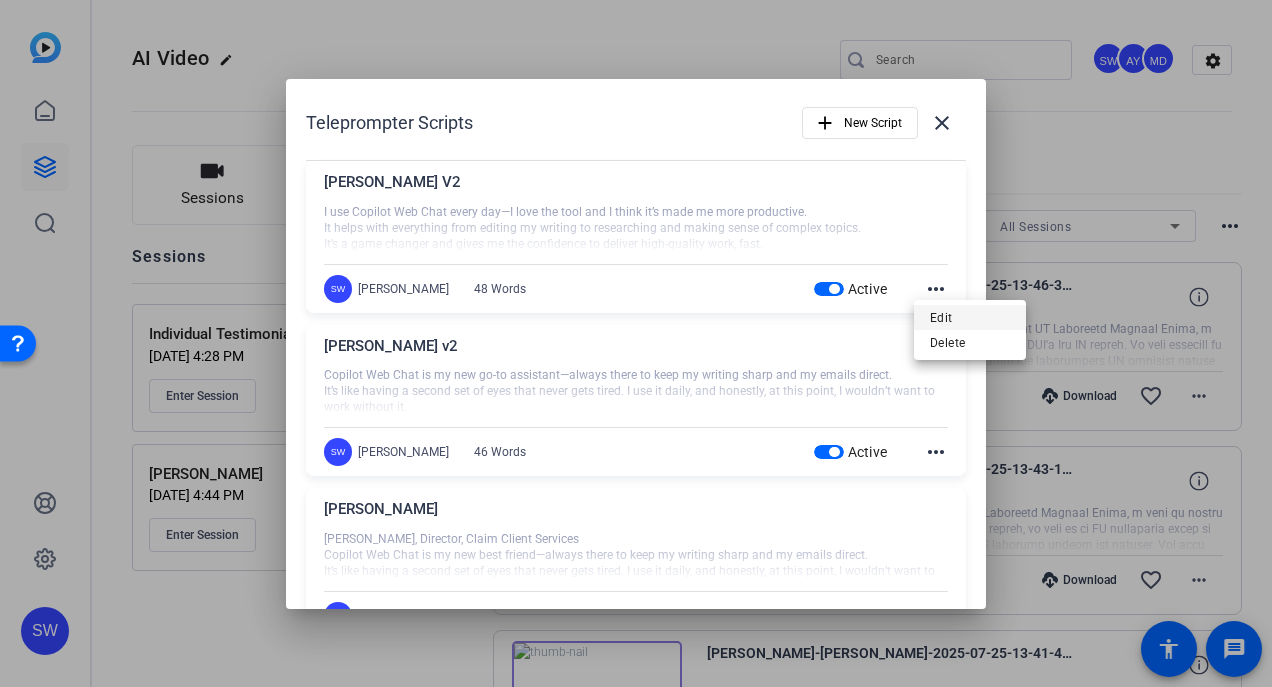 click on "Edit" at bounding box center [970, 318] 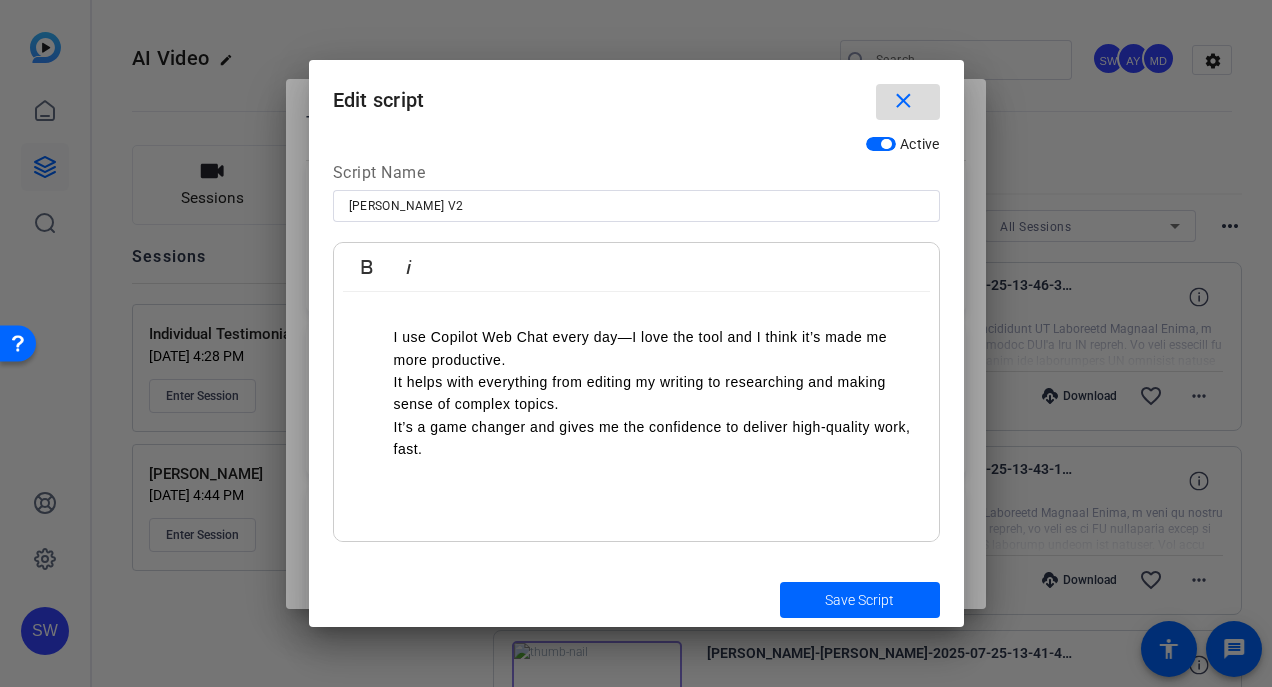 click on "close" at bounding box center (903, 101) 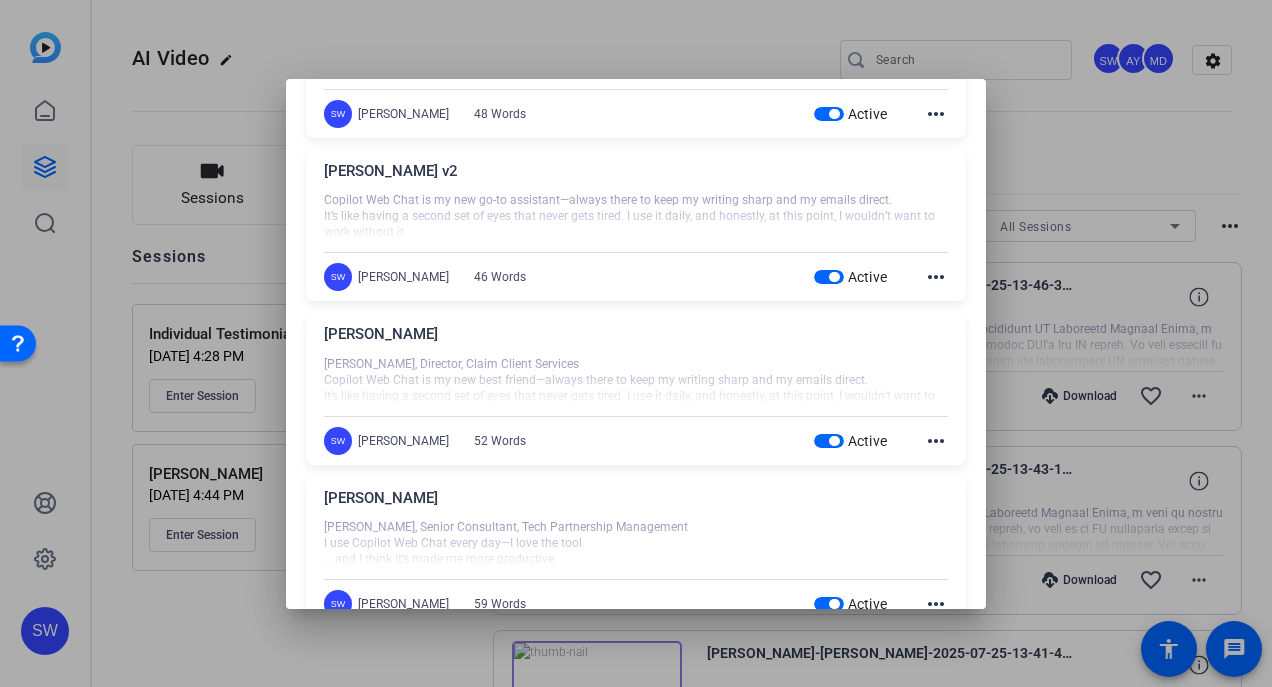 scroll, scrollTop: 176, scrollLeft: 0, axis: vertical 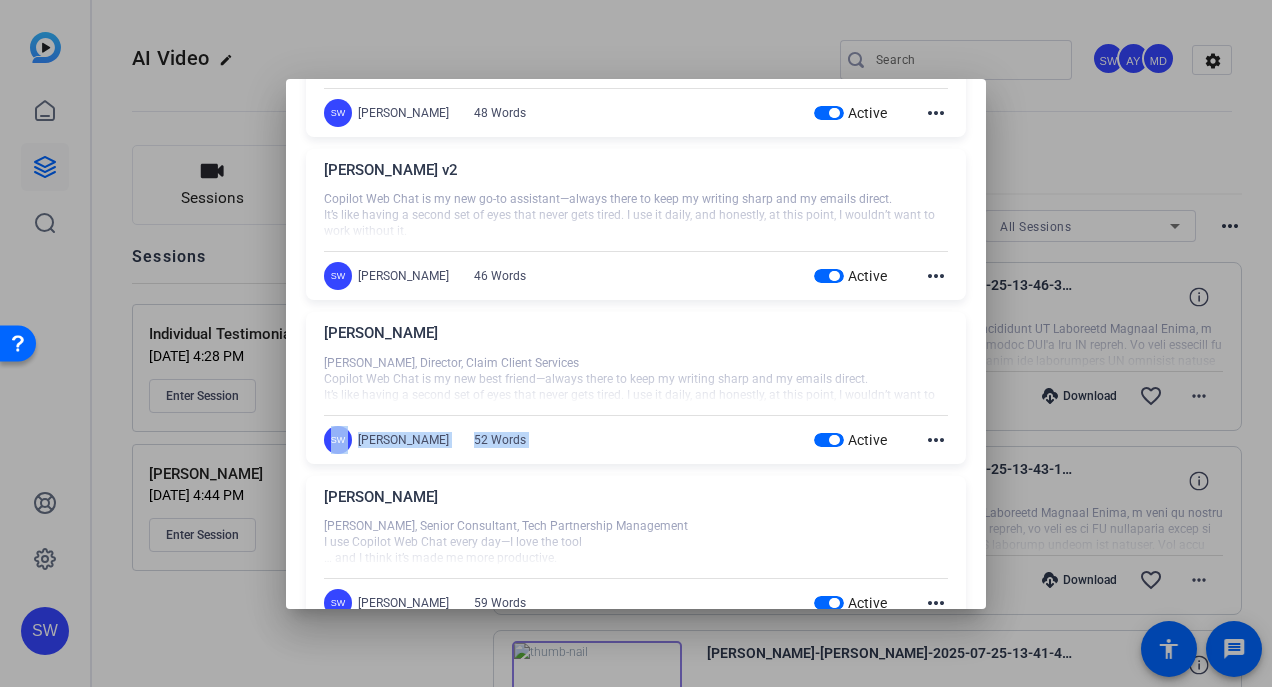 click on "more_horiz" 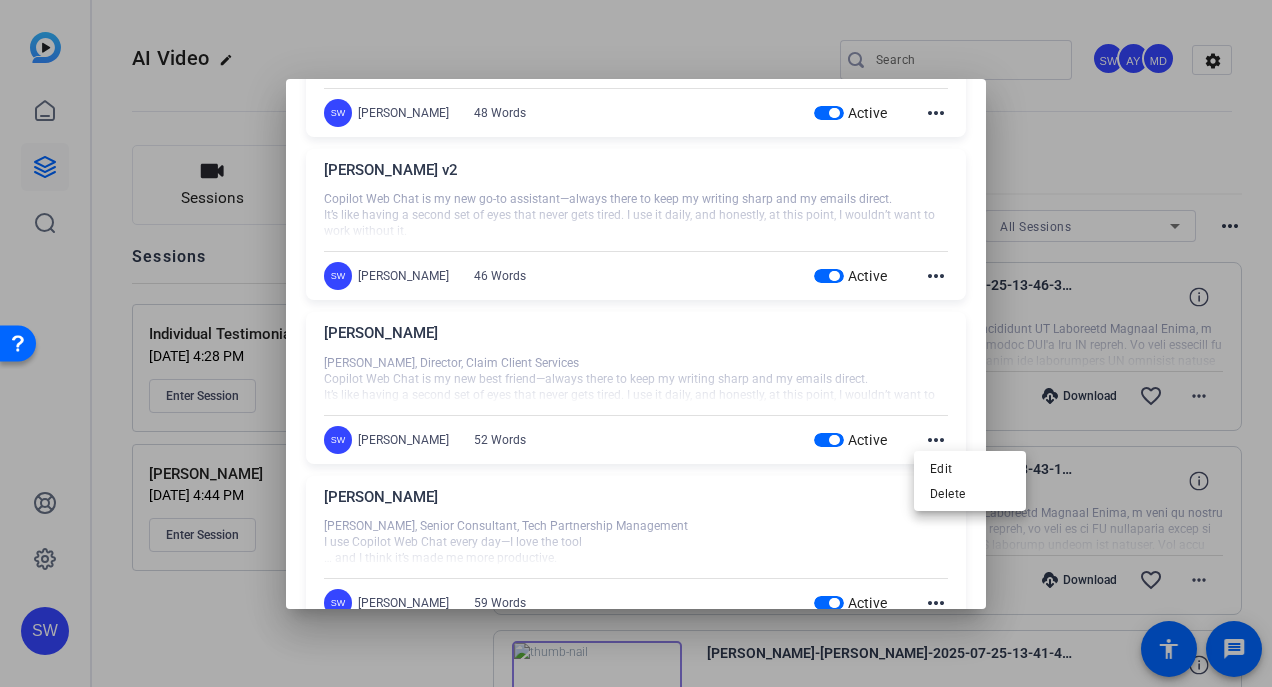 click at bounding box center (636, 343) 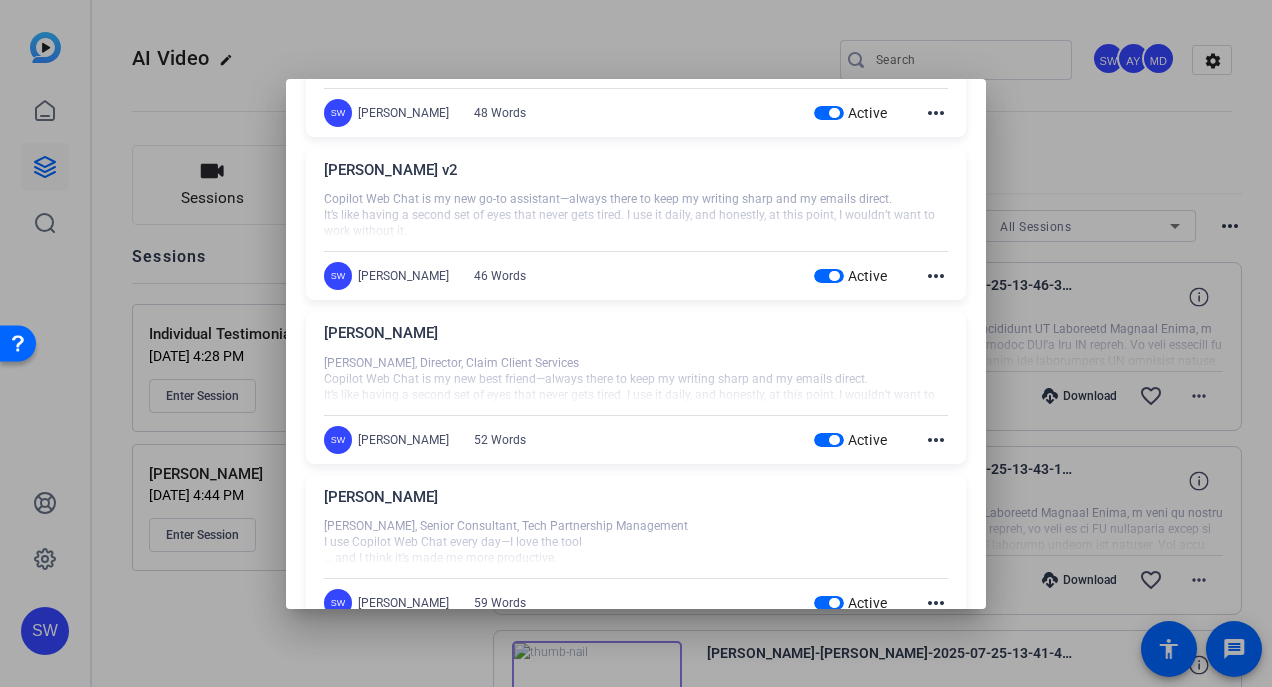 click at bounding box center [636, 343] 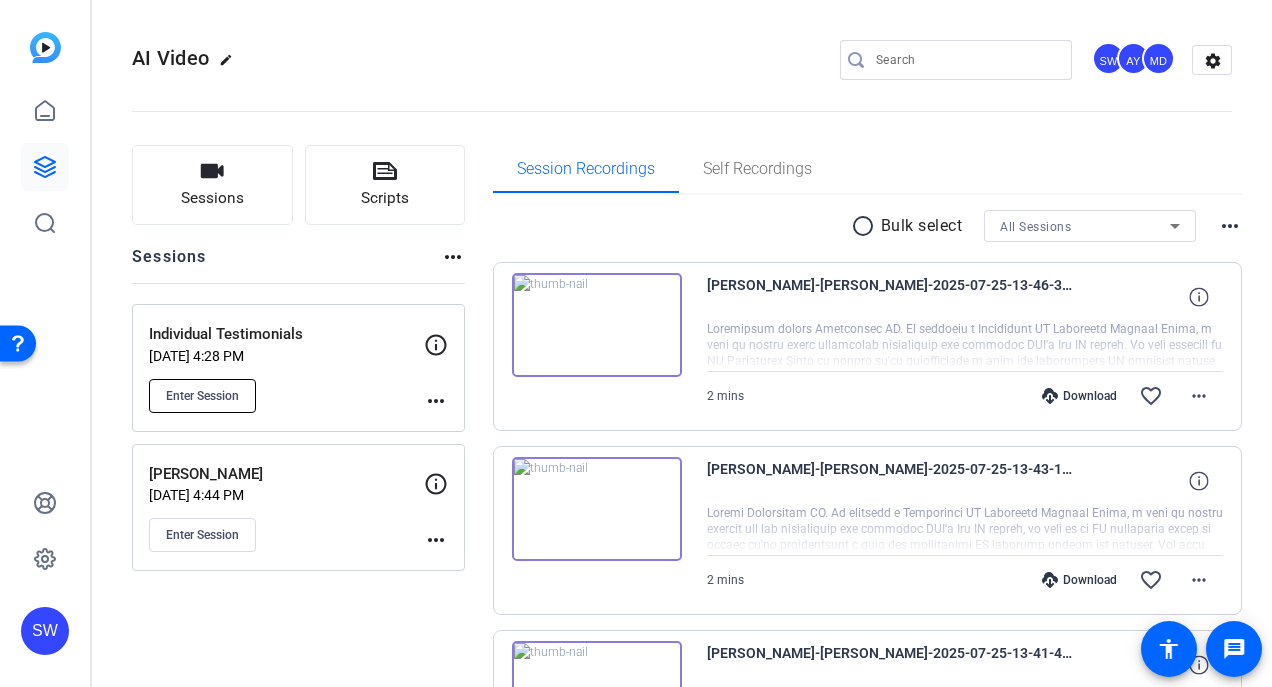 click on "Enter Session" 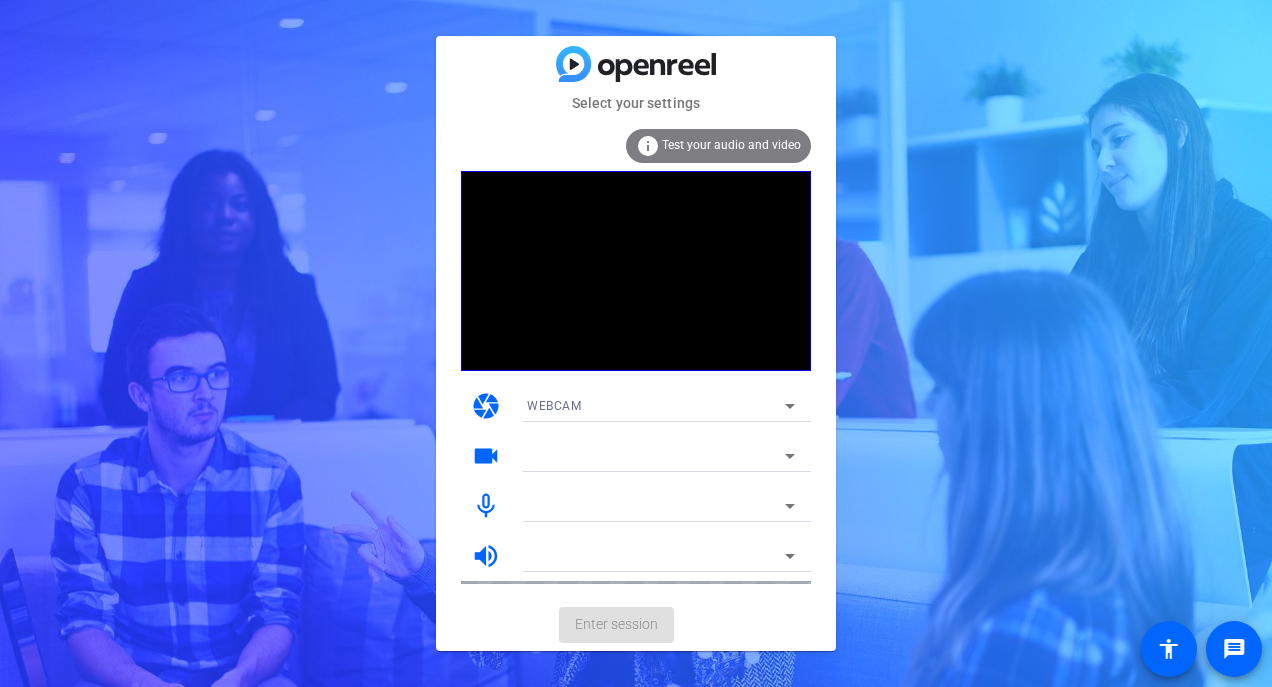 scroll, scrollTop: 0, scrollLeft: 0, axis: both 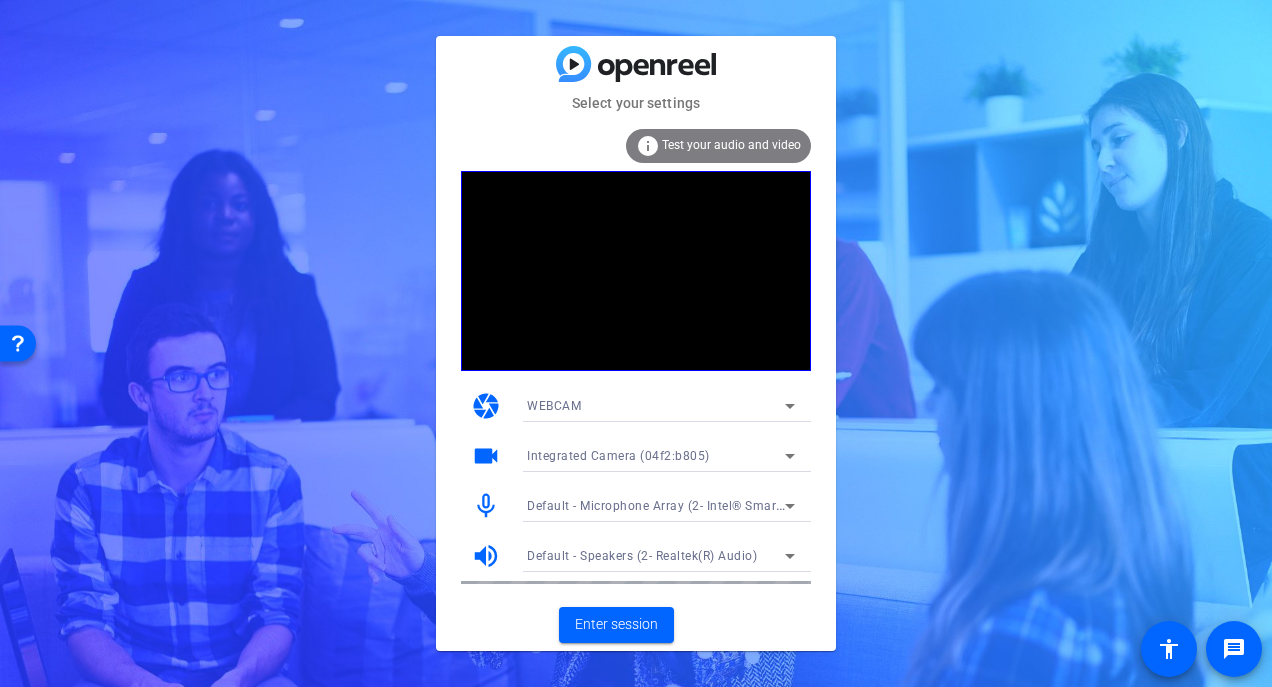 click on "Enter session" 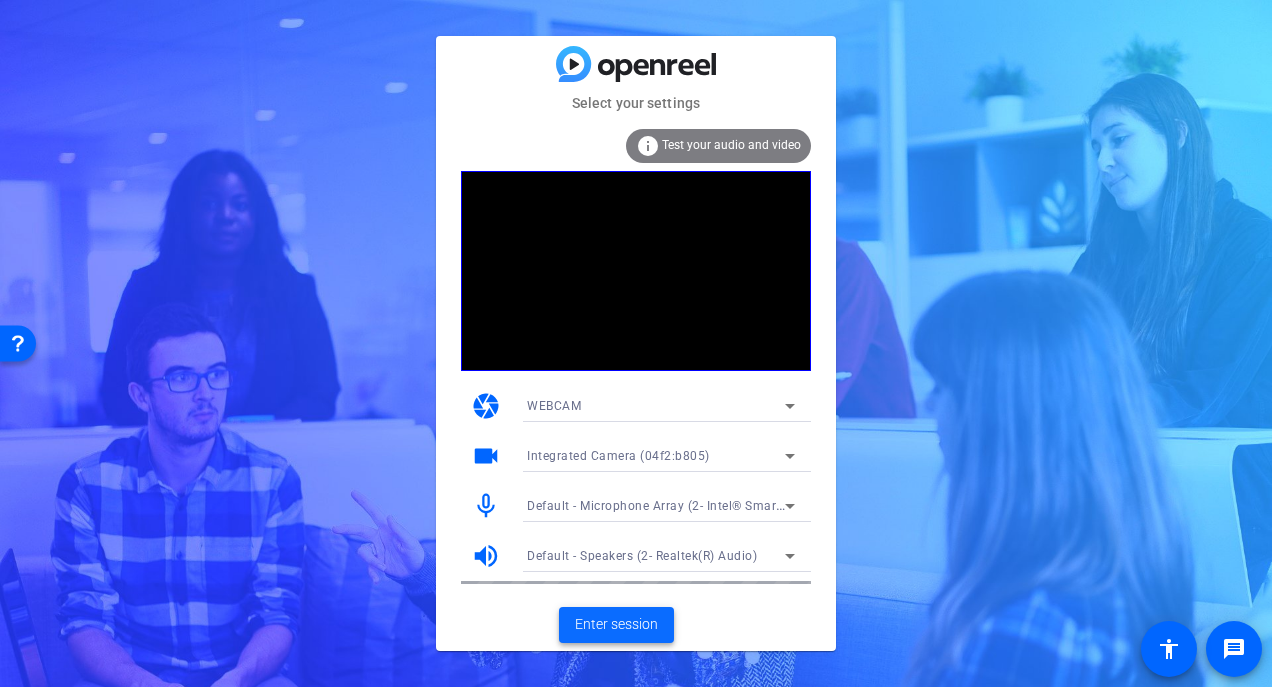 click on "Enter session" 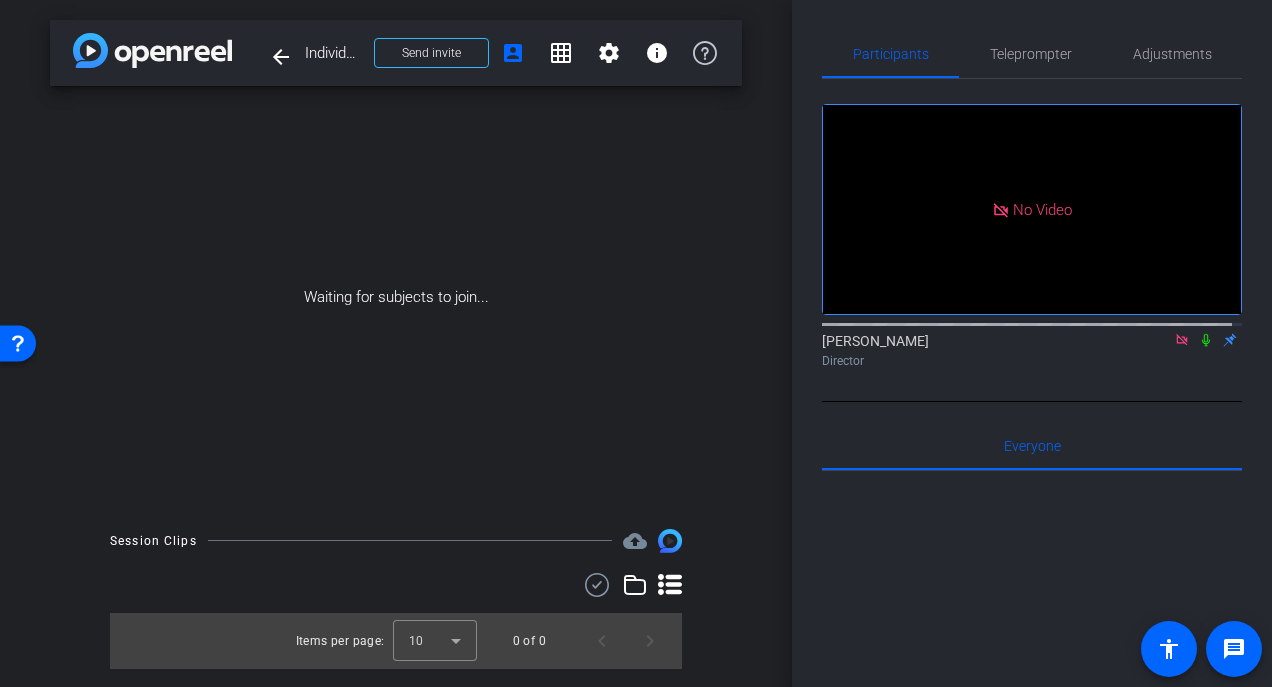 click 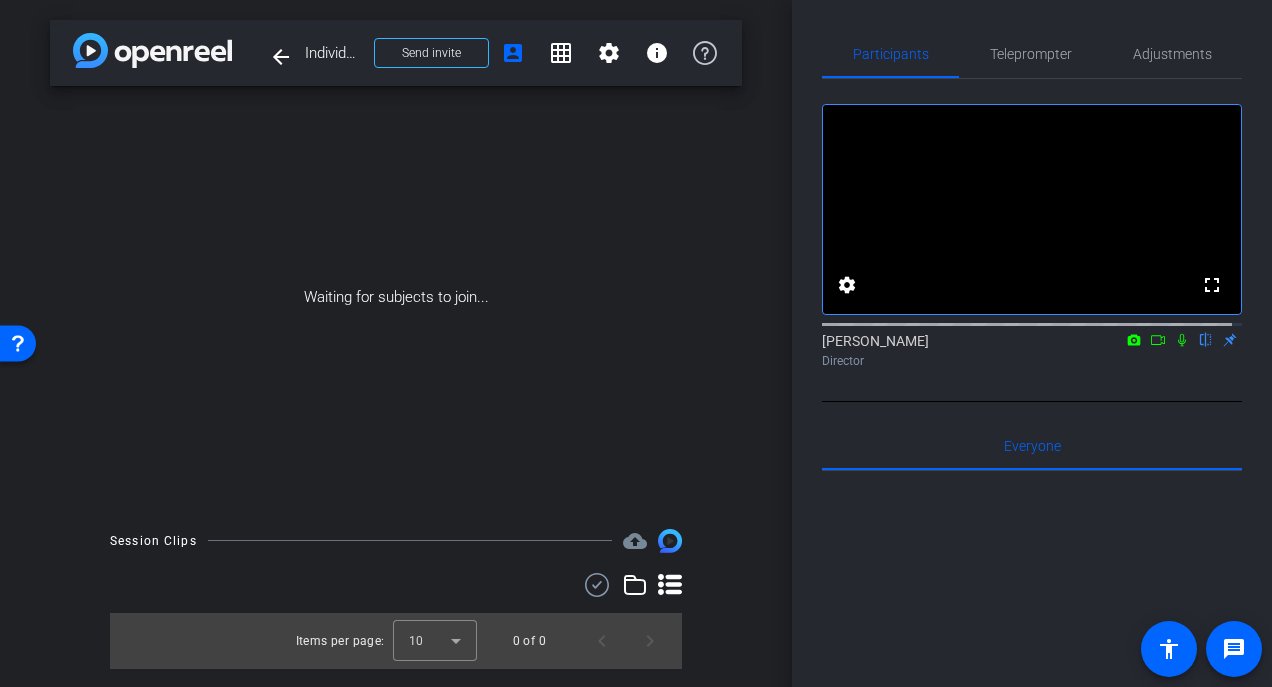 click 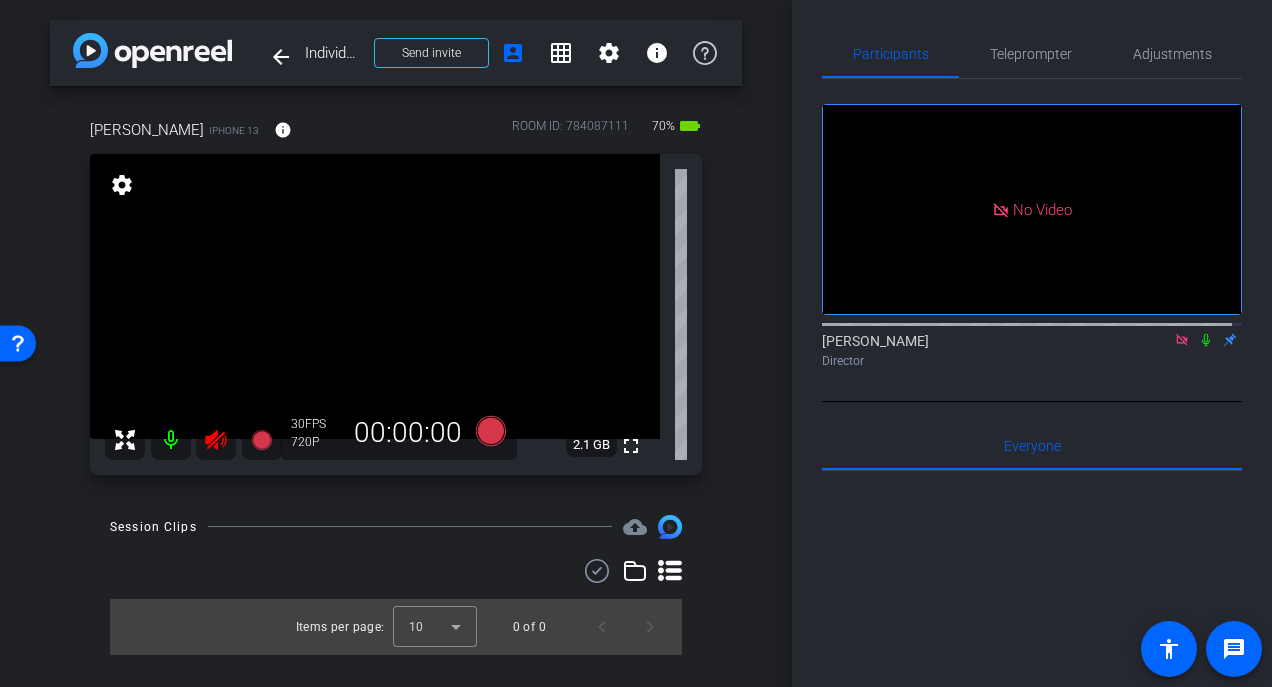 click 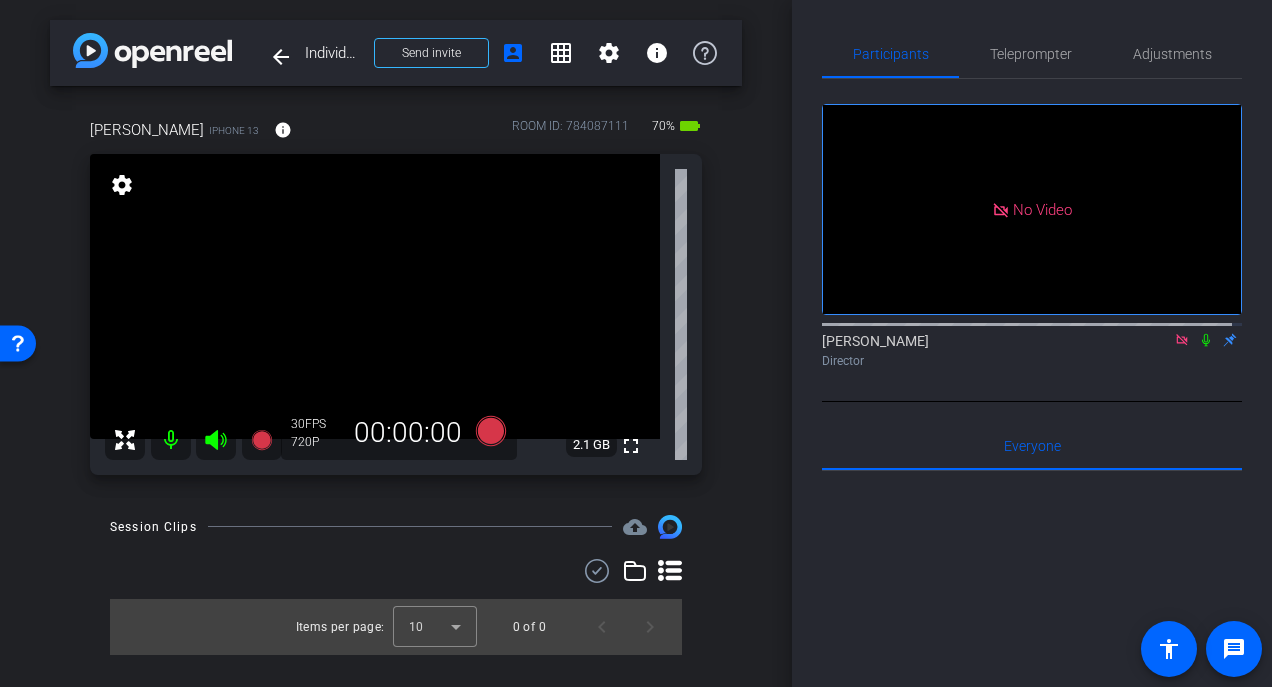 click 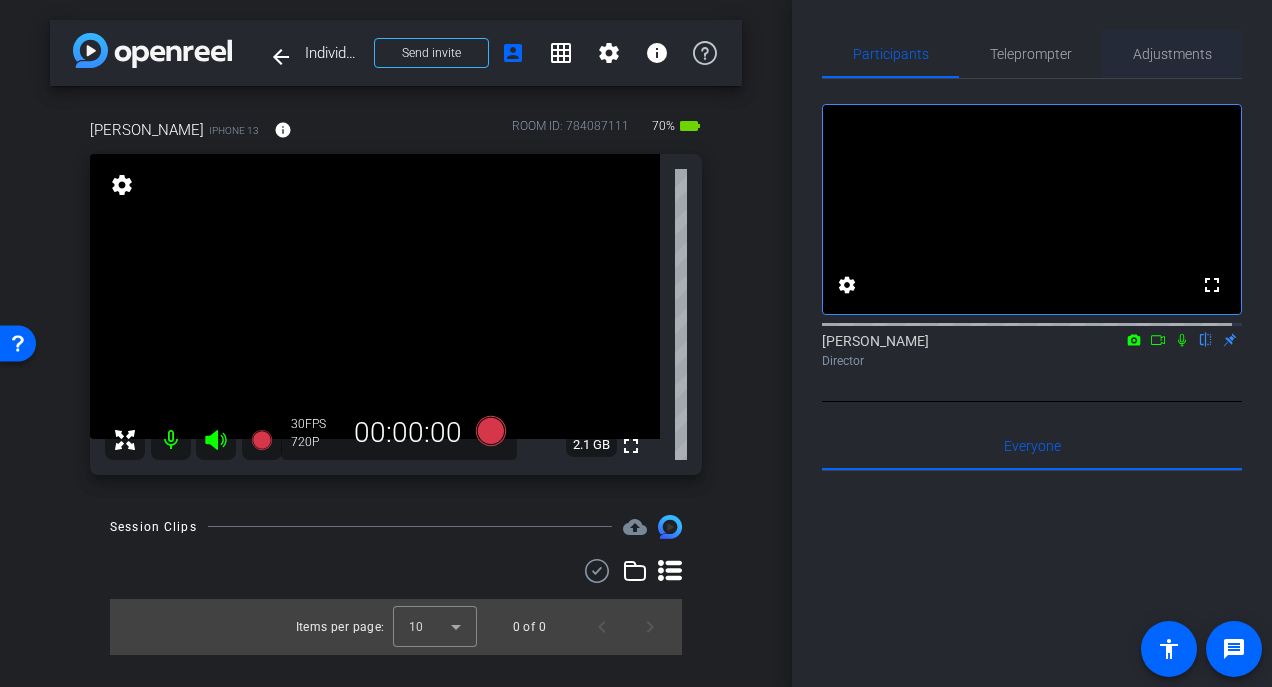 click on "Adjustments" at bounding box center [1172, 54] 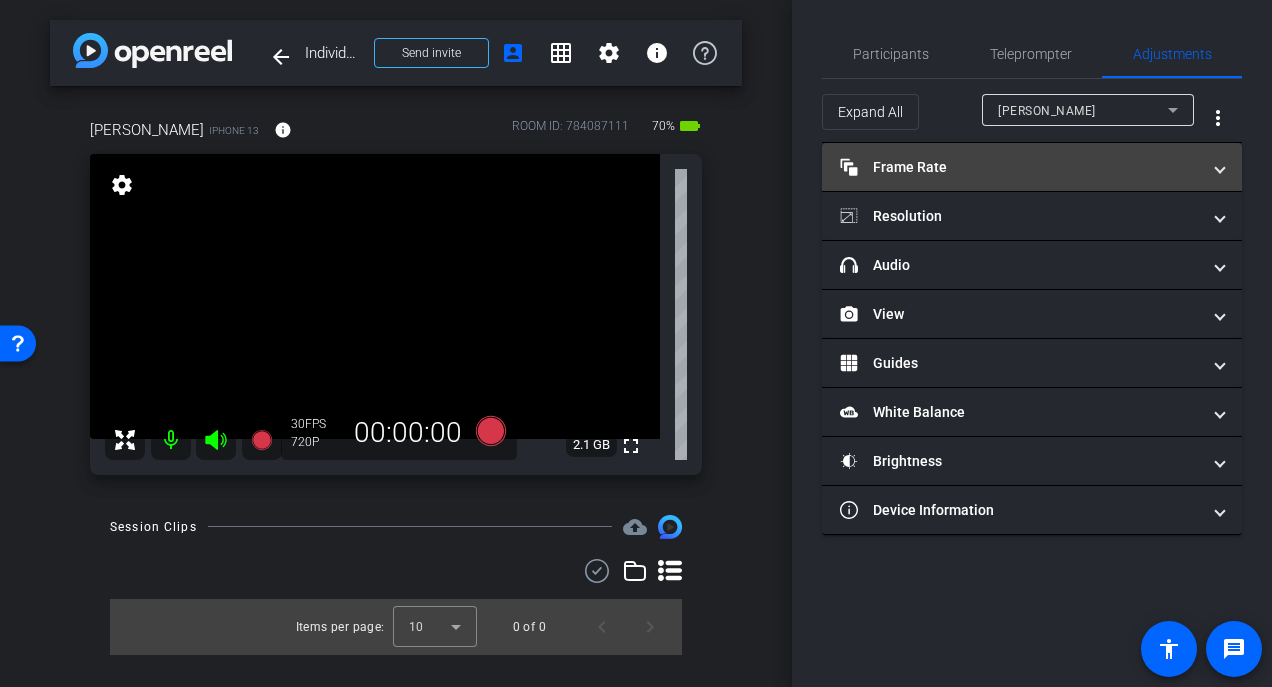 click on "Frame Rate
Frame Rate" at bounding box center (1028, 167) 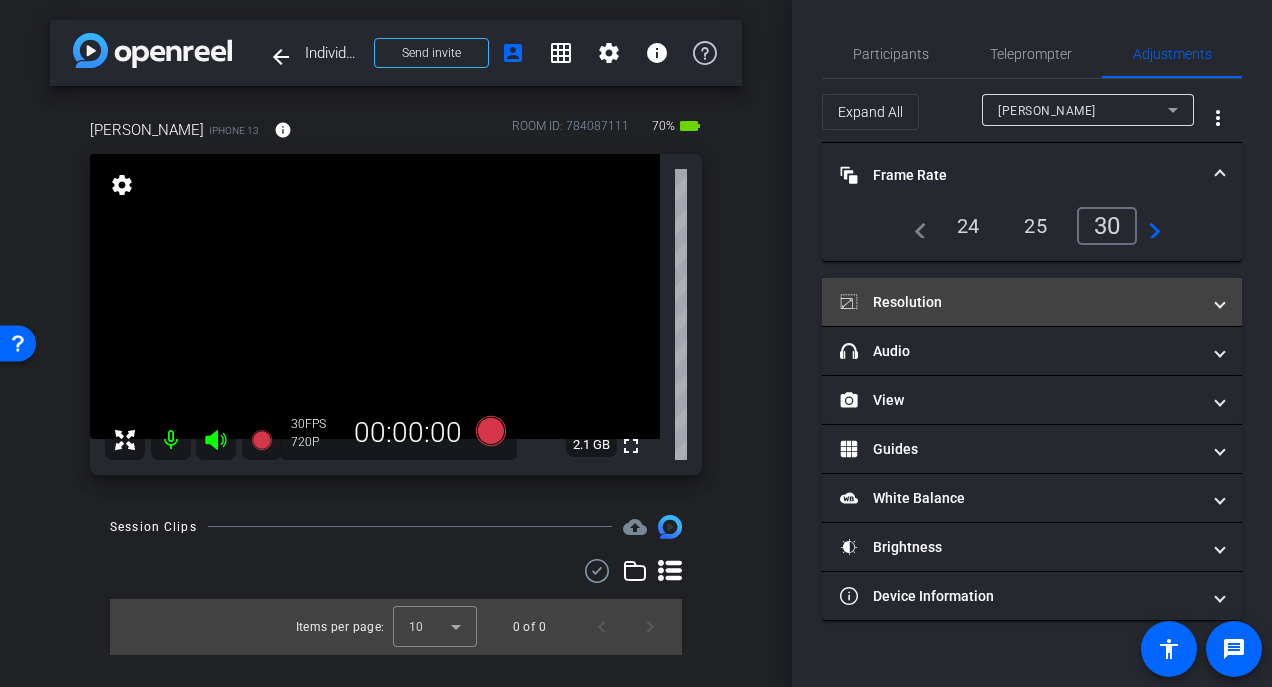 click on "Resolution" at bounding box center (1020, 302) 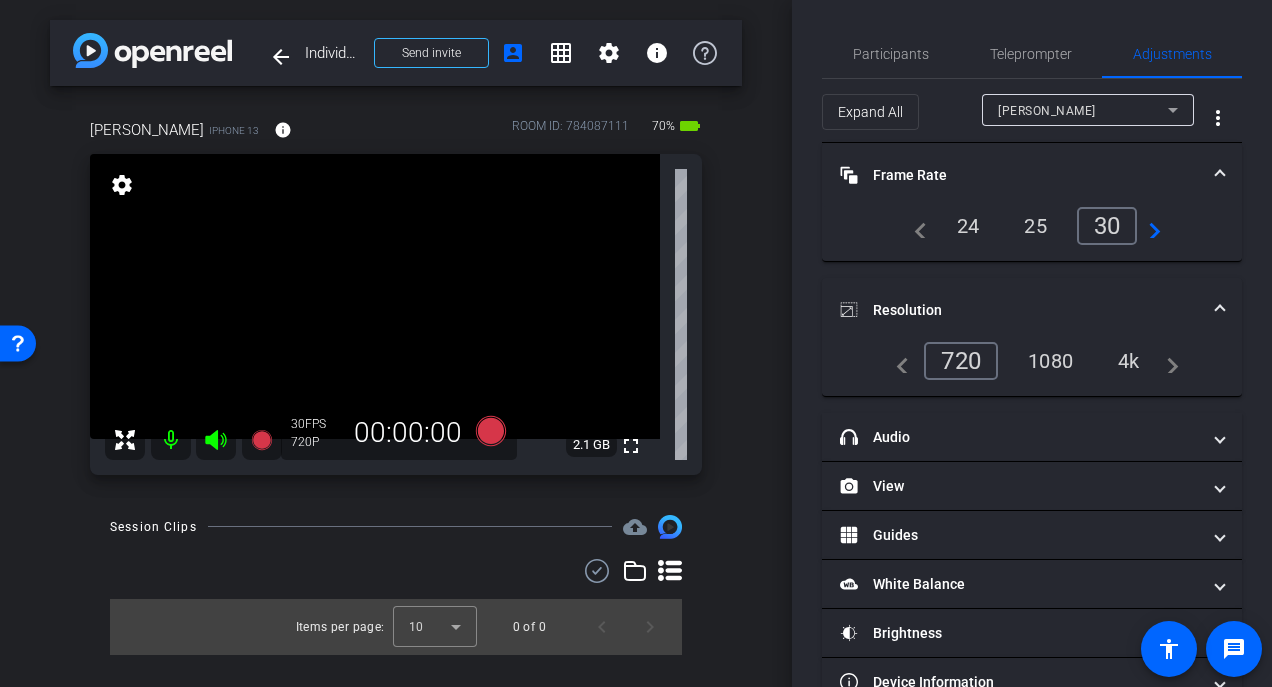 click on "4k" at bounding box center [1129, 361] 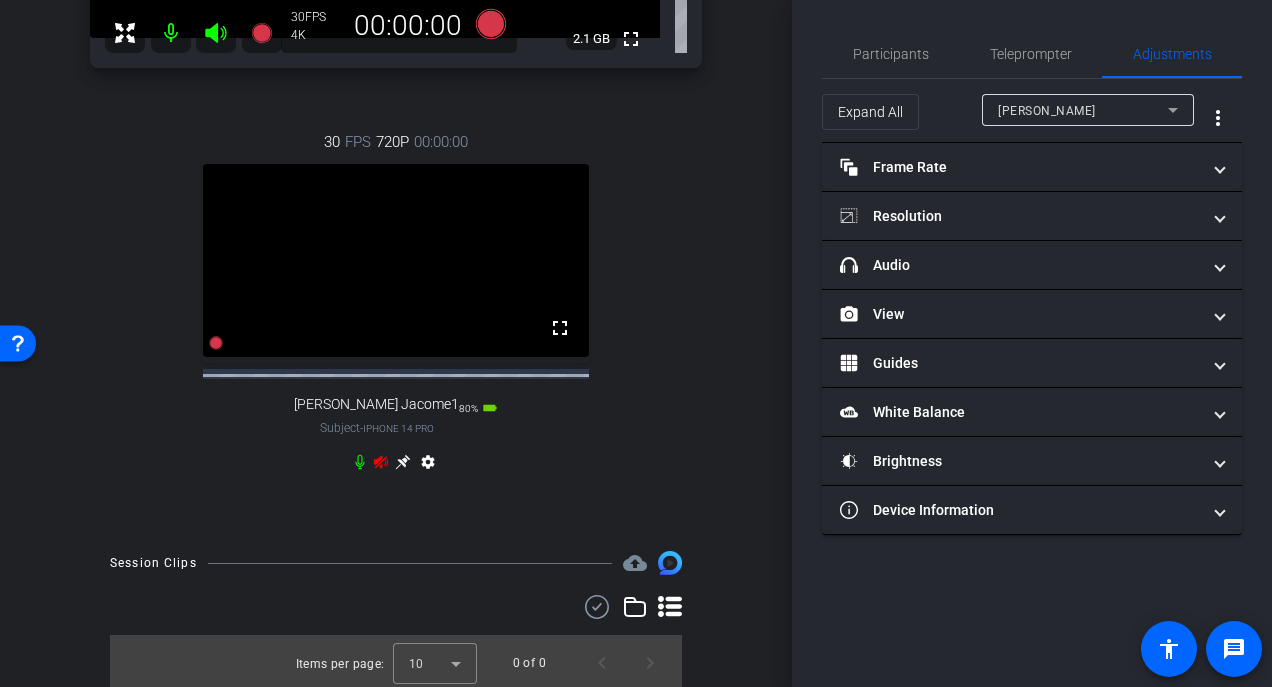 scroll, scrollTop: 403, scrollLeft: 0, axis: vertical 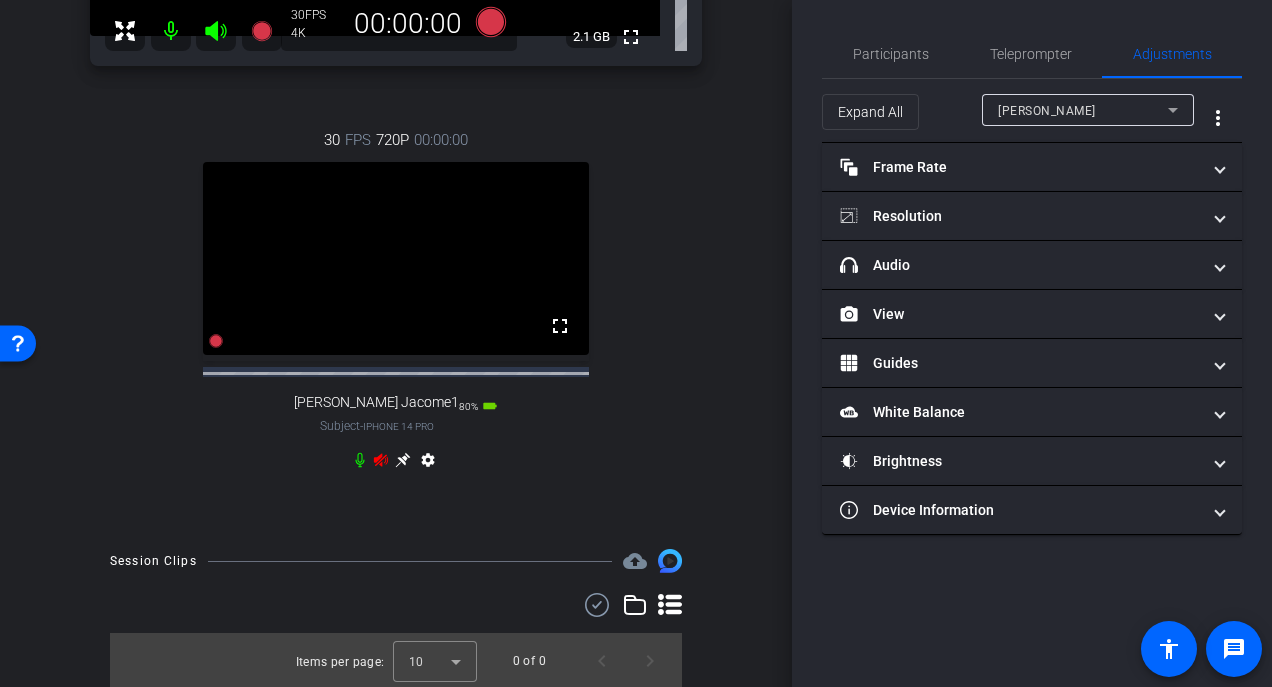 click 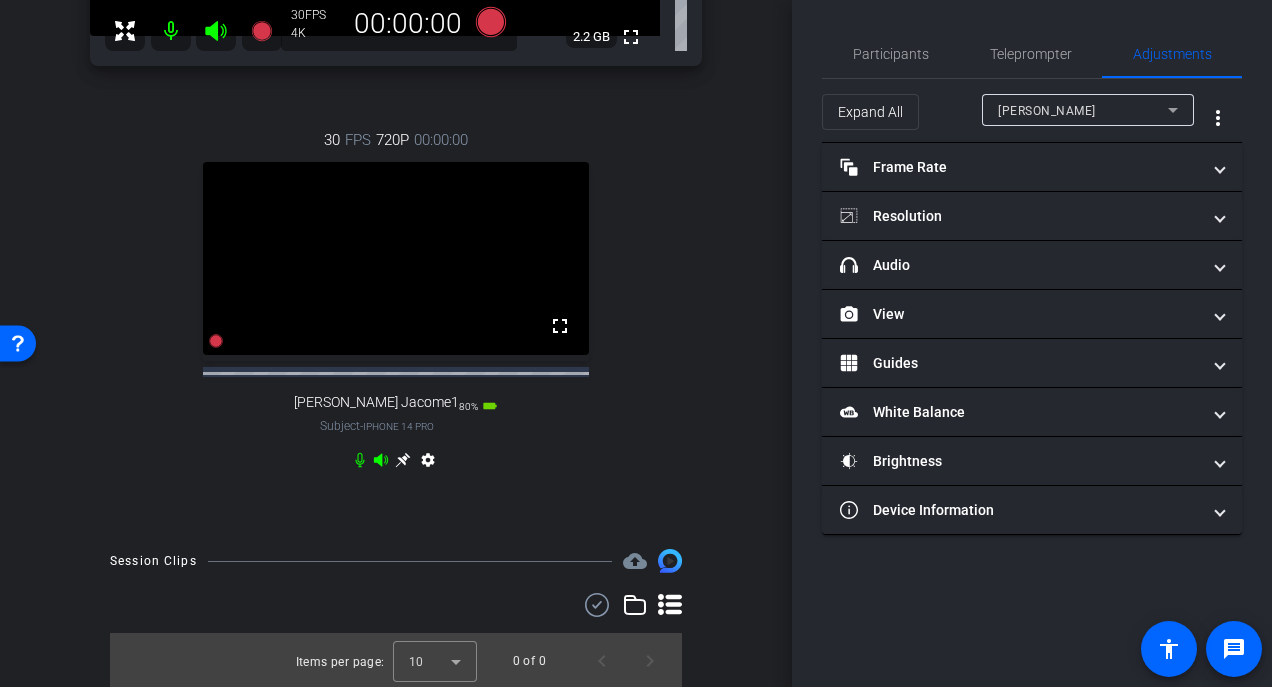 click 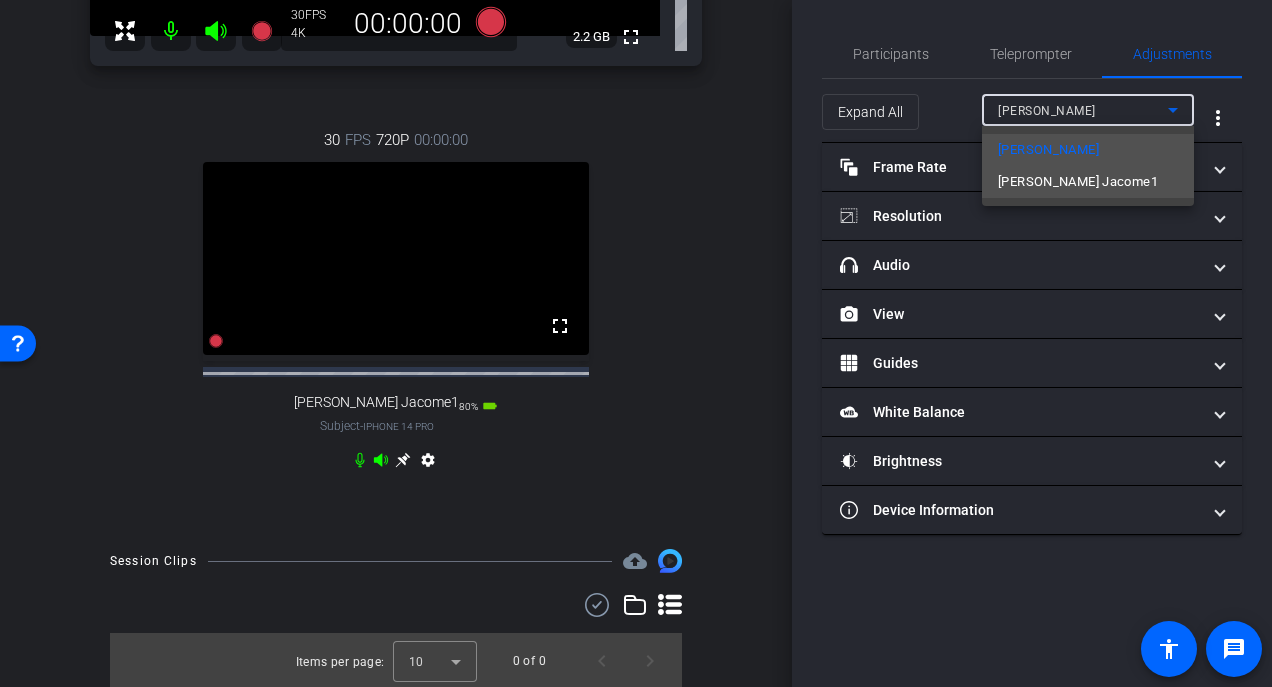 click on "Dan Jacome1" at bounding box center (1078, 182) 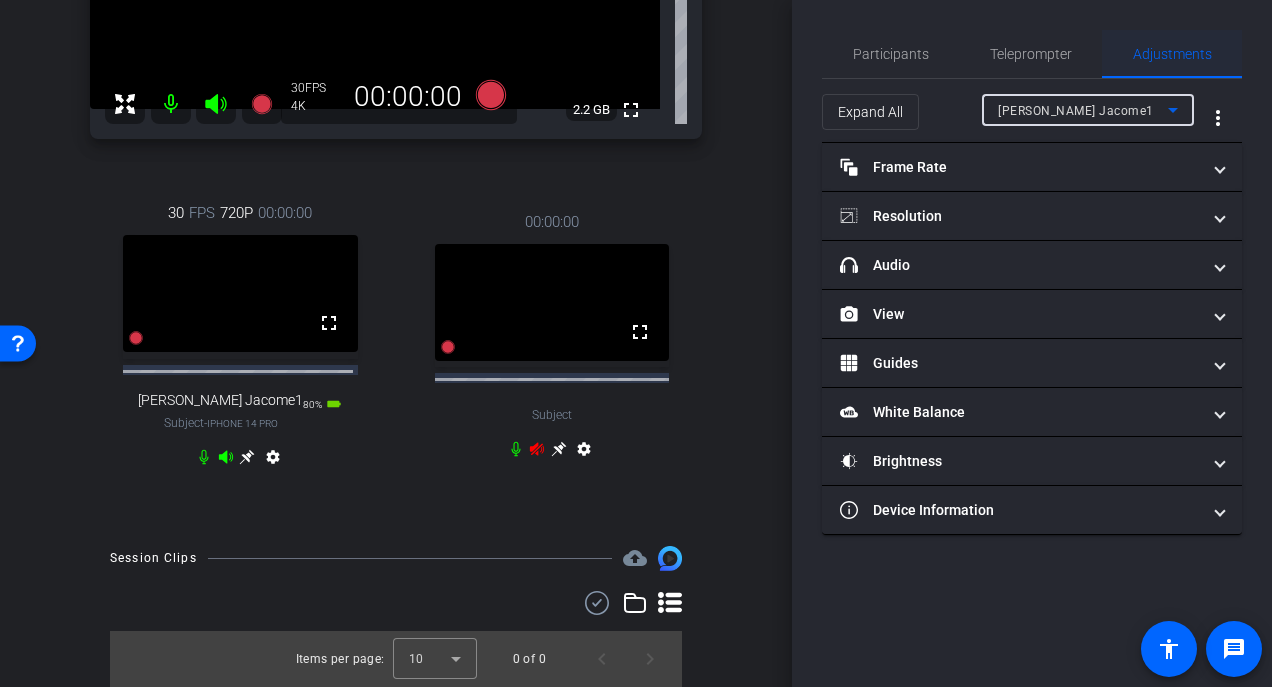 scroll, scrollTop: 341, scrollLeft: 0, axis: vertical 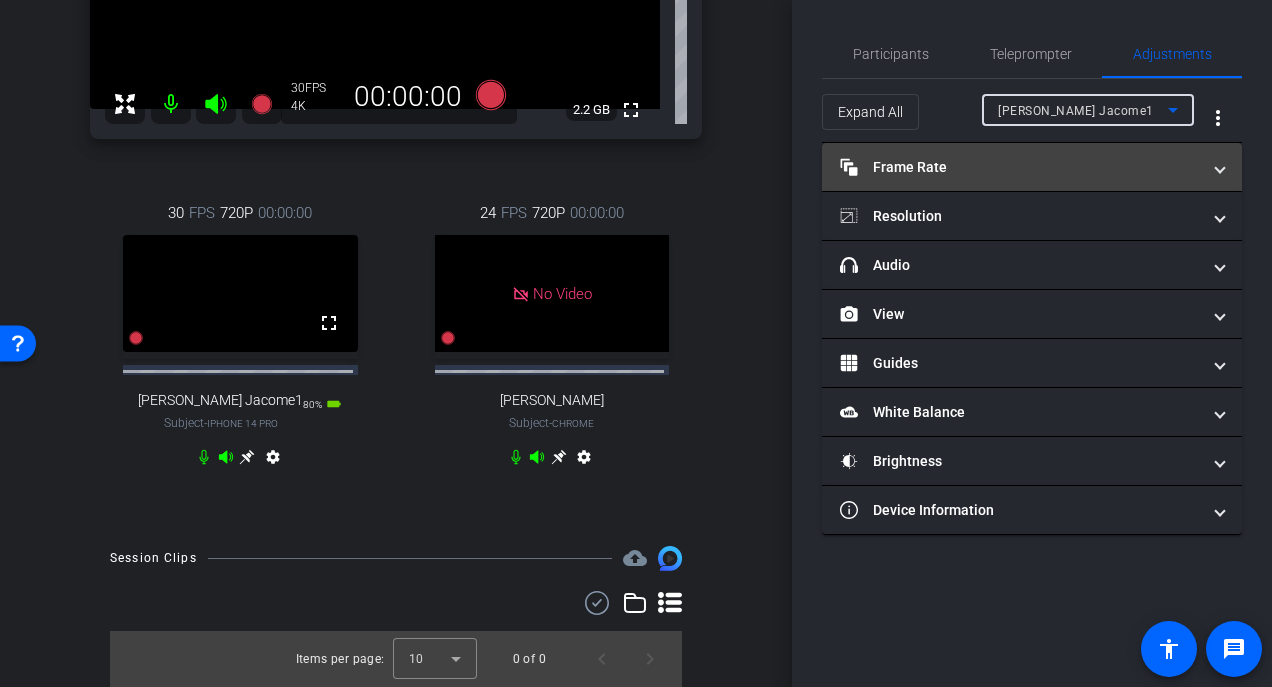 click at bounding box center [1220, 167] 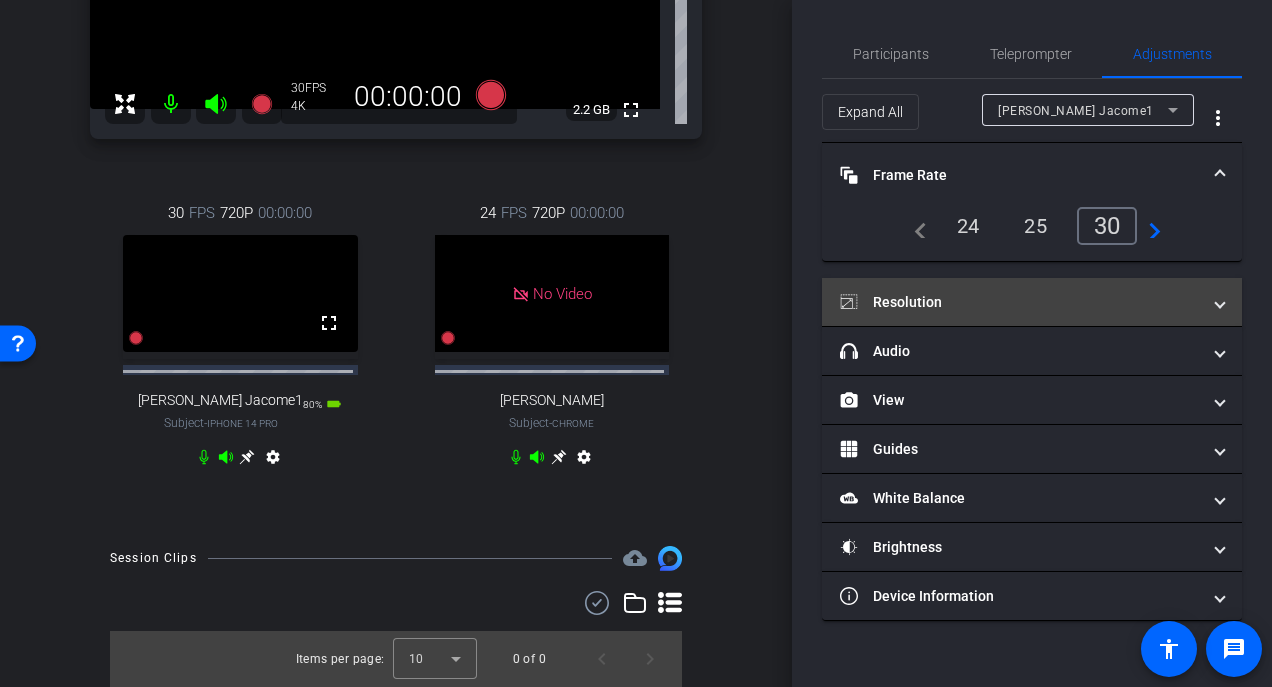 click on "Resolution" at bounding box center (1032, 302) 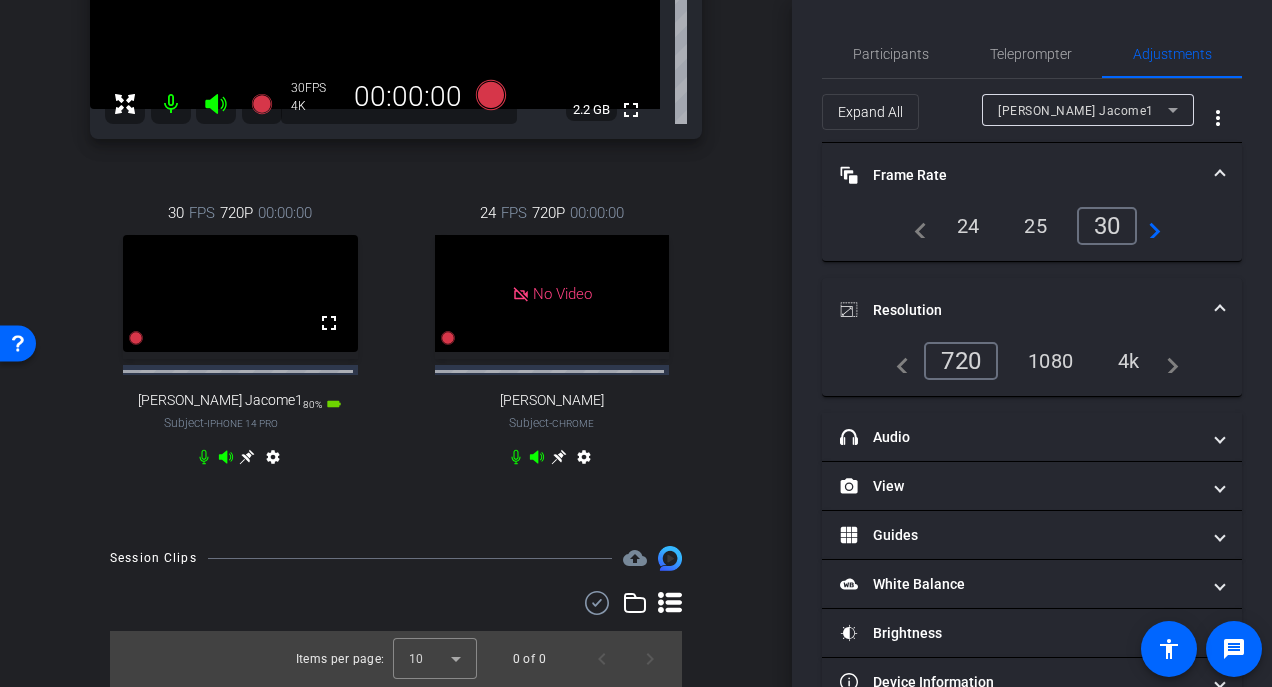 click on "4k" at bounding box center (1129, 361) 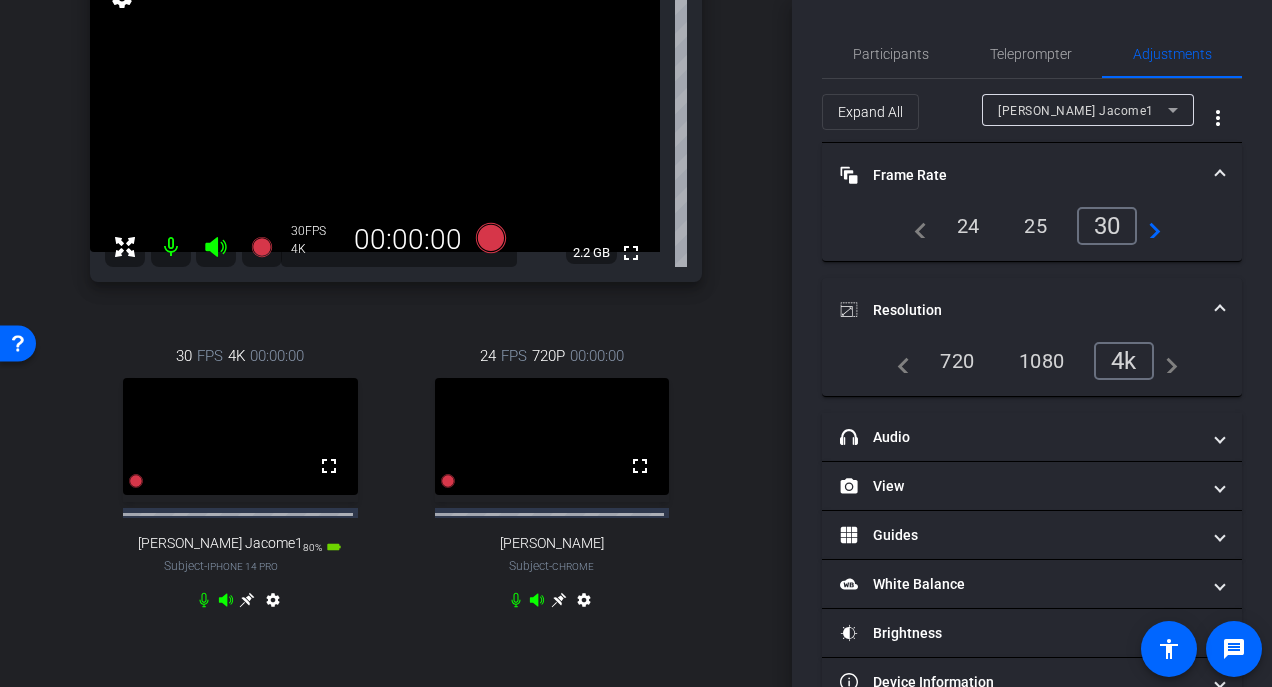 scroll, scrollTop: 181, scrollLeft: 0, axis: vertical 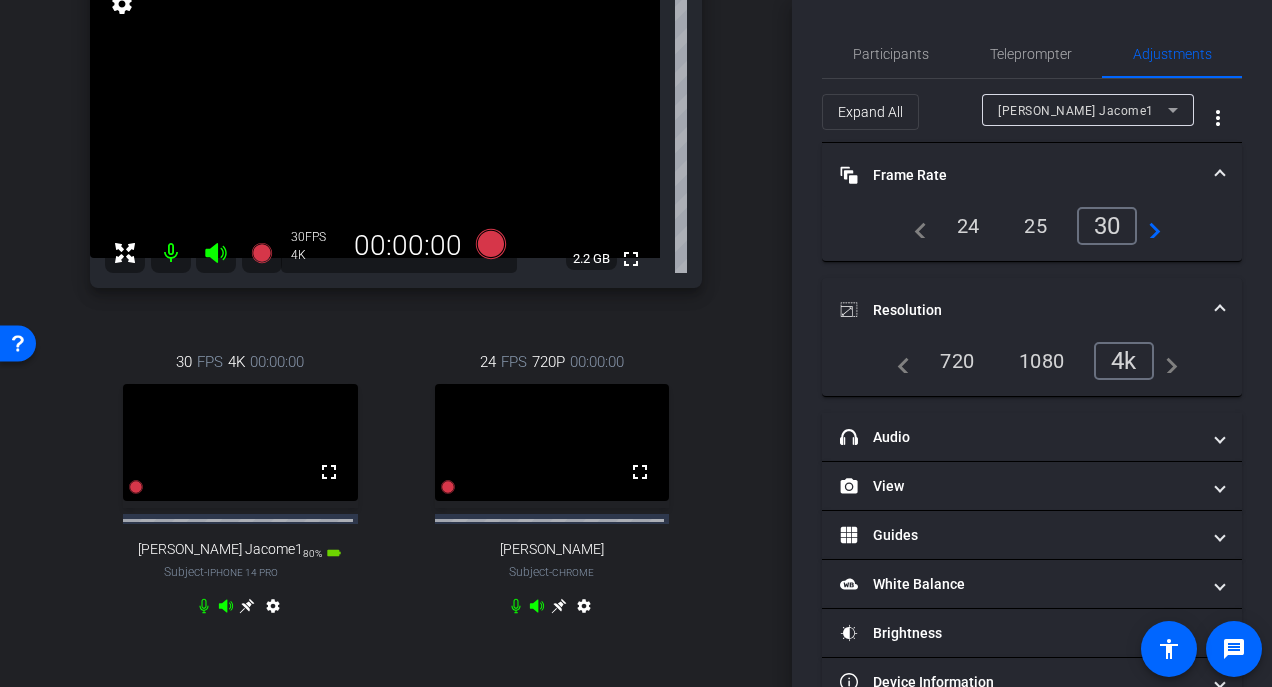 click on "Julia Howard iPhone 13 info ROOM ID: 784087111 70% battery_std fullscreen settings  2.2 GB
30 FPS  4K   00:00:00
30 FPS 4K  00:00:00  fullscreen
Dan Jacome1 Subject   -  iPhone 14 Pro 80% battery_std
settings 24 FPS 720P  00:00:00  fullscreen
Dana Subject   -  Chrome" at bounding box center (396, 290) 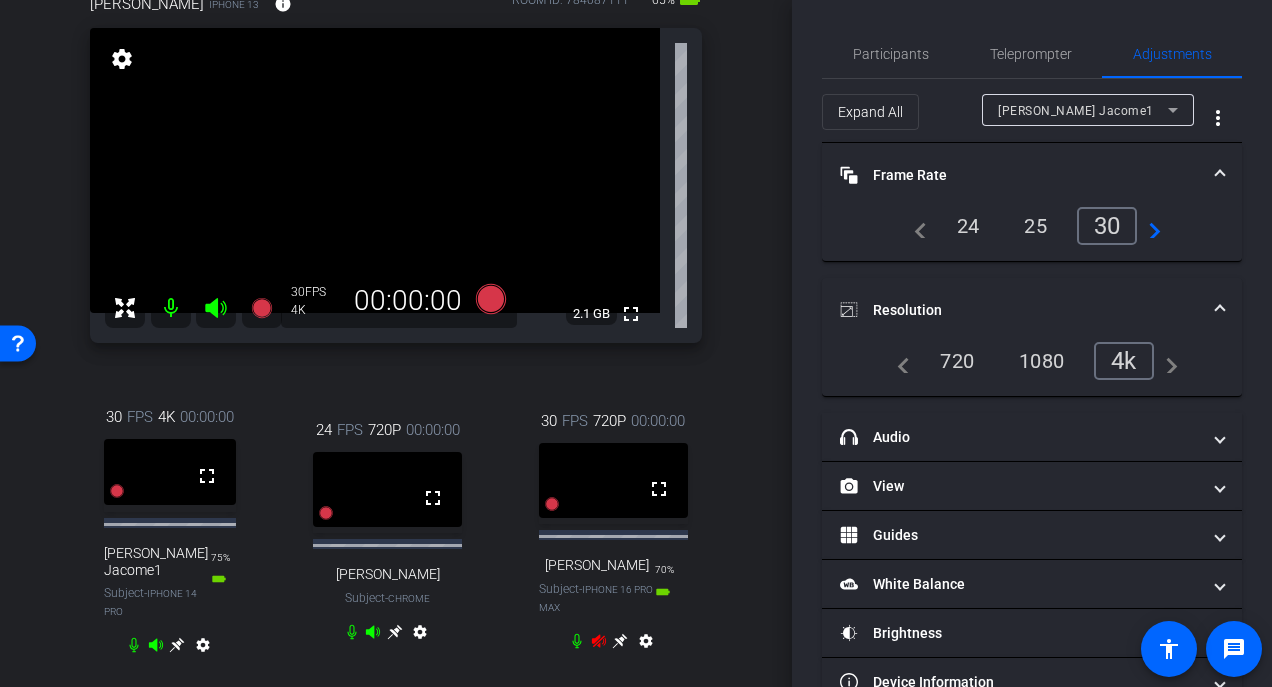 scroll, scrollTop: 126, scrollLeft: 0, axis: vertical 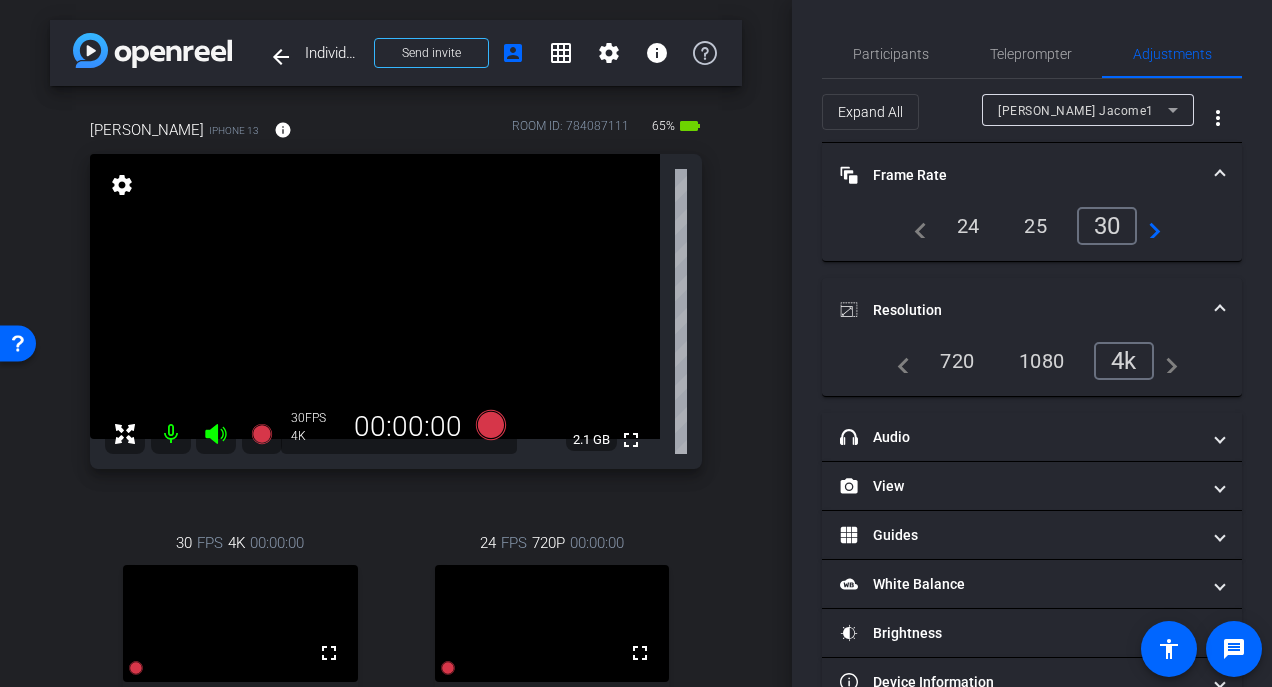 click at bounding box center (552, 623) 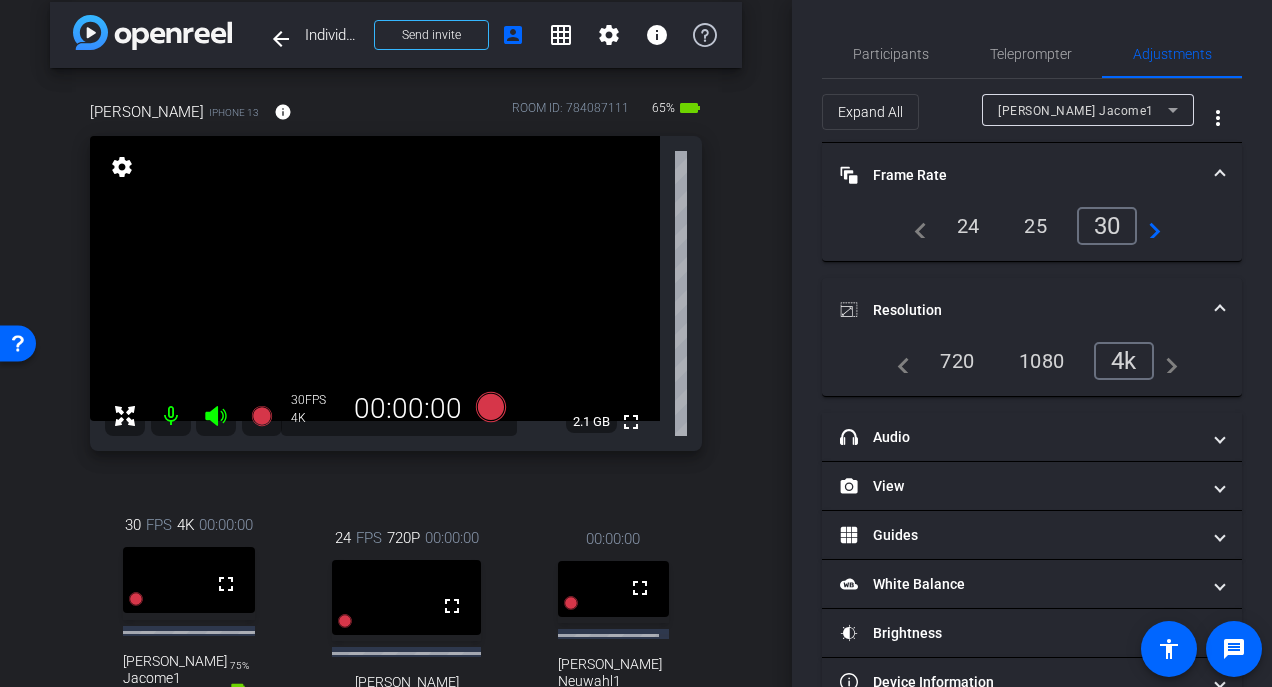 scroll, scrollTop: 226, scrollLeft: 0, axis: vertical 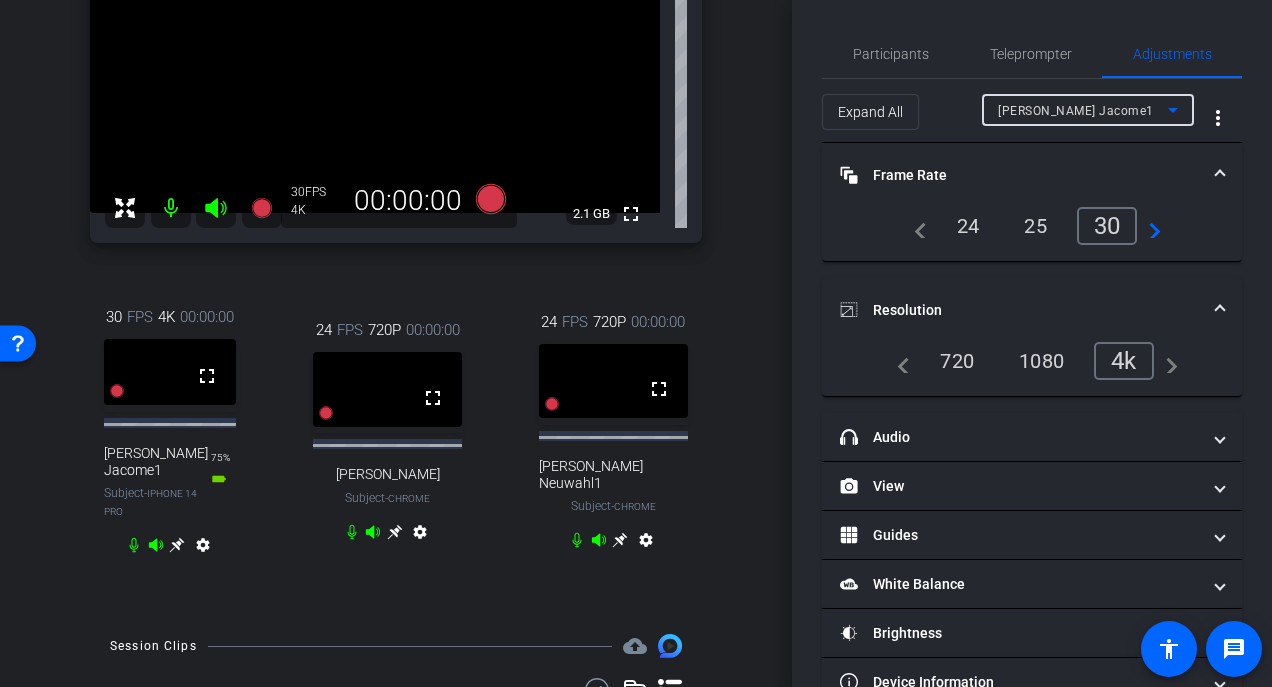 click 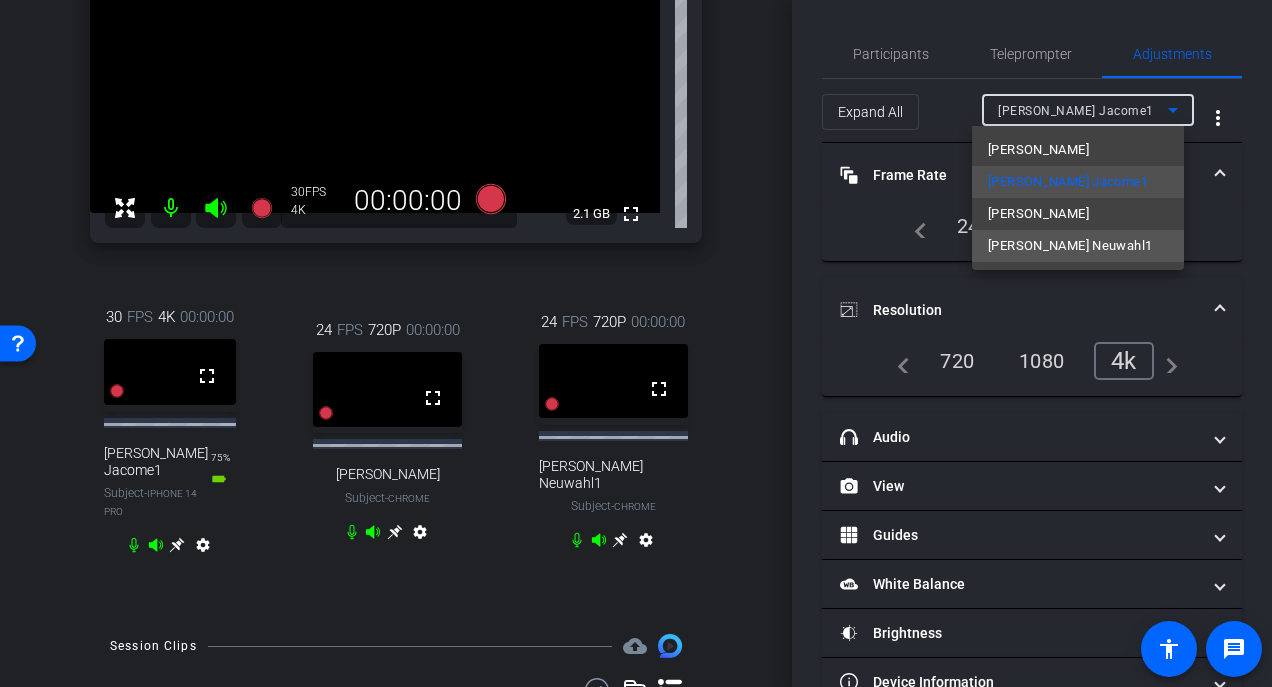 click on "Paula Neuwahl1" at bounding box center (1070, 246) 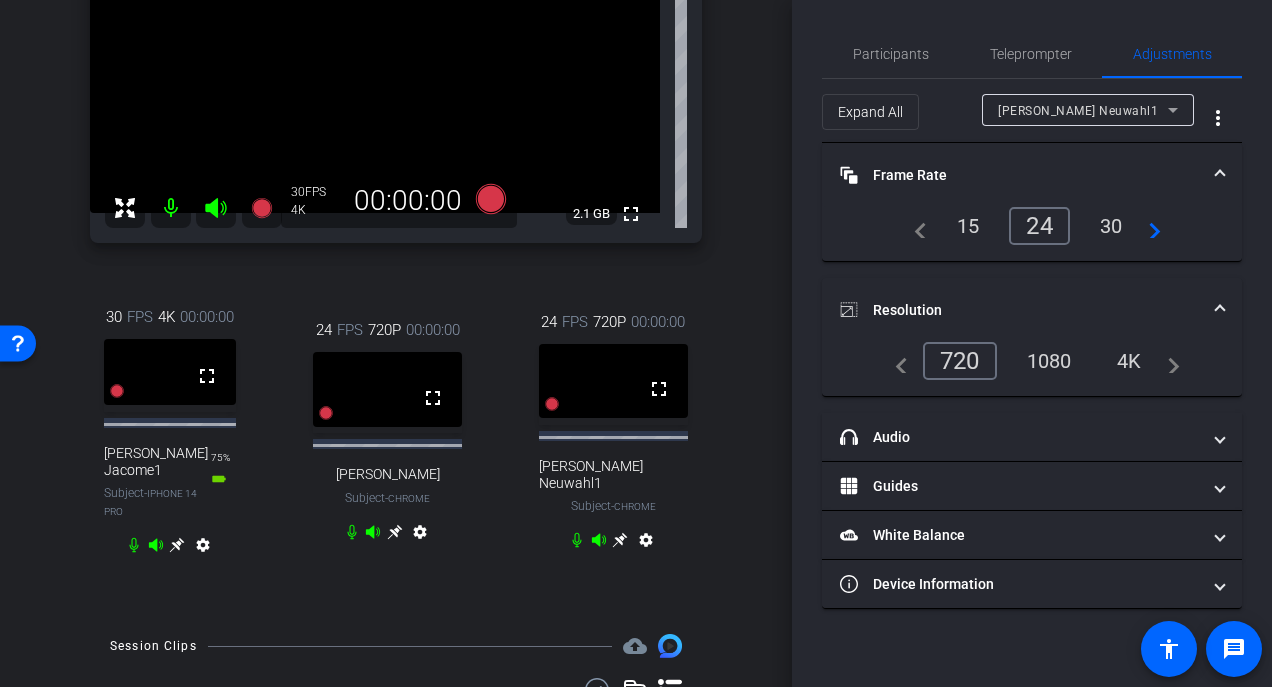 click on "30" at bounding box center (1111, 226) 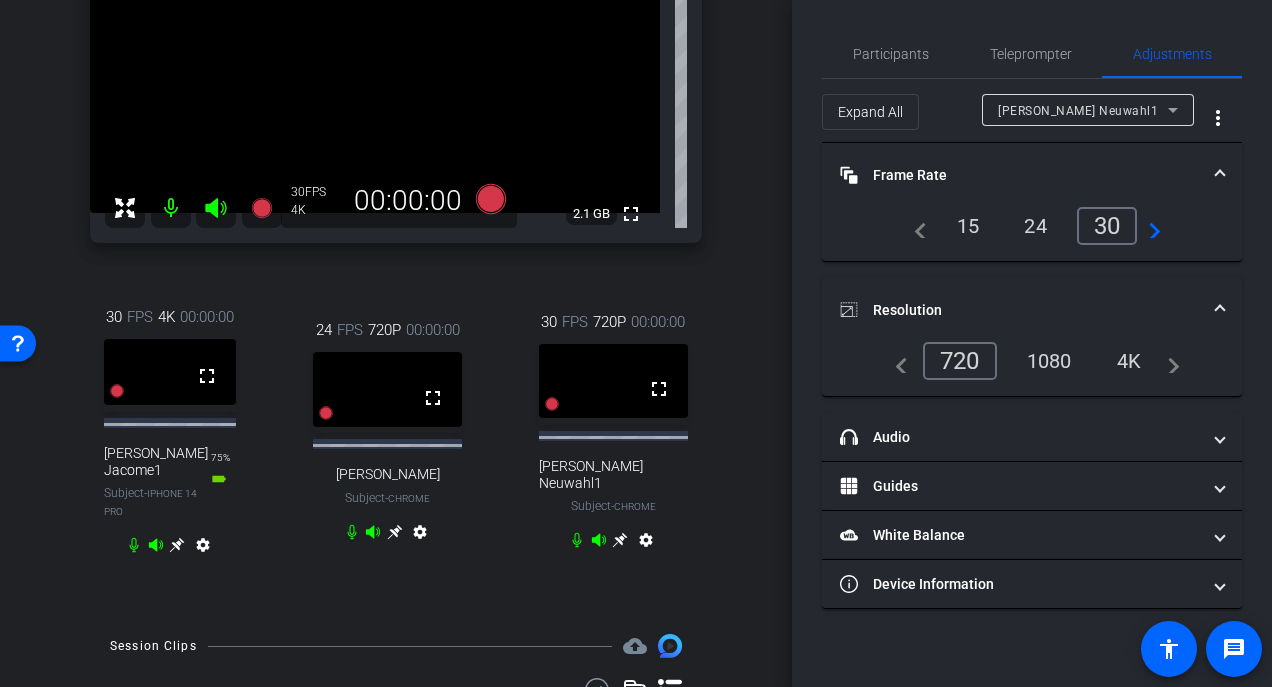 click on "4K" at bounding box center [1129, 361] 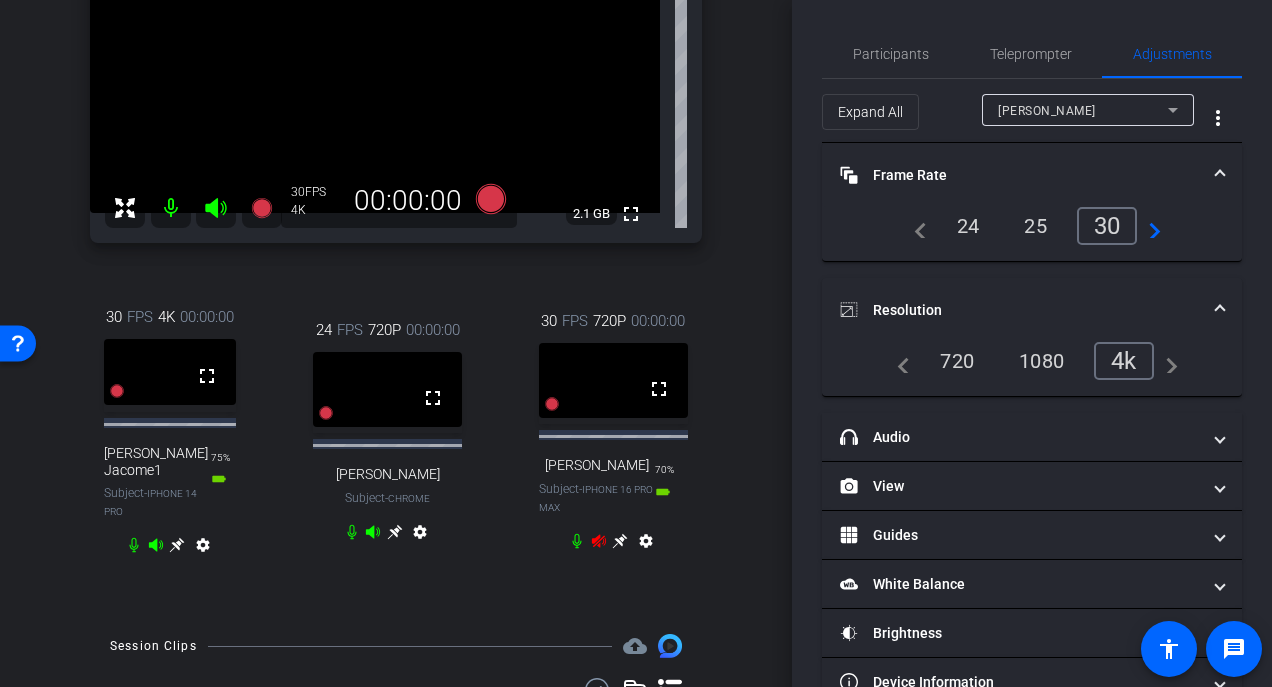 click on "Julia Howard" 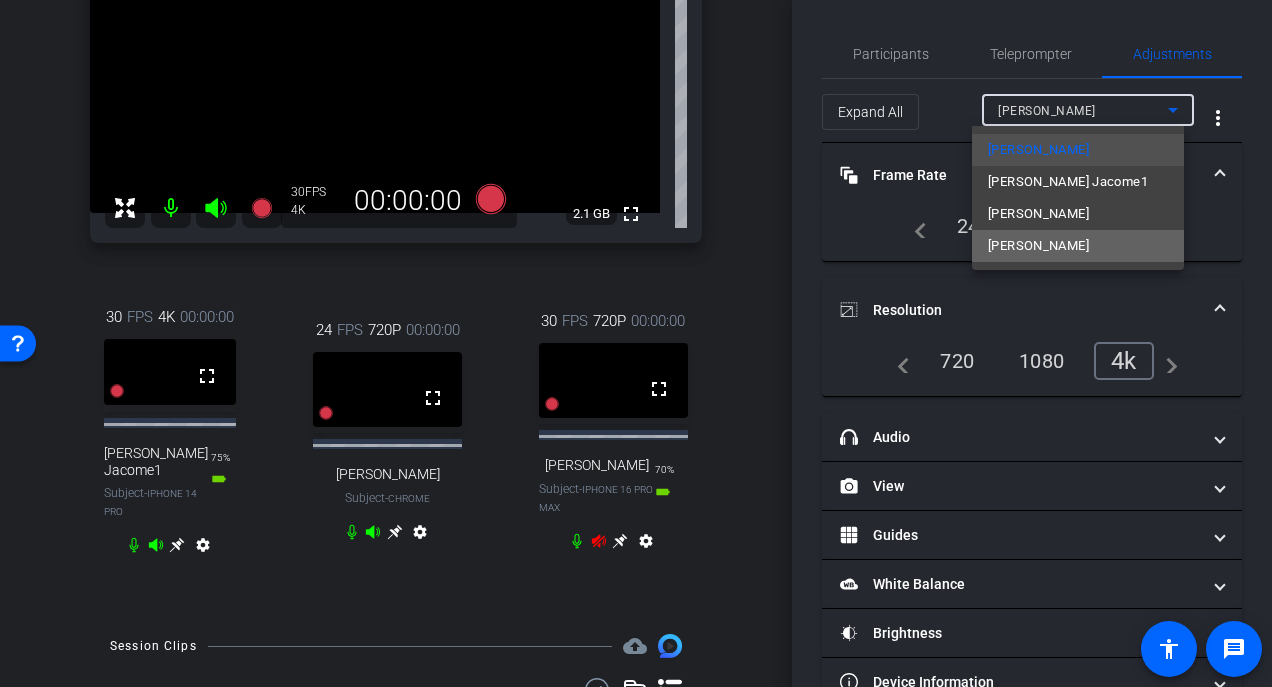 click on "Paula Neuwahl" at bounding box center (1038, 246) 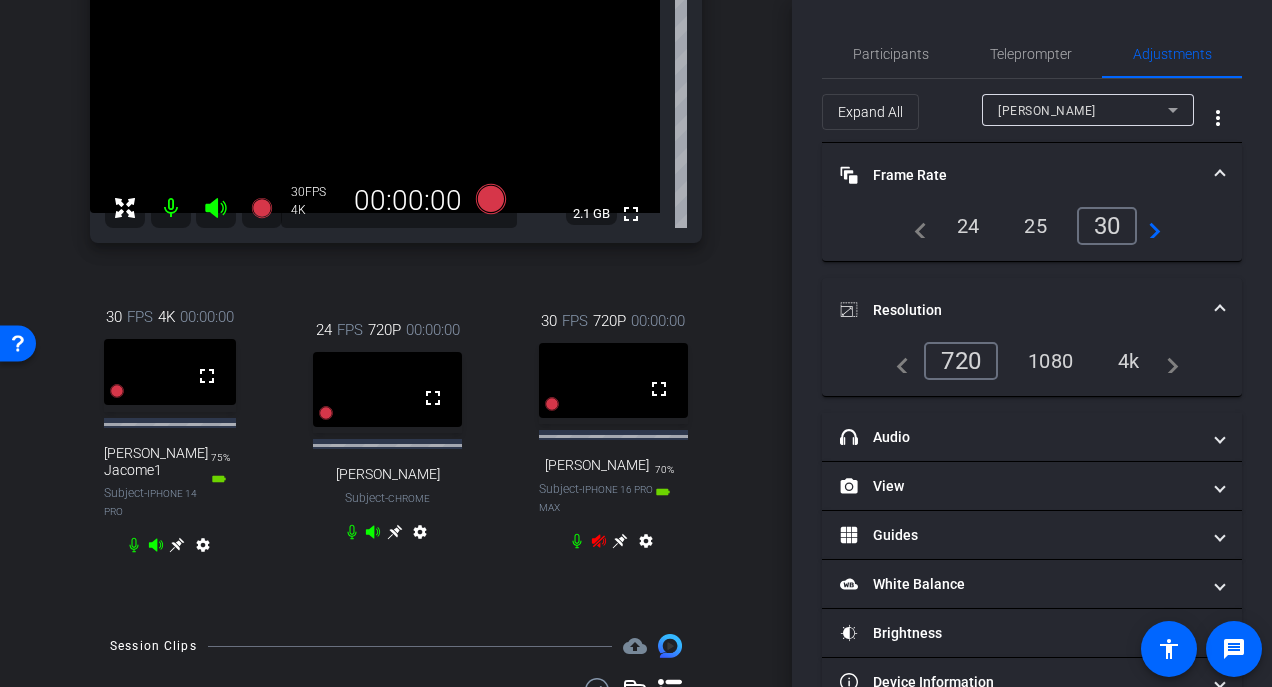 click on "4k" at bounding box center (1129, 361) 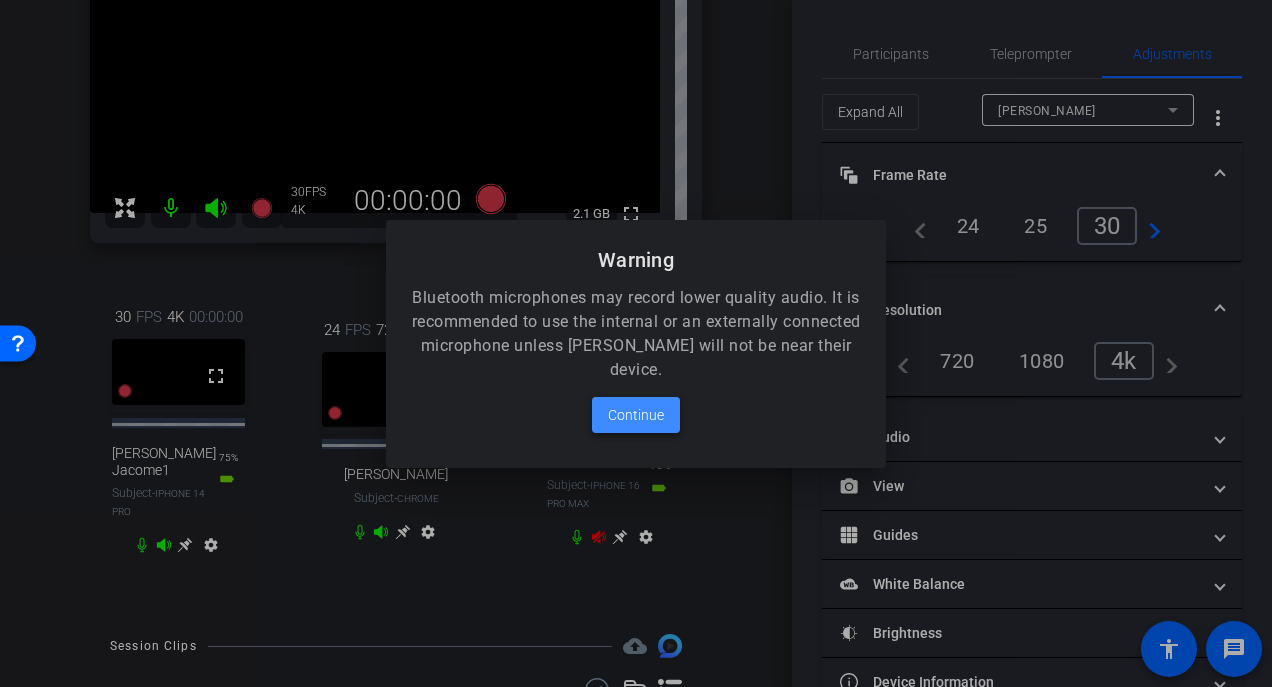 click on "Continue" at bounding box center [636, 415] 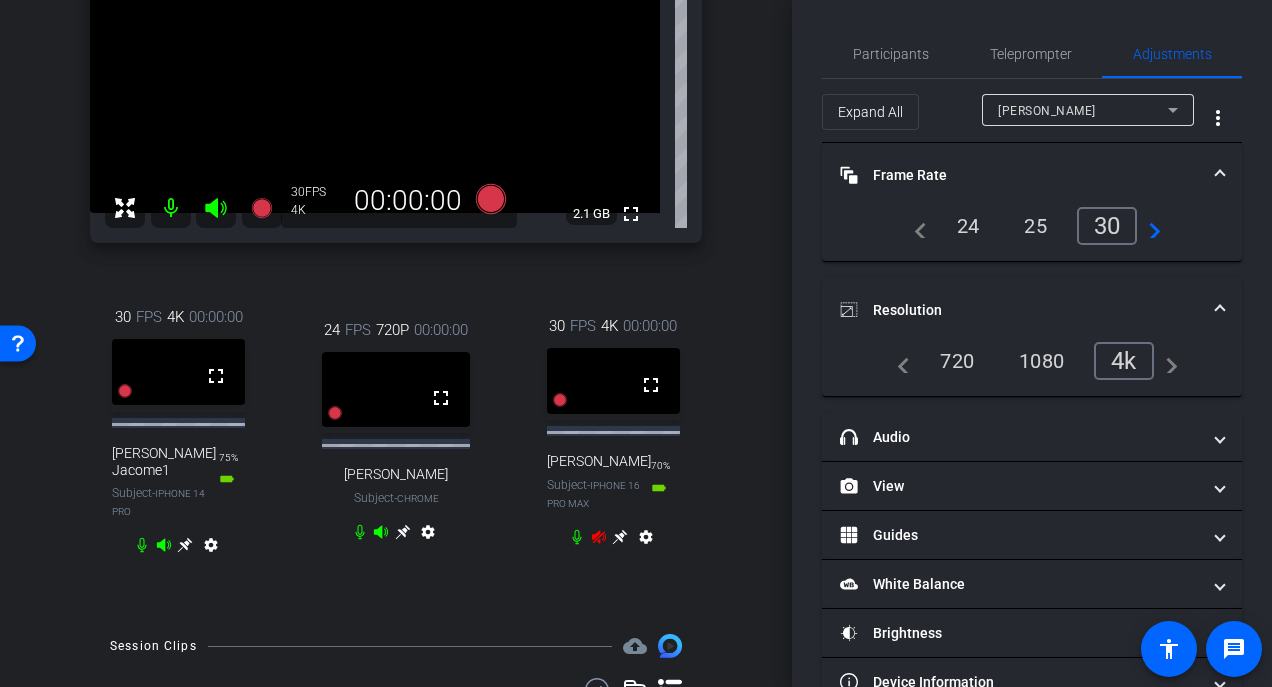click on "fullscreen" at bounding box center [613, 384] 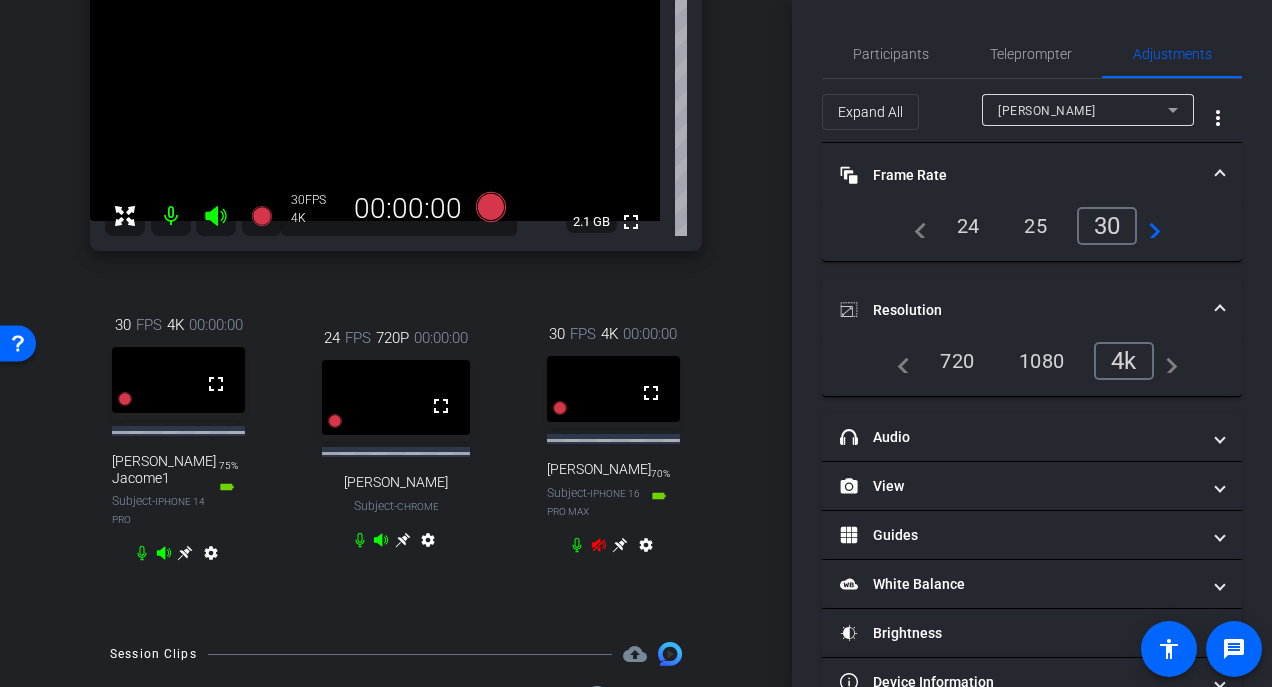 scroll, scrollTop: 216, scrollLeft: 0, axis: vertical 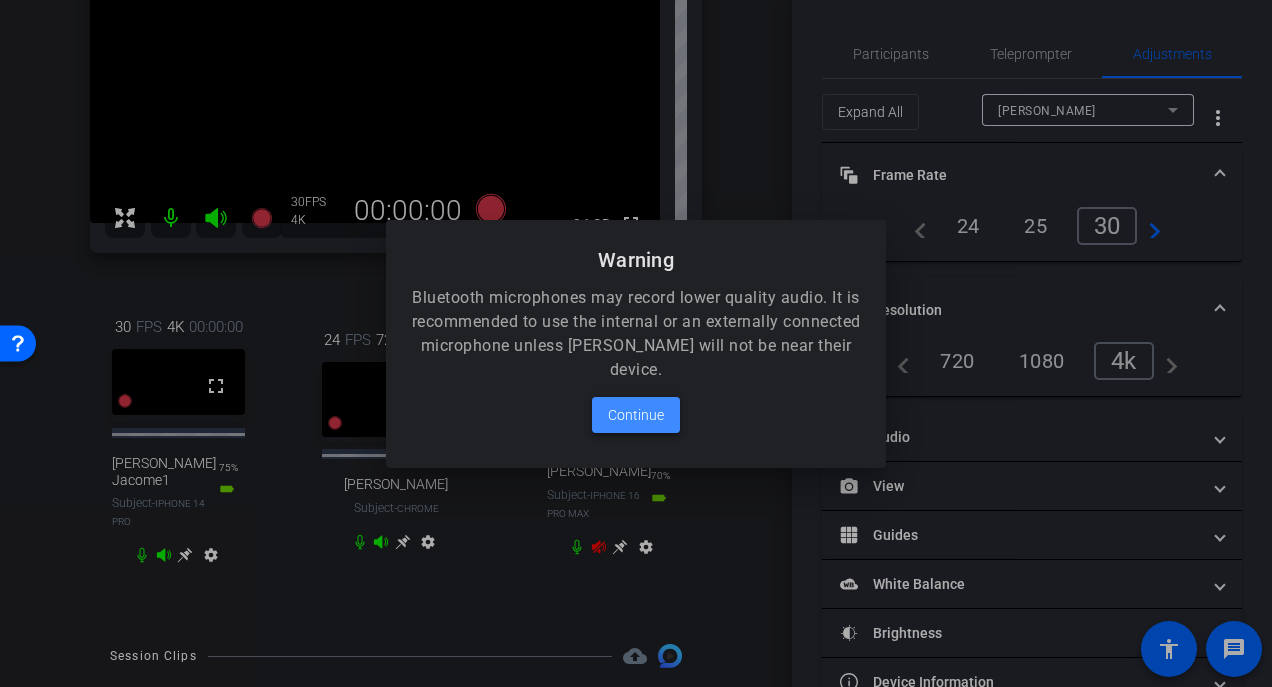 click on "Continue" at bounding box center (636, 415) 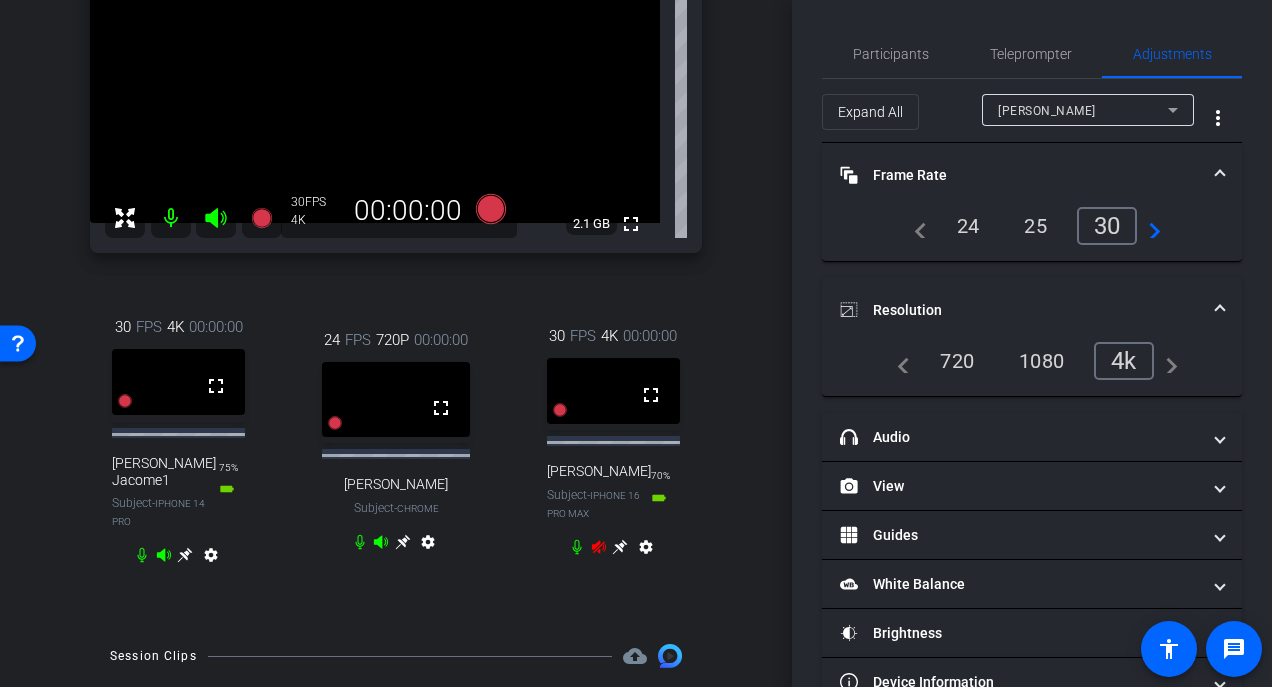click 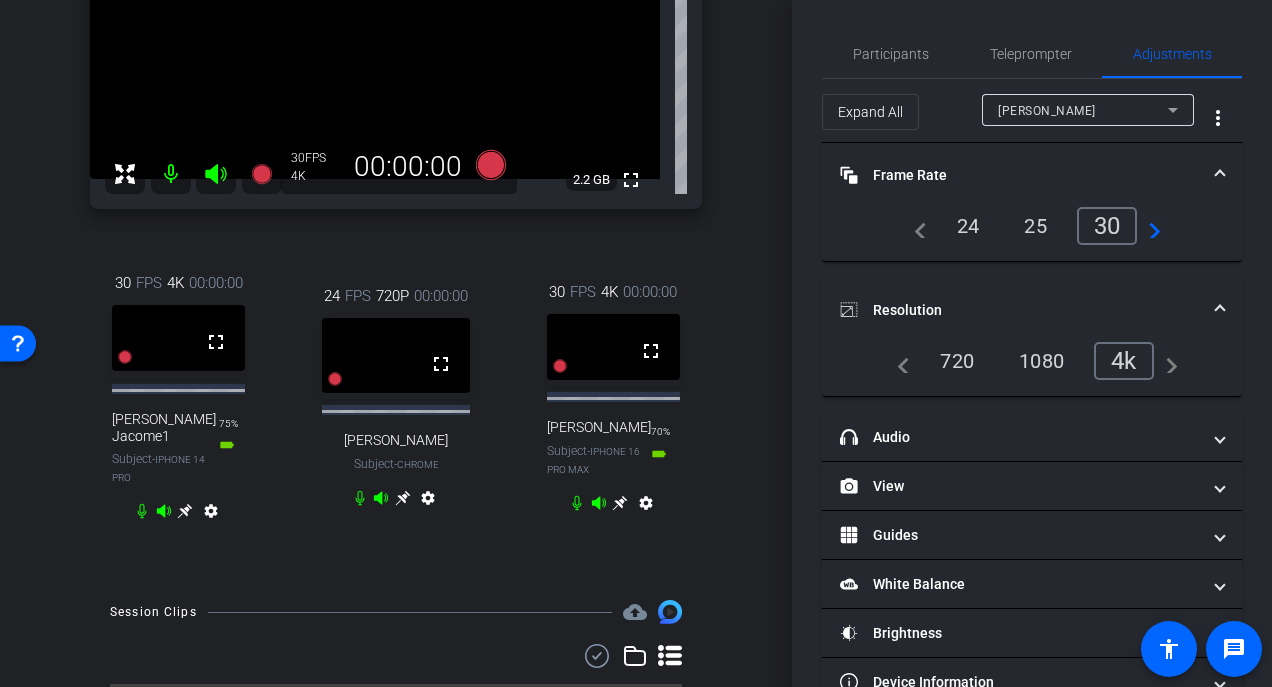 scroll, scrollTop: 272, scrollLeft: 0, axis: vertical 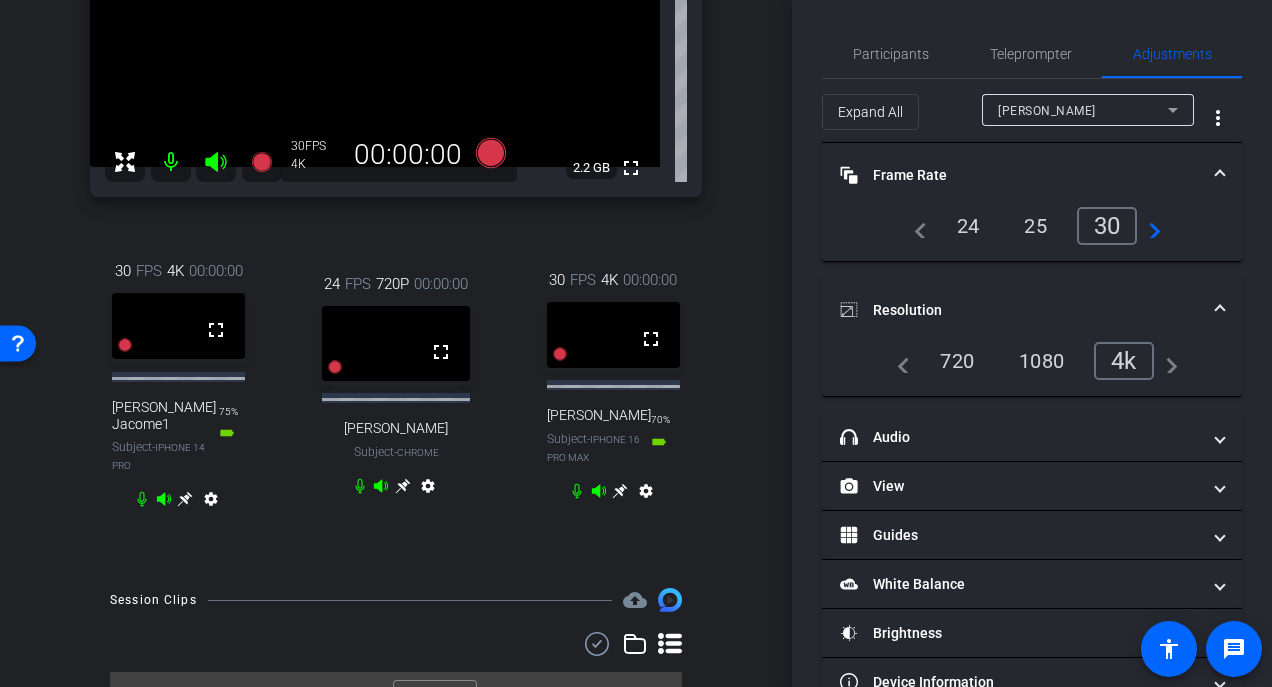 click on "settings" at bounding box center [428, 490] 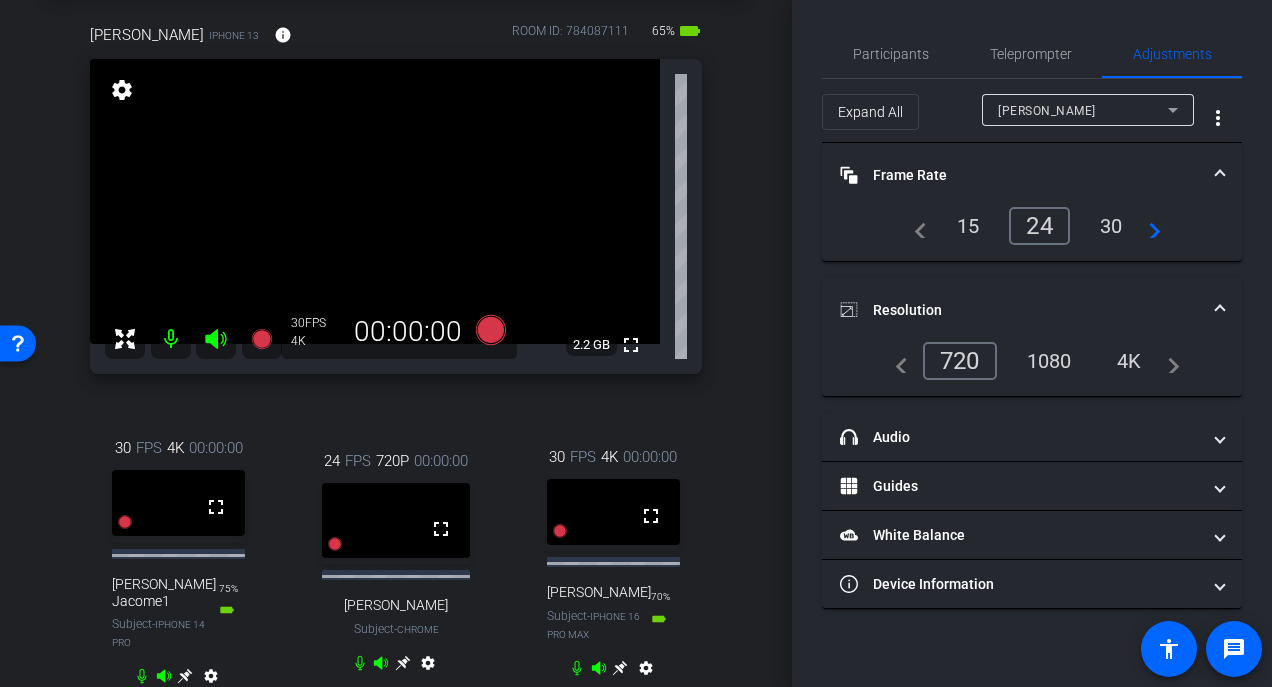 scroll, scrollTop: 86, scrollLeft: 0, axis: vertical 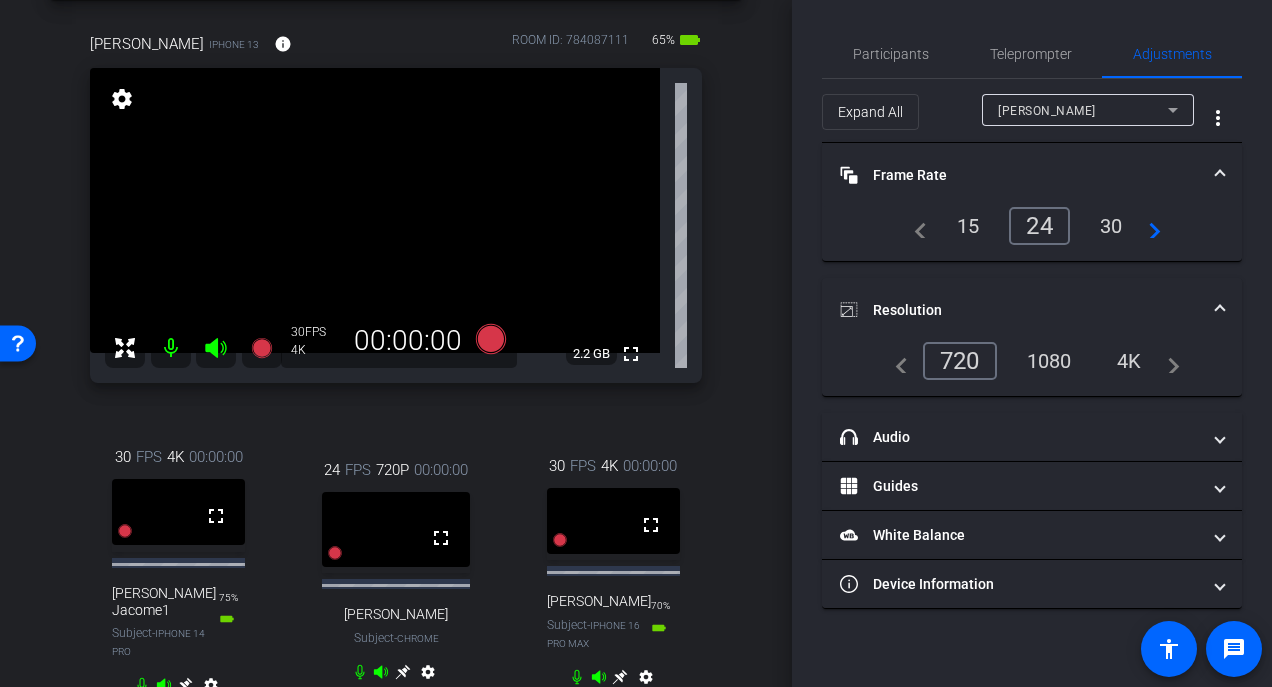 click at bounding box center (396, 529) 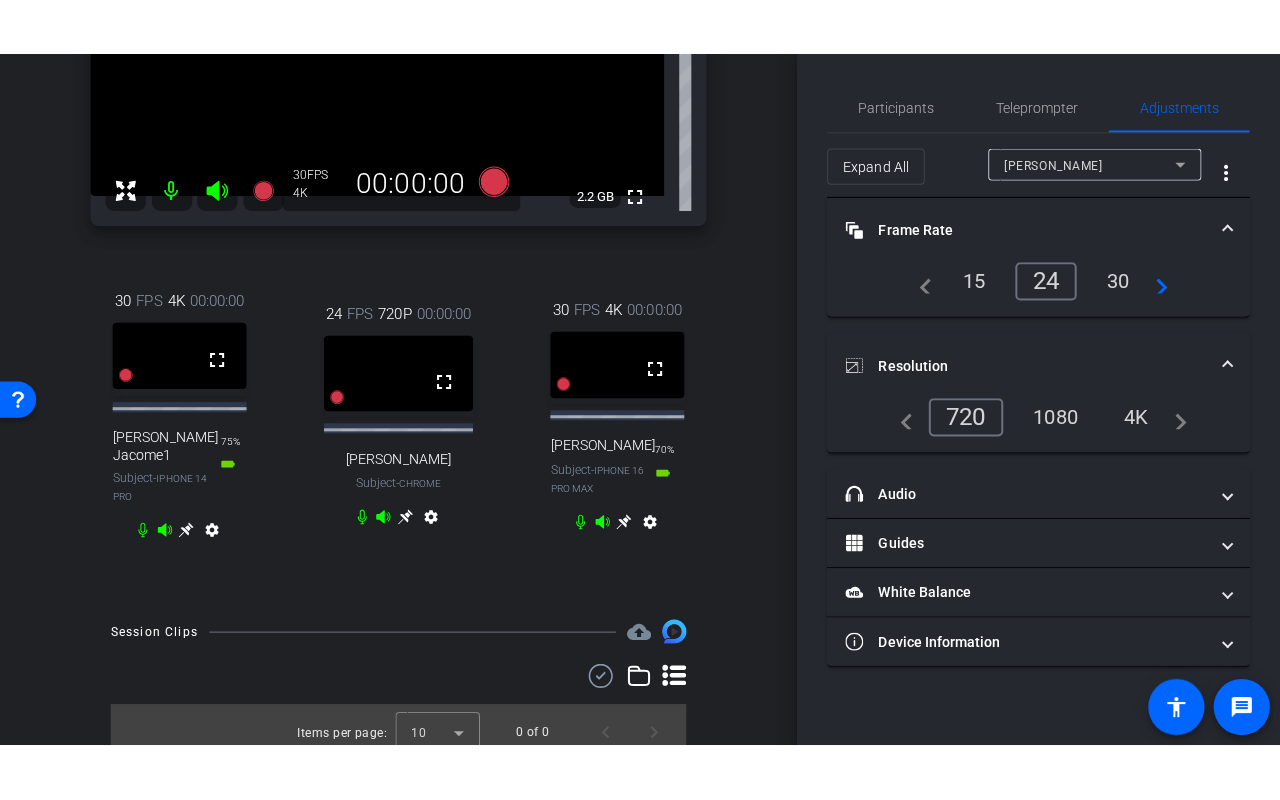 scroll, scrollTop: 298, scrollLeft: 0, axis: vertical 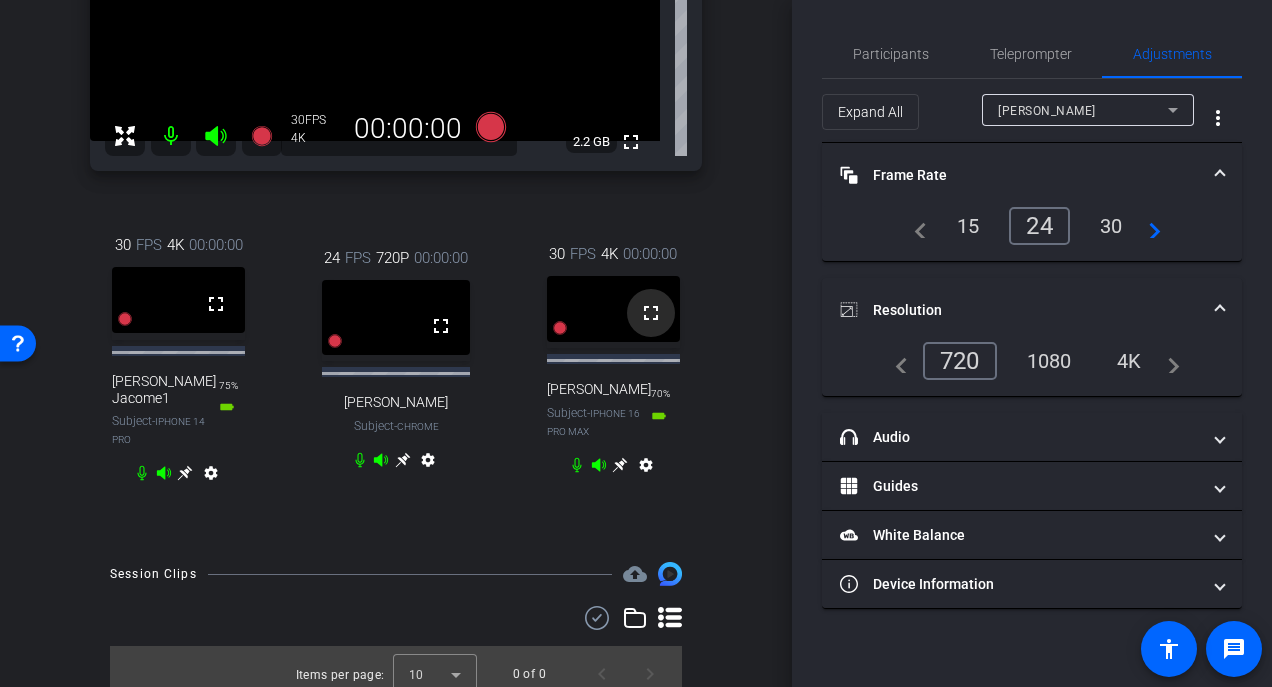 click on "fullscreen" at bounding box center (651, 313) 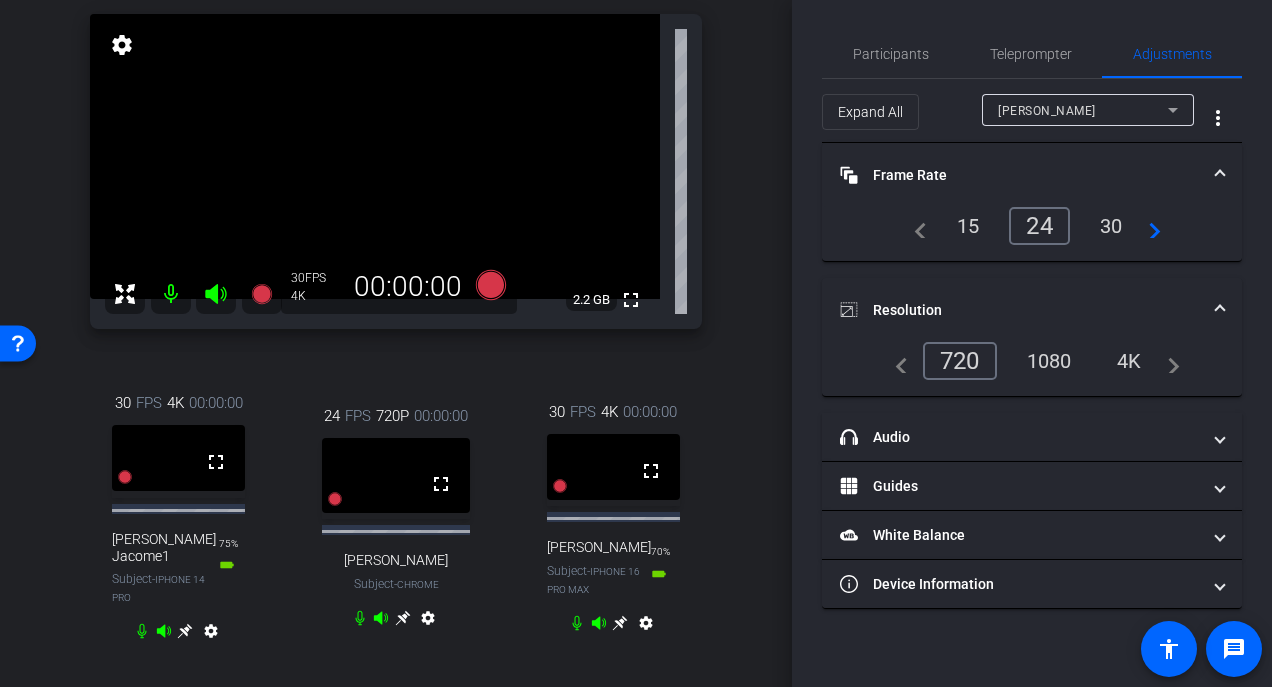 scroll, scrollTop: 130, scrollLeft: 0, axis: vertical 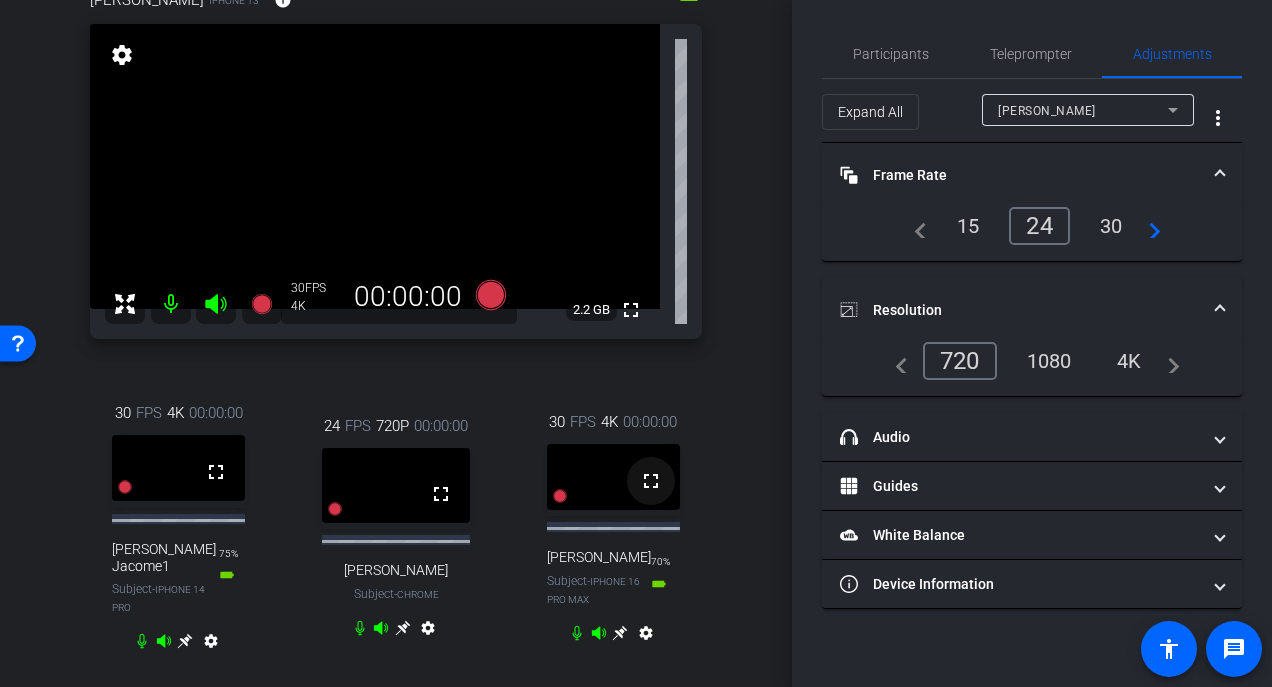 click on "fullscreen" at bounding box center [651, 481] 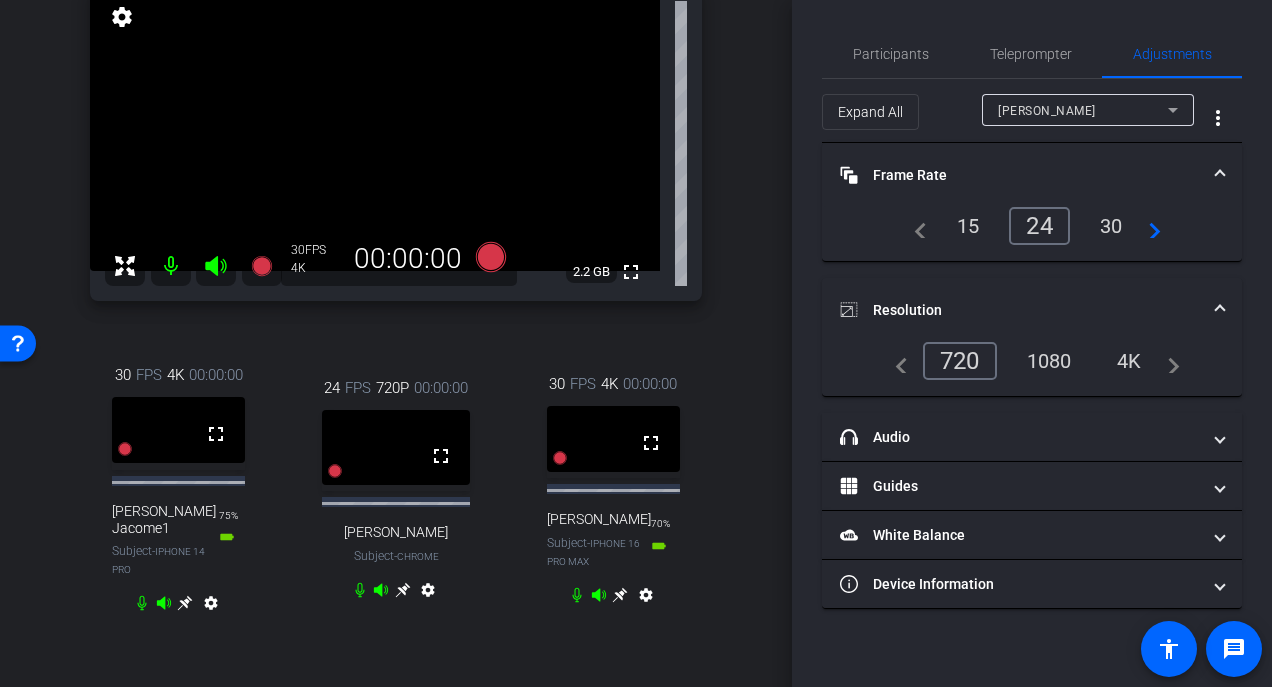 scroll, scrollTop: 0, scrollLeft: 0, axis: both 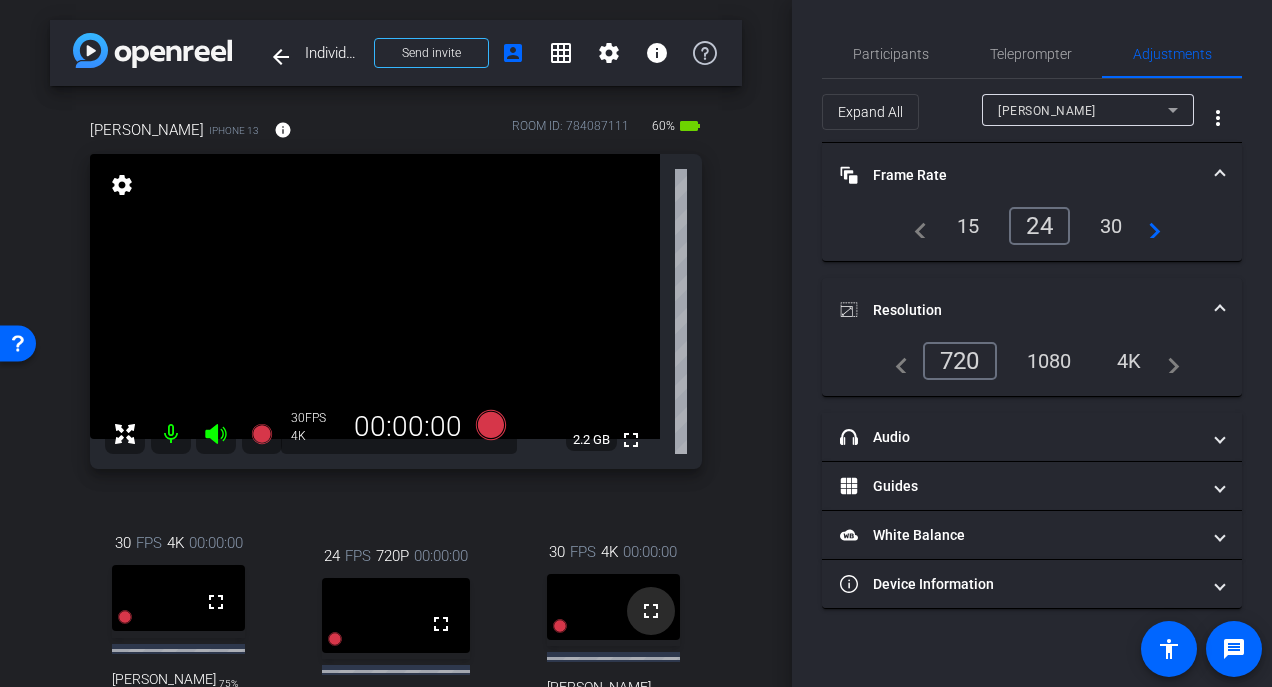 click on "fullscreen" at bounding box center (651, 611) 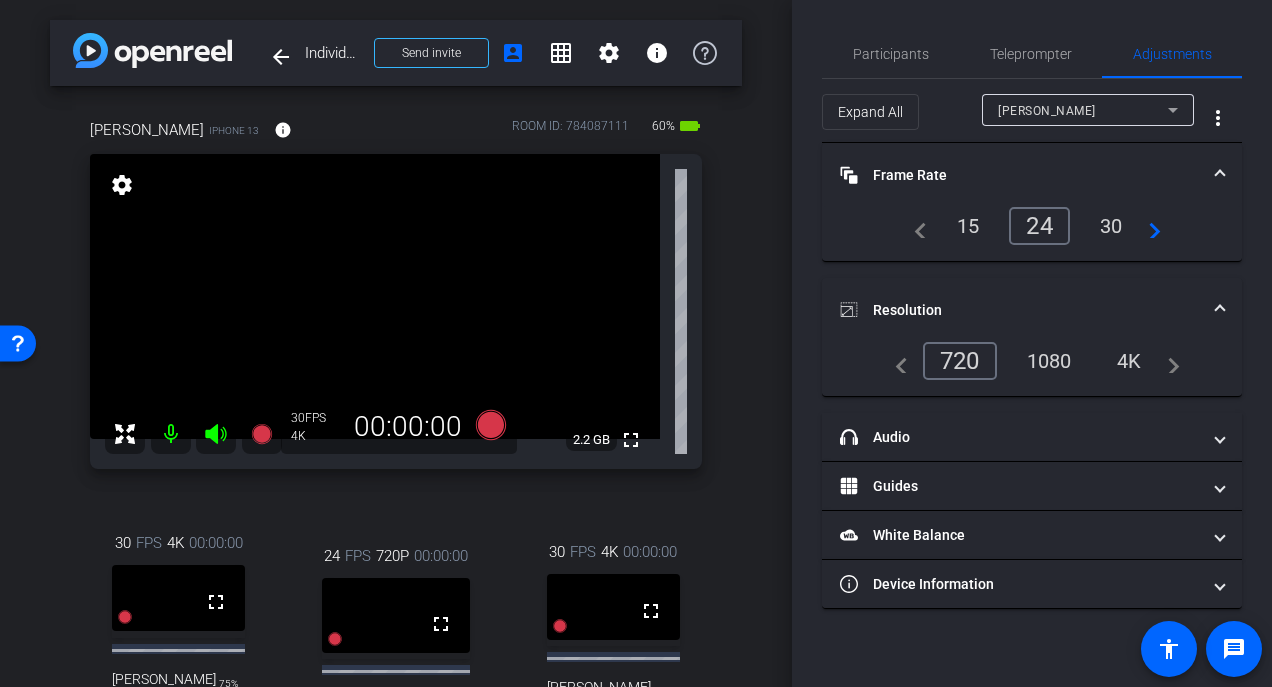 click 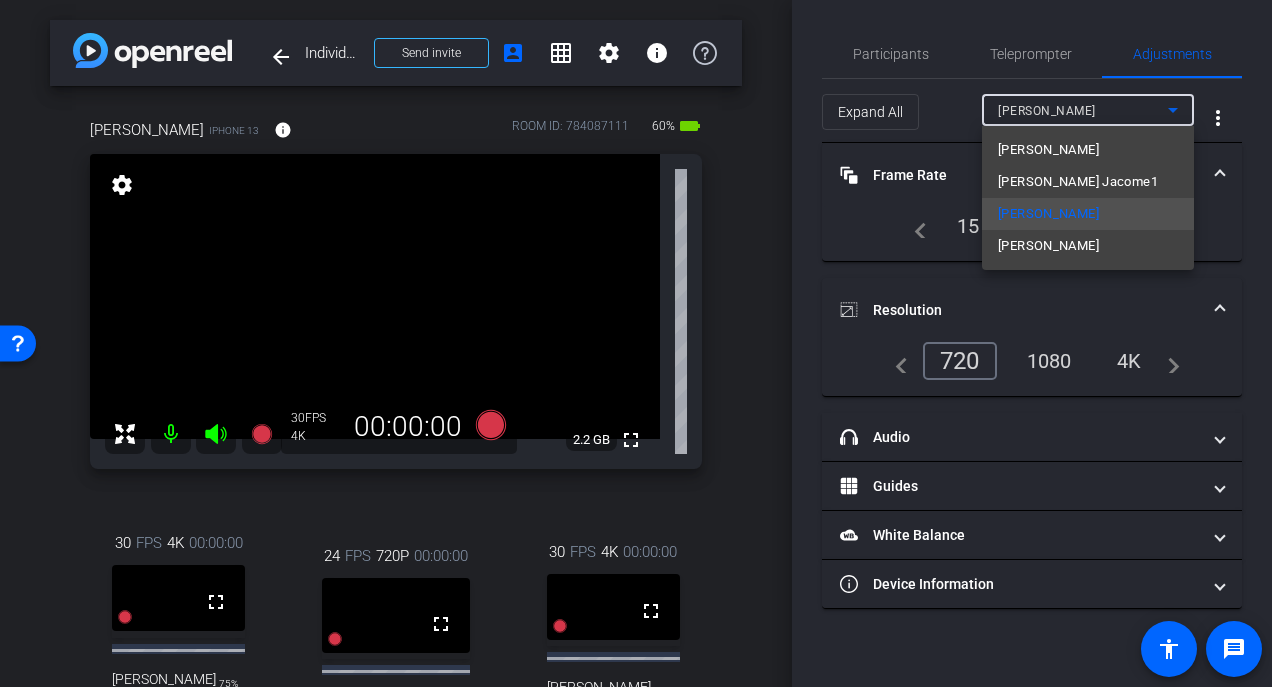 type on "1000" 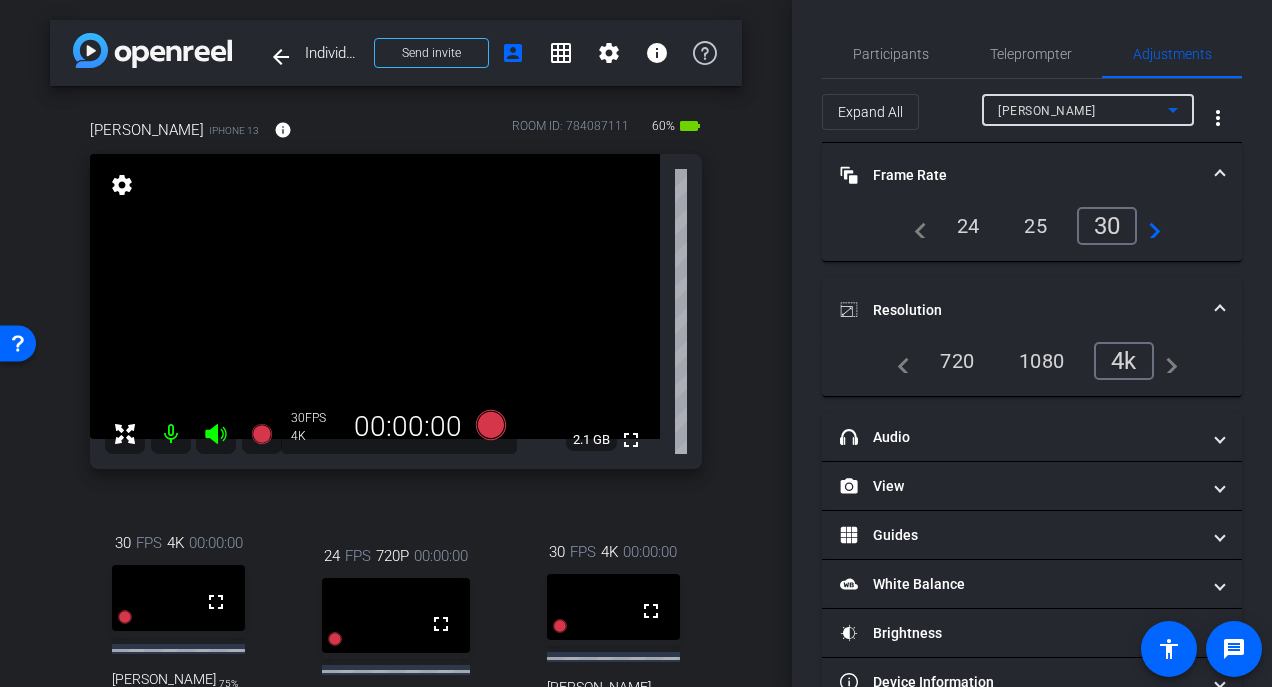 click 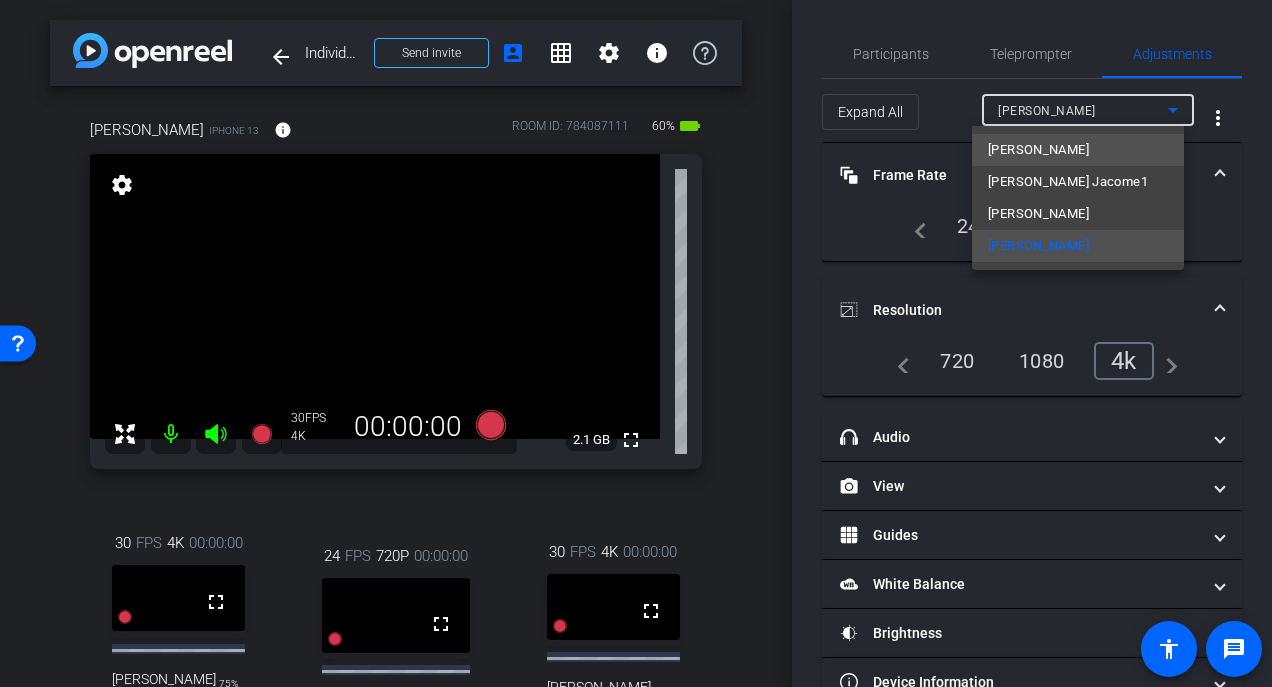 click on "[PERSON_NAME]" at bounding box center [1078, 150] 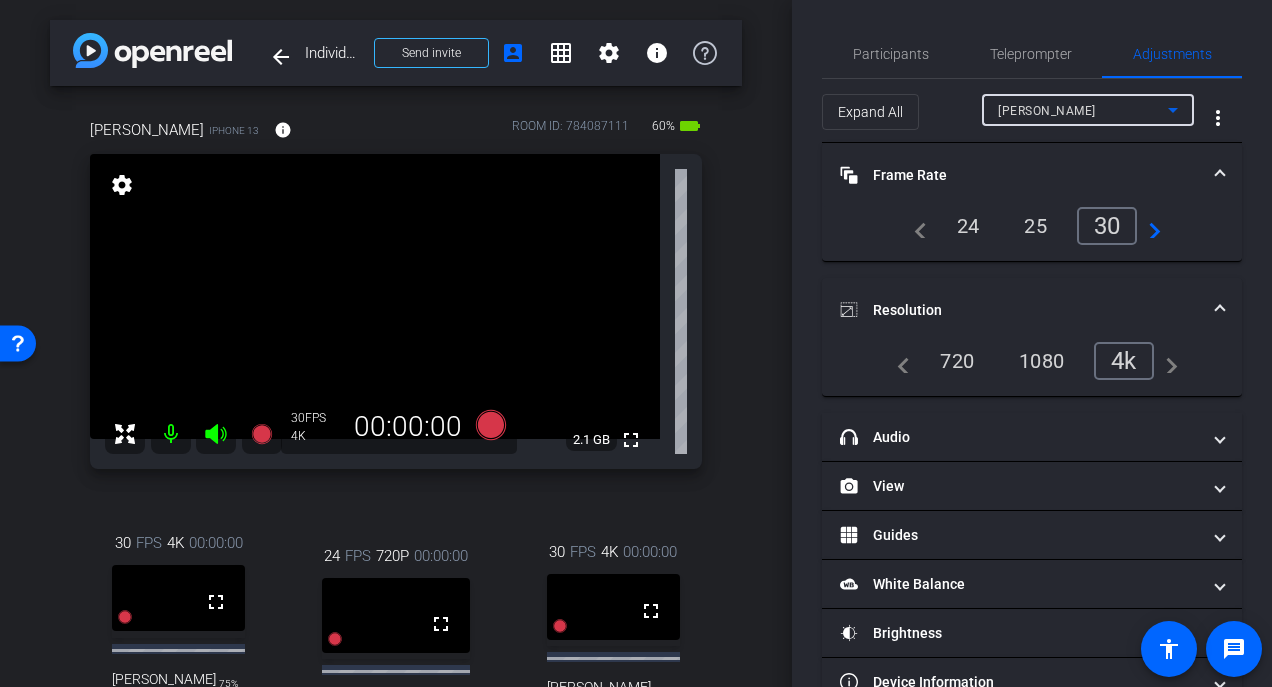 click 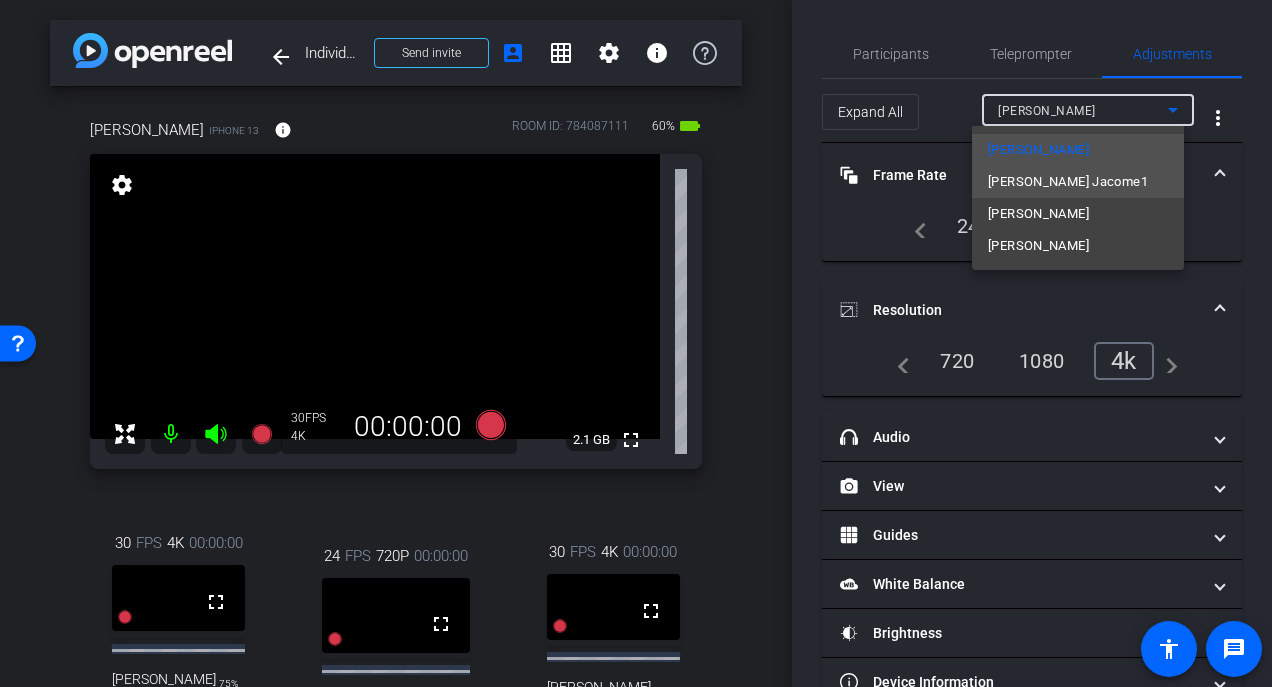 drag, startPoint x: 1107, startPoint y: 174, endPoint x: 1045, endPoint y: 178, distance: 62.1289 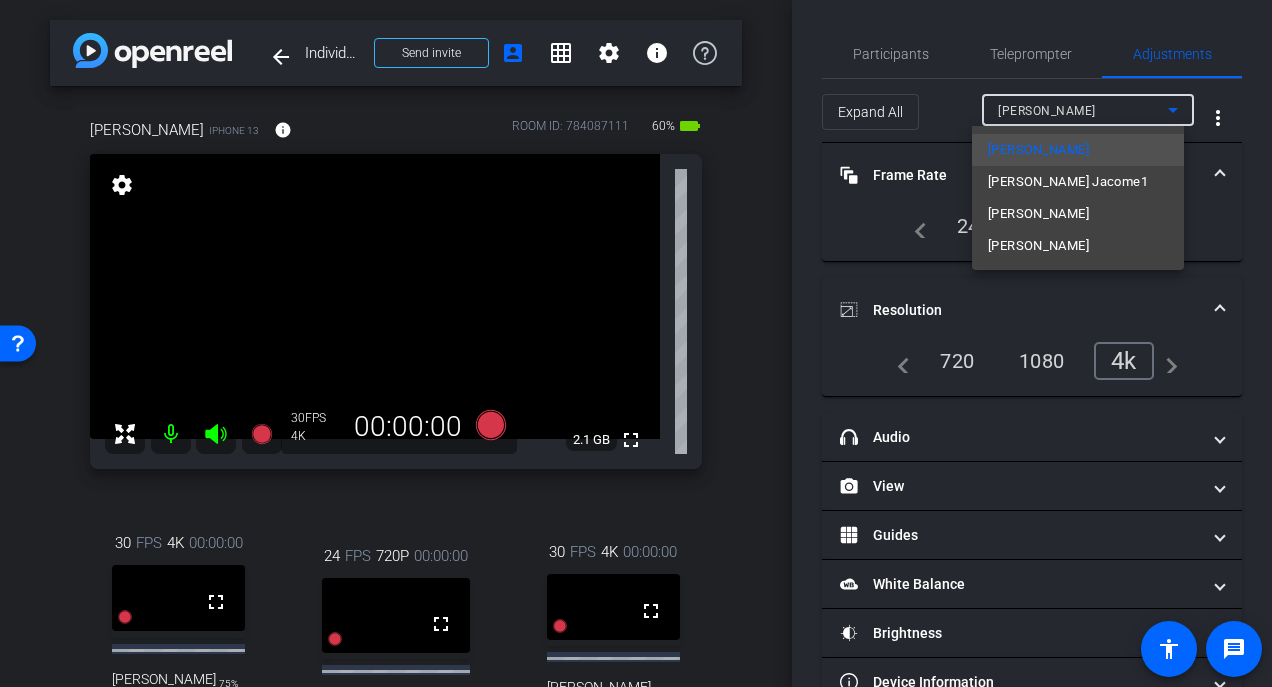 click on "Dan Jacome1" at bounding box center [1068, 182] 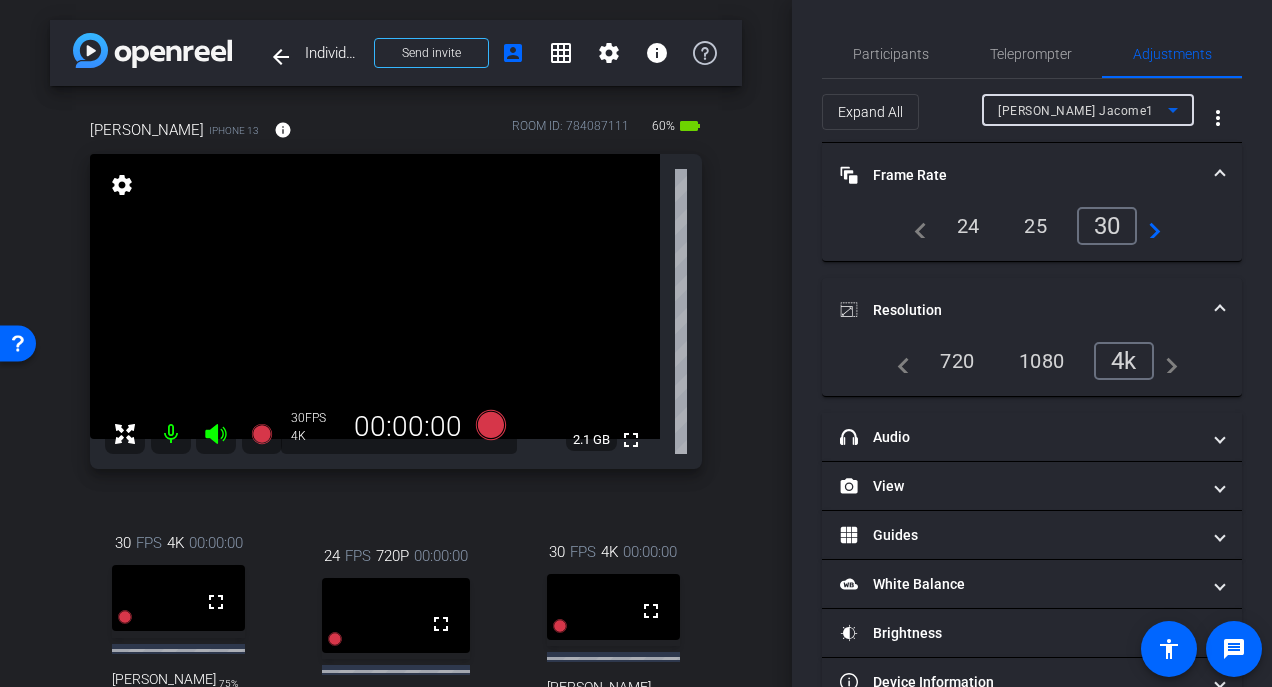 scroll, scrollTop: 173, scrollLeft: 0, axis: vertical 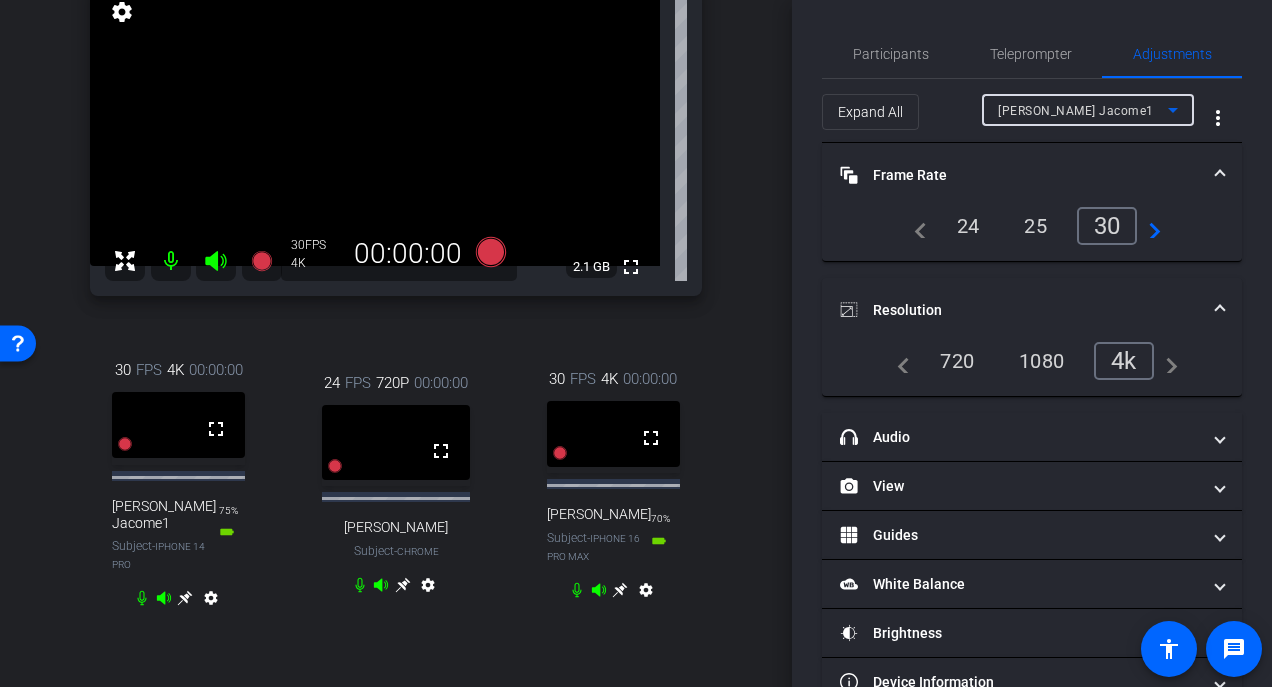 click on "settings" at bounding box center (646, 594) 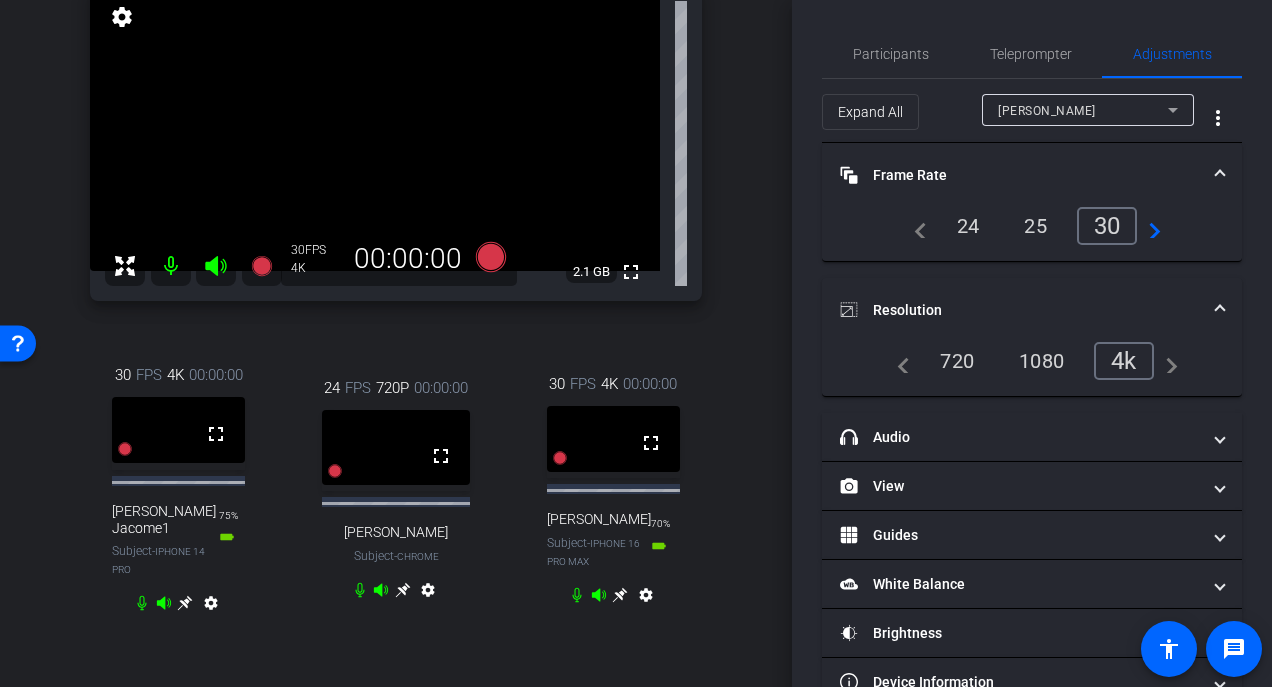 scroll, scrollTop: 170, scrollLeft: 0, axis: vertical 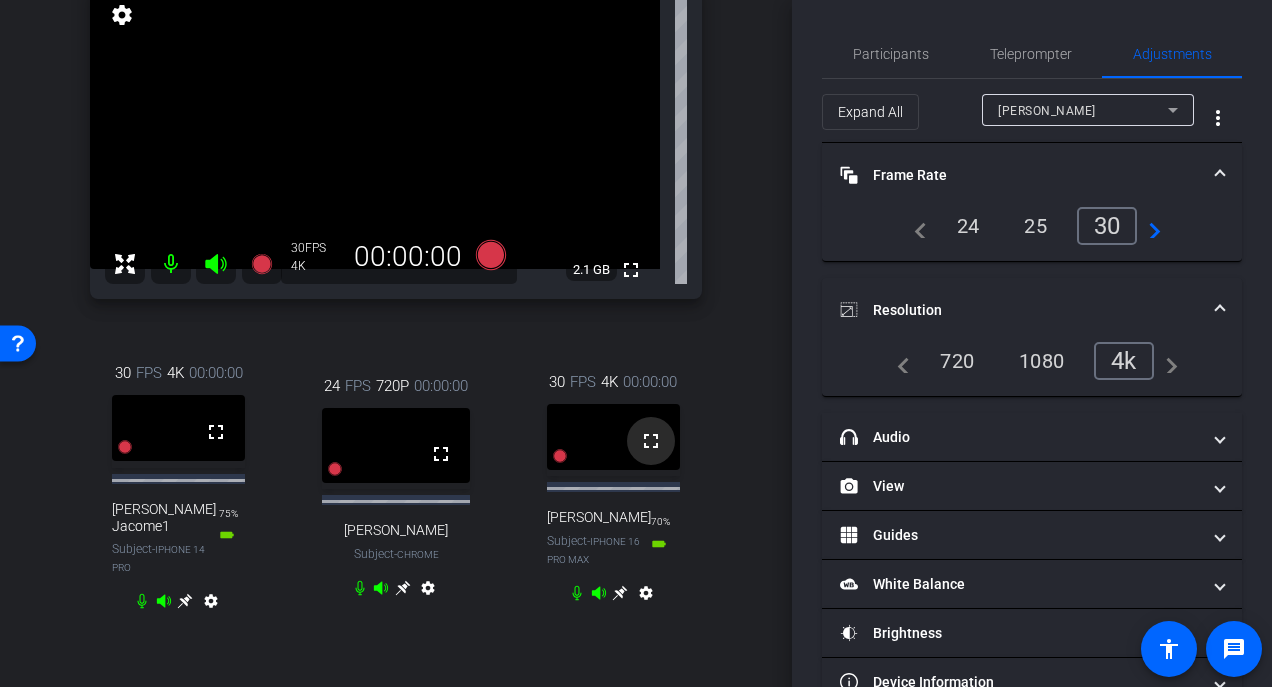 click on "fullscreen" at bounding box center (651, 441) 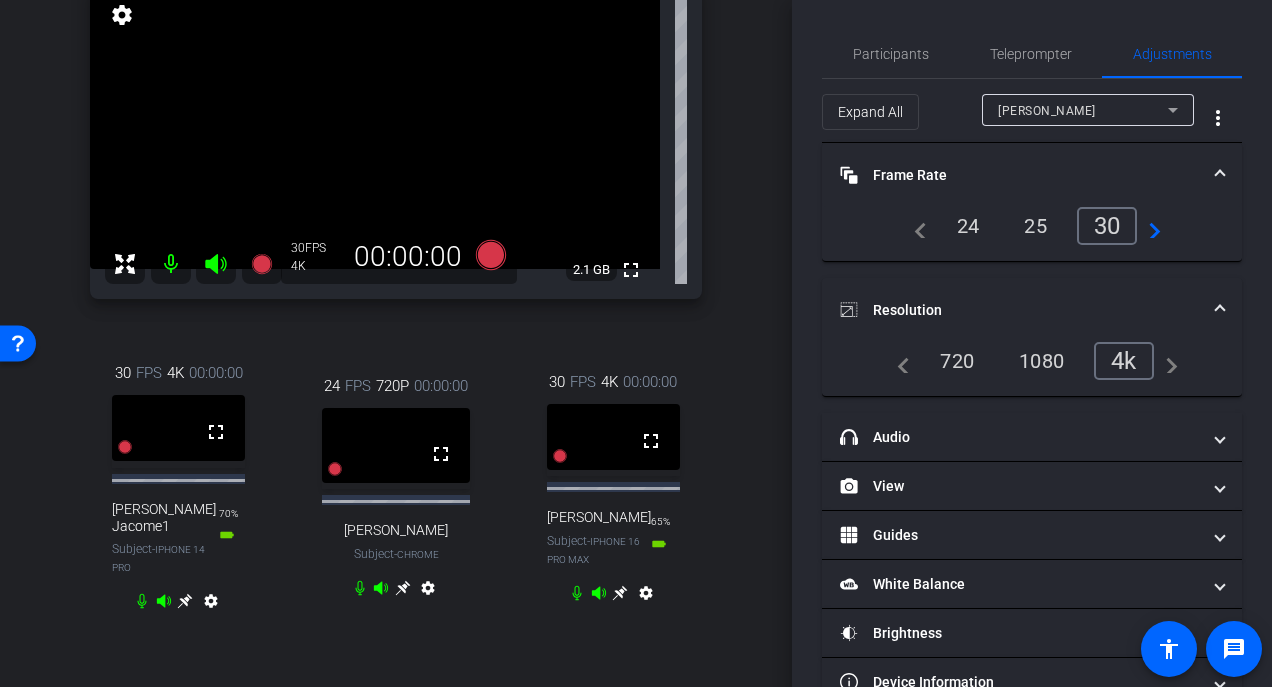 click on "Participants Teleprompter Adjustments settings  Steve Winiecki
flip
Director   Everyone  0 Mark all read To: Everyone Mark all read Select Source Teleprompter Speed 3X (130 words/minute) Font Size 30px Screen Setup Teleprompter Top Background White - text in black  Script  0 Words
Create new script               Play        Play from this location               Play Selected        Play and display the selected text only Bold Italic Enter script here...
Play
Restart
Stop" 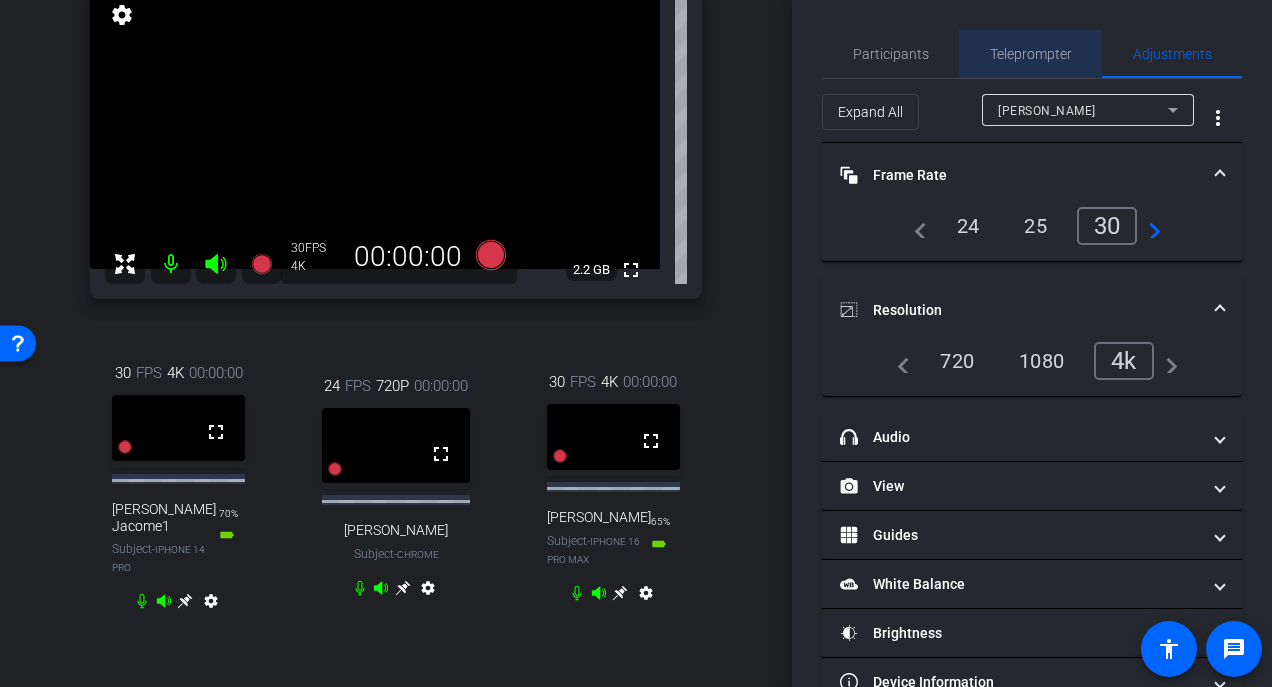 click on "Teleprompter" at bounding box center [1031, 54] 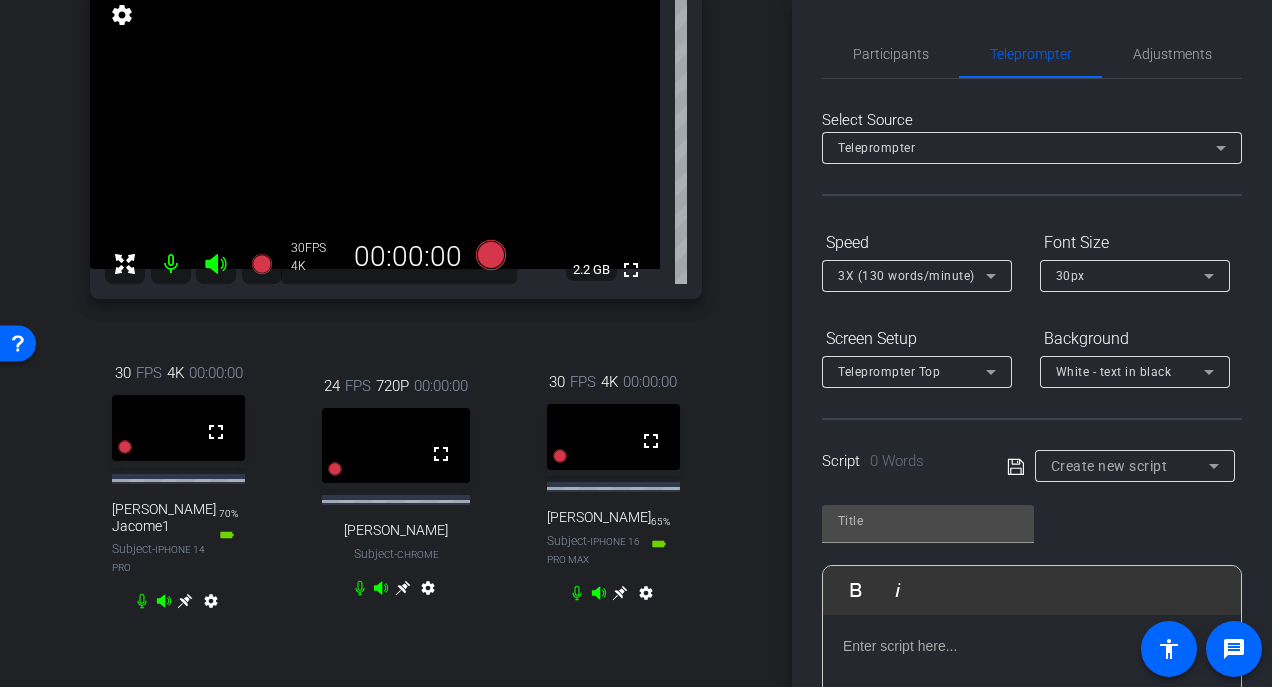 click 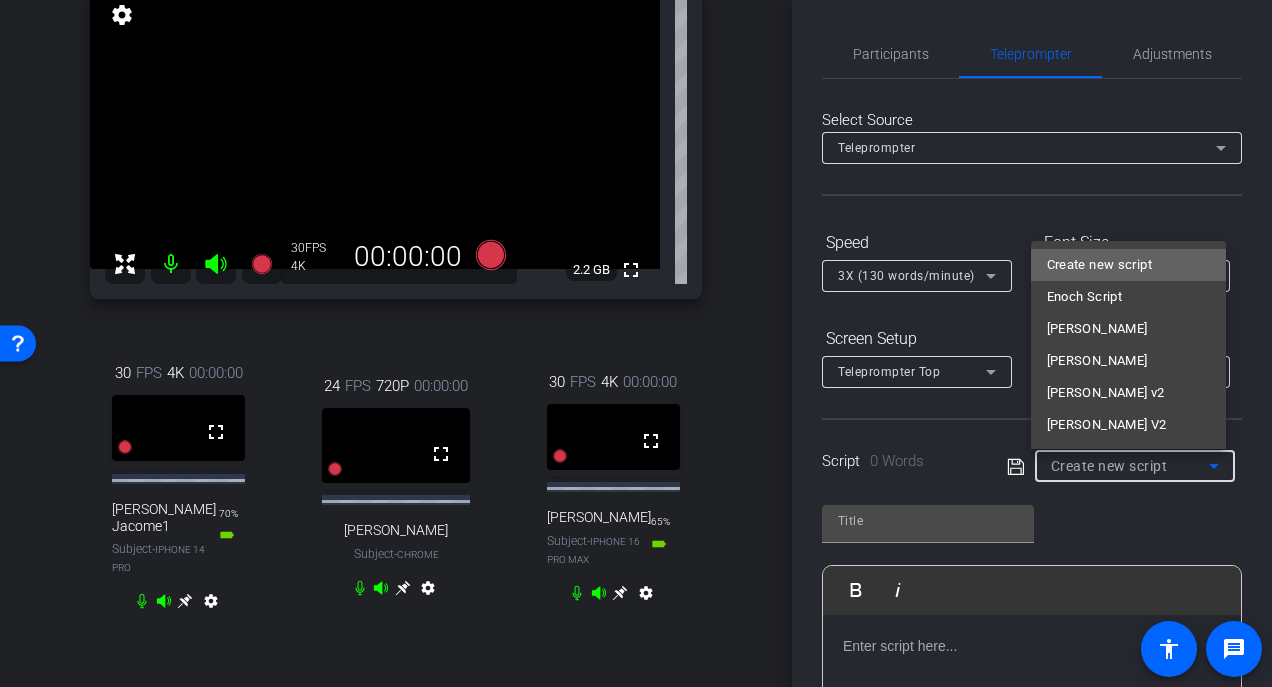 click on "Create new script" at bounding box center (1099, 265) 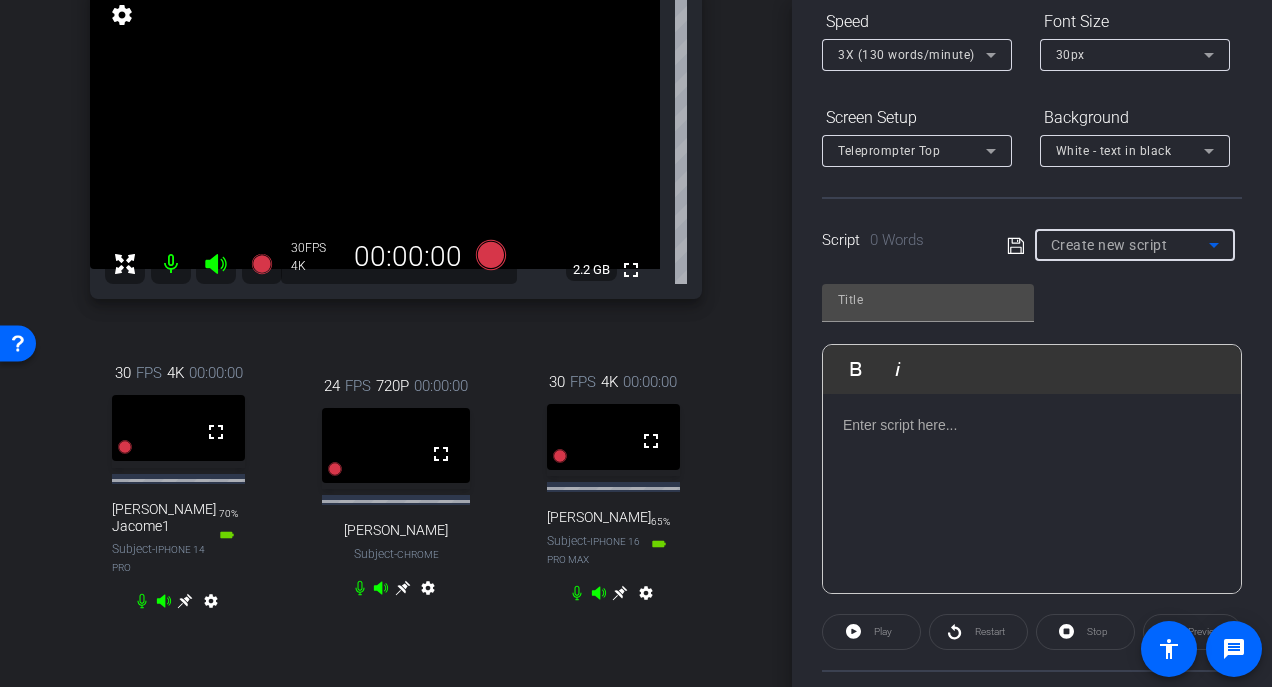 scroll, scrollTop: 222, scrollLeft: 0, axis: vertical 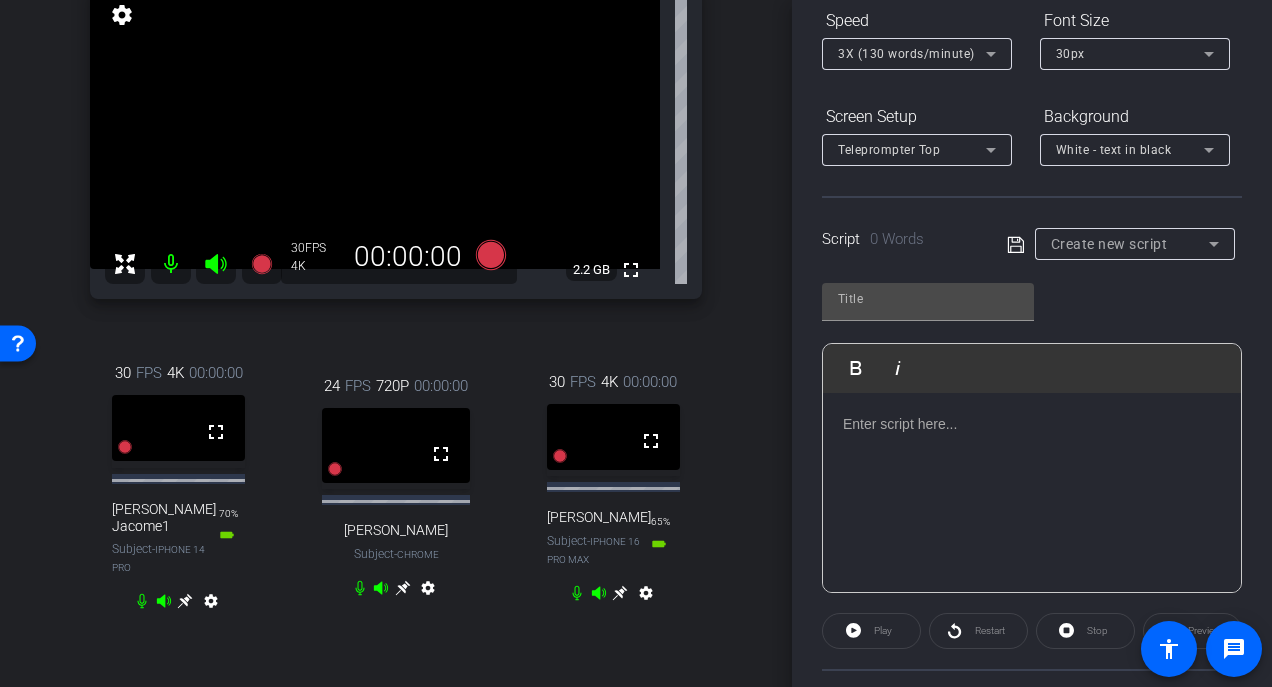 click 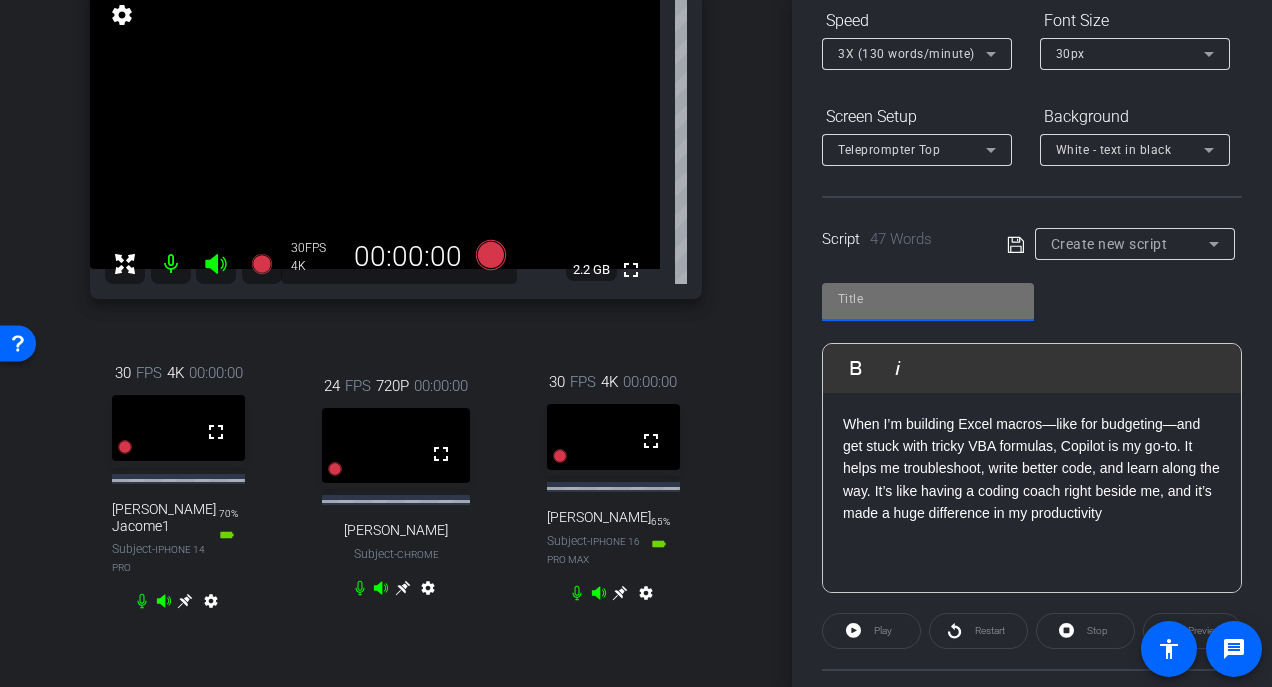 click at bounding box center [928, 299] 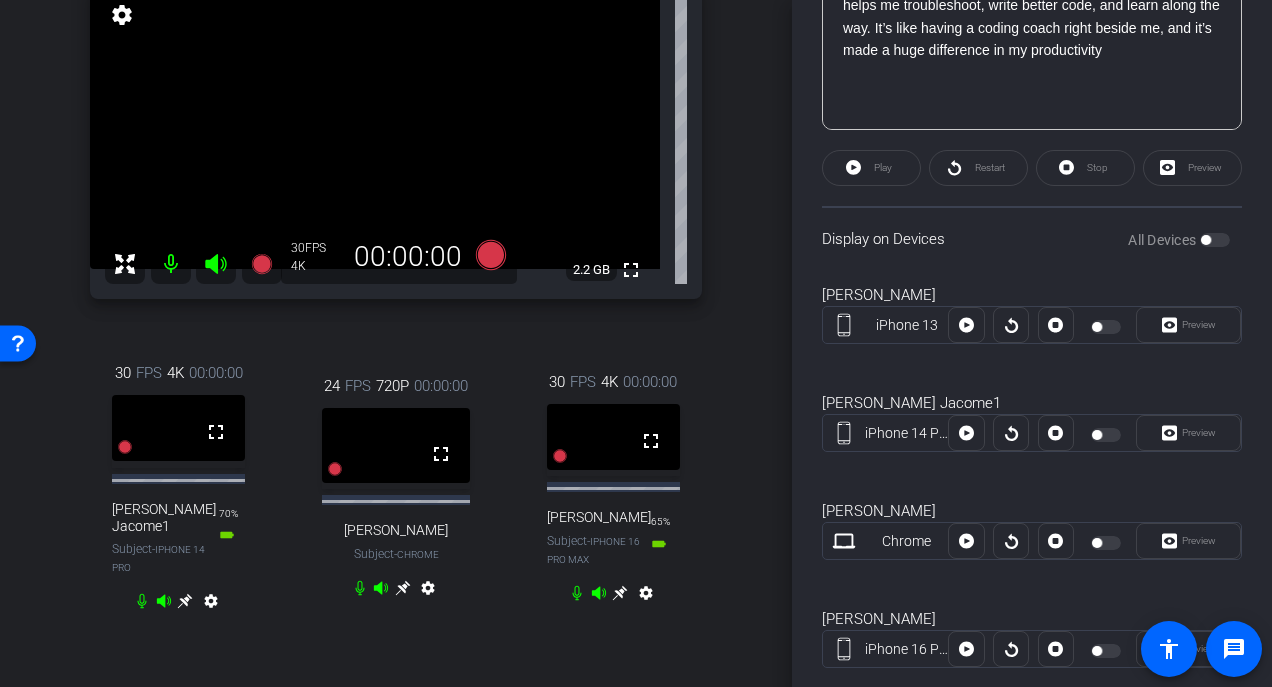 scroll, scrollTop: 688, scrollLeft: 0, axis: vertical 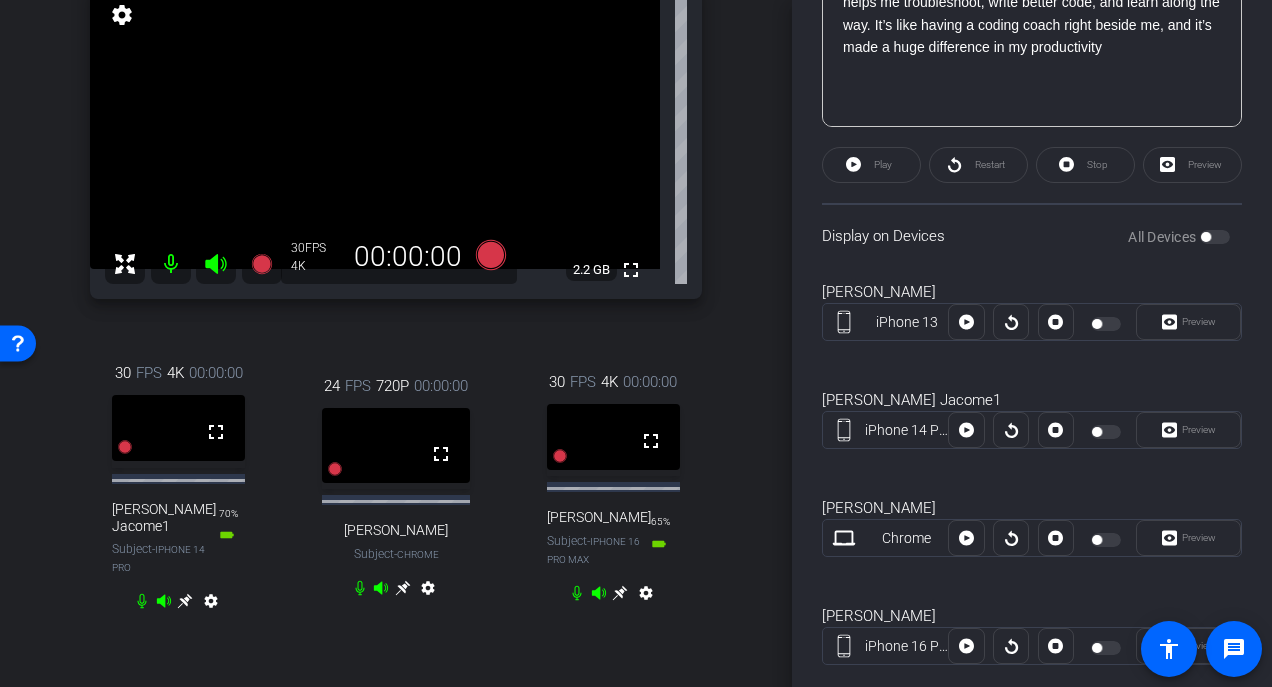 type on "[PERSON_NAME]" 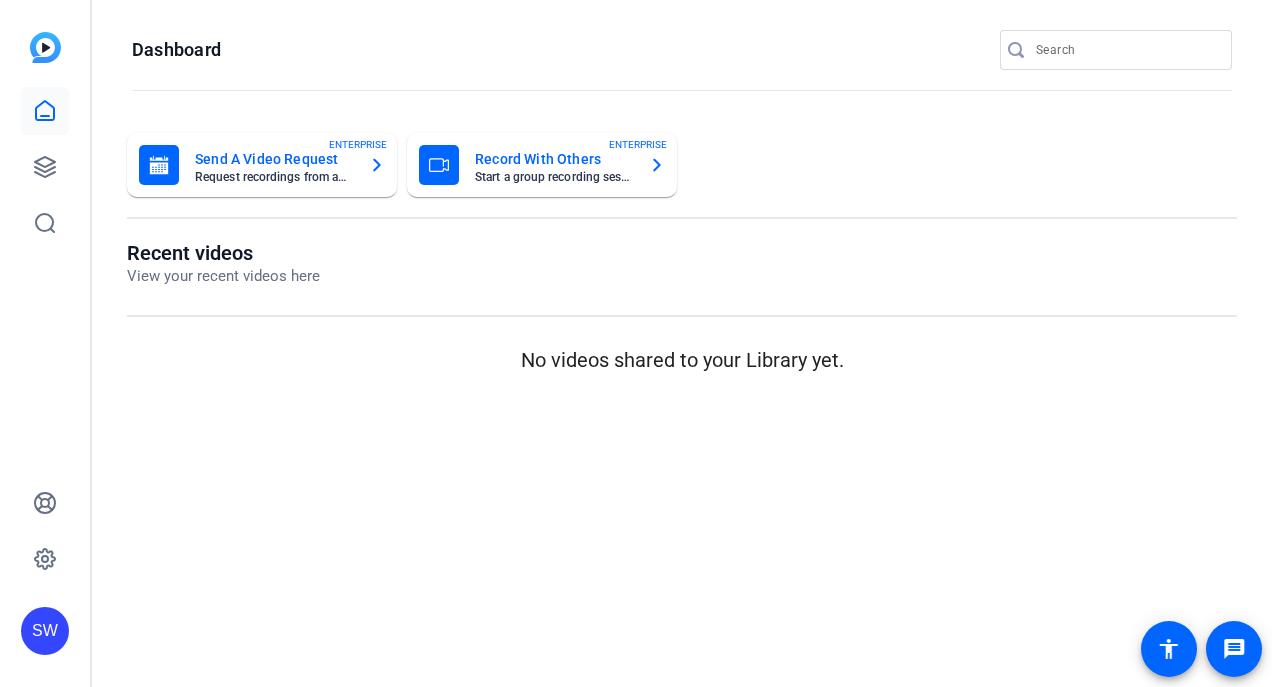 scroll, scrollTop: 0, scrollLeft: 0, axis: both 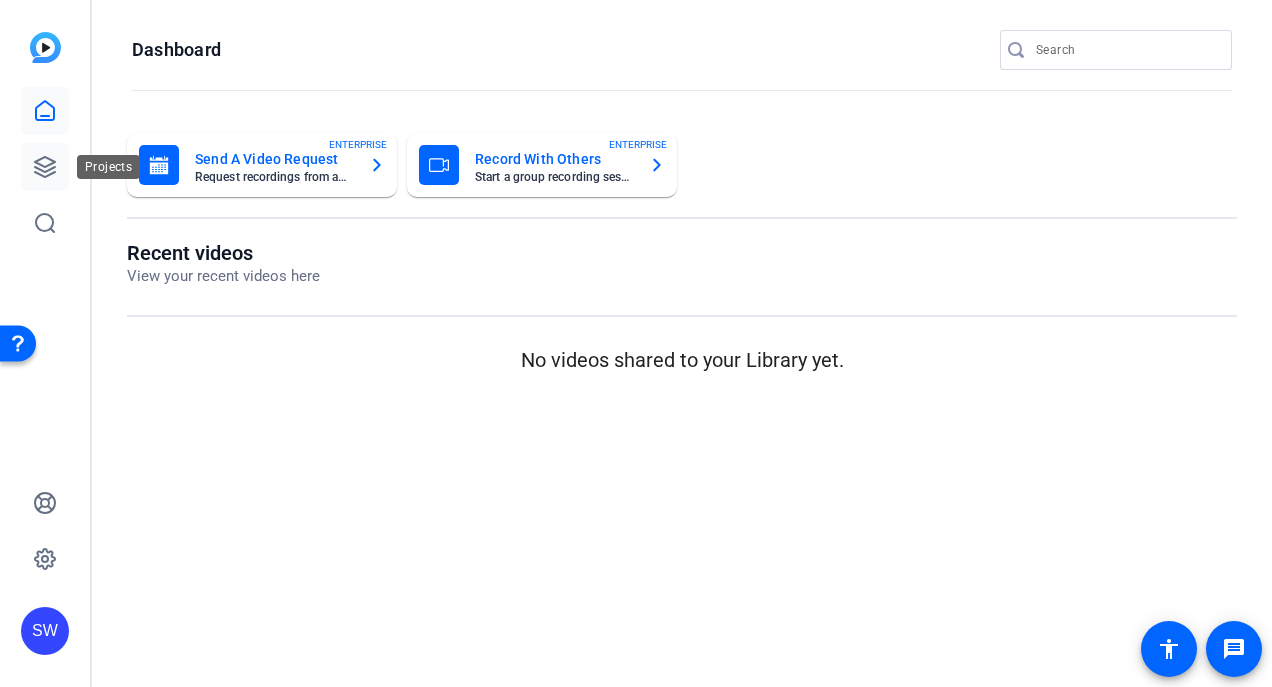 click 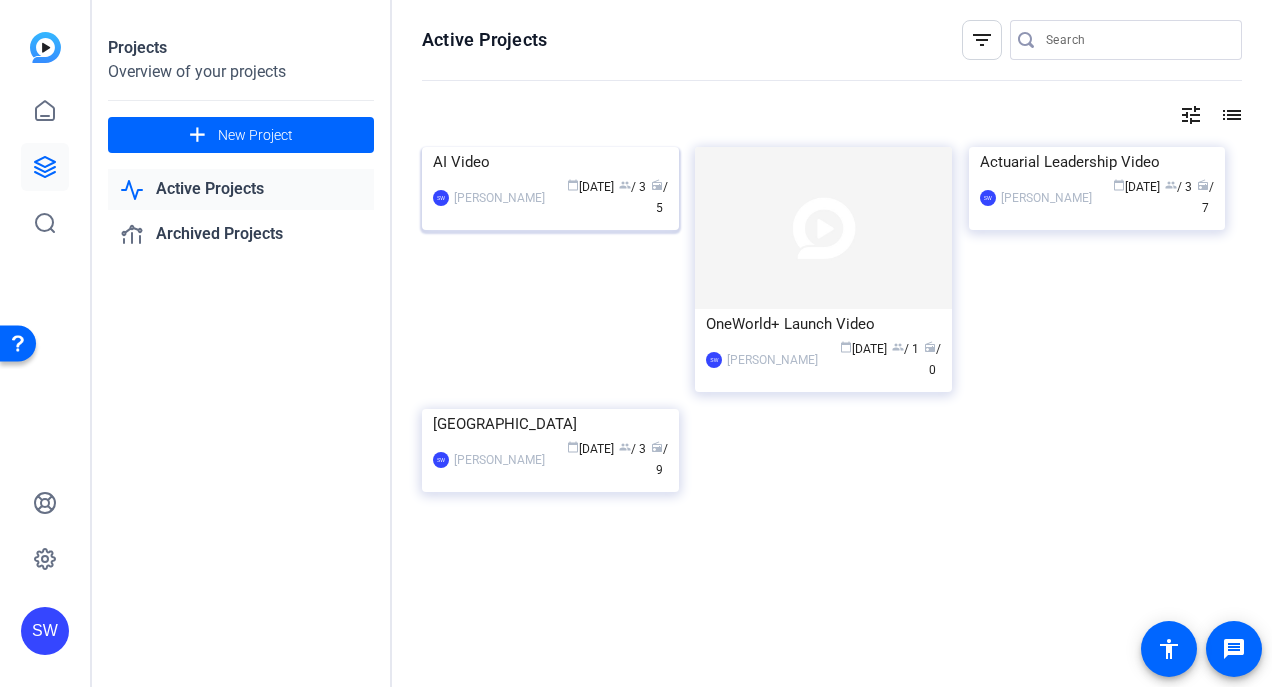 click on "calendar_today  Jul 17  group  / 3  radio  / 5" 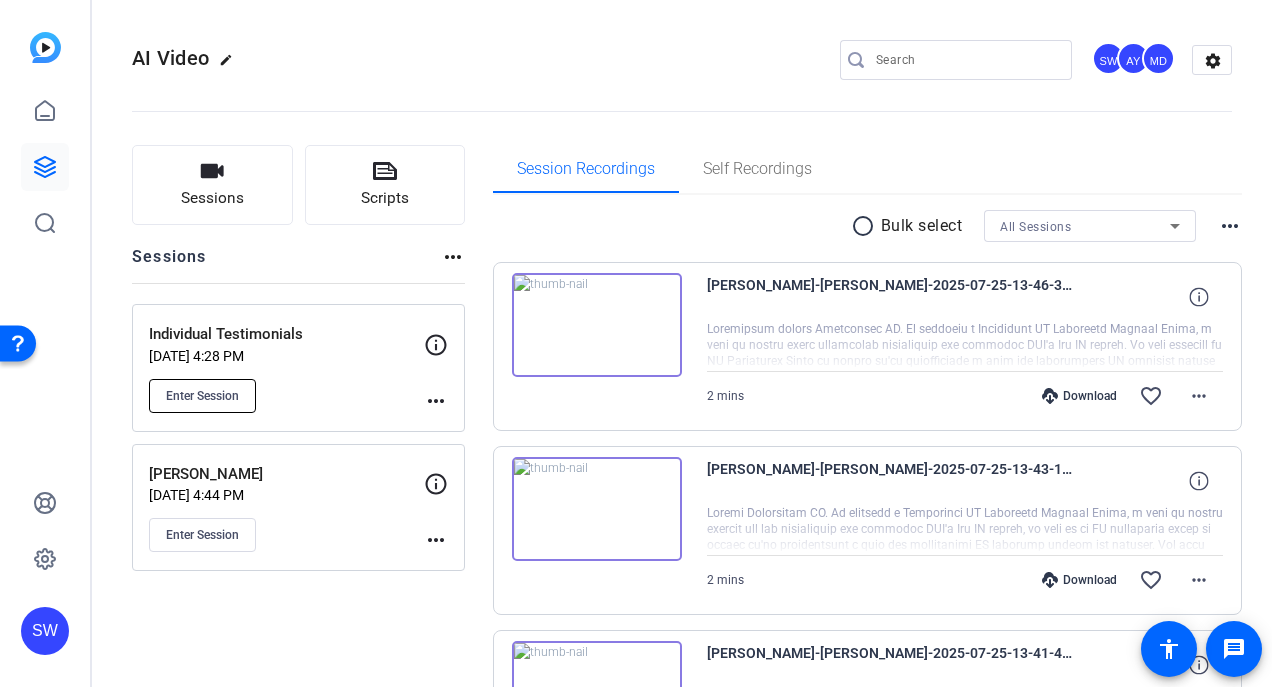 click on "Enter Session" 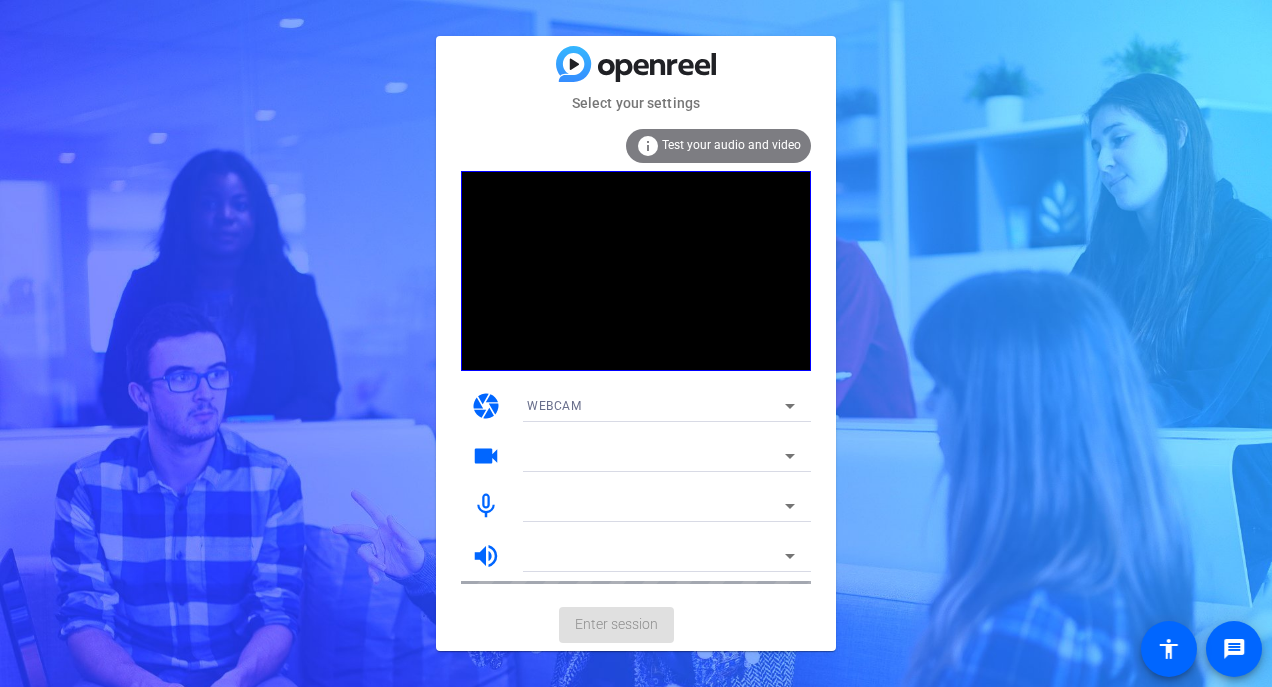 scroll, scrollTop: 0, scrollLeft: 0, axis: both 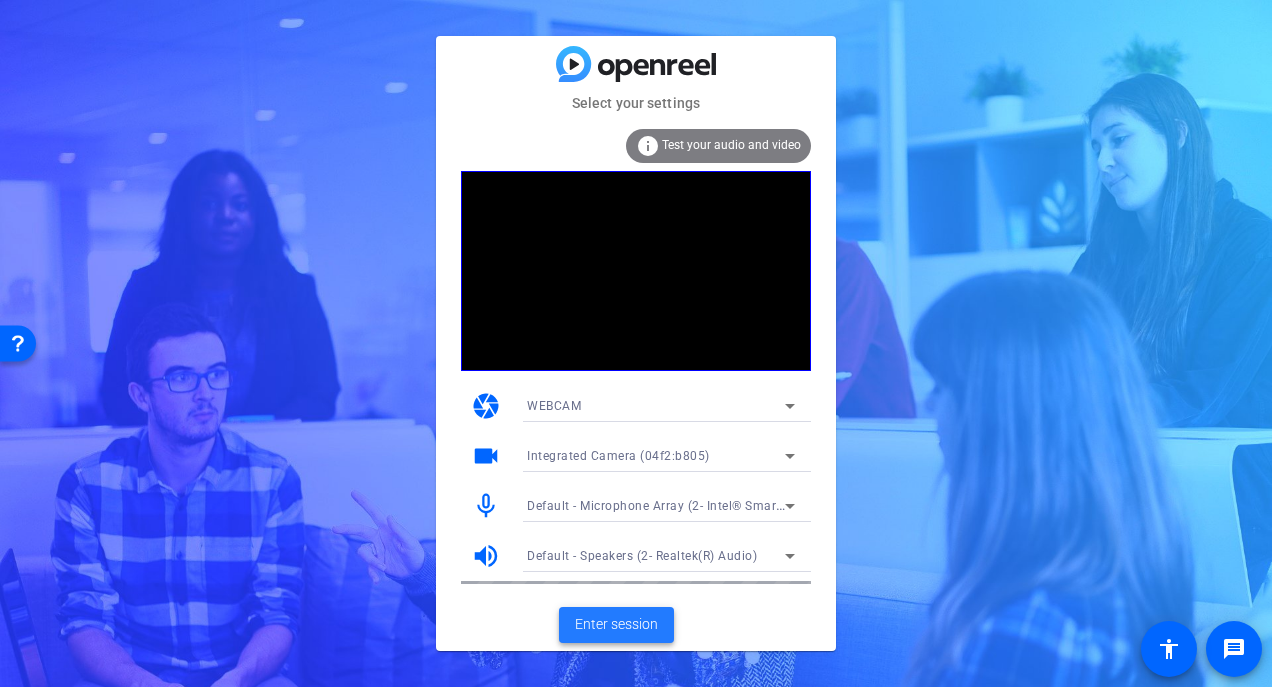 click on "Enter session" 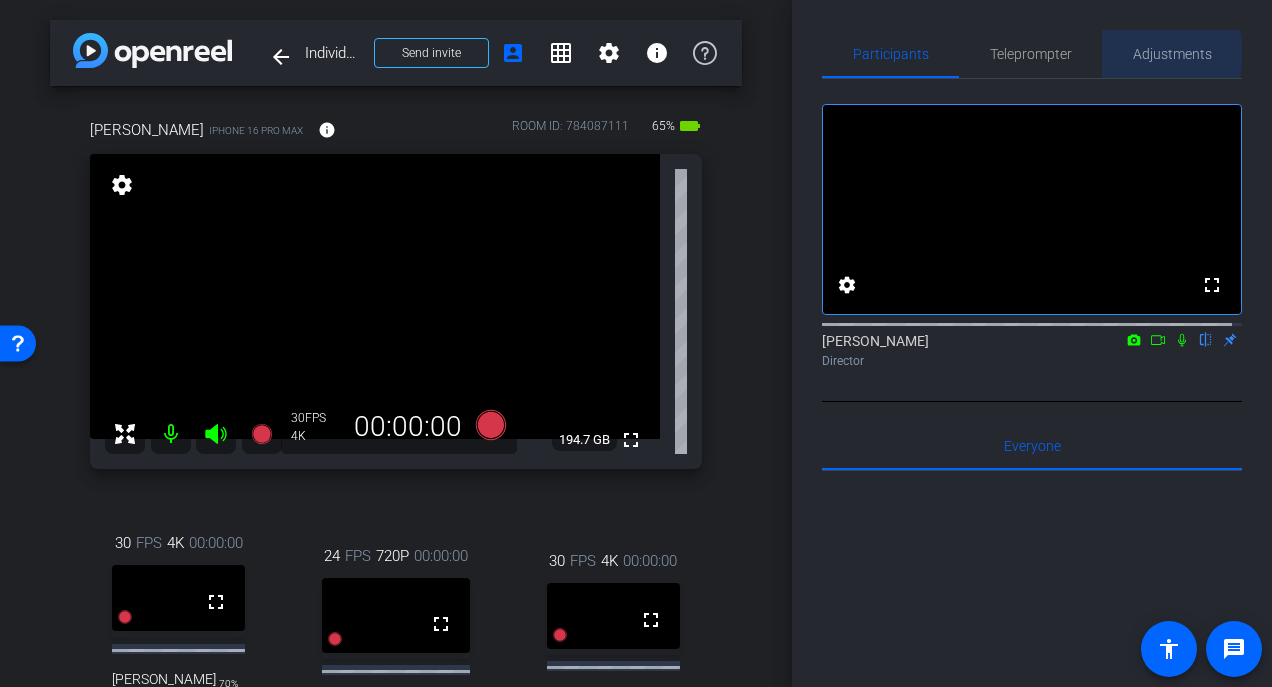 click on "Adjustments" at bounding box center (1172, 54) 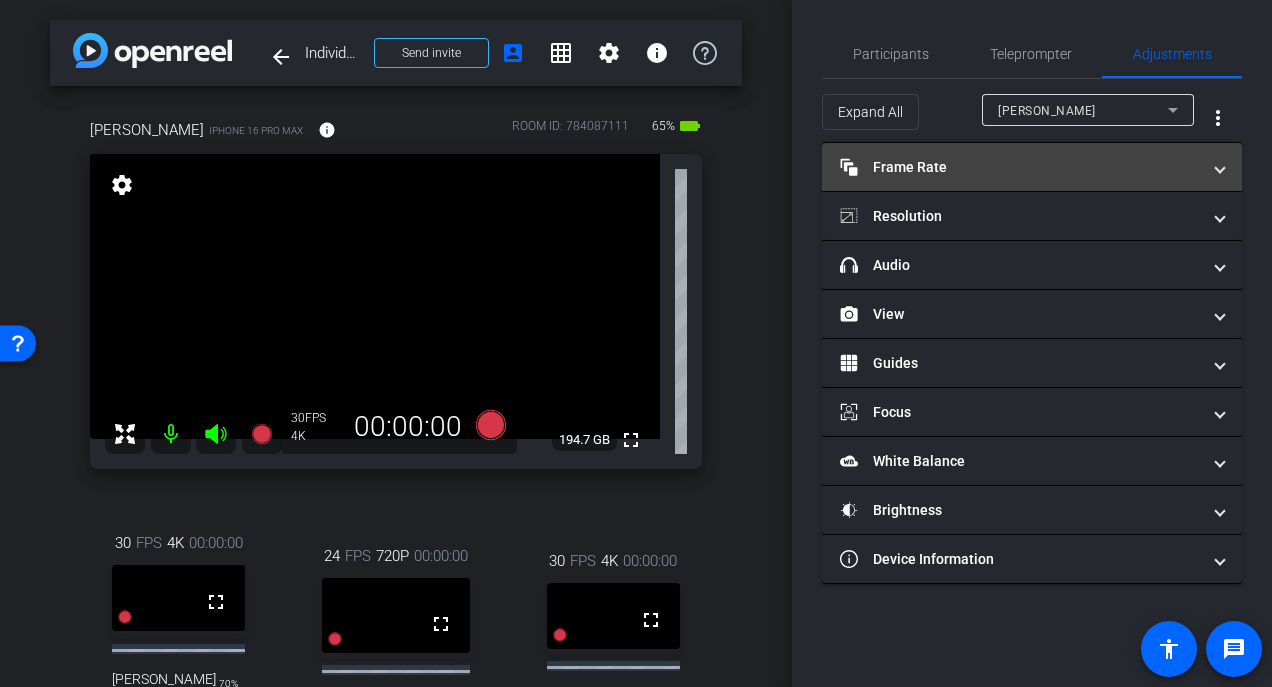 click at bounding box center [1220, 167] 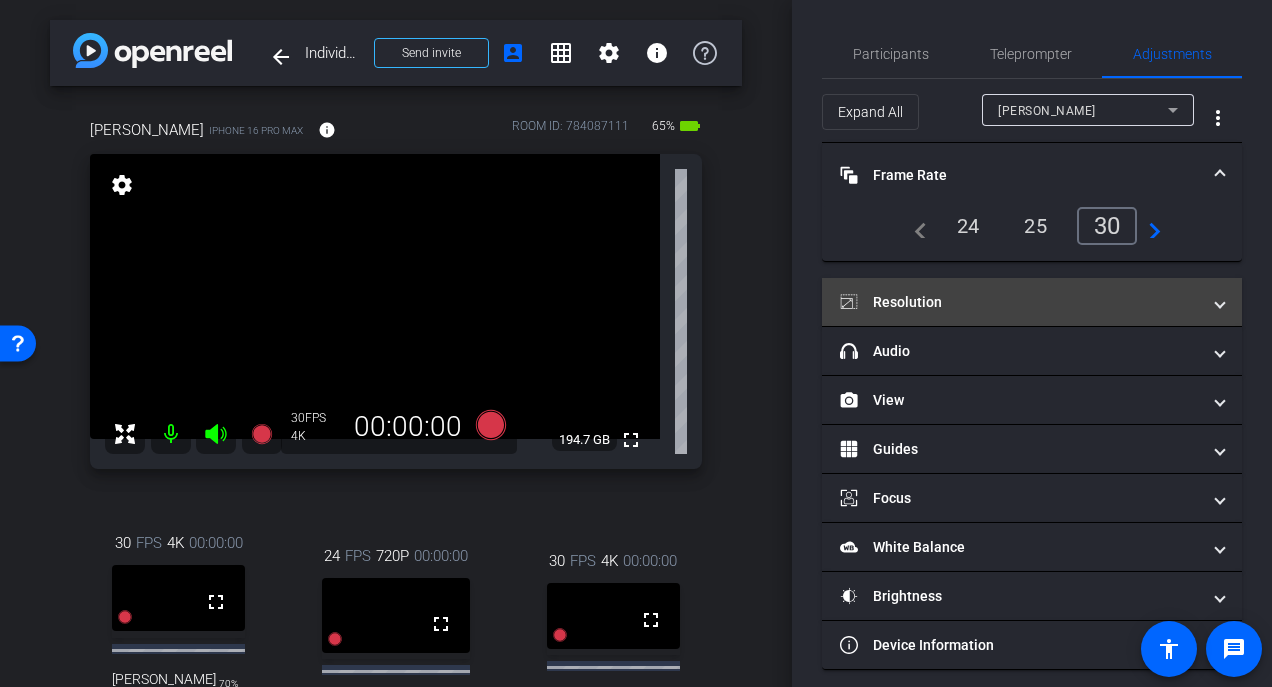 click on "Resolution" at bounding box center [1028, 302] 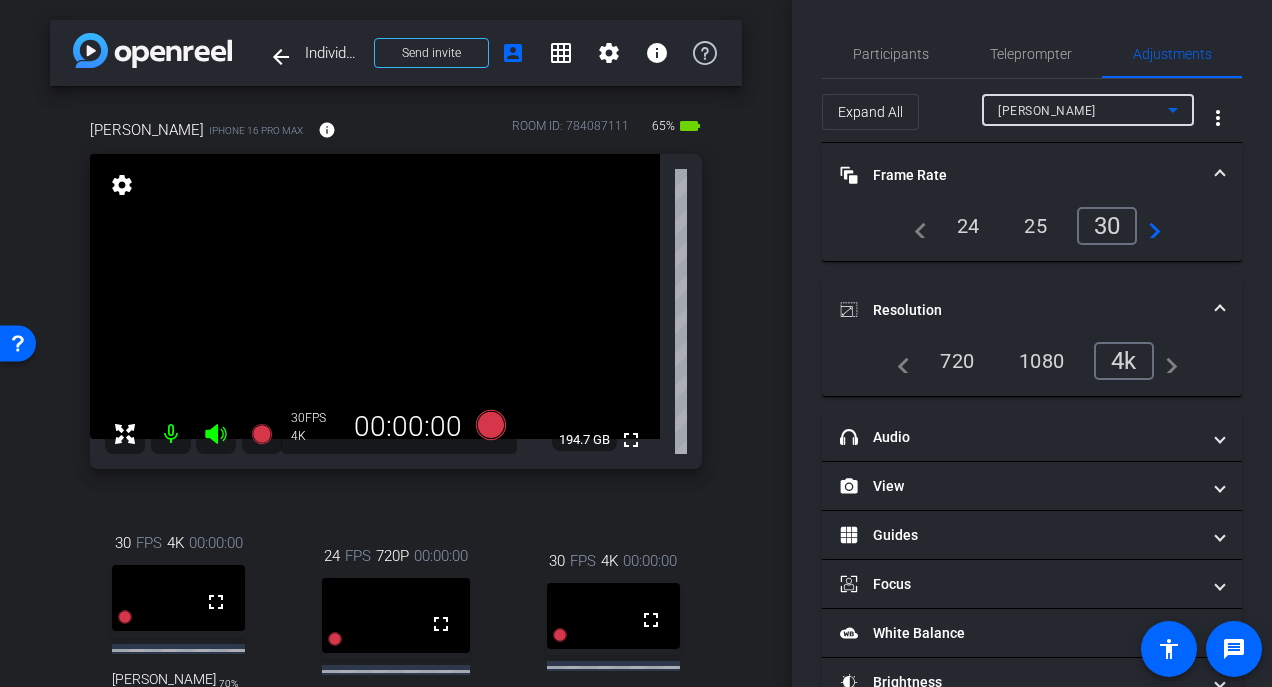 click 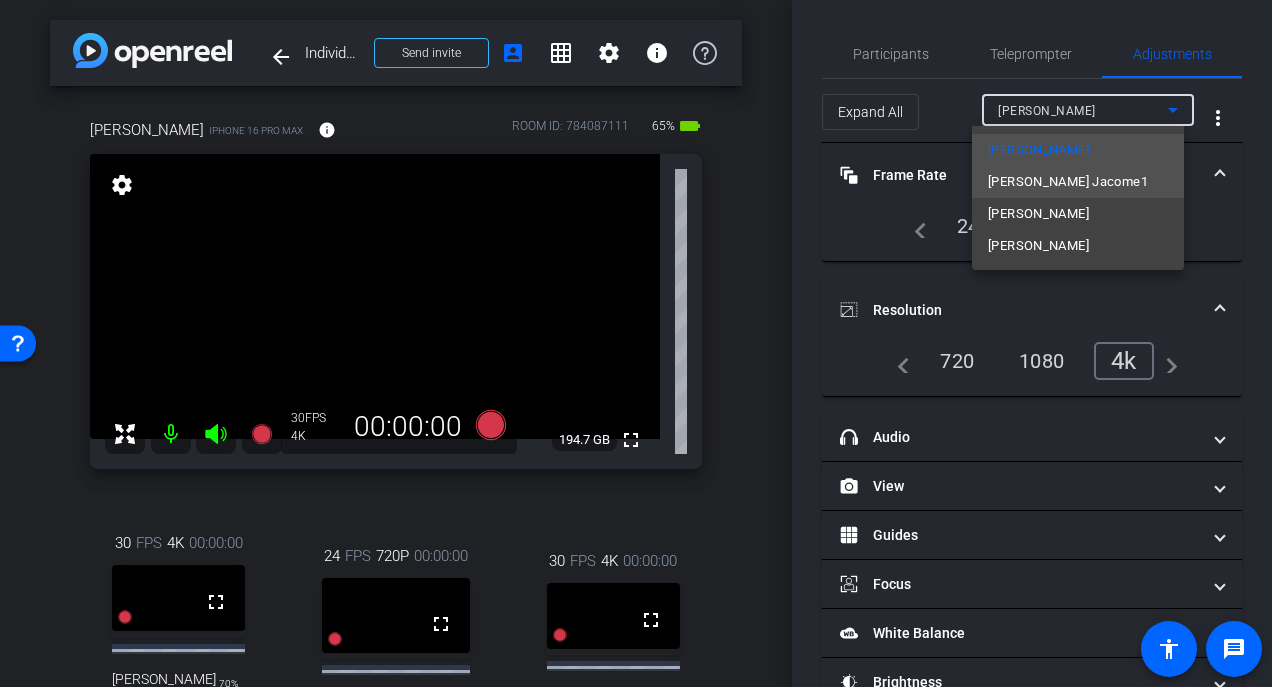 click on "Dan Jacome1" at bounding box center (1078, 182) 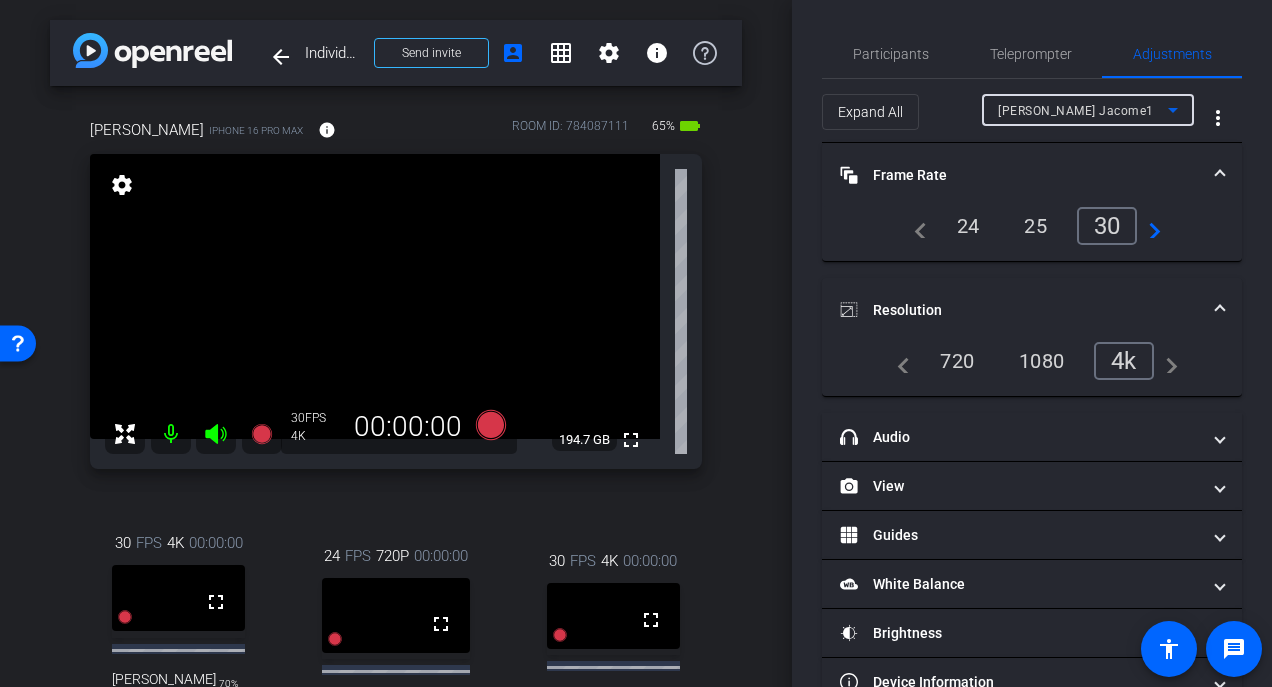 click 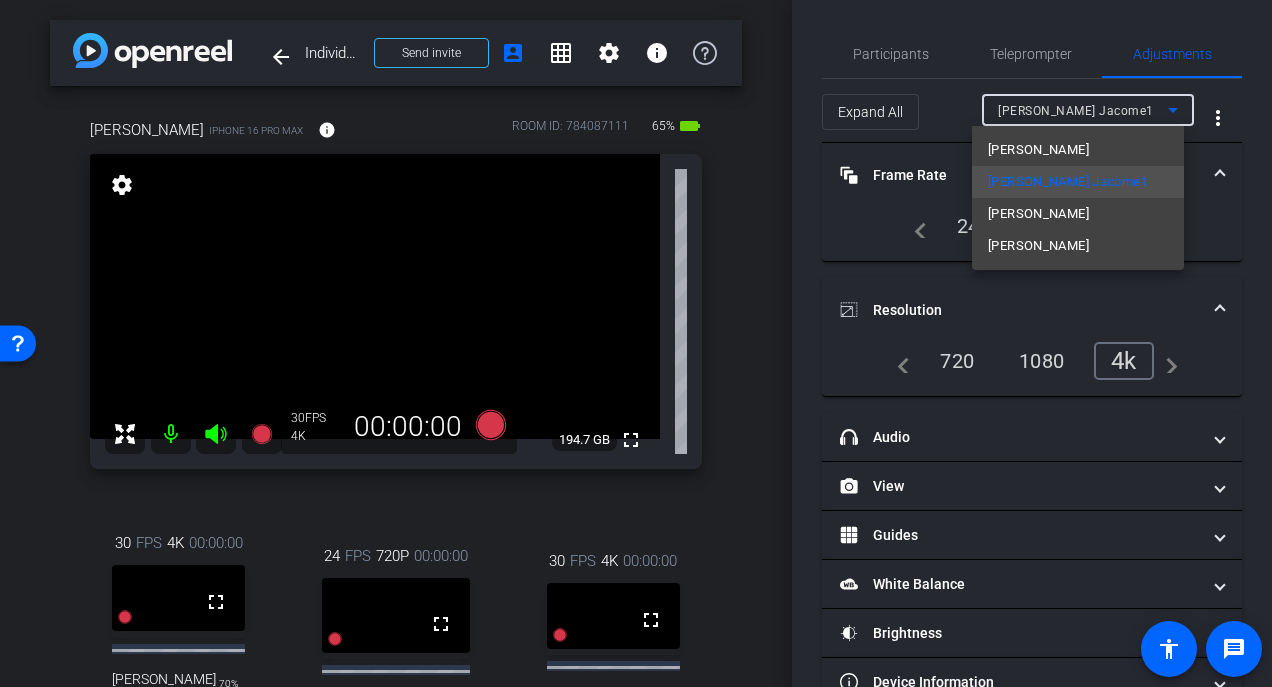 click on "Julia Howard" at bounding box center [1078, 246] 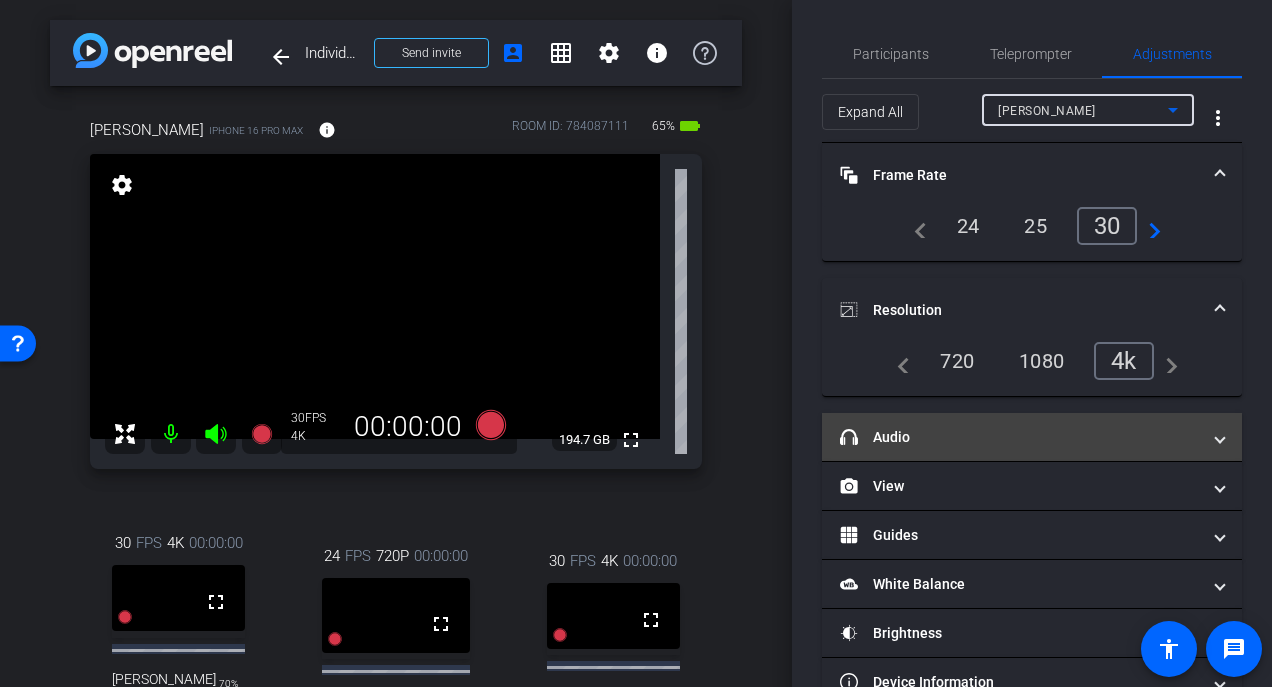 scroll, scrollTop: 46, scrollLeft: 0, axis: vertical 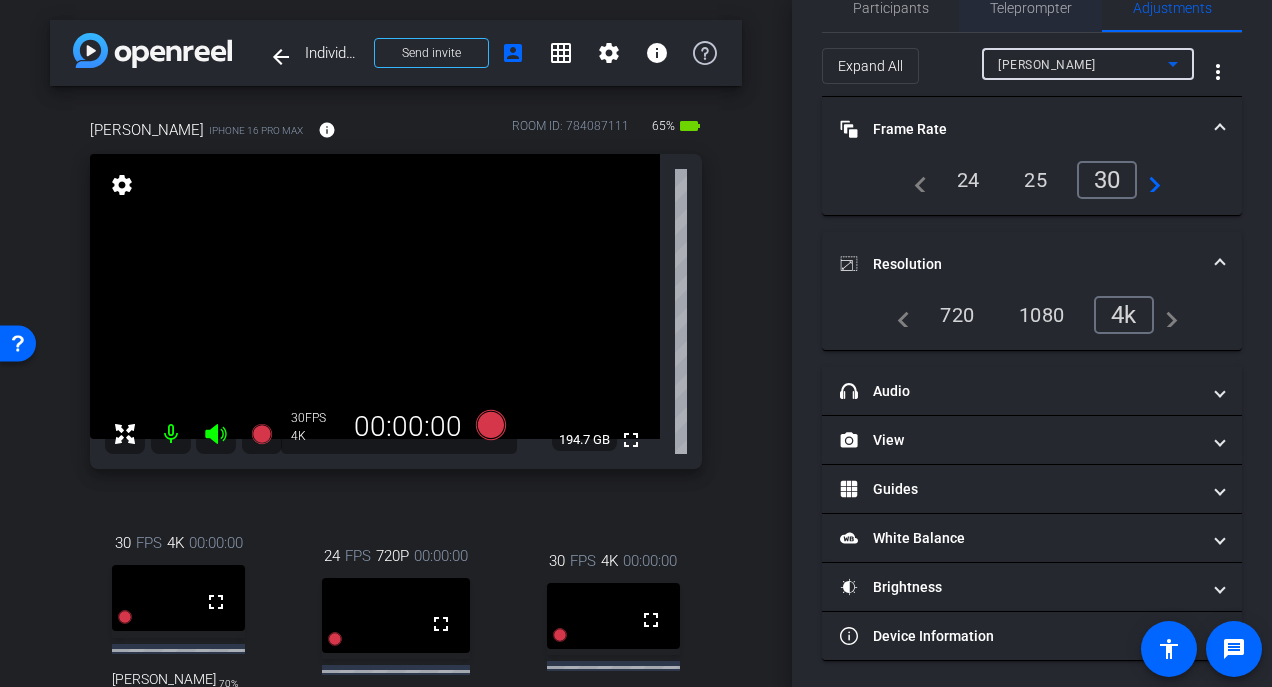 click on "Teleprompter" at bounding box center (1031, 8) 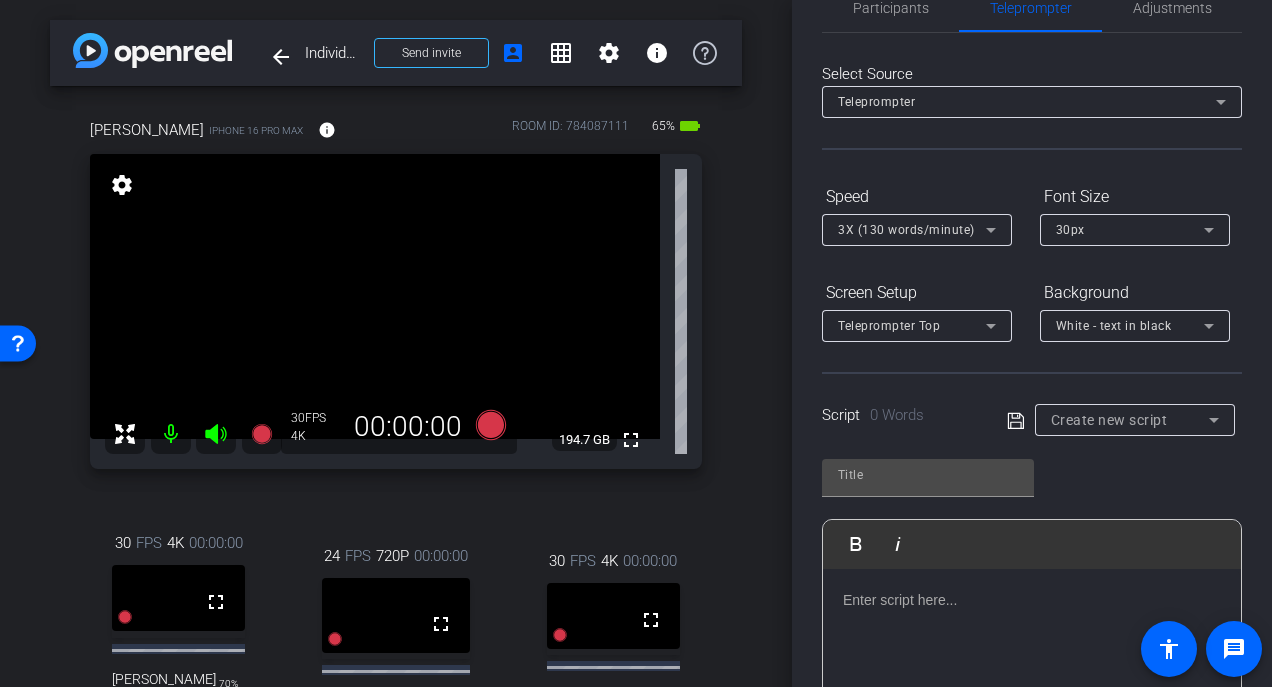 click on "Create new script" 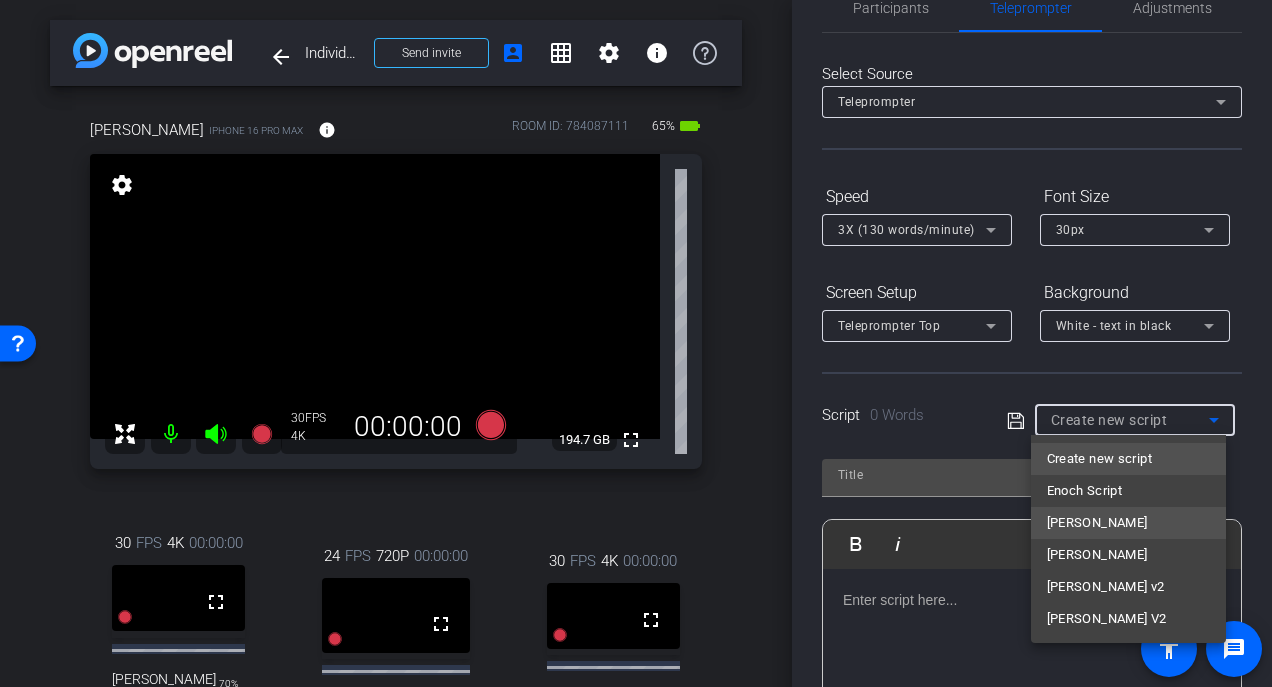 click on "Dan Jacome" at bounding box center [1097, 523] 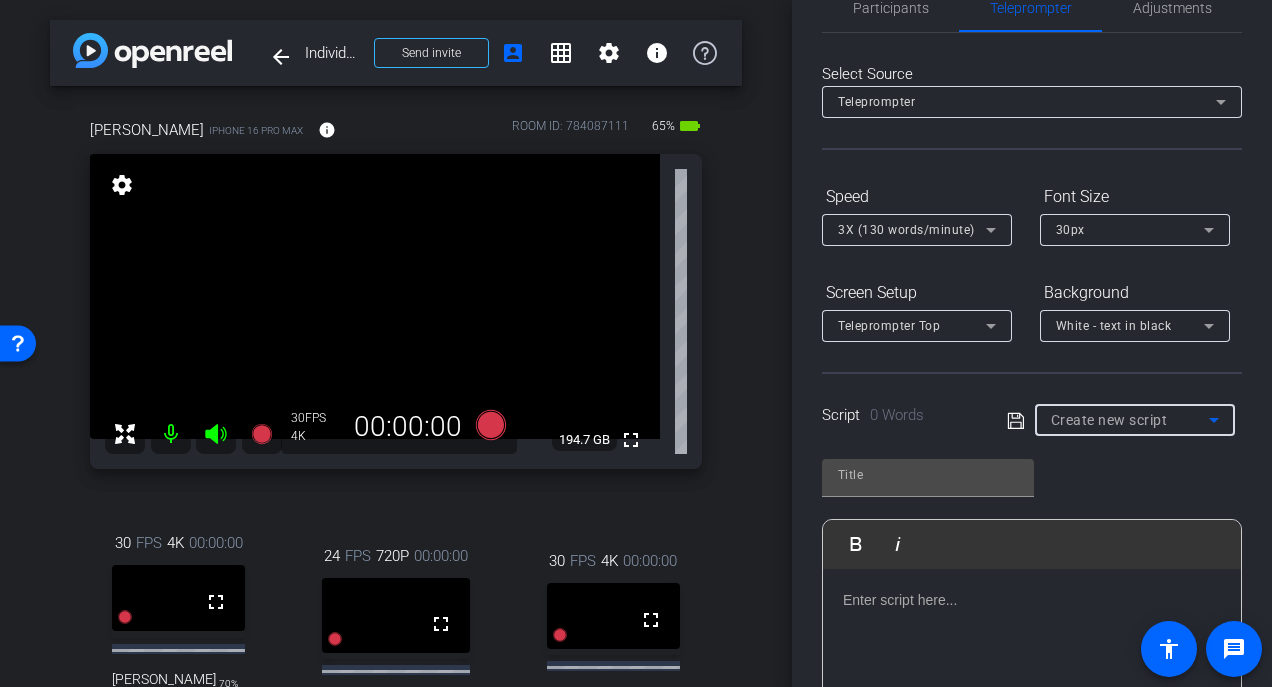 type on "Dan Jacome" 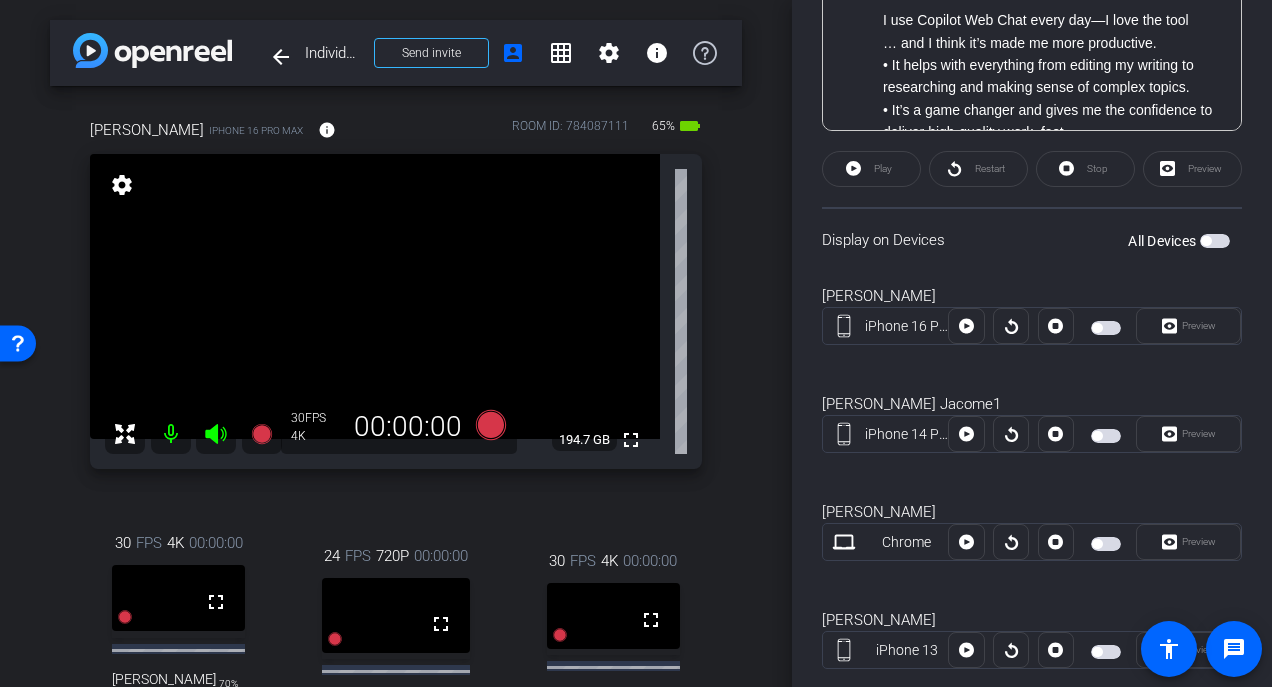 scroll, scrollTop: 726, scrollLeft: 0, axis: vertical 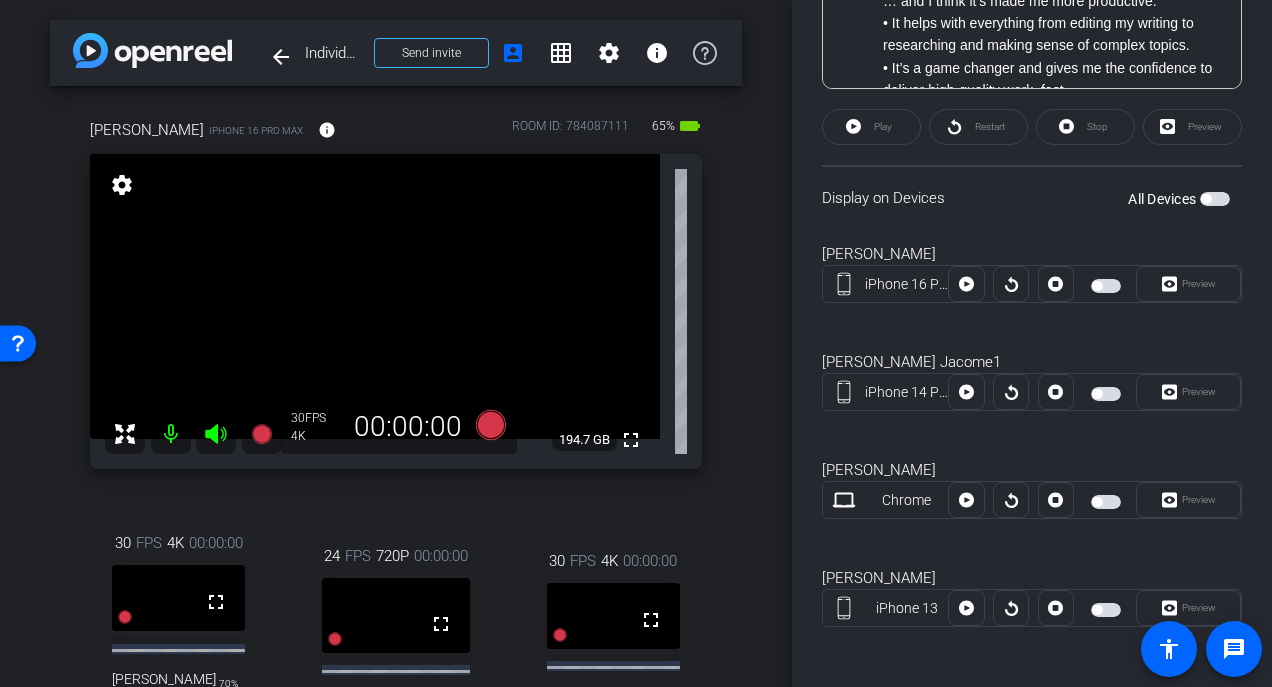 click at bounding box center [1106, 394] 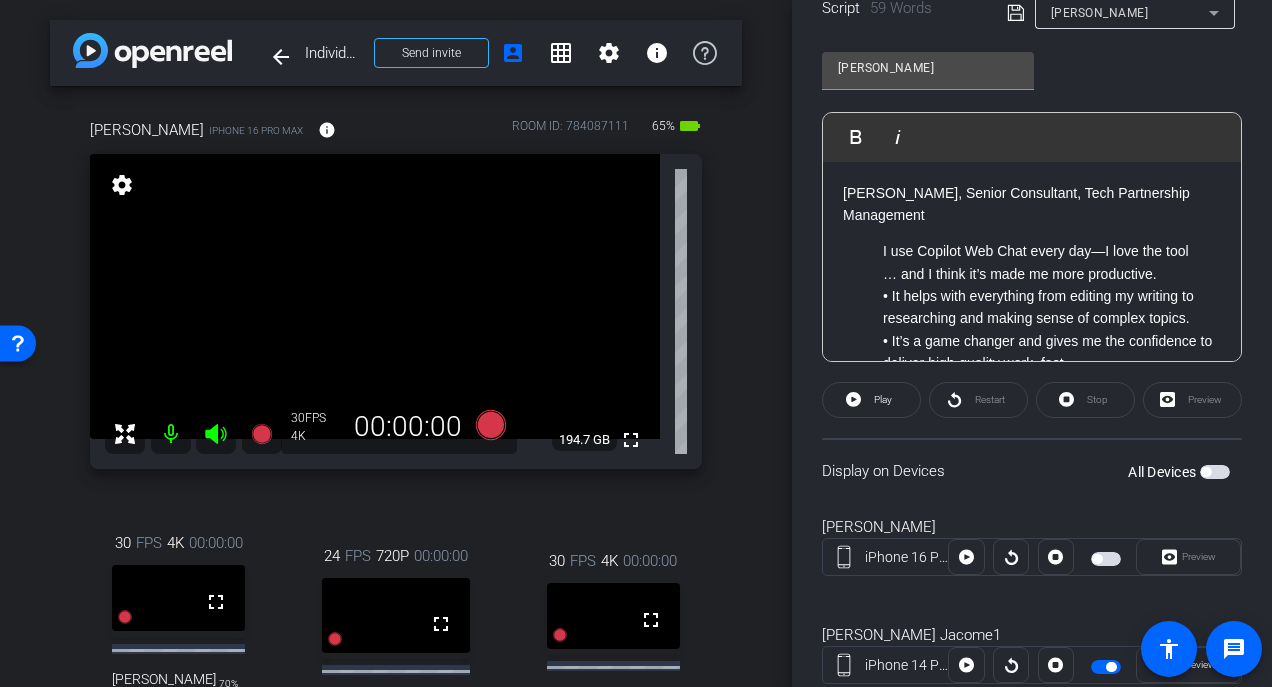 scroll, scrollTop: 454, scrollLeft: 0, axis: vertical 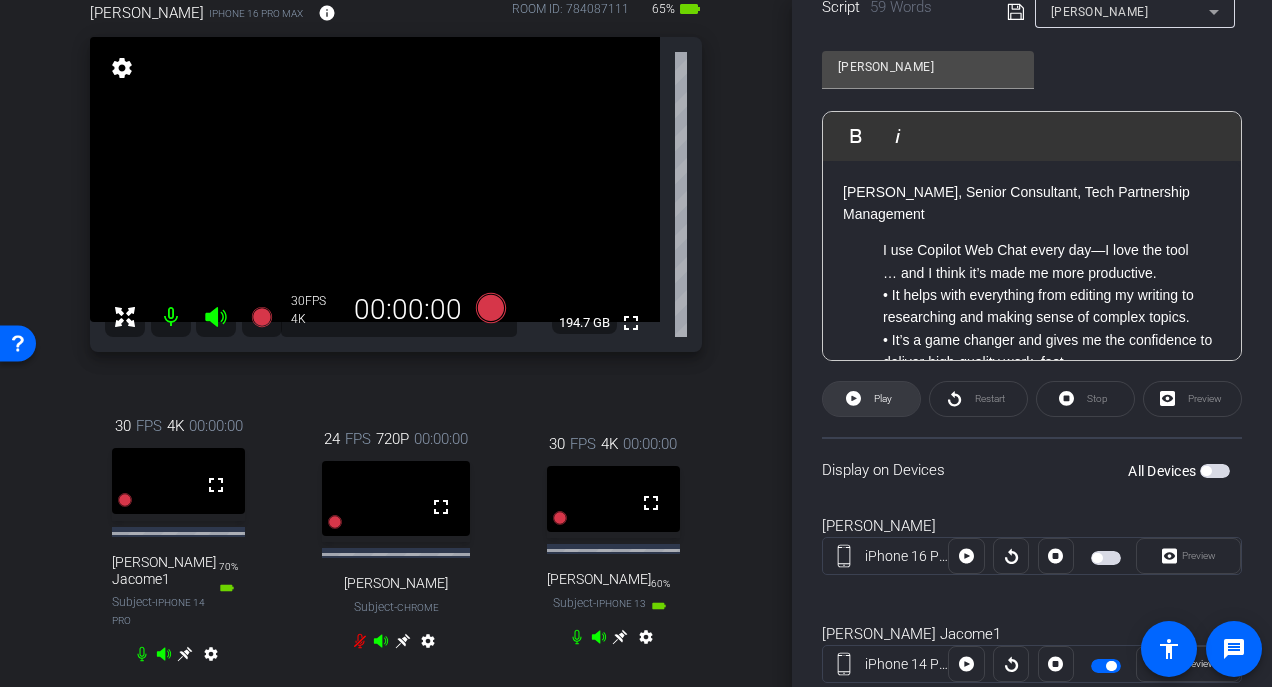click 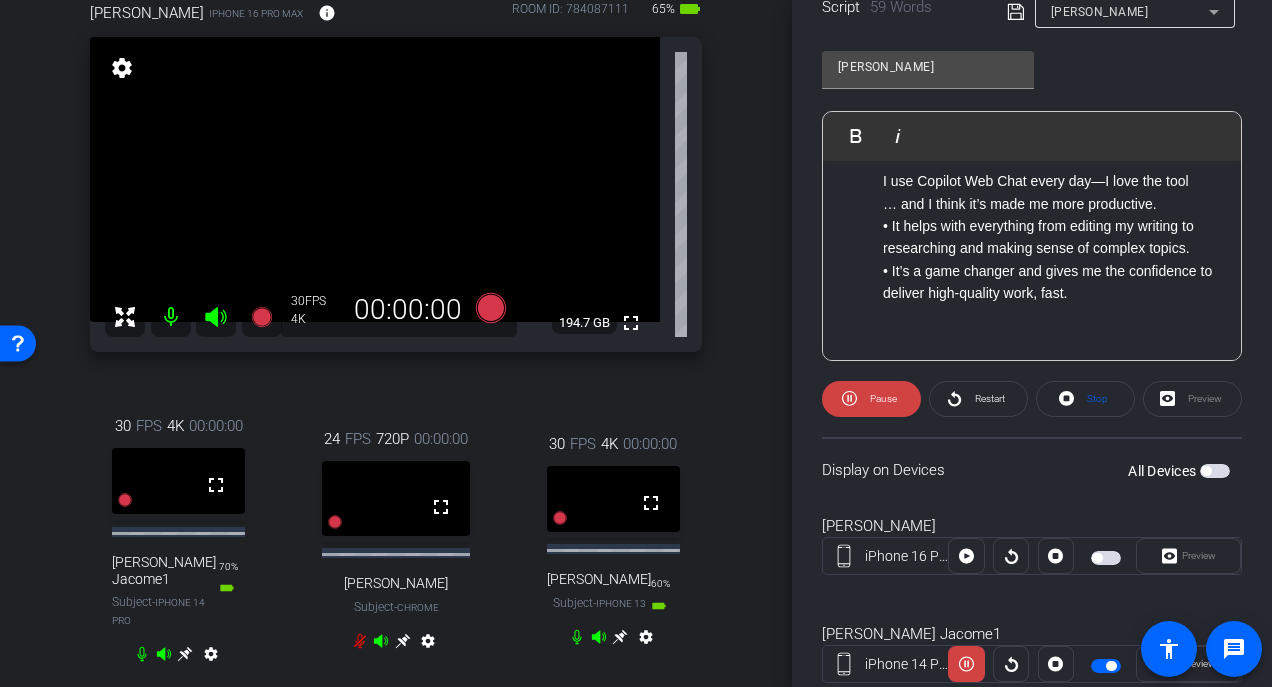 scroll, scrollTop: 0, scrollLeft: 0, axis: both 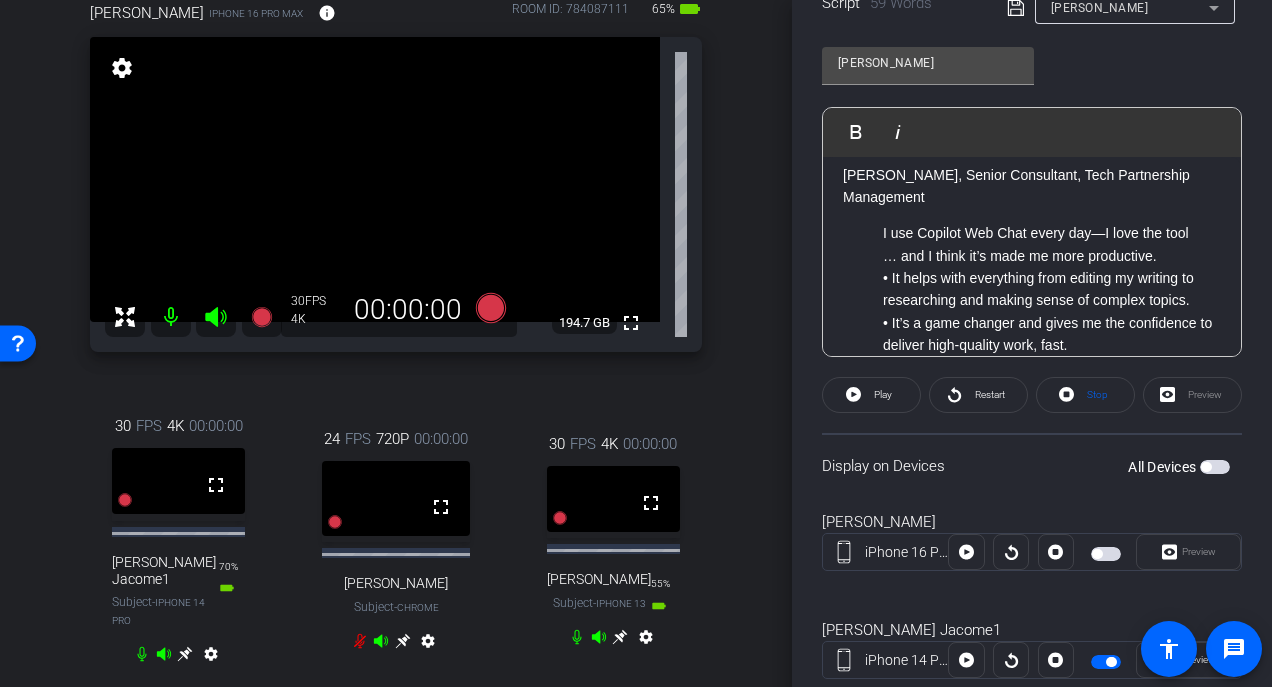 click on "Preview" 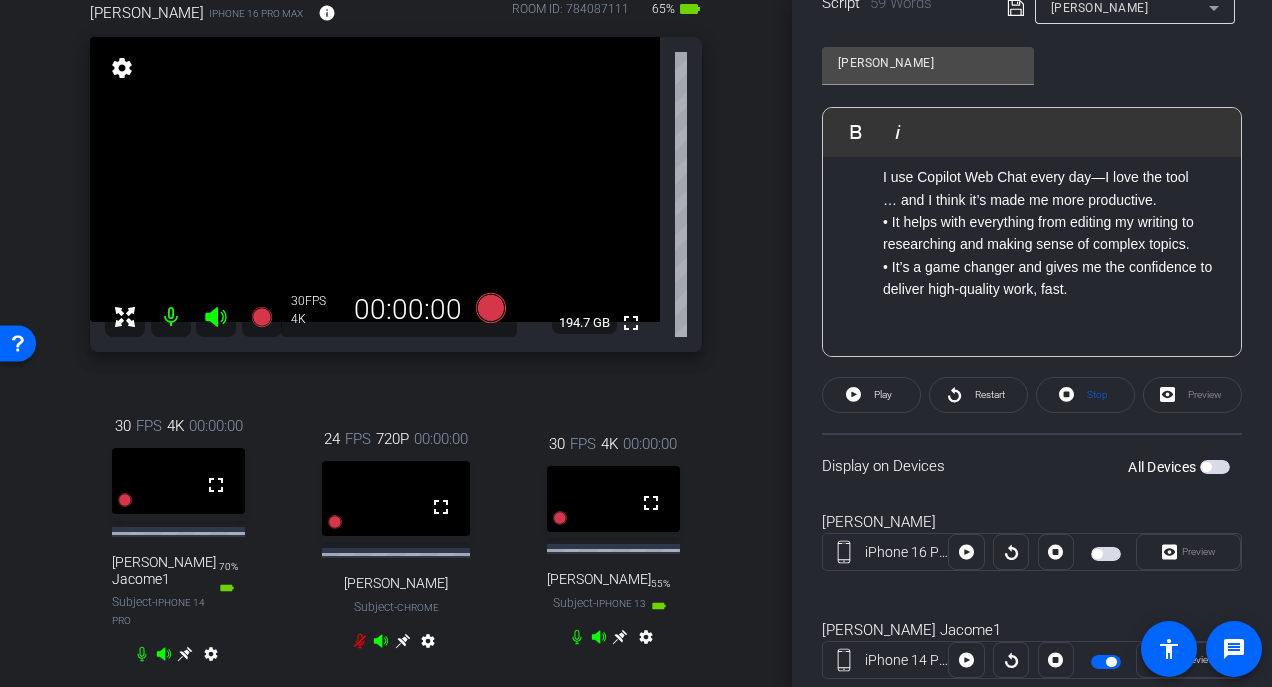 scroll, scrollTop: 0, scrollLeft: 0, axis: both 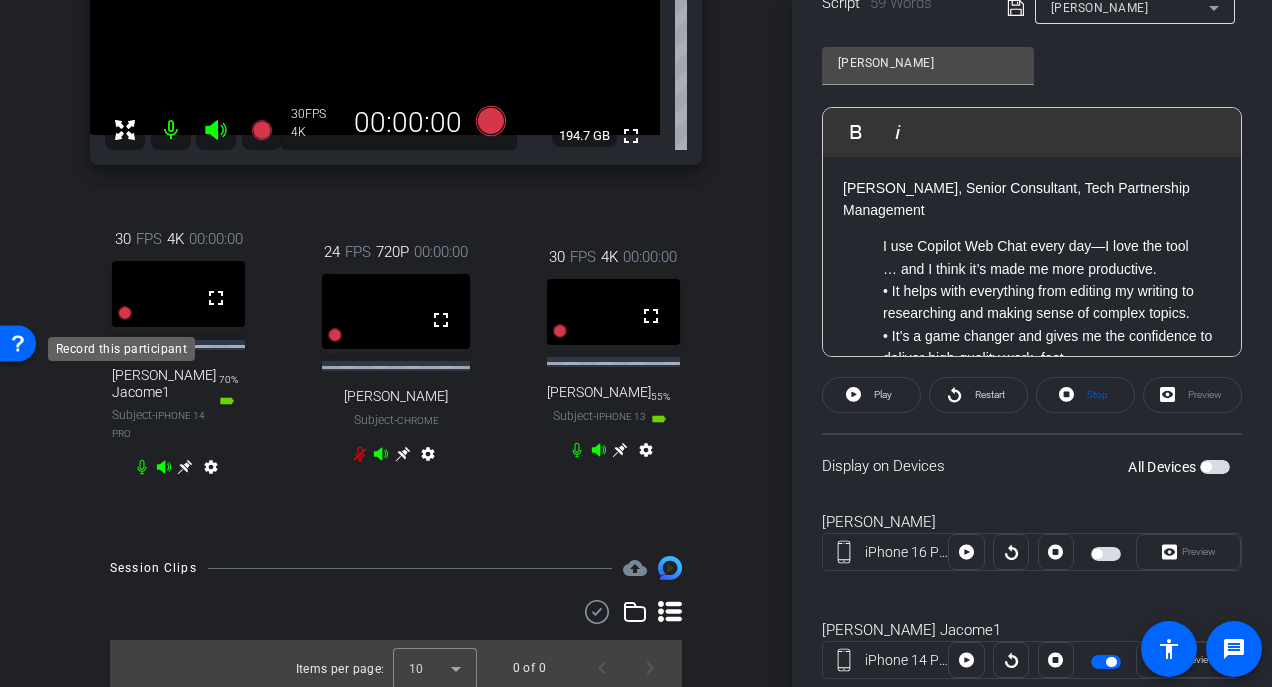 click 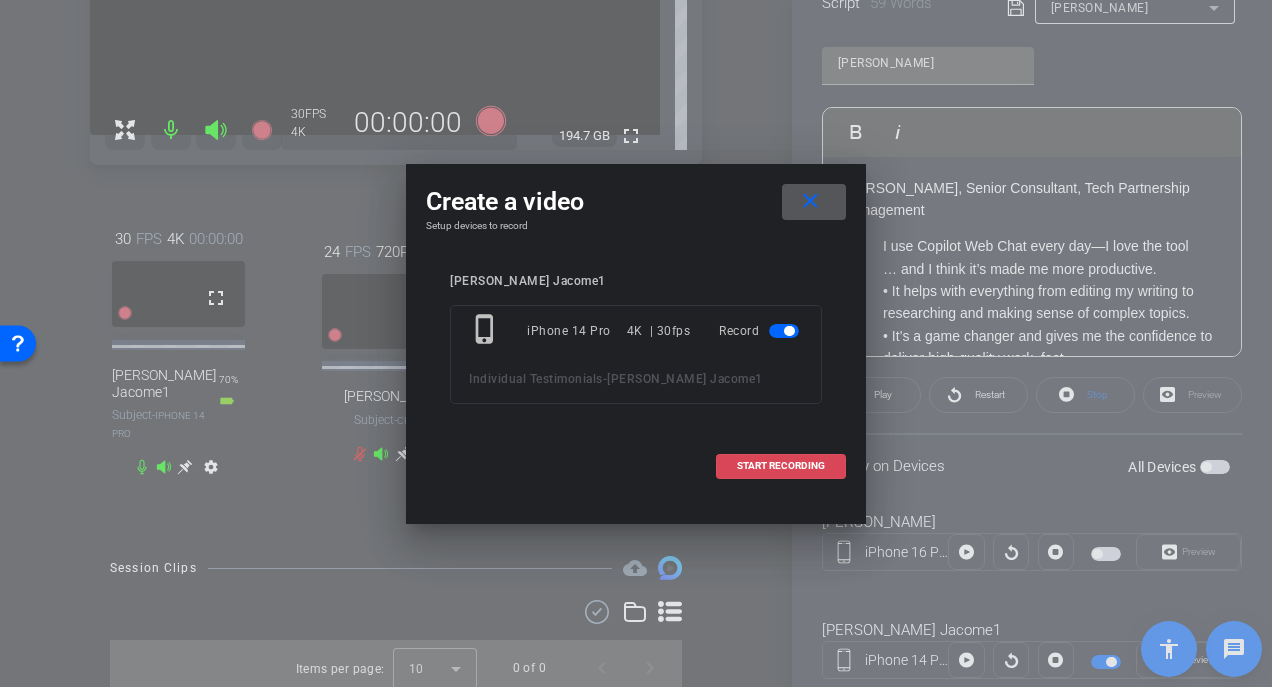 click at bounding box center [781, 466] 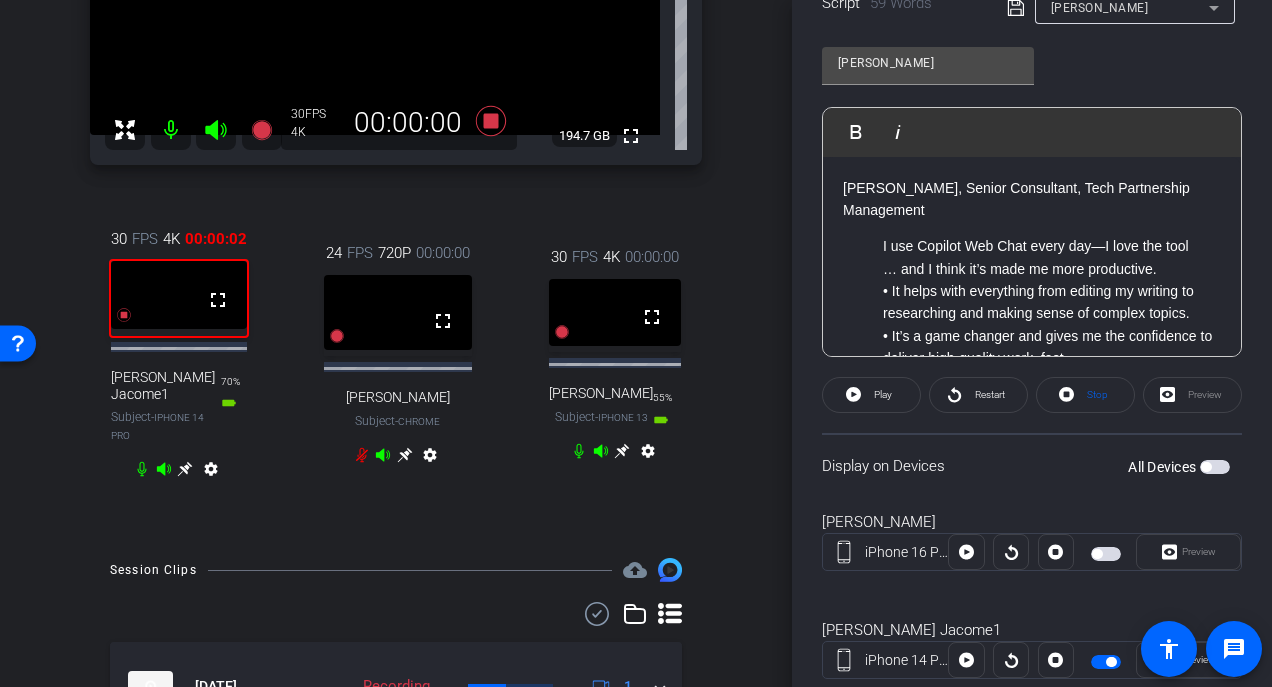 click 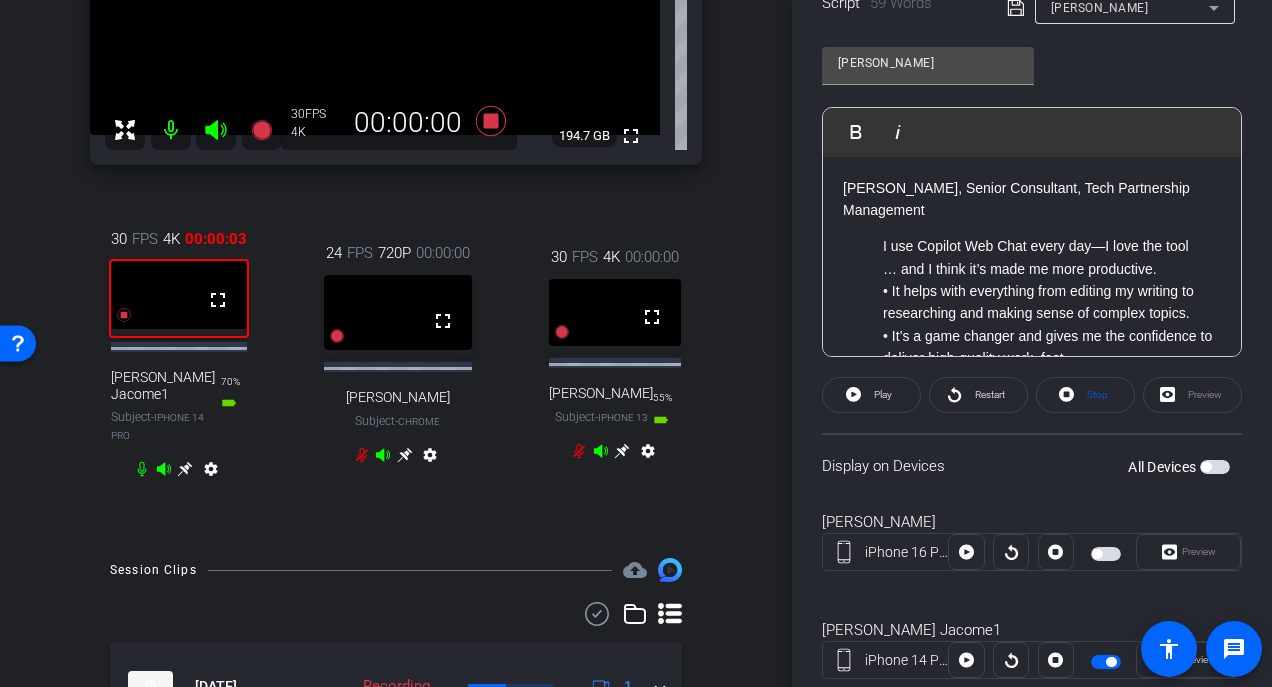 click at bounding box center [171, 130] 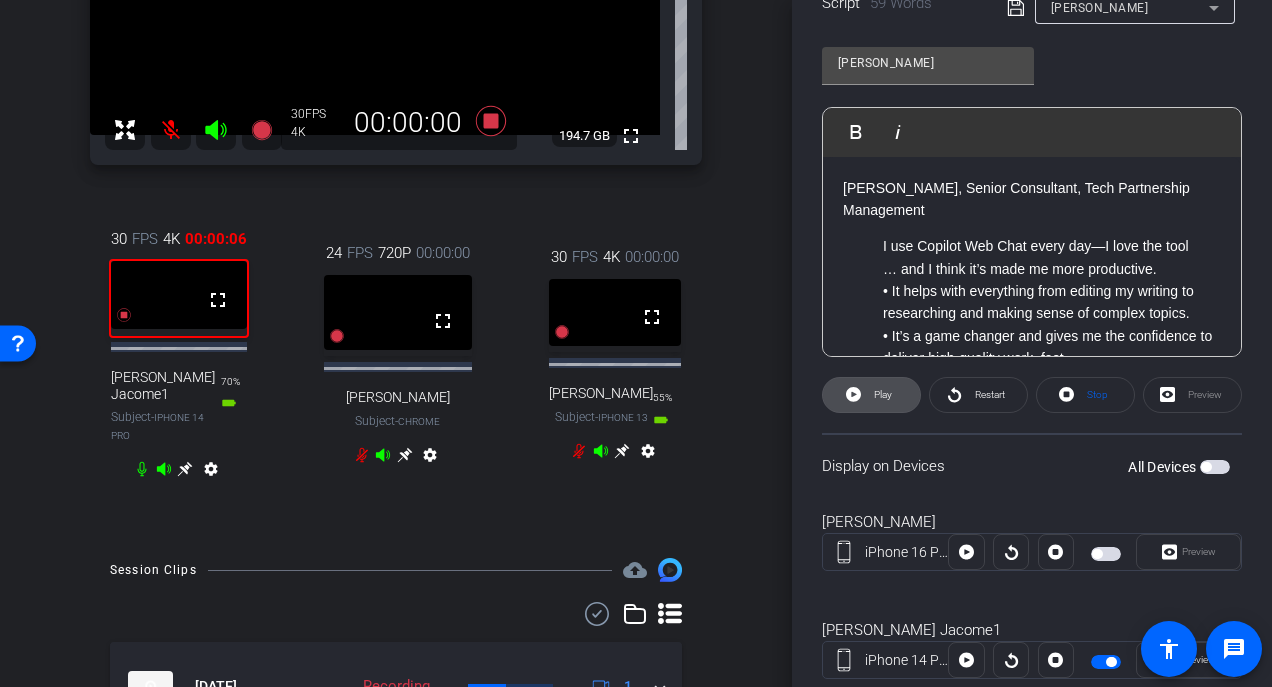 click on "Play" 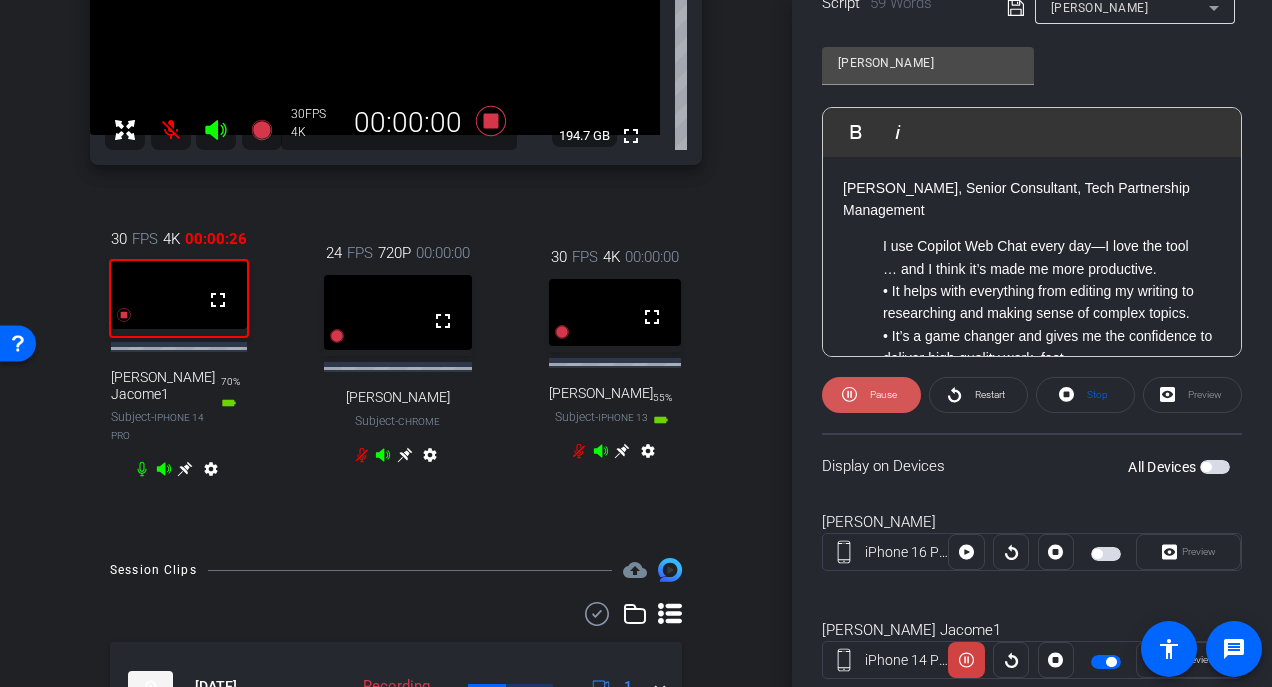 click on "Pause" 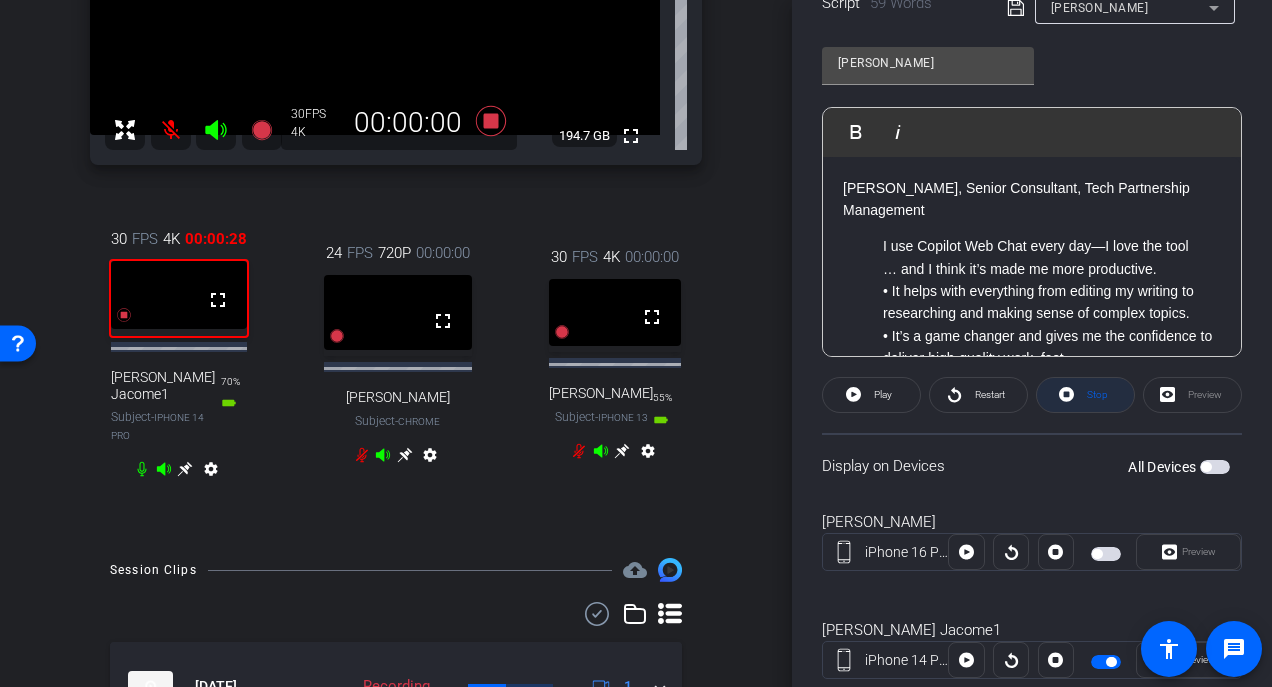 click on "Stop" 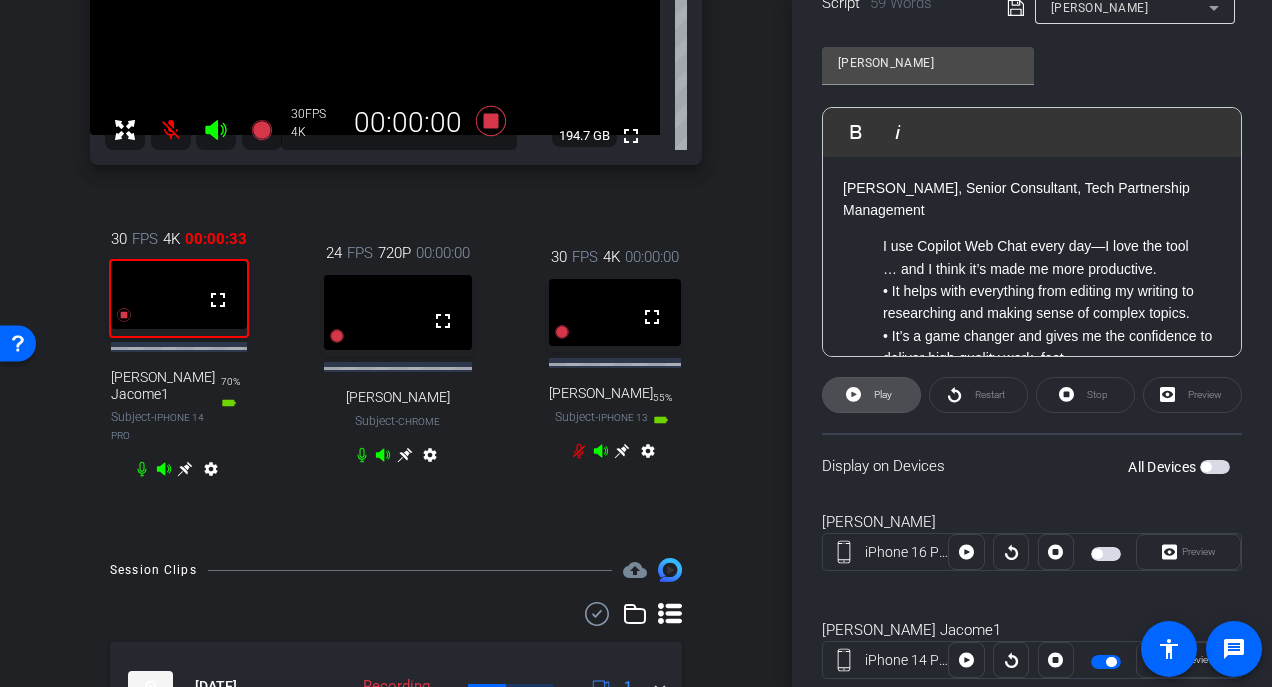 click on "Play" 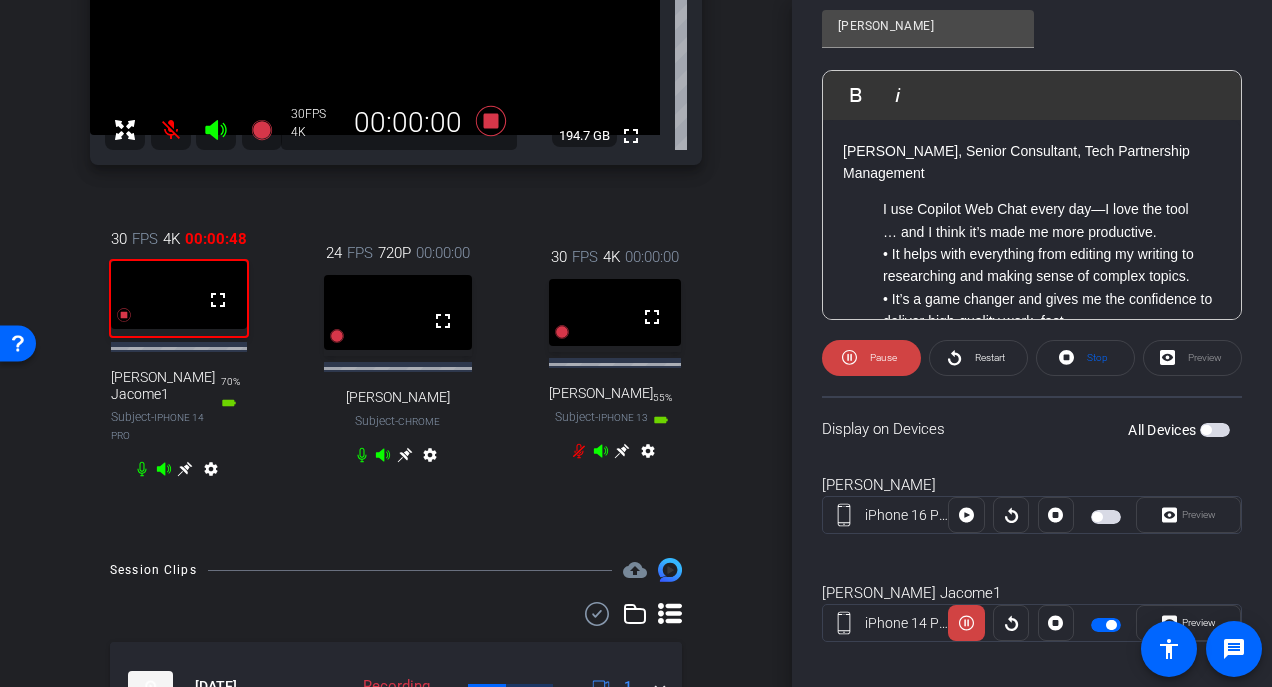scroll, scrollTop: 496, scrollLeft: 0, axis: vertical 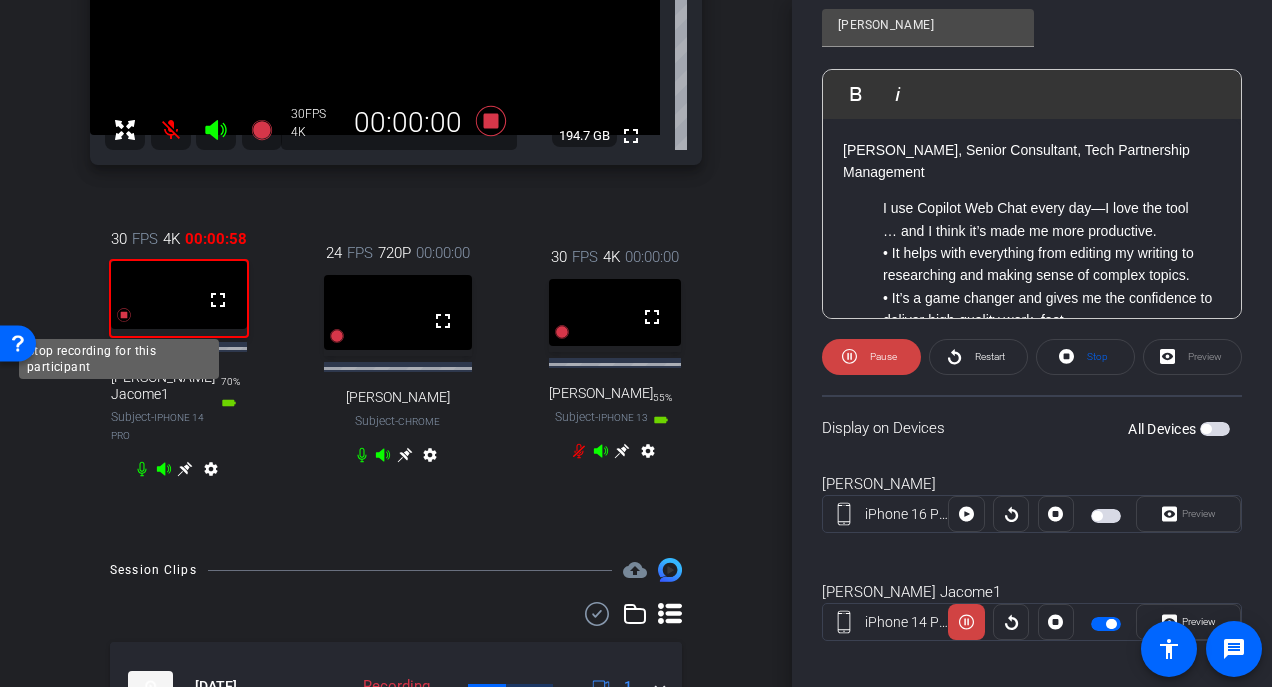 click 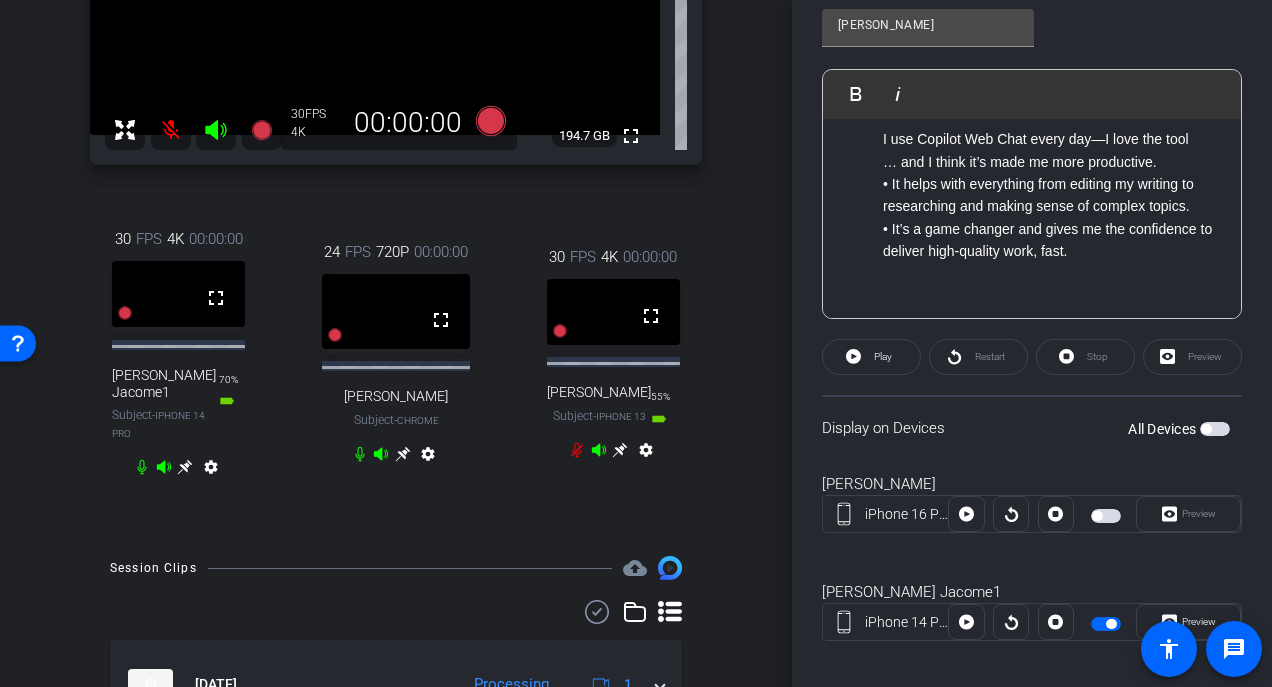 scroll, scrollTop: 0, scrollLeft: 0, axis: both 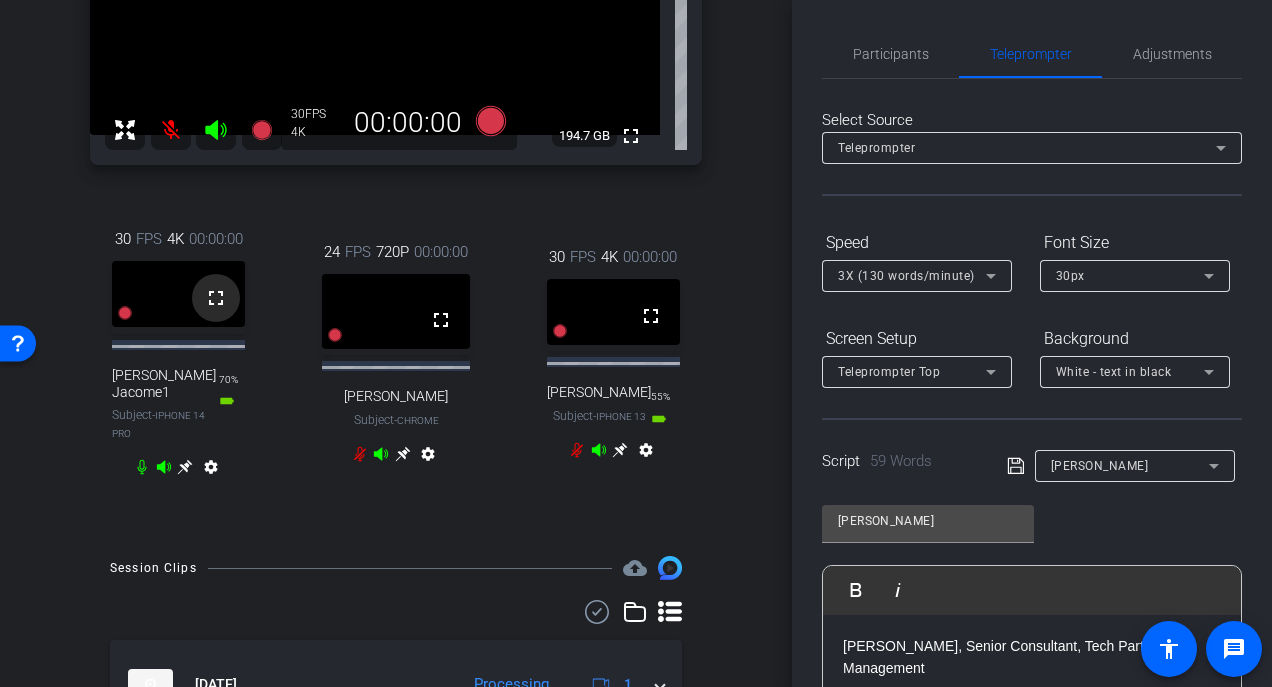 click on "fullscreen" at bounding box center [216, 298] 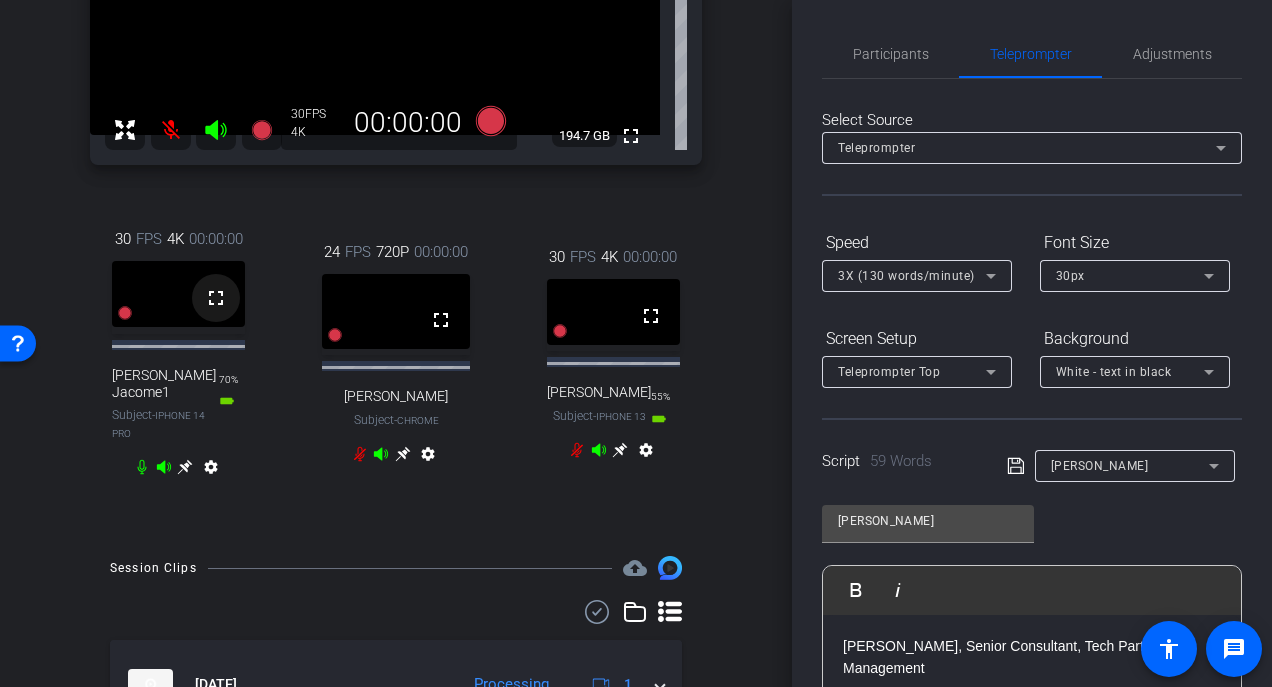 scroll, scrollTop: 299, scrollLeft: 0, axis: vertical 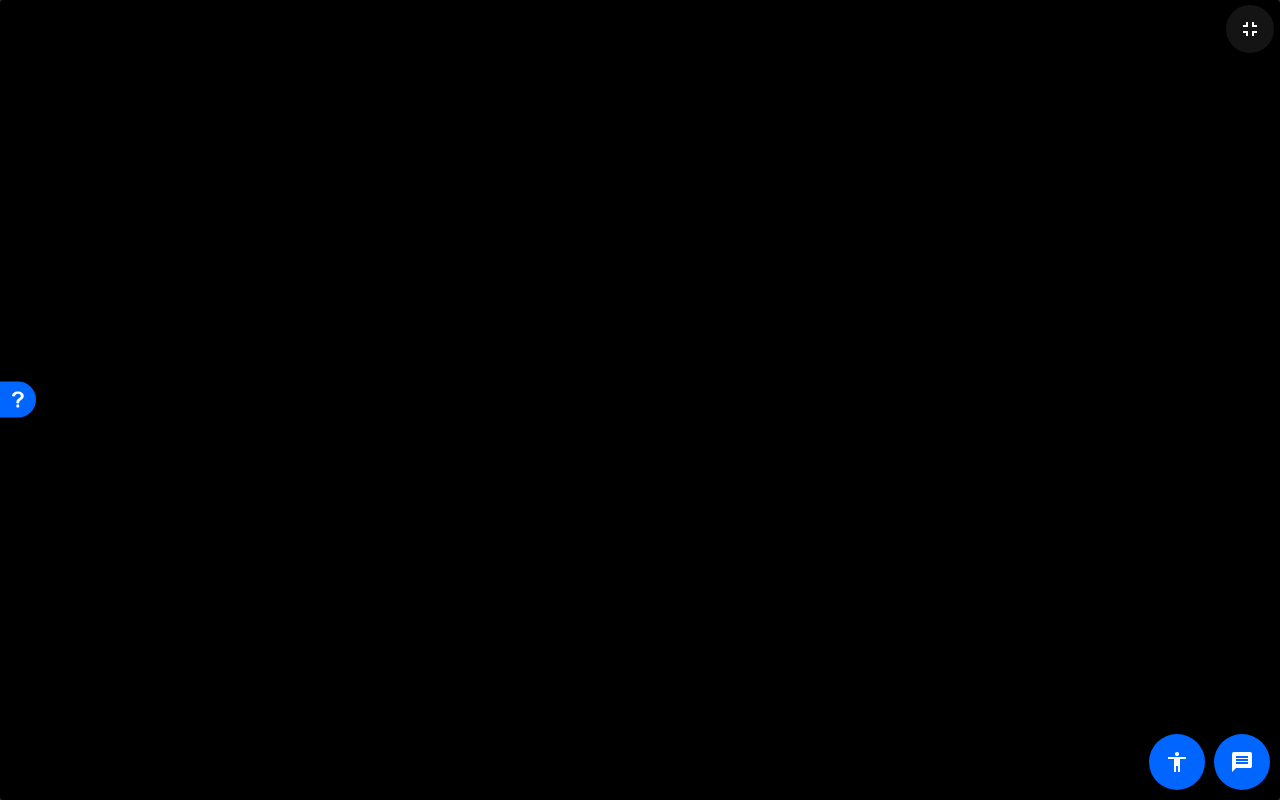 click on "fullscreen_exit" at bounding box center (1250, 29) 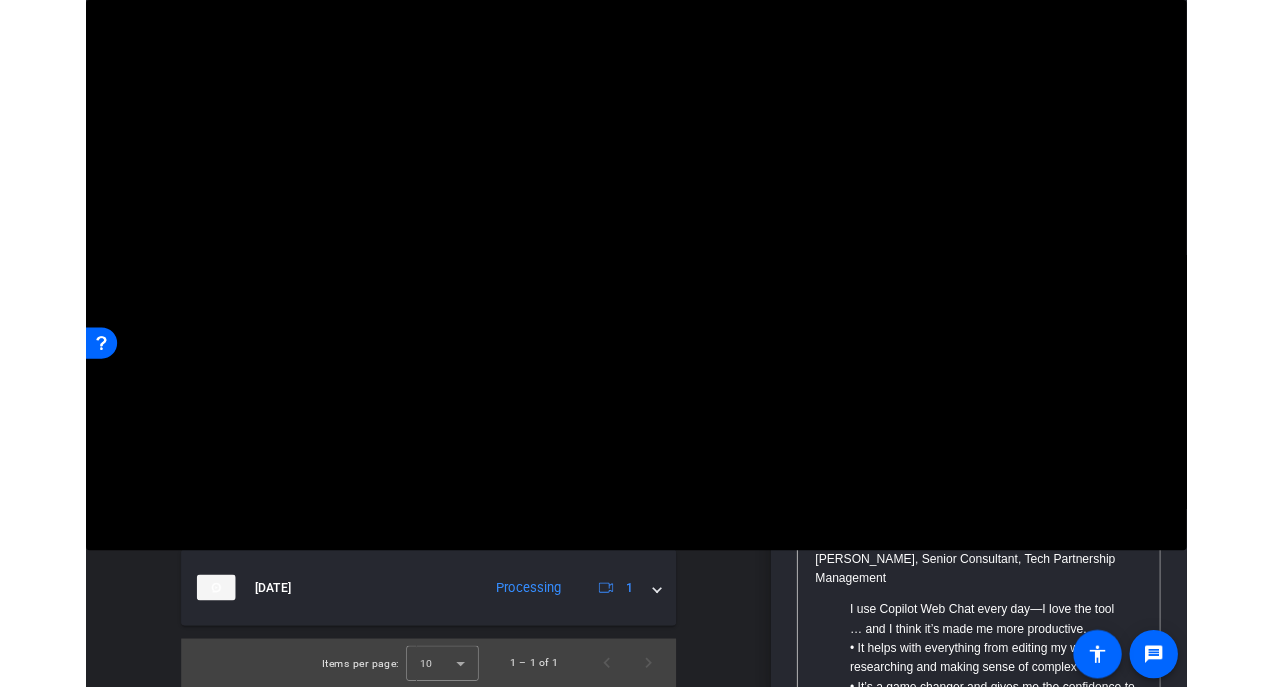 scroll, scrollTop: 300, scrollLeft: 0, axis: vertical 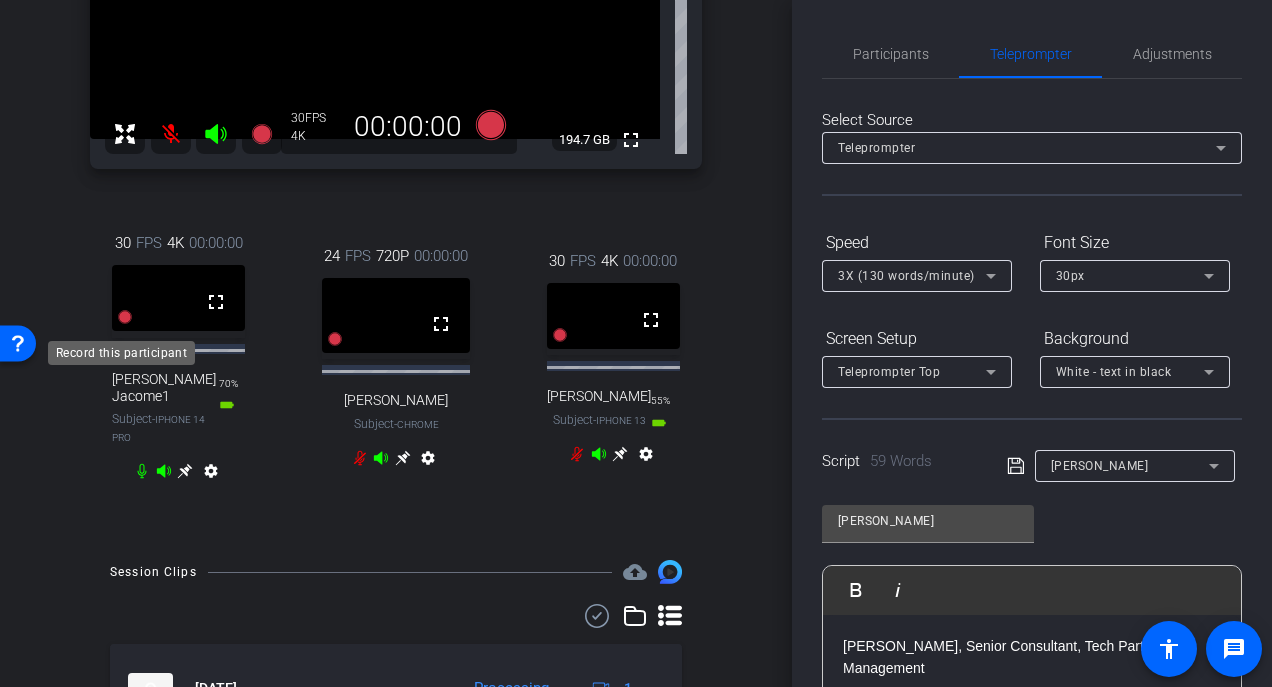 click 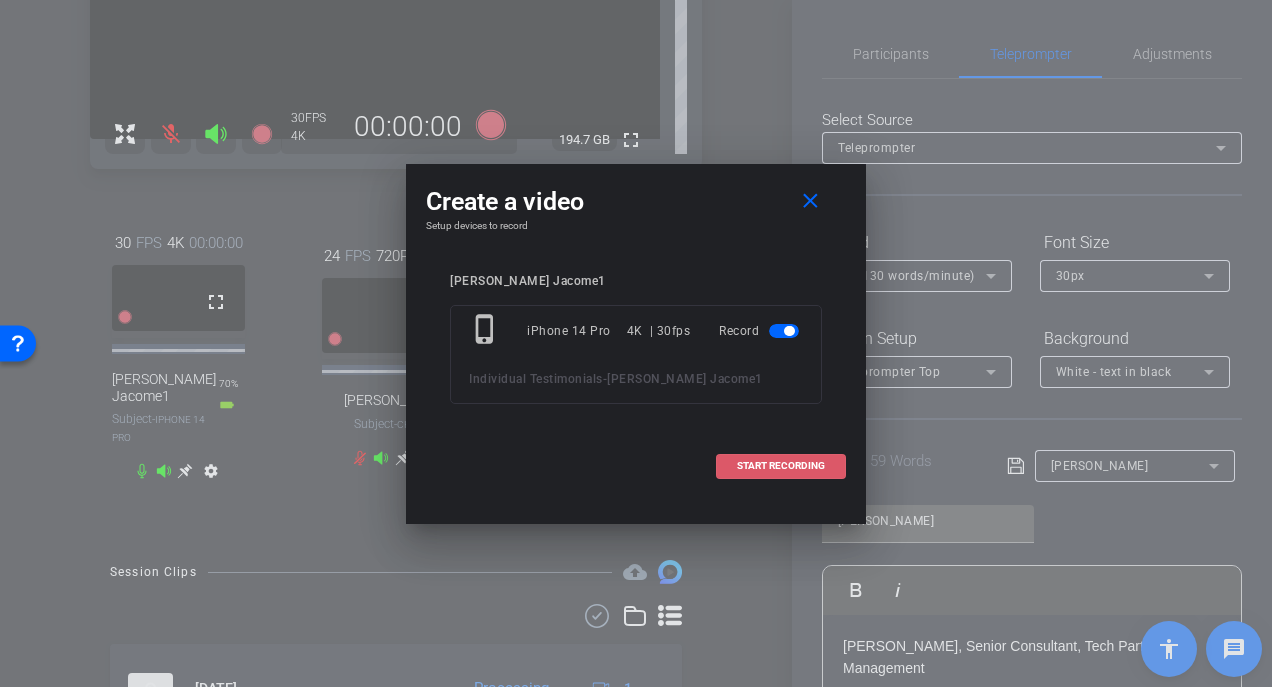 click on "START RECORDING" at bounding box center [781, 466] 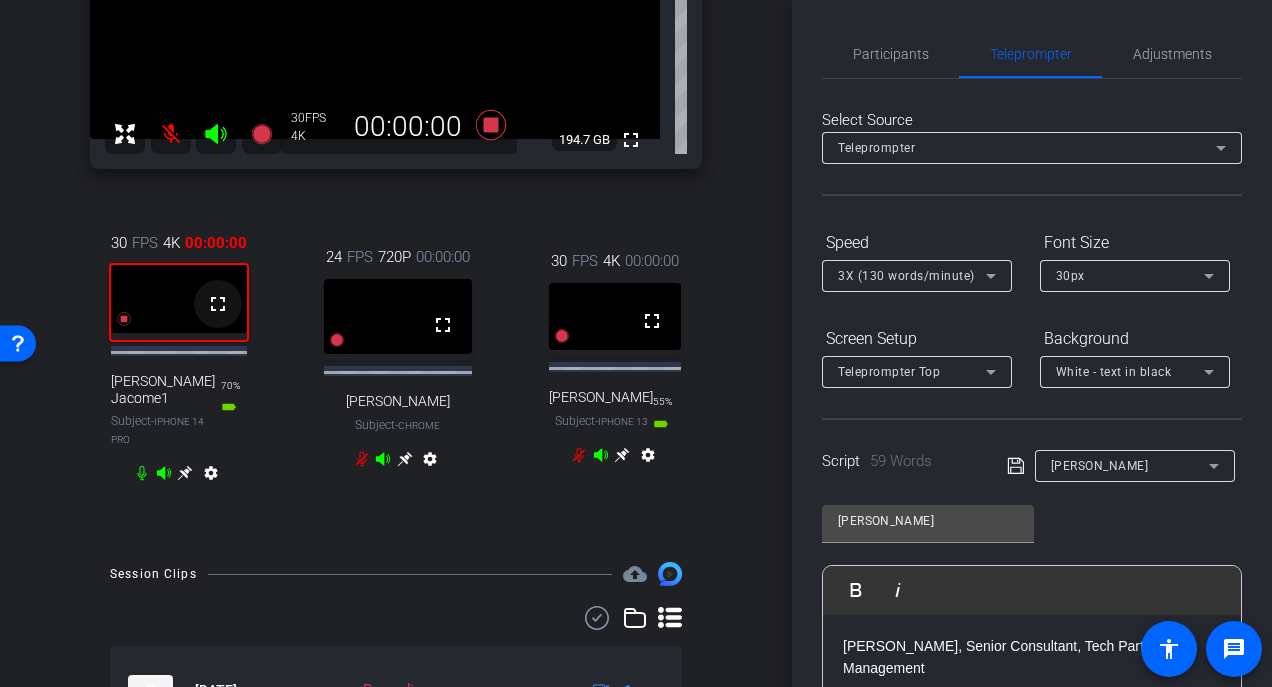 click on "fullscreen" at bounding box center [218, 304] 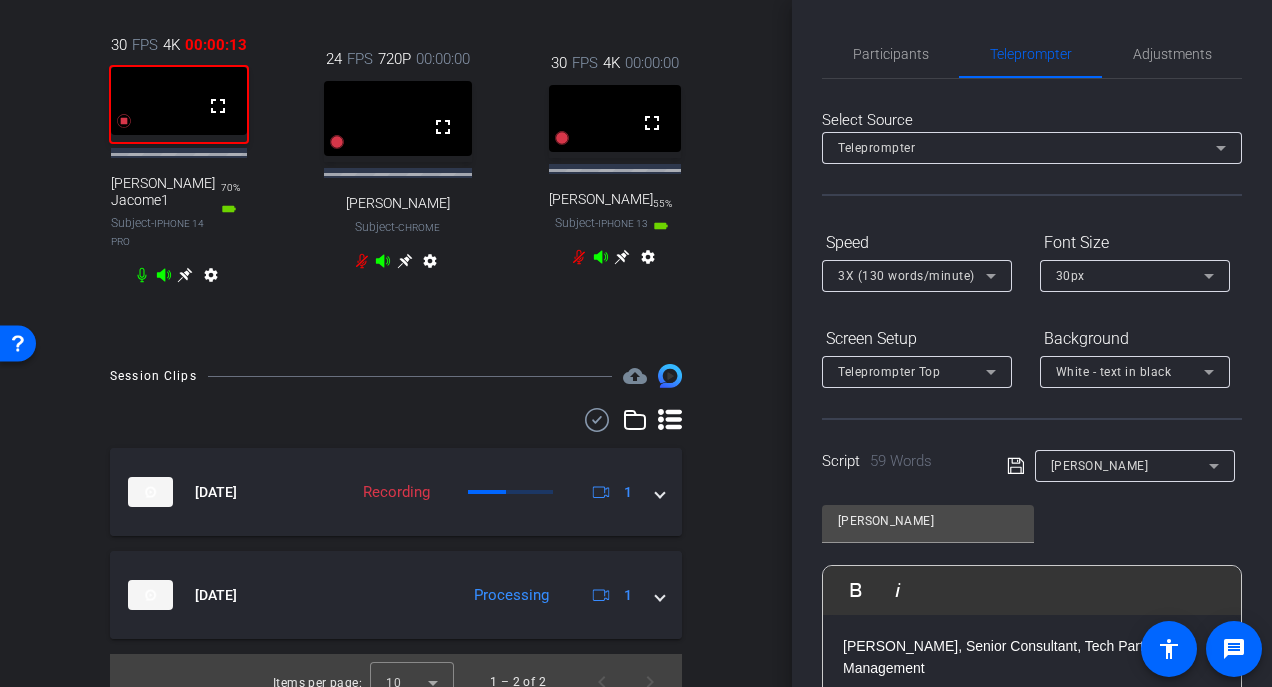 scroll, scrollTop: 512, scrollLeft: 0, axis: vertical 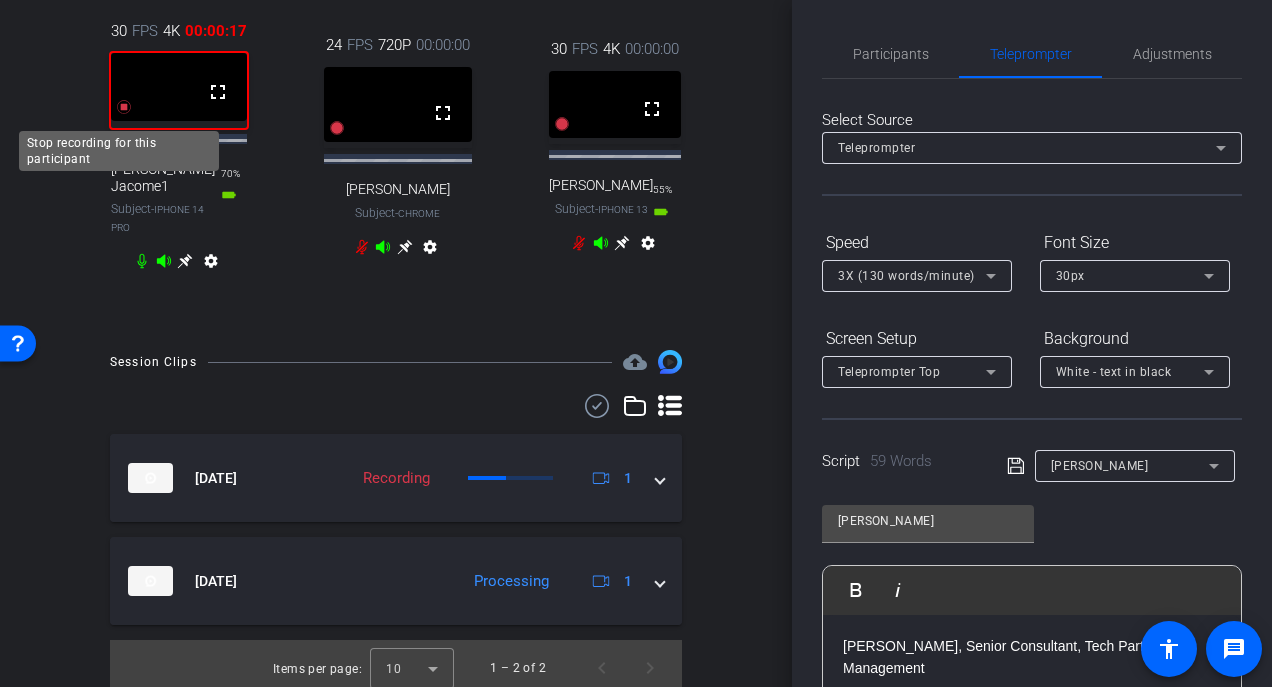 click 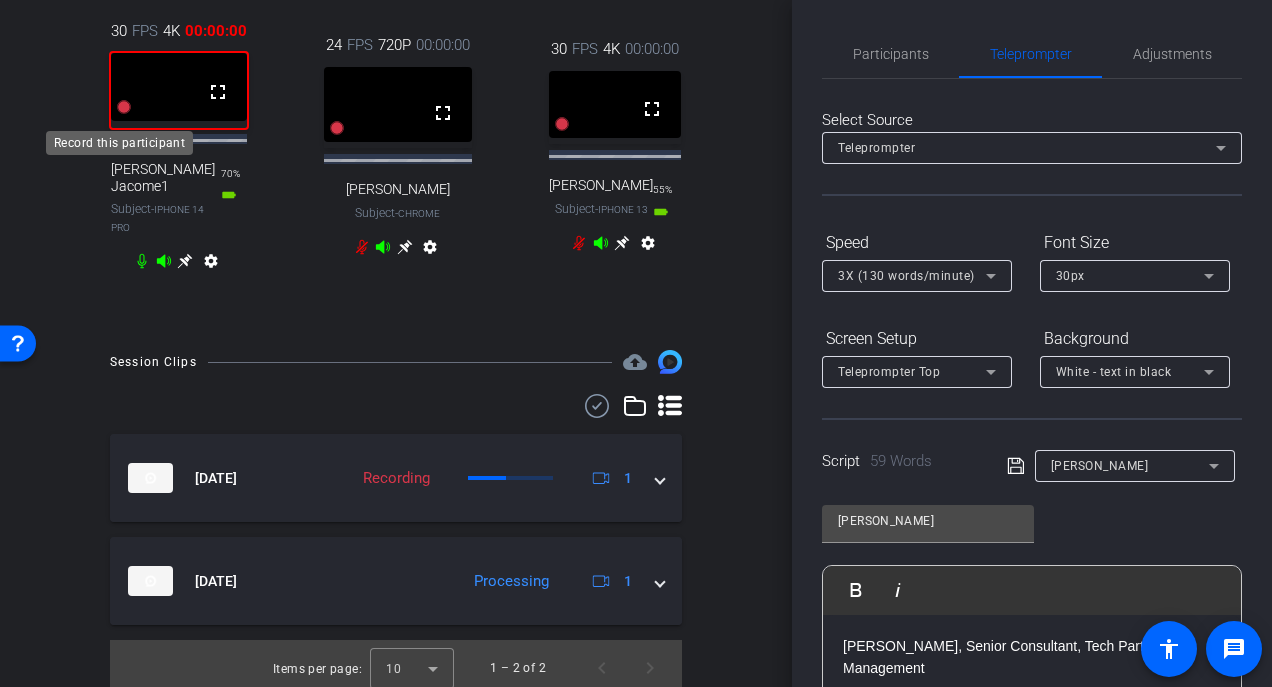 scroll, scrollTop: 510, scrollLeft: 0, axis: vertical 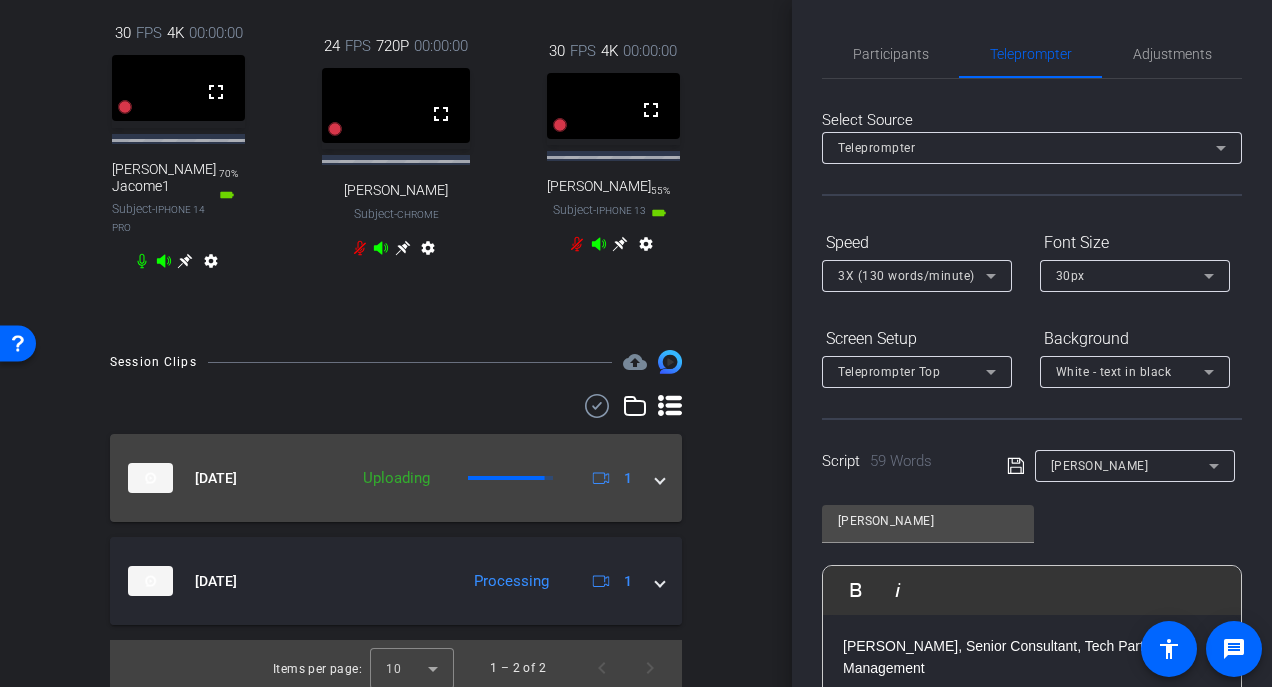 click at bounding box center [660, 478] 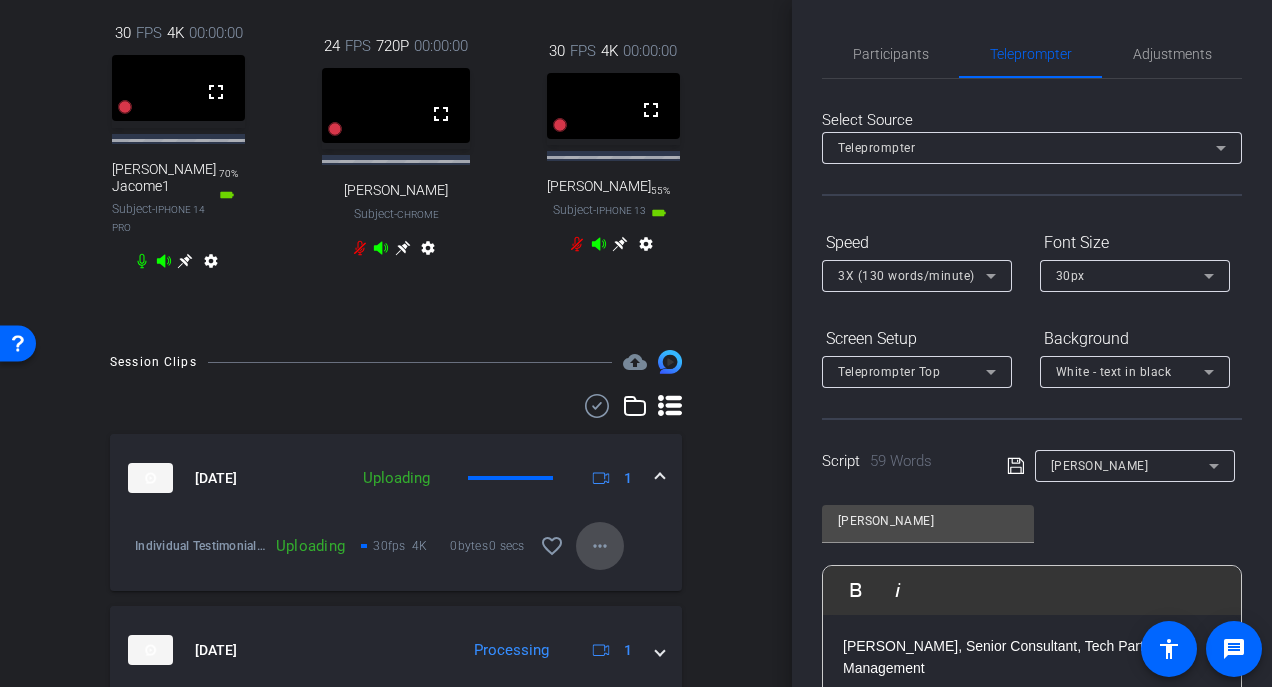 click on "more_horiz" at bounding box center [600, 546] 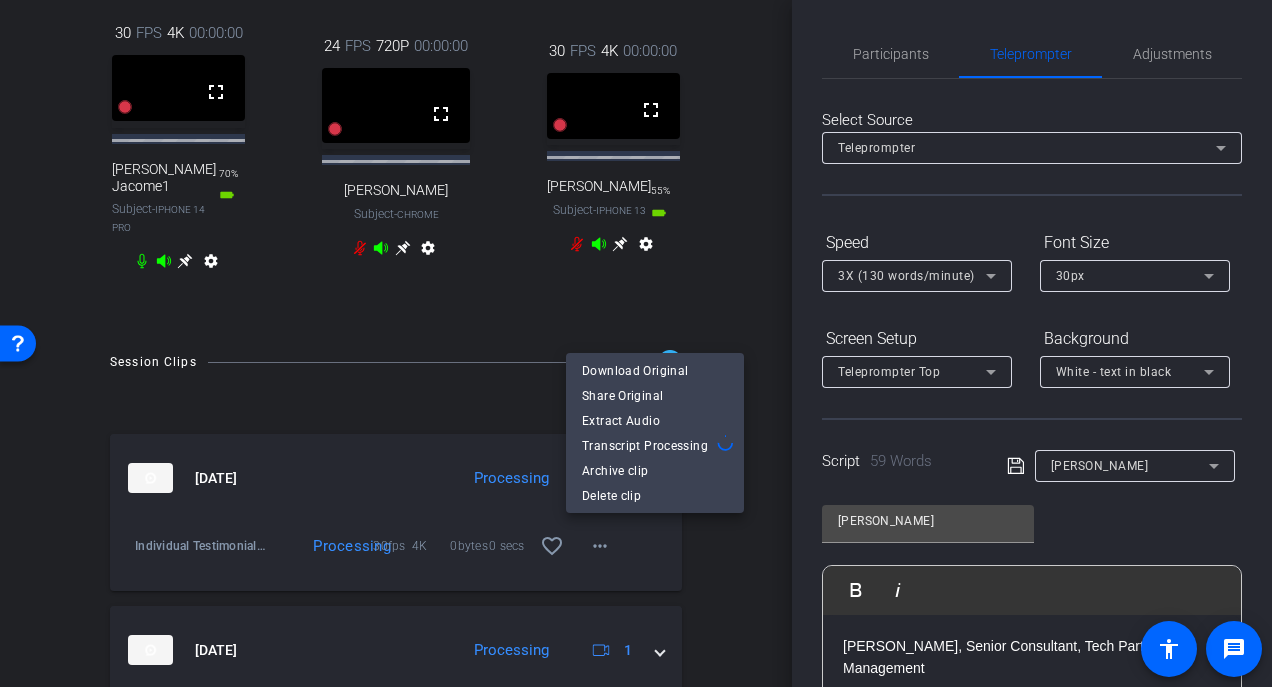 click at bounding box center (636, 343) 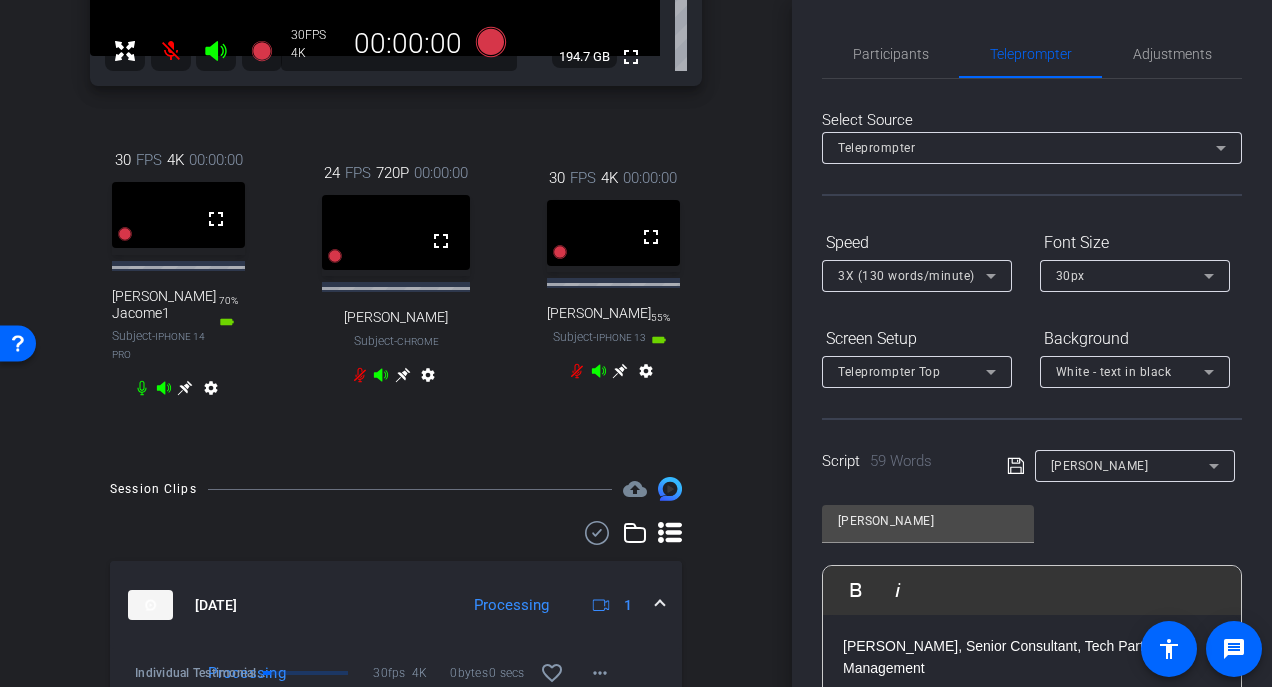scroll, scrollTop: 384, scrollLeft: 0, axis: vertical 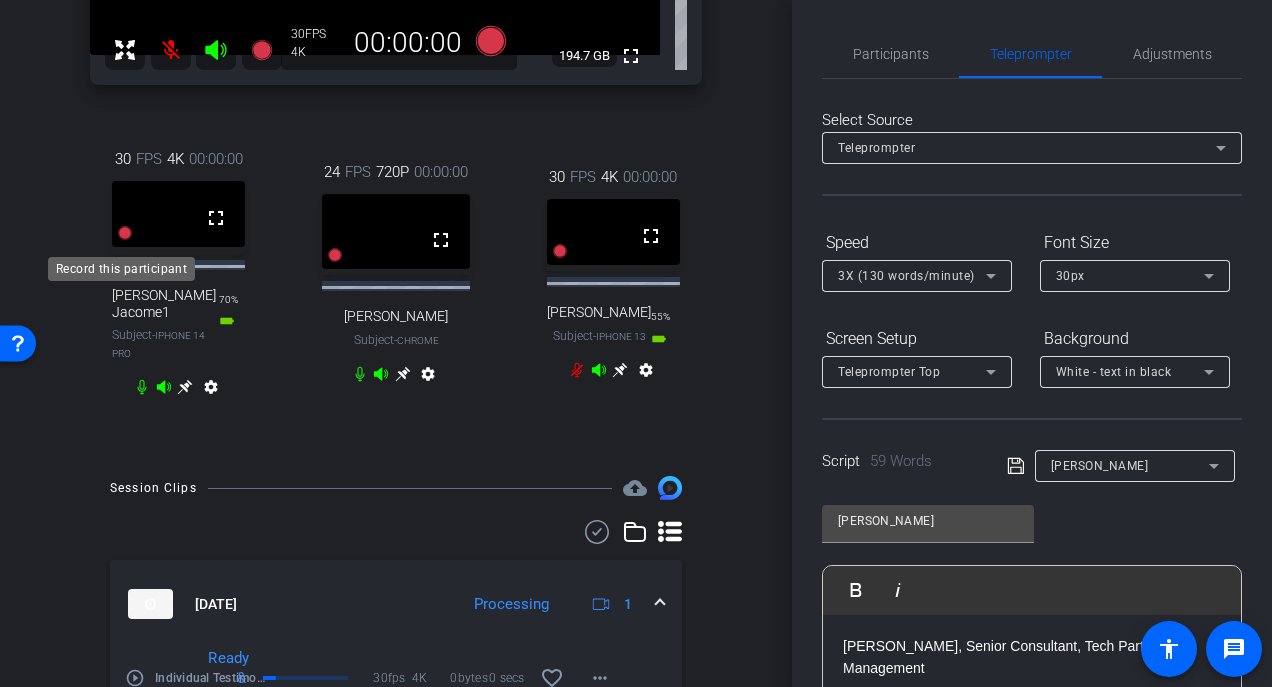 click 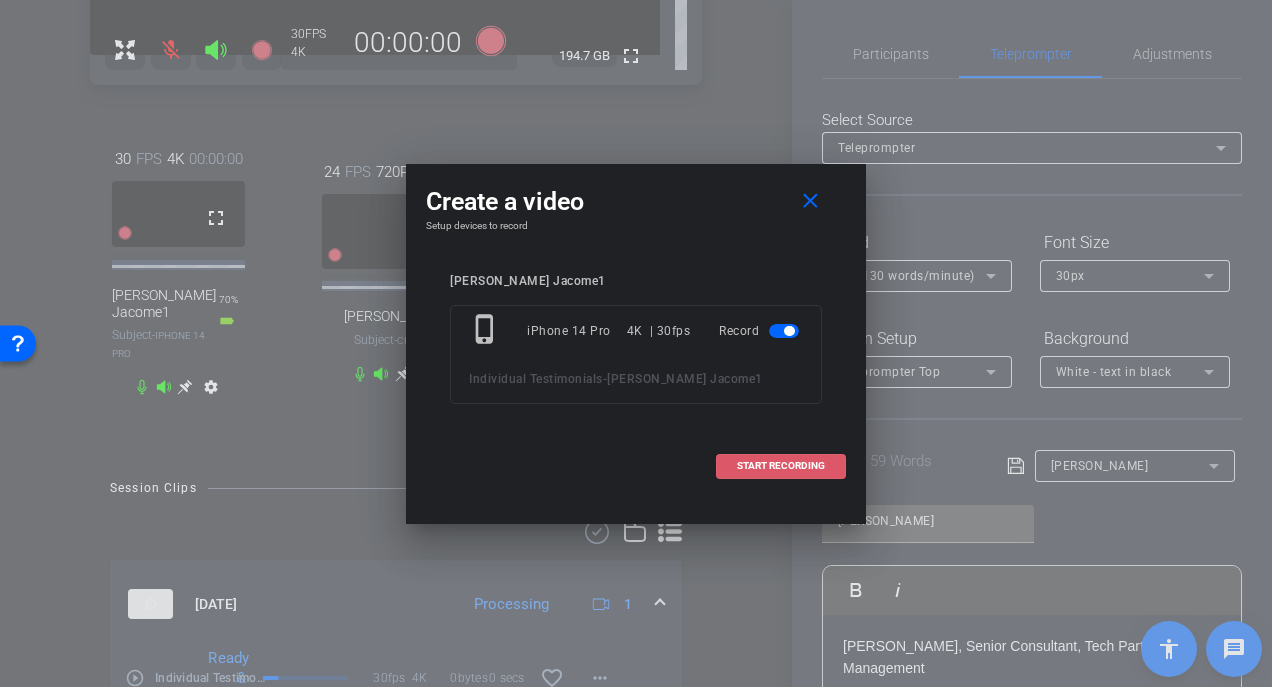 click on "START RECORDING" at bounding box center (781, 466) 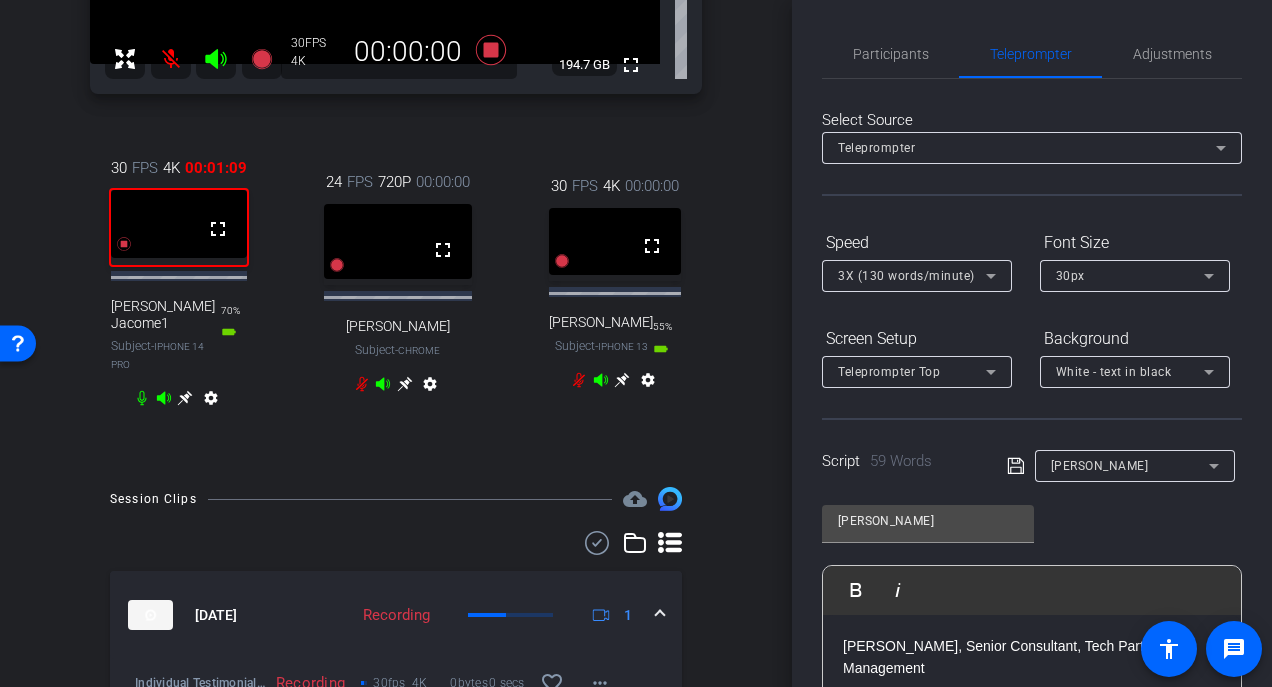 scroll, scrollTop: 378, scrollLeft: 0, axis: vertical 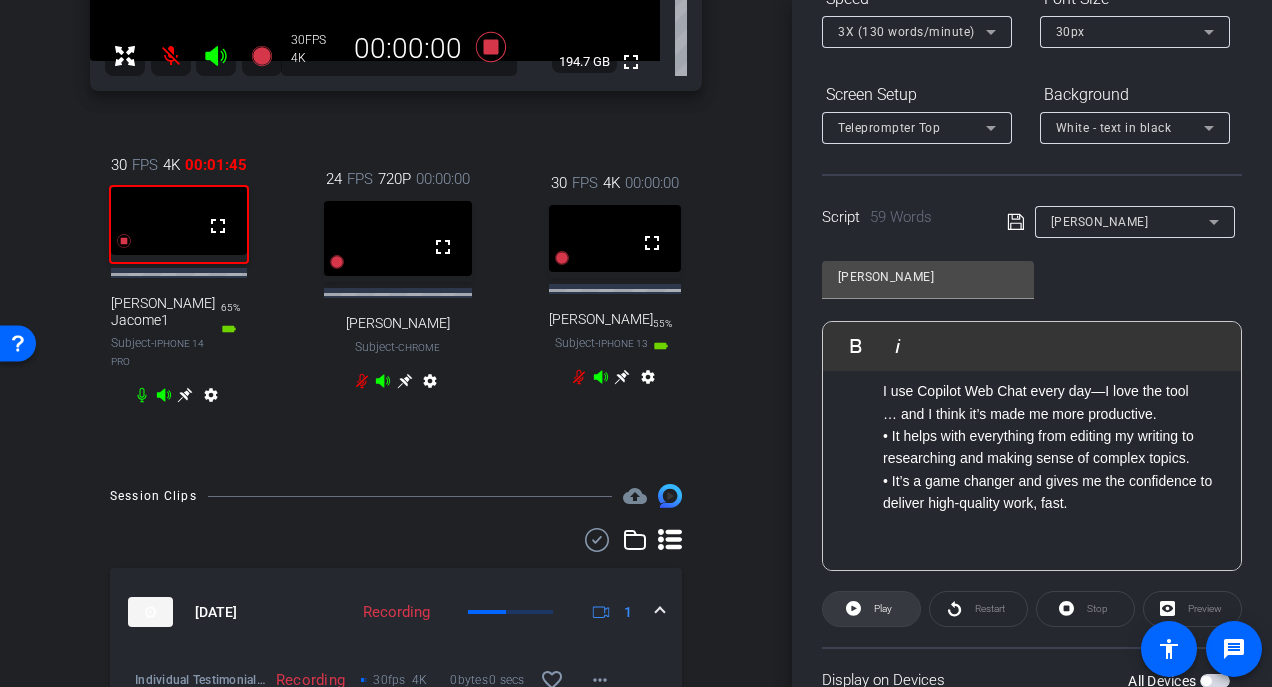 click on "Play" 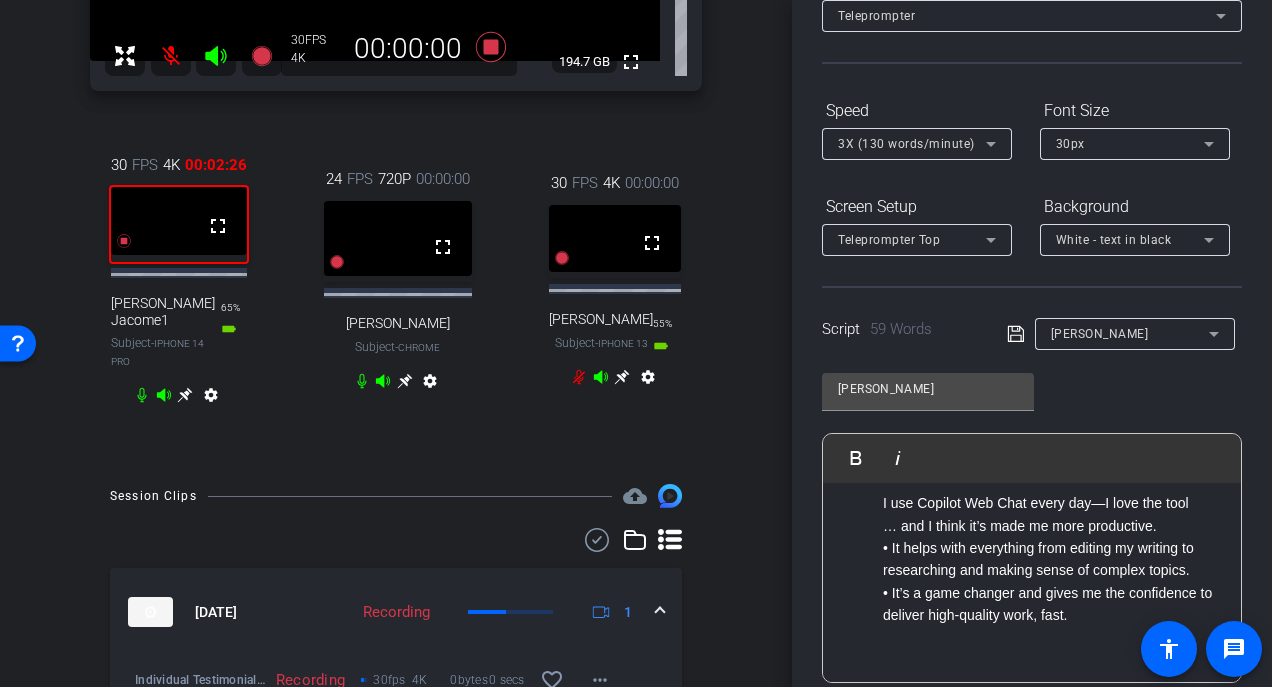 scroll, scrollTop: 0, scrollLeft: 0, axis: both 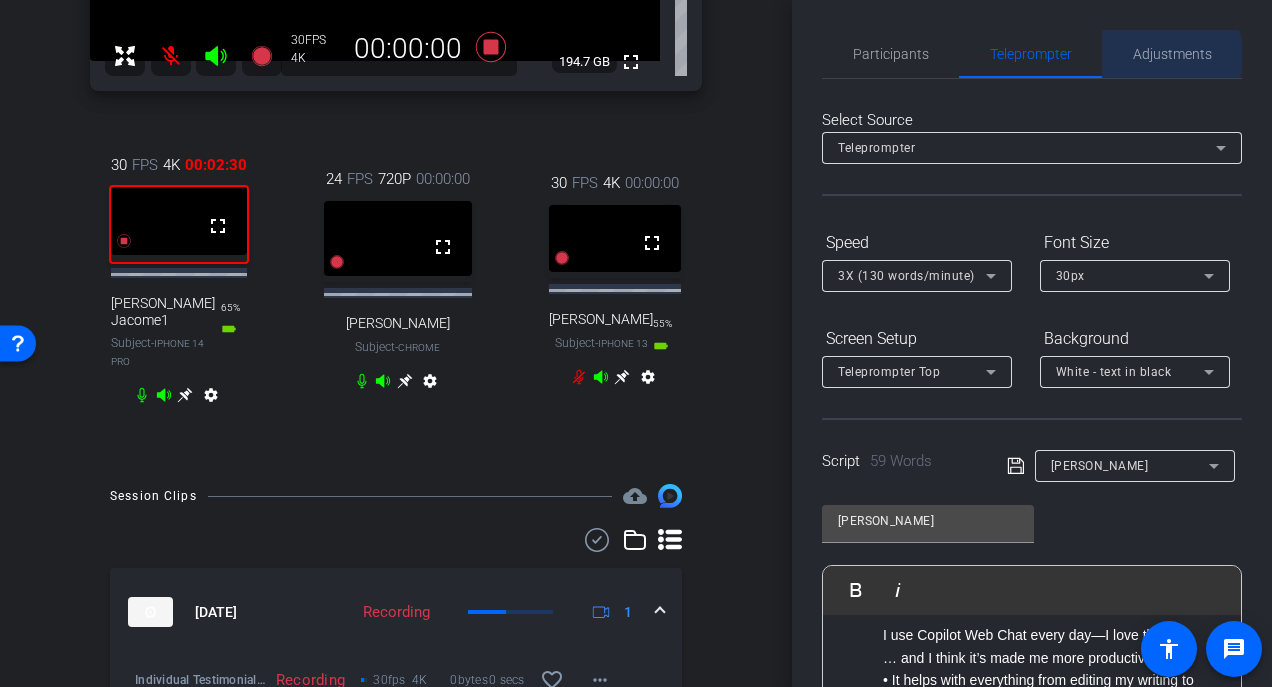 click on "Adjustments" at bounding box center [1172, 54] 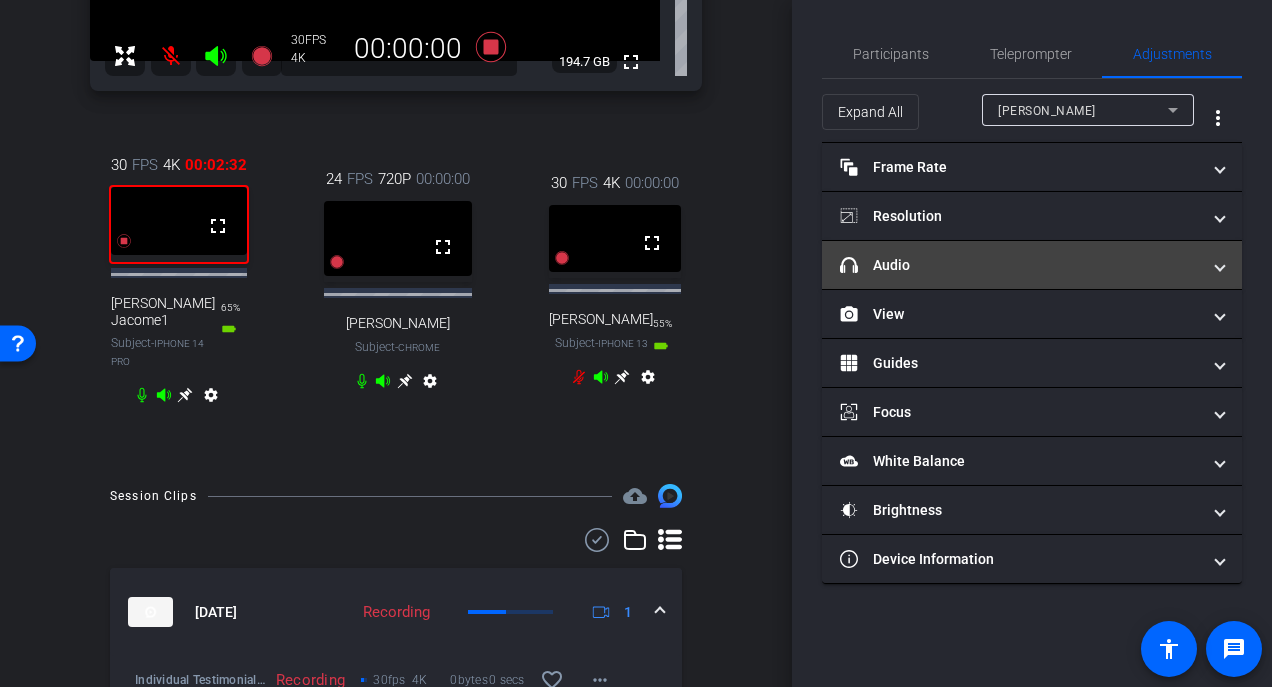 click on "headphone icon
Audio" at bounding box center [1020, 265] 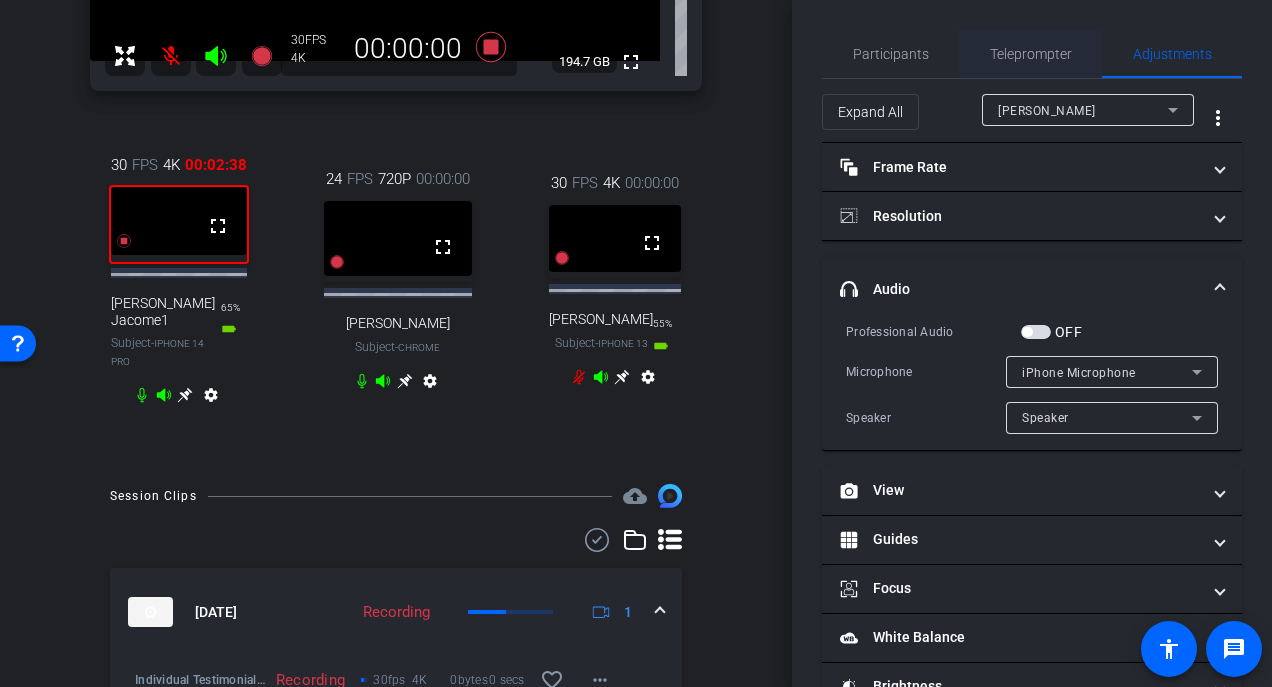 click on "Teleprompter" at bounding box center [1031, 54] 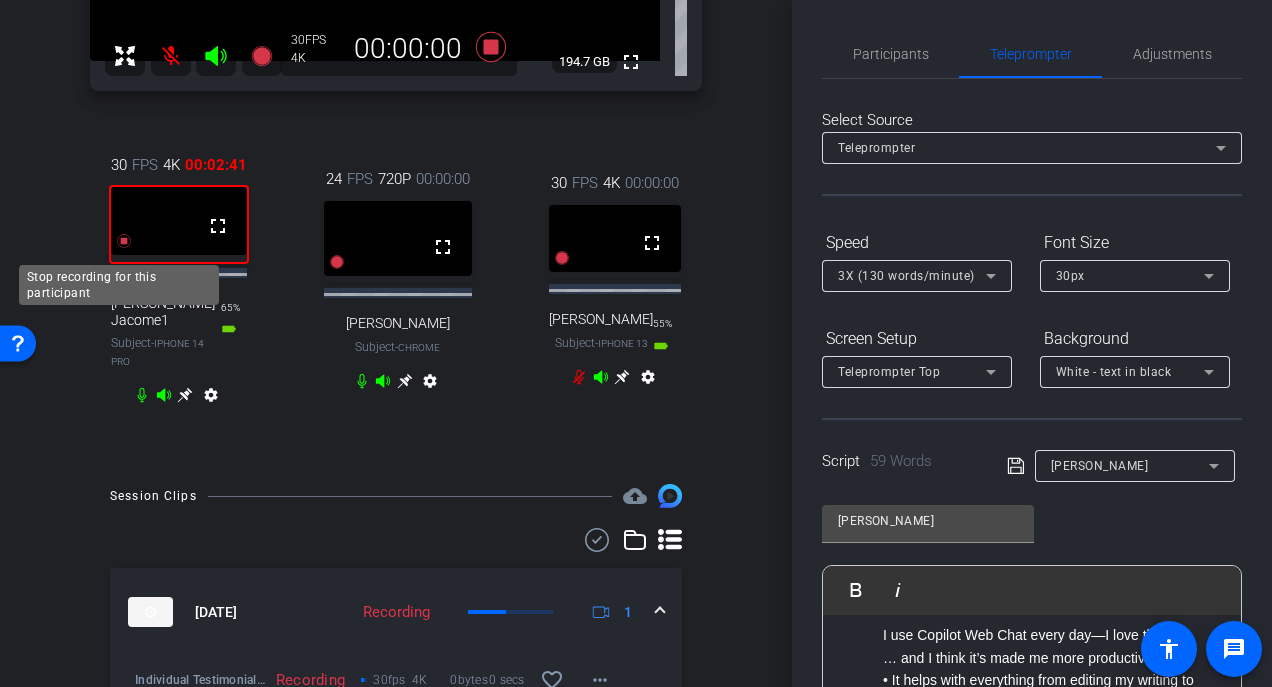 click 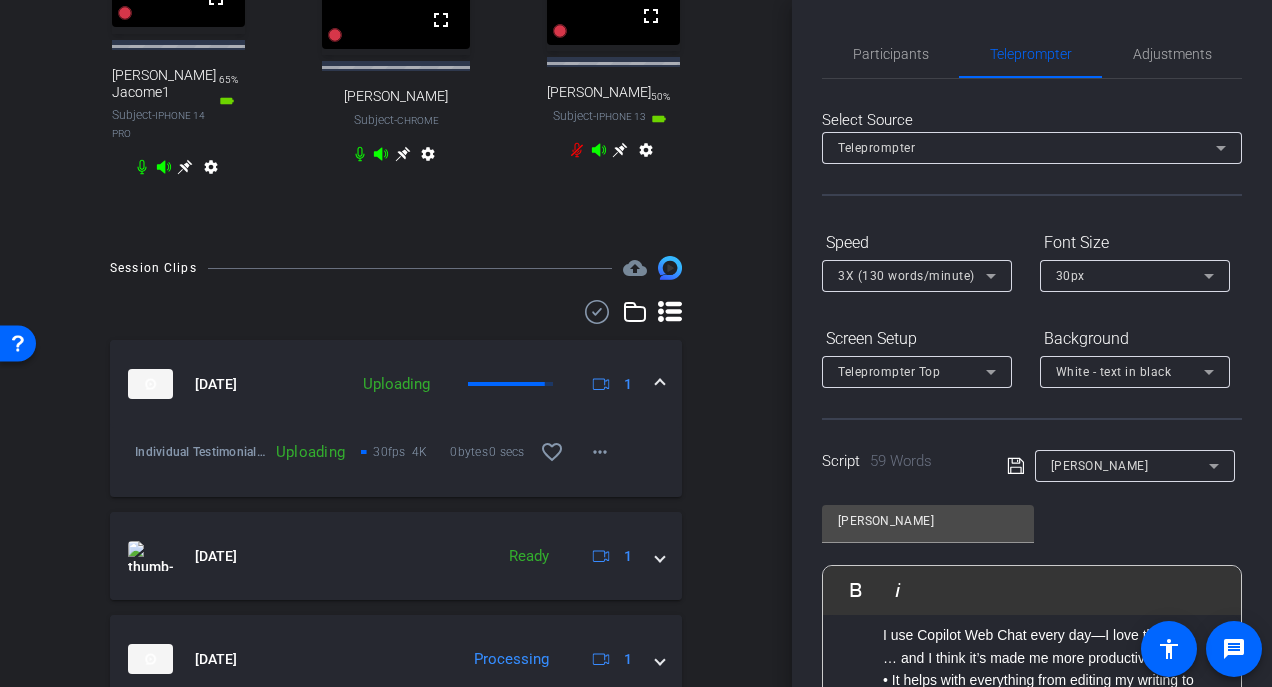 scroll, scrollTop: 522, scrollLeft: 0, axis: vertical 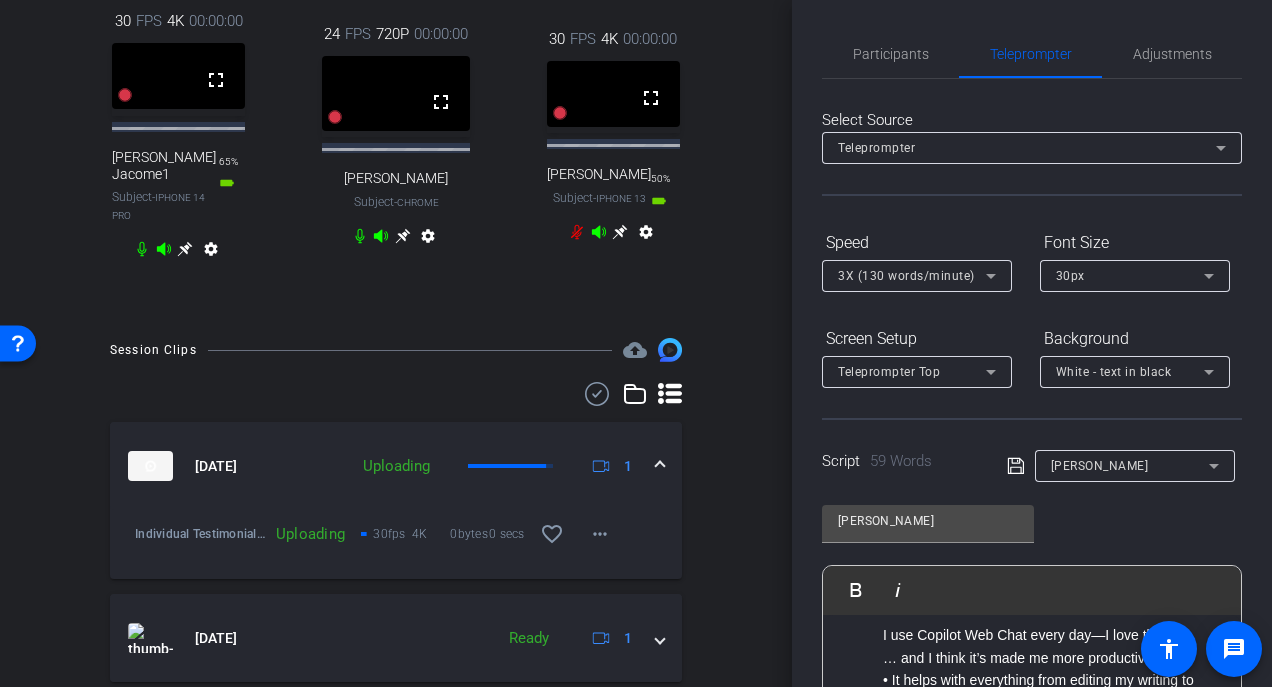 click 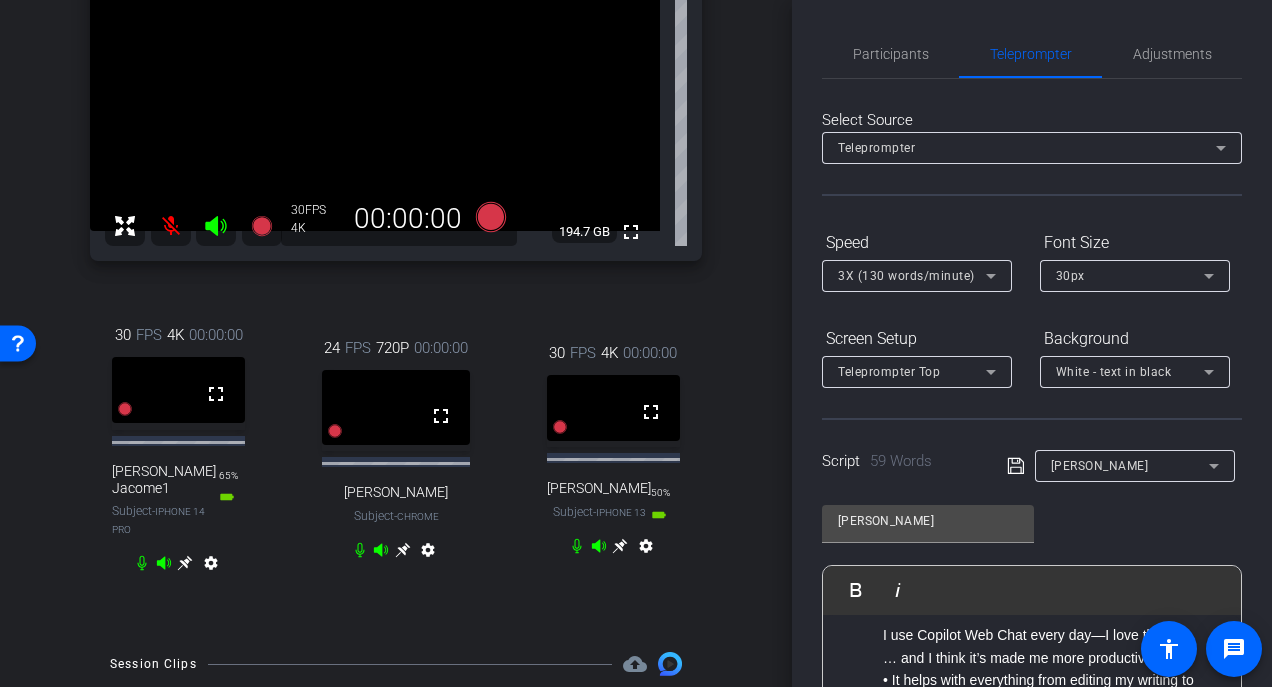 scroll, scrollTop: 206, scrollLeft: 0, axis: vertical 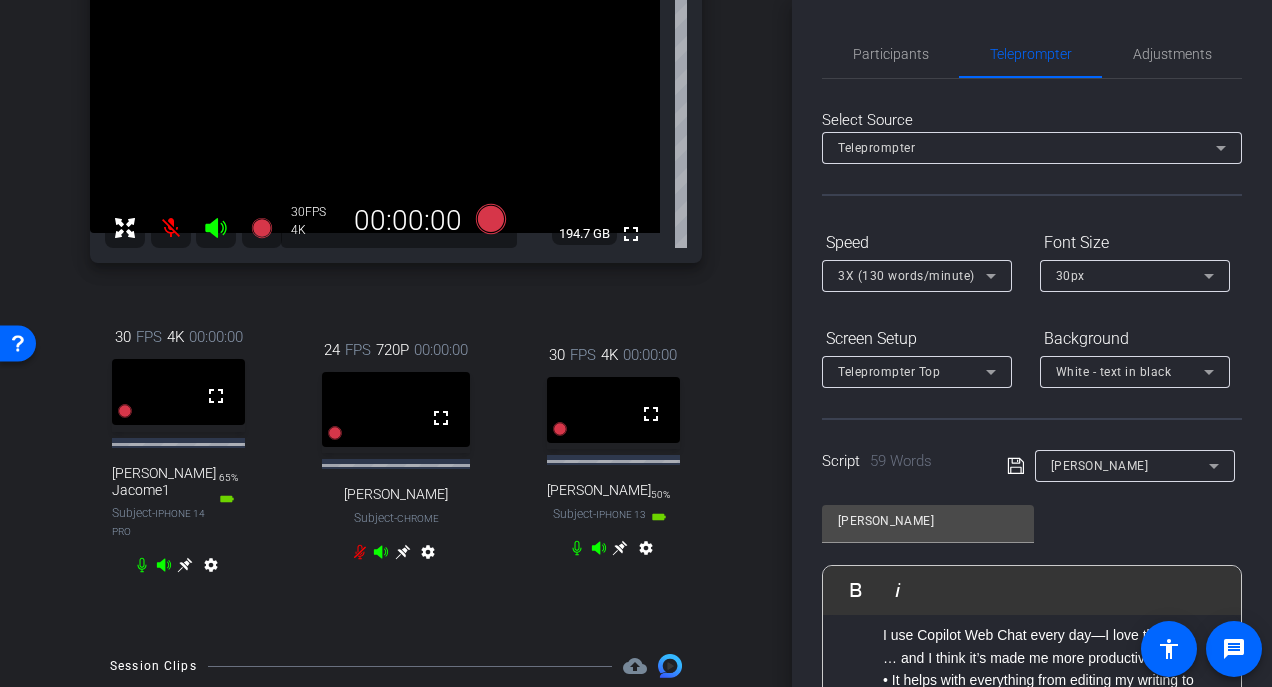 click at bounding box center (171, 228) 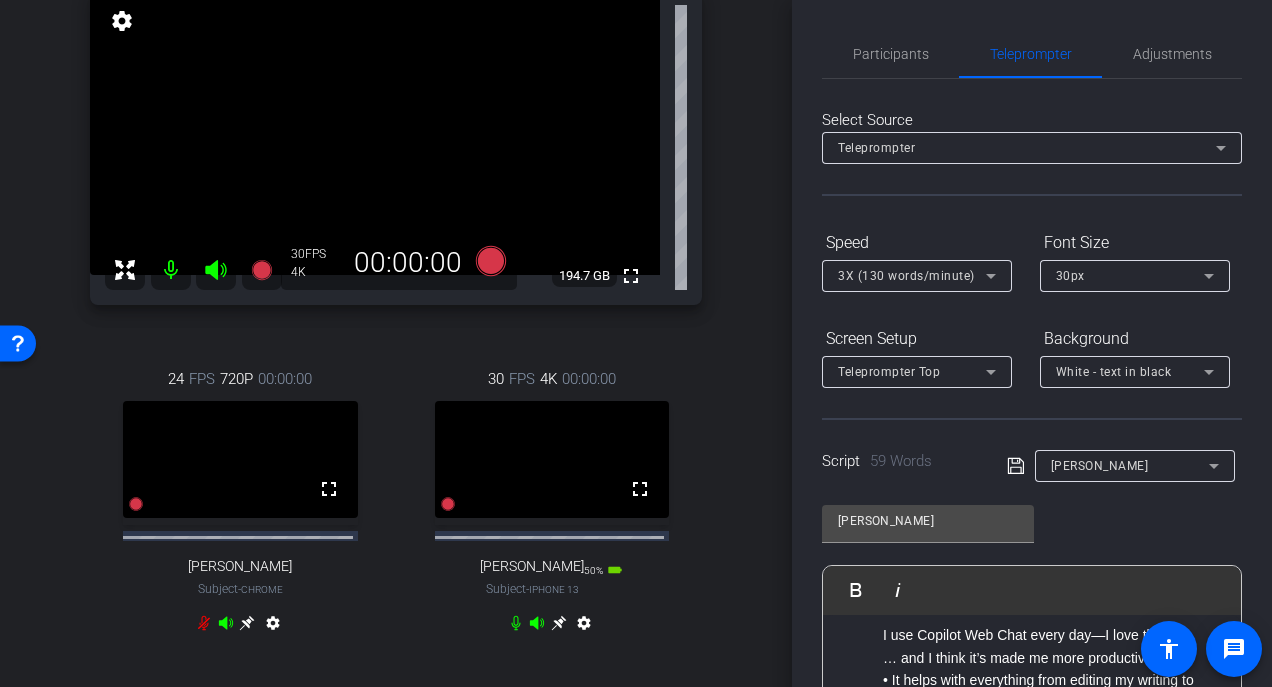 scroll, scrollTop: 162, scrollLeft: 0, axis: vertical 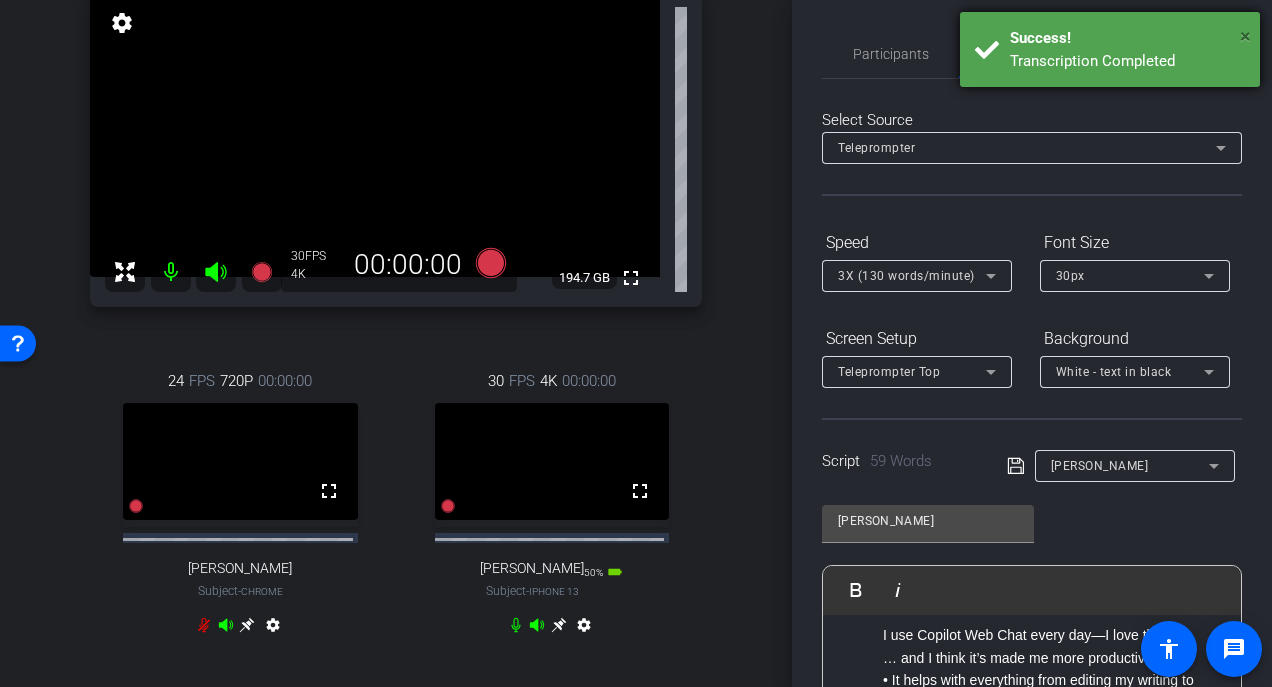 click on "×" at bounding box center [1245, 36] 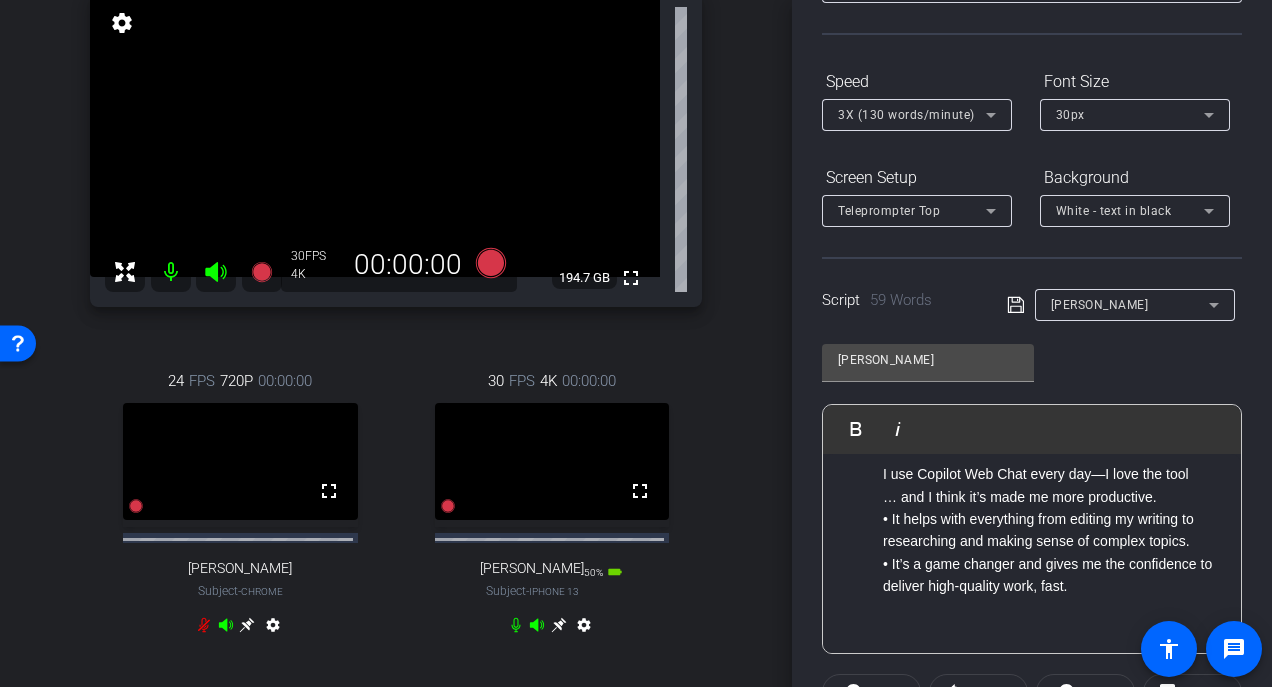 scroll, scrollTop: 160, scrollLeft: 0, axis: vertical 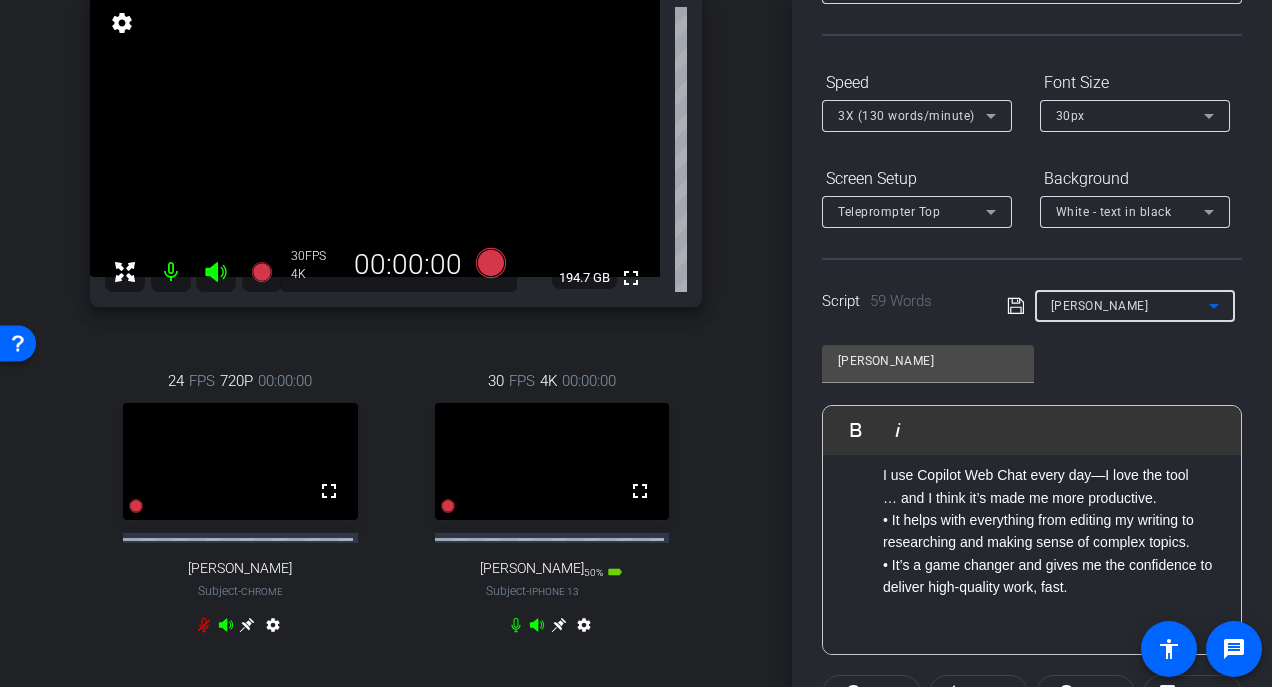 click 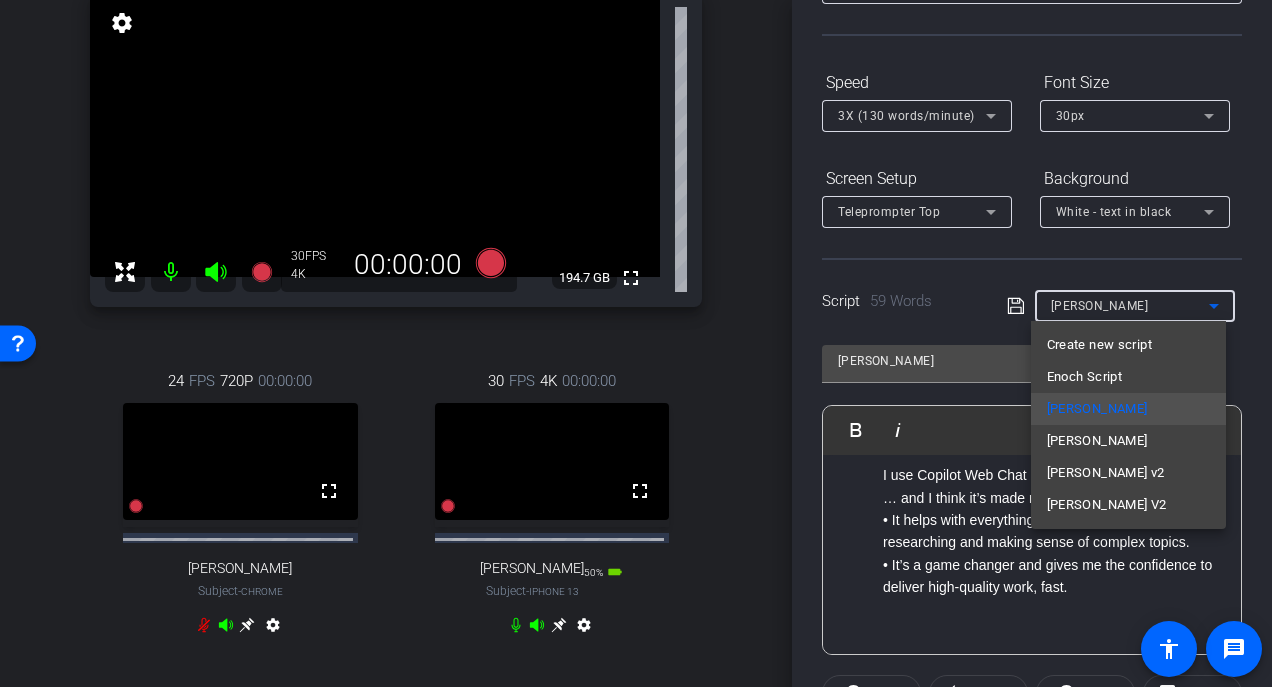 click at bounding box center (636, 343) 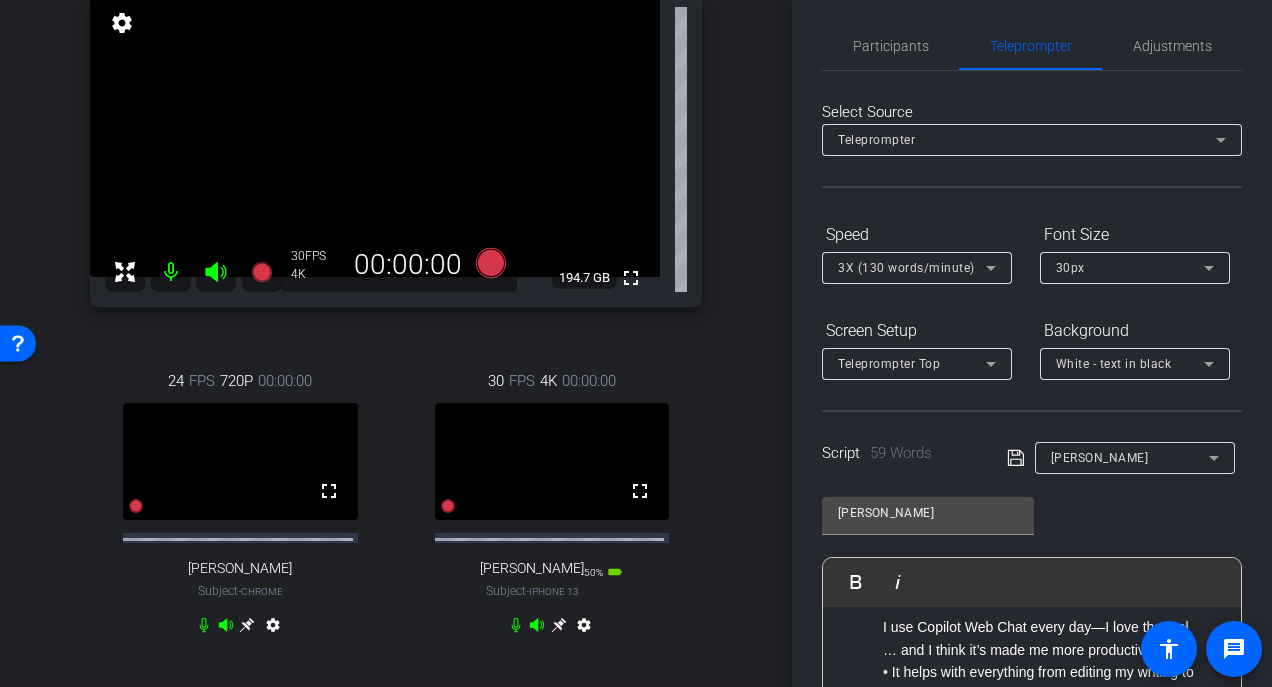 scroll, scrollTop: 6, scrollLeft: 0, axis: vertical 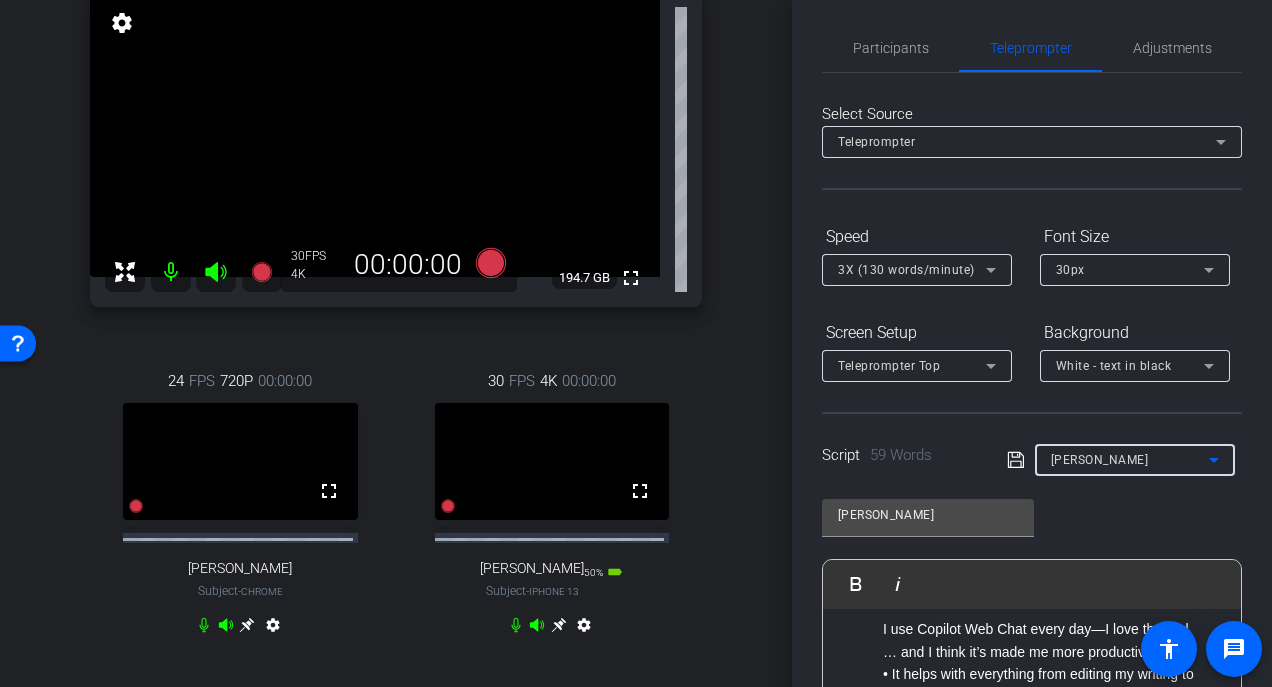 click 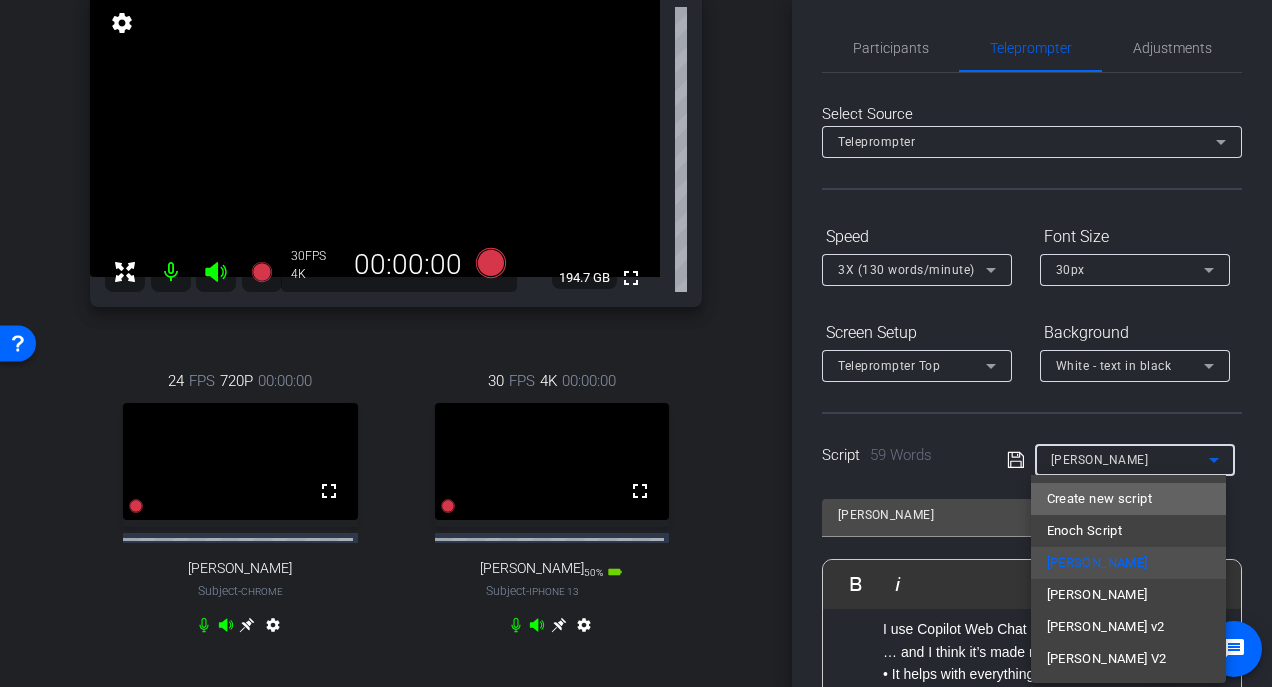 click on "Create new script" at bounding box center (1099, 499) 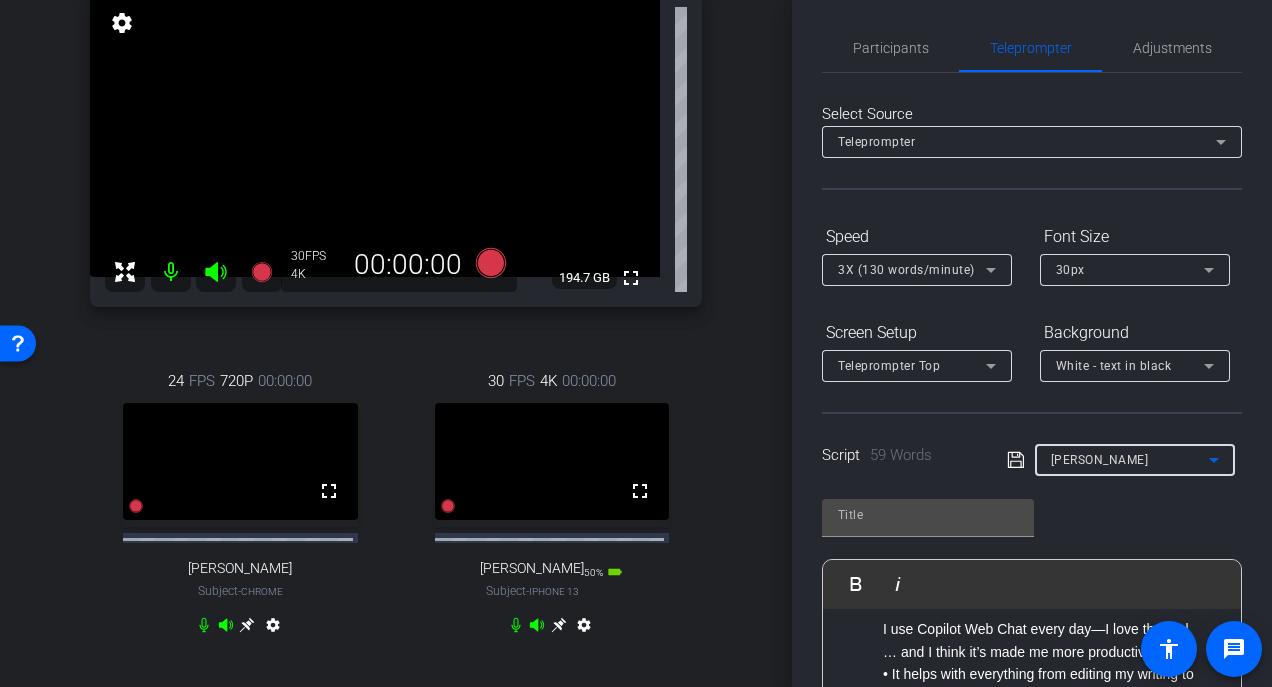 scroll, scrollTop: 0, scrollLeft: 0, axis: both 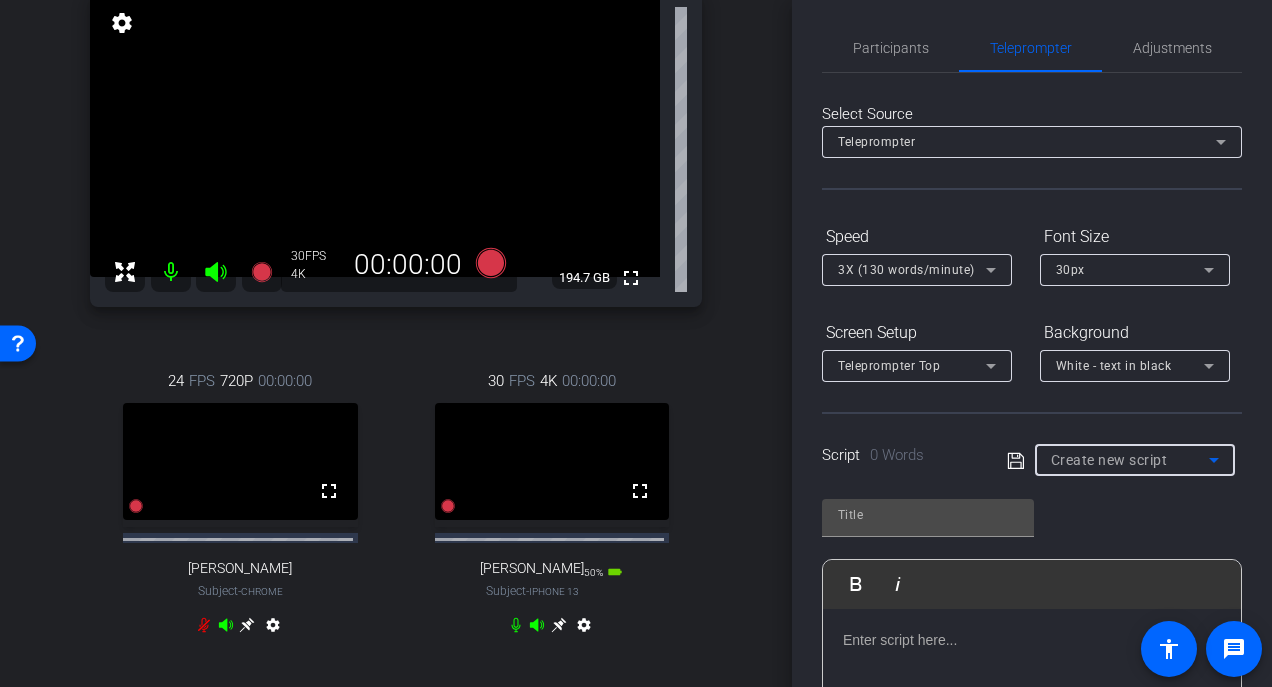 click on "Create new script" at bounding box center (1109, 460) 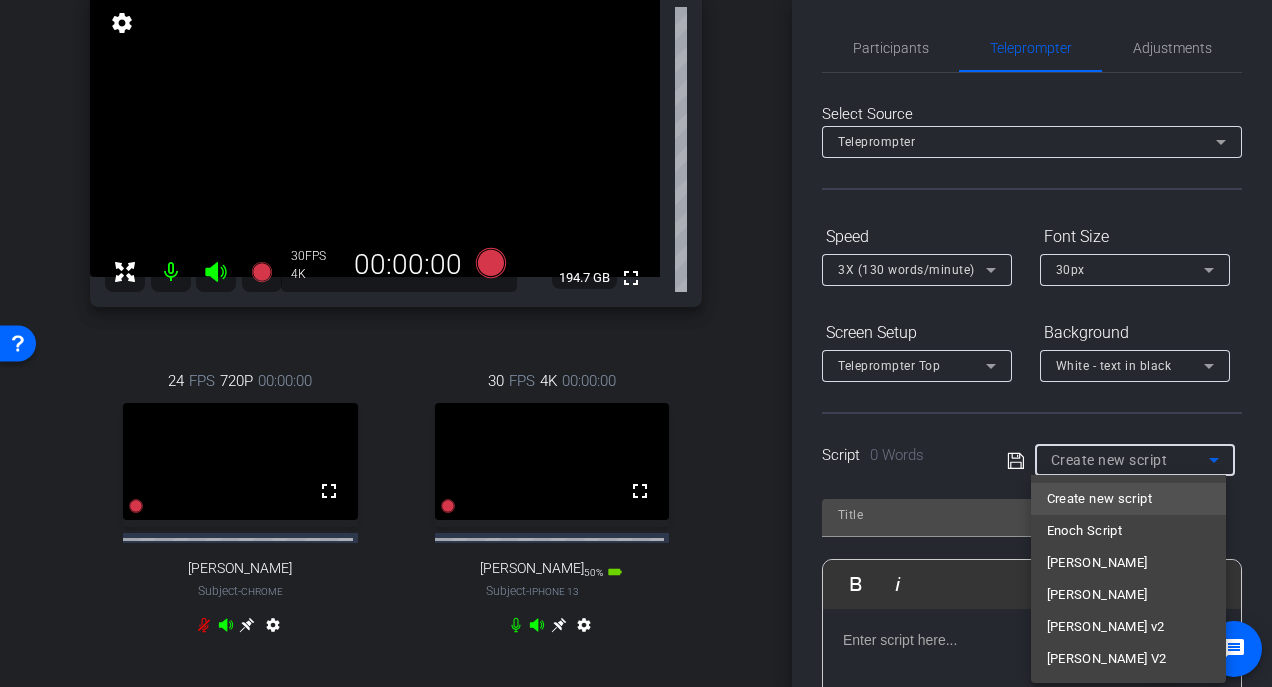 click on "Create new script" at bounding box center [1099, 499] 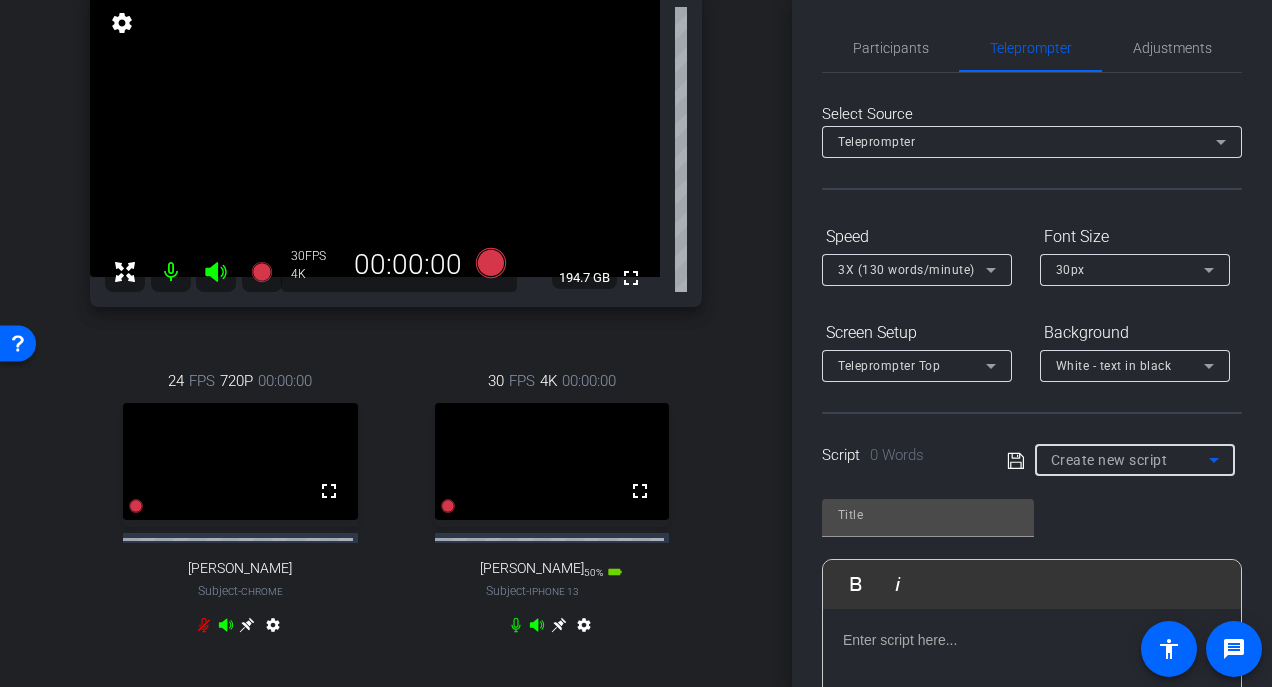 scroll, scrollTop: 330, scrollLeft: 0, axis: vertical 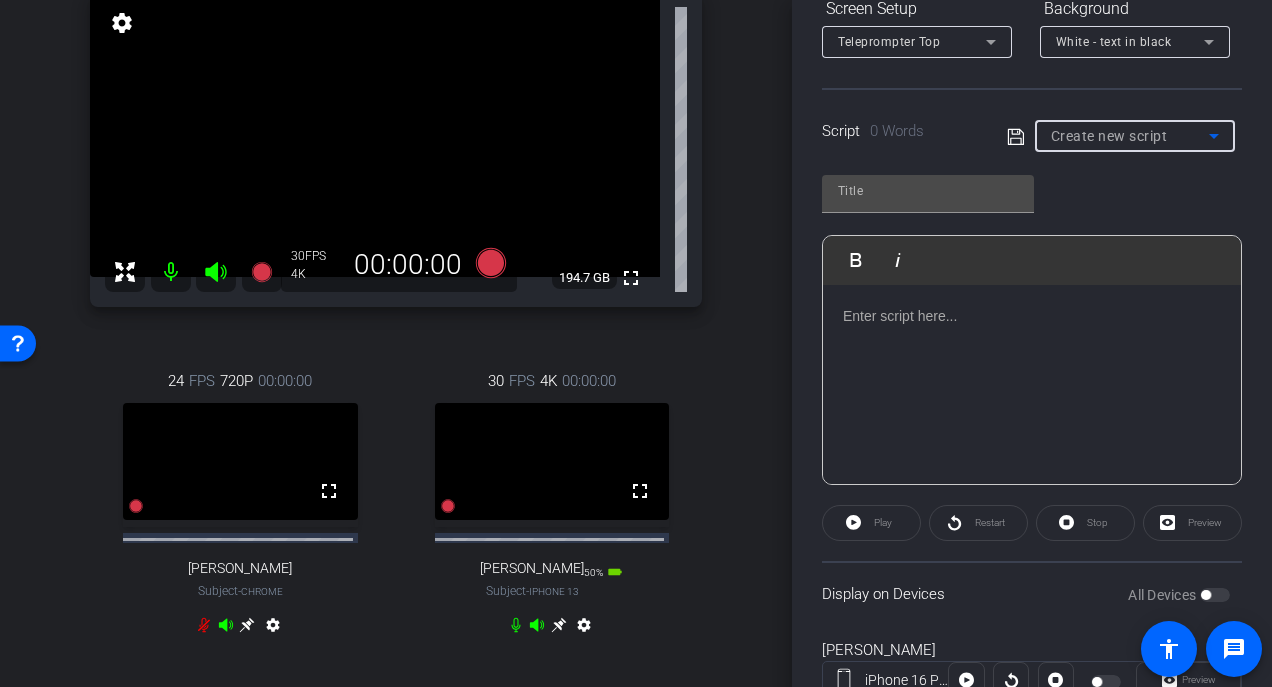 click 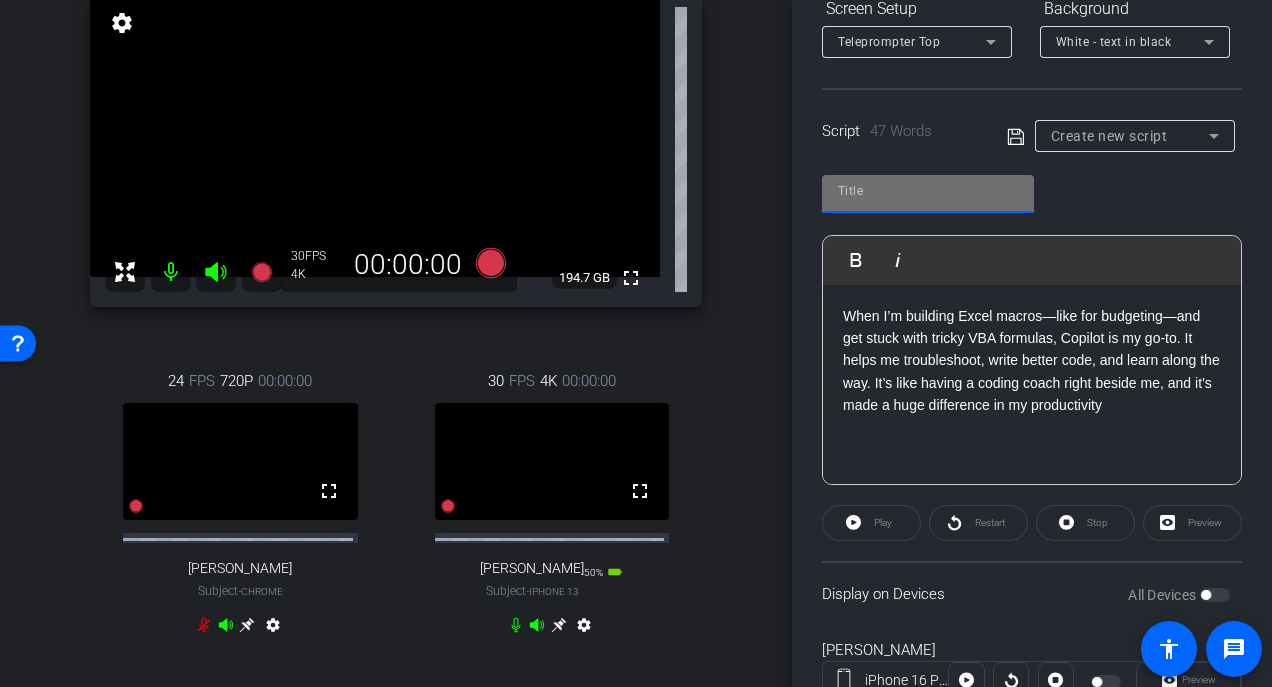 click at bounding box center (928, 191) 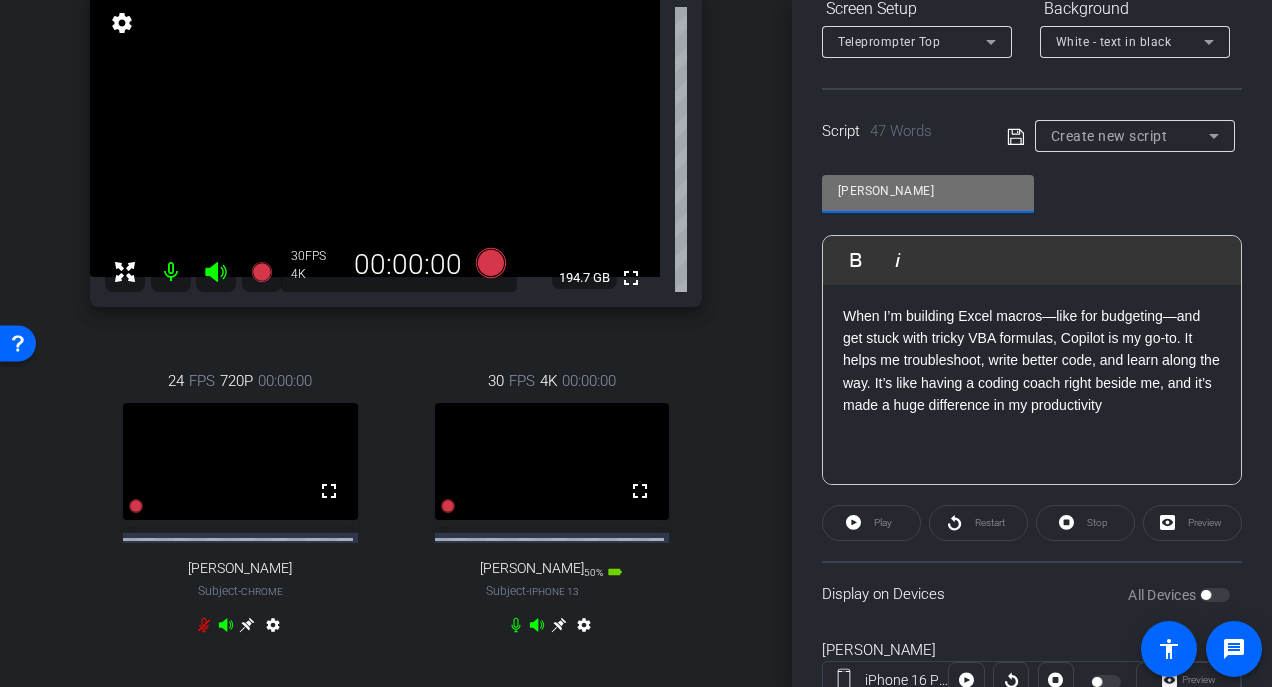click on "Paula               Play        Play from this location               Play Selected        Play and display the selected text only Bold Italic When I’m building Excel macros—like for budgeting—and get stuck with tricky VBA formulas, Copilot is my go-to. It helps me troubleshoot, write better code, and learn along the way. It’s like having a coding coach right beside me, and it’s made a huge difference in my productivity Enter script here..." 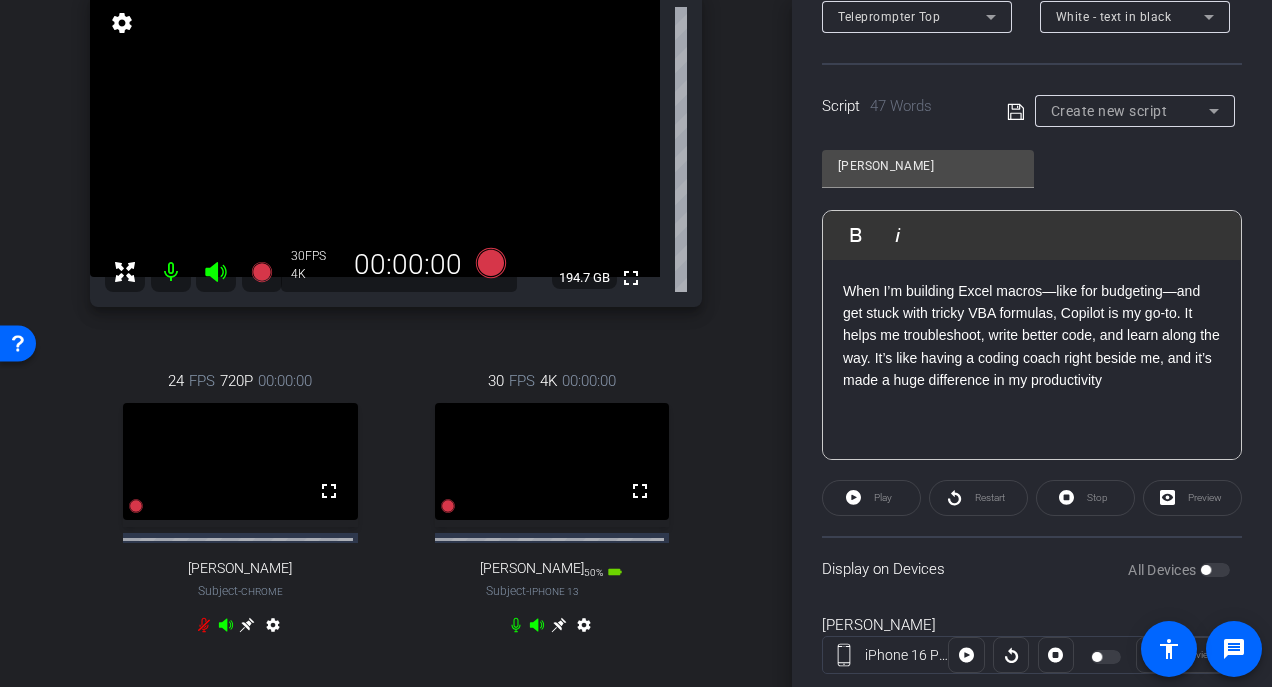 scroll, scrollTop: 618, scrollLeft: 0, axis: vertical 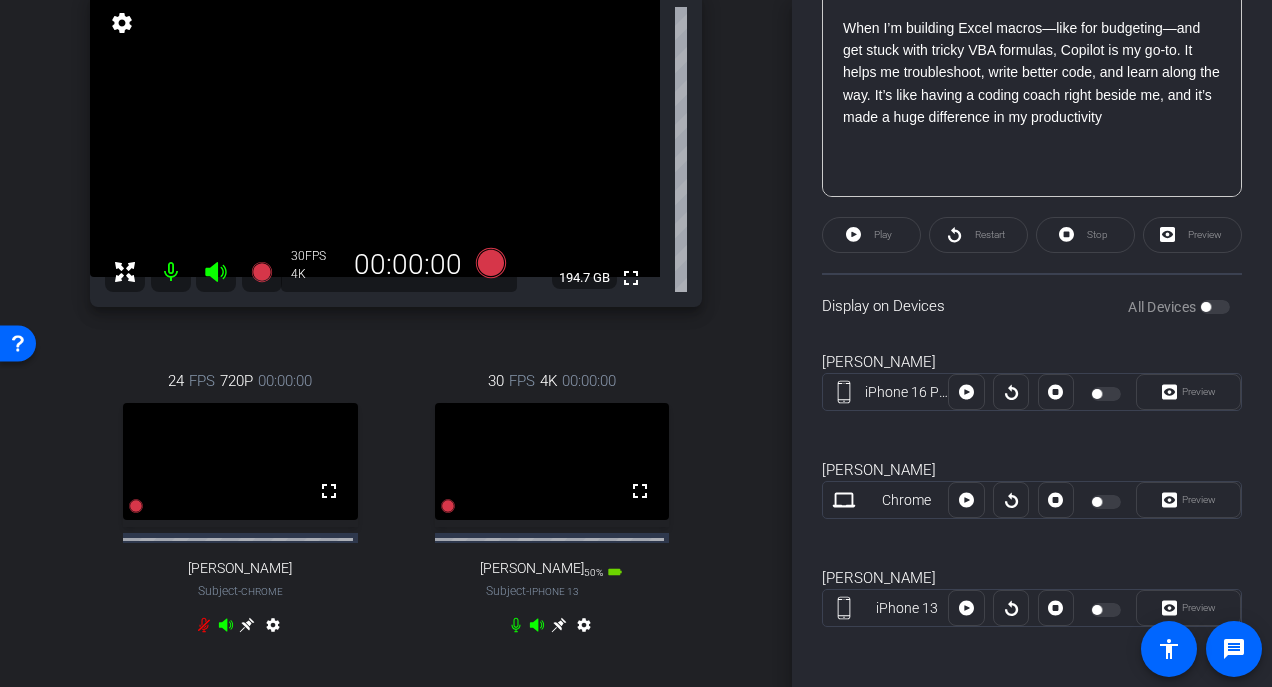 click at bounding box center [1108, 394] 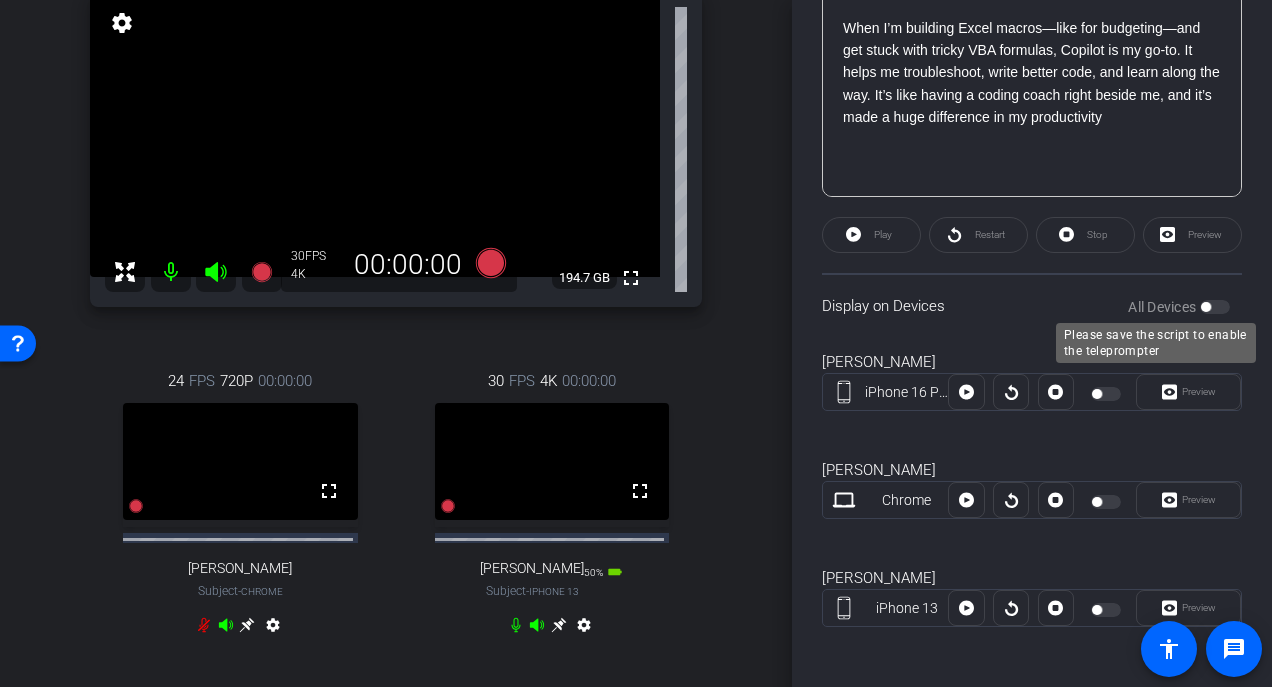 click on "All Devices" at bounding box center [1179, 307] 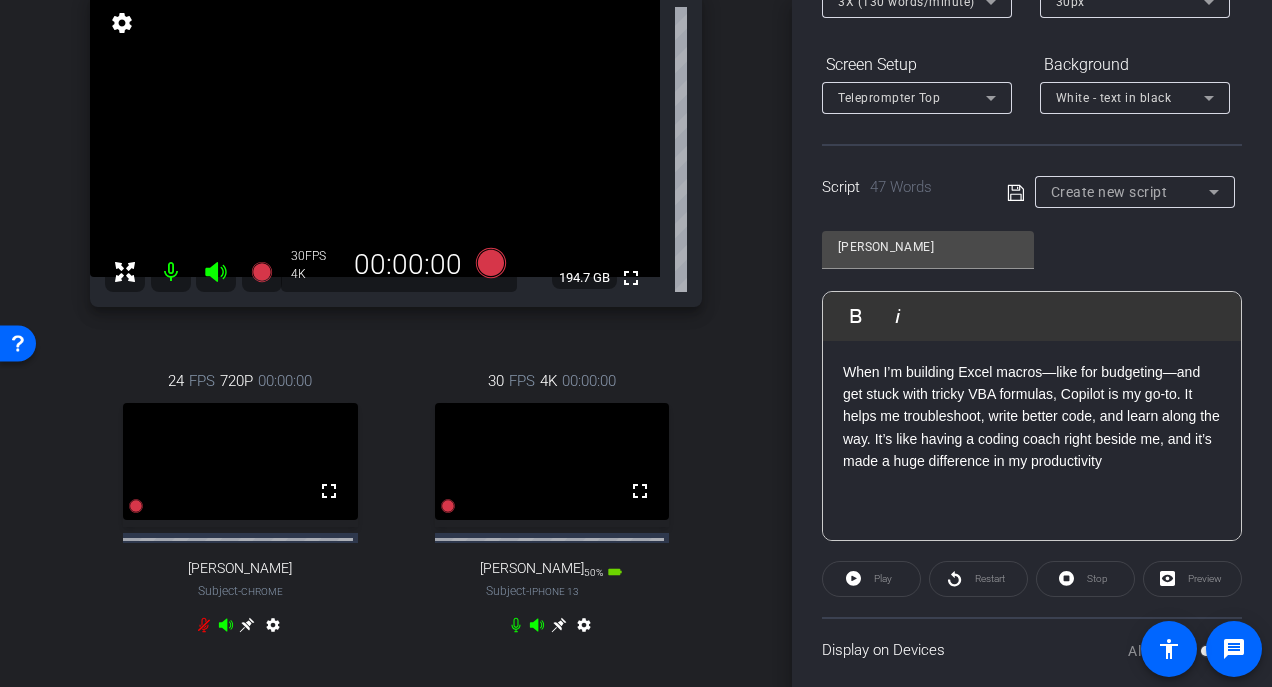 scroll, scrollTop: 268, scrollLeft: 0, axis: vertical 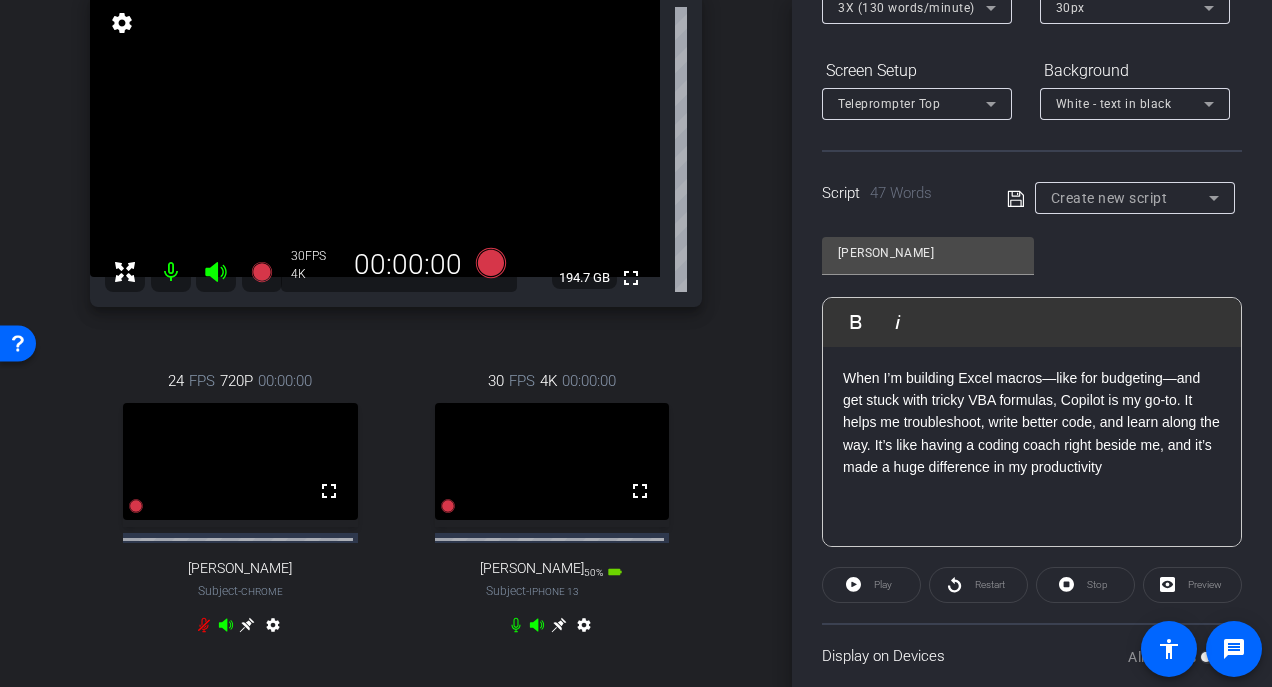 click on "Play        Play from this location               Play Selected        Play and display the selected text only Bold Italic" 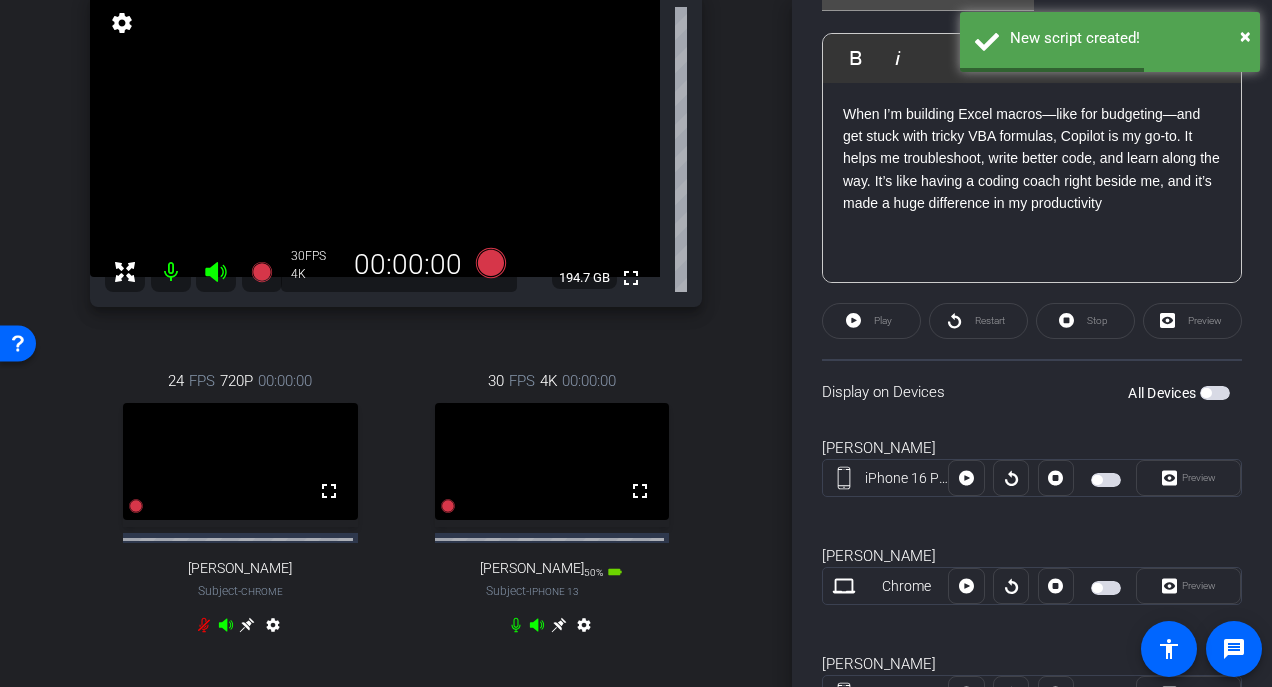 scroll, scrollTop: 532, scrollLeft: 0, axis: vertical 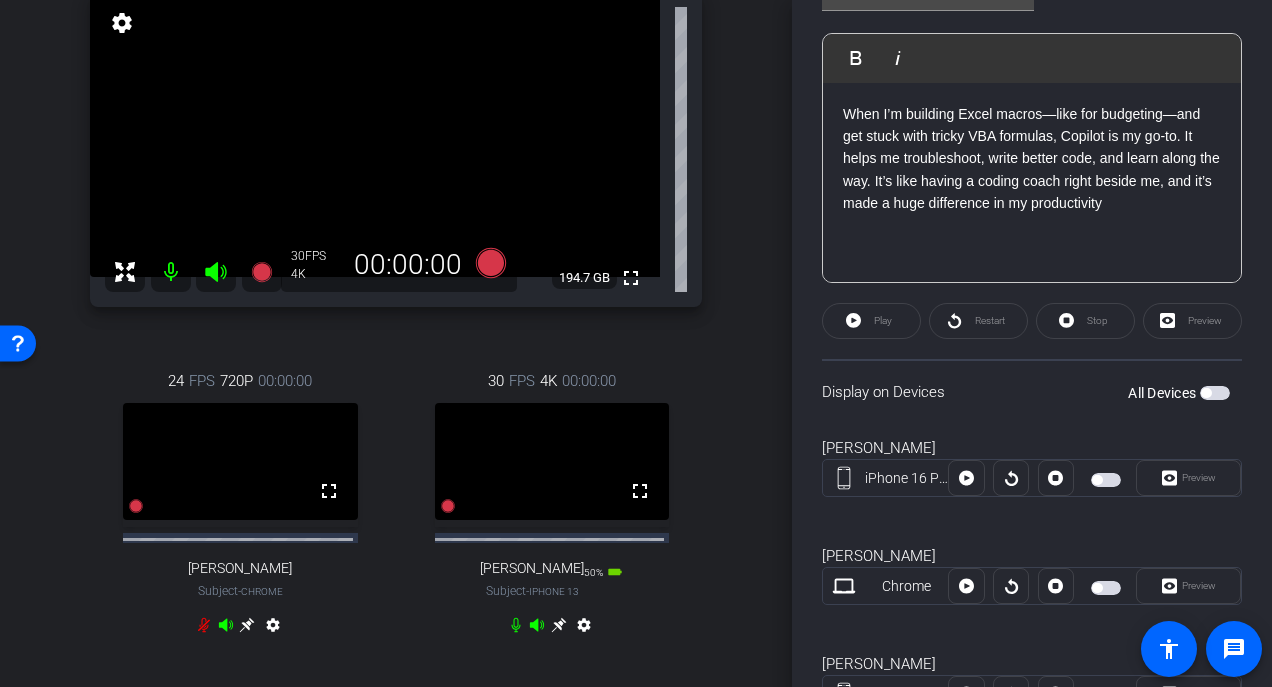 click at bounding box center (1106, 480) 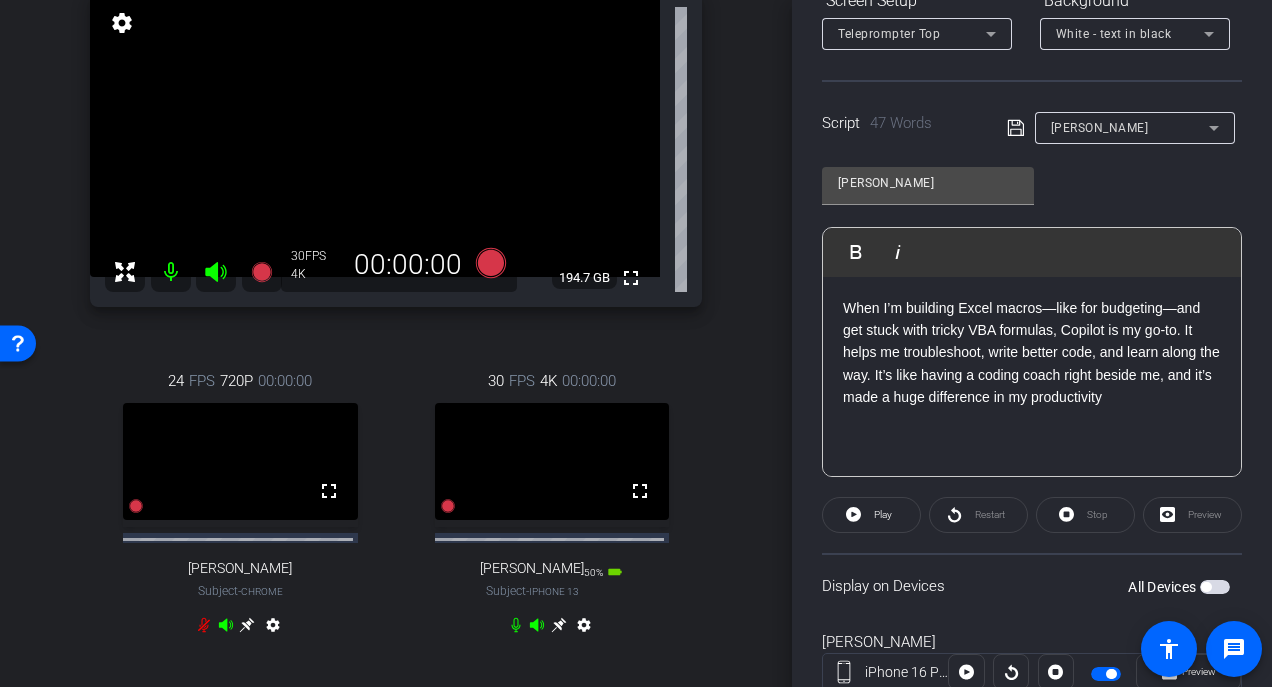 scroll, scrollTop: 336, scrollLeft: 0, axis: vertical 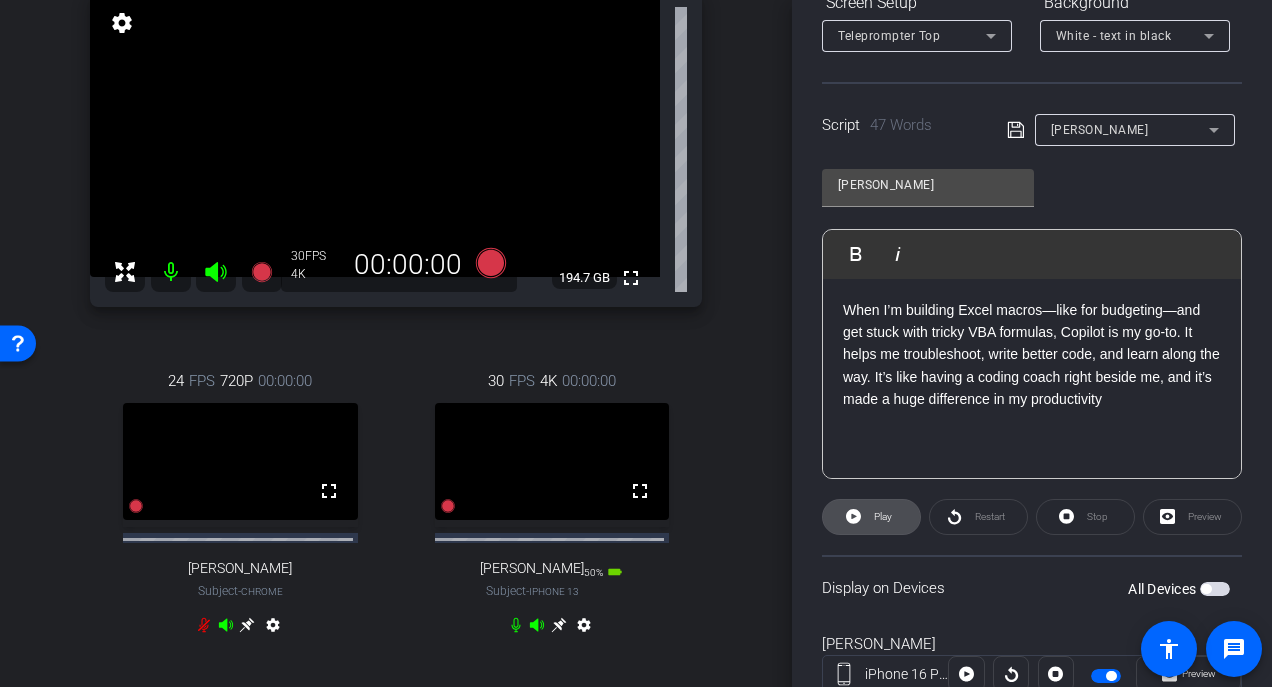 click 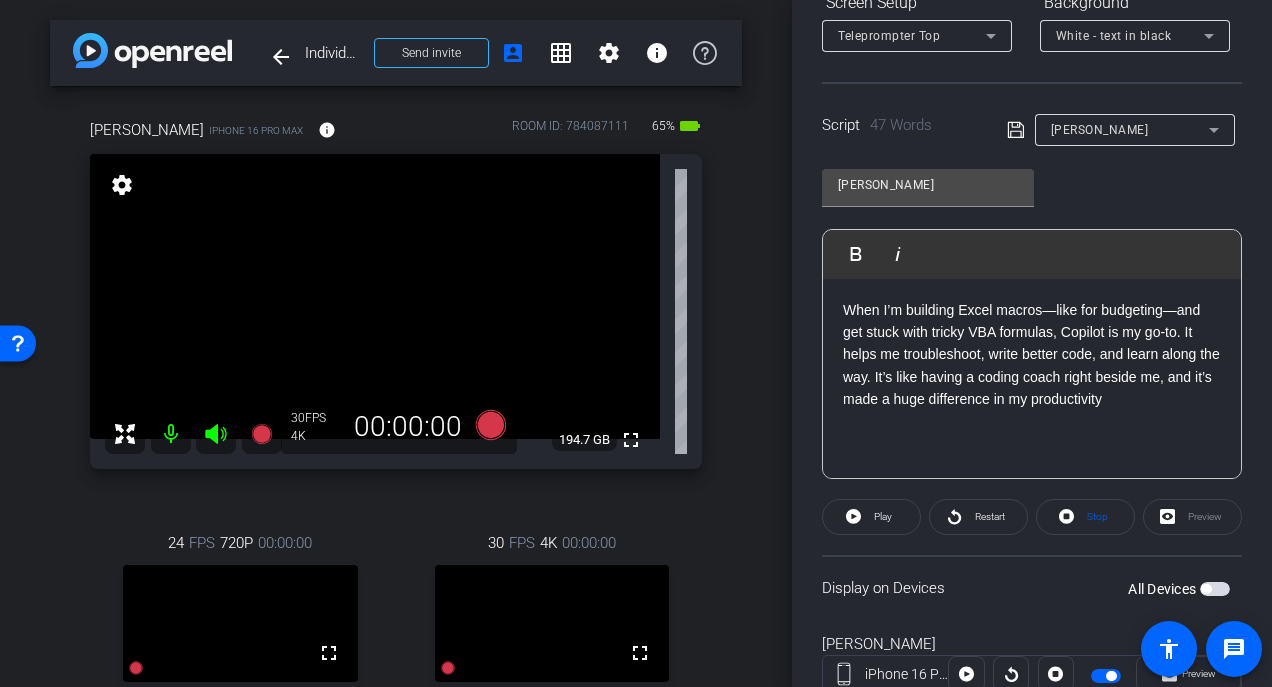 scroll, scrollTop: 103, scrollLeft: 0, axis: vertical 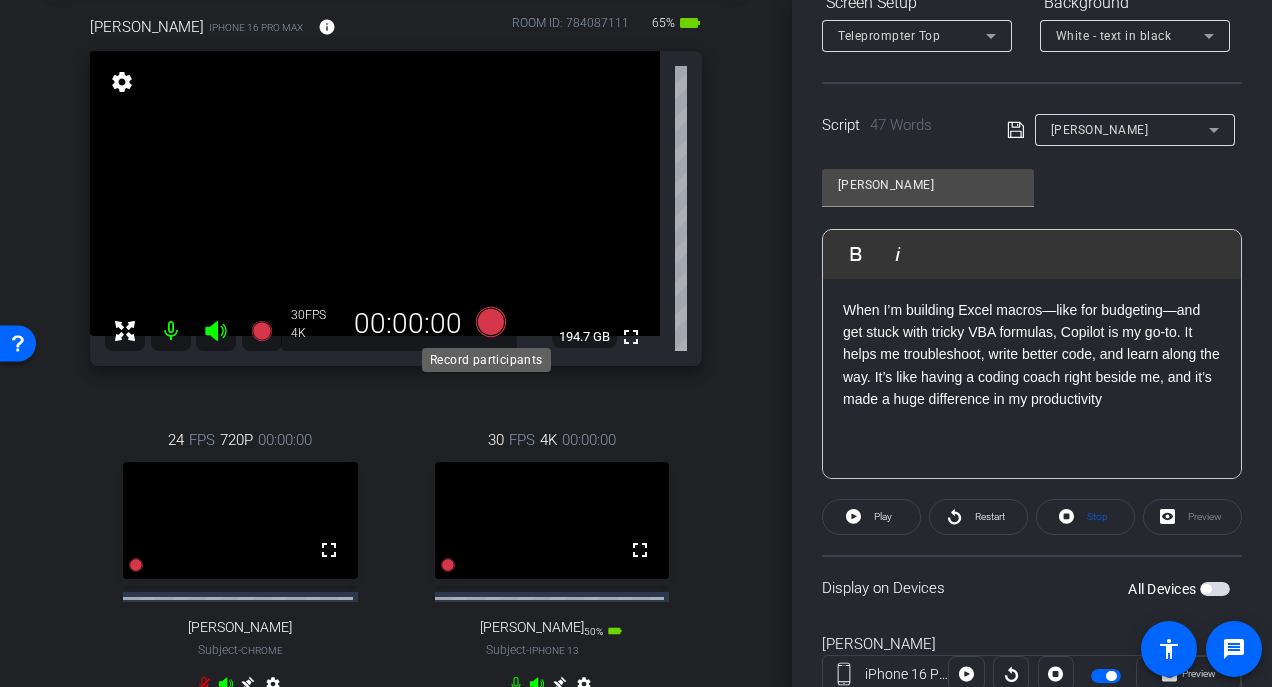 click 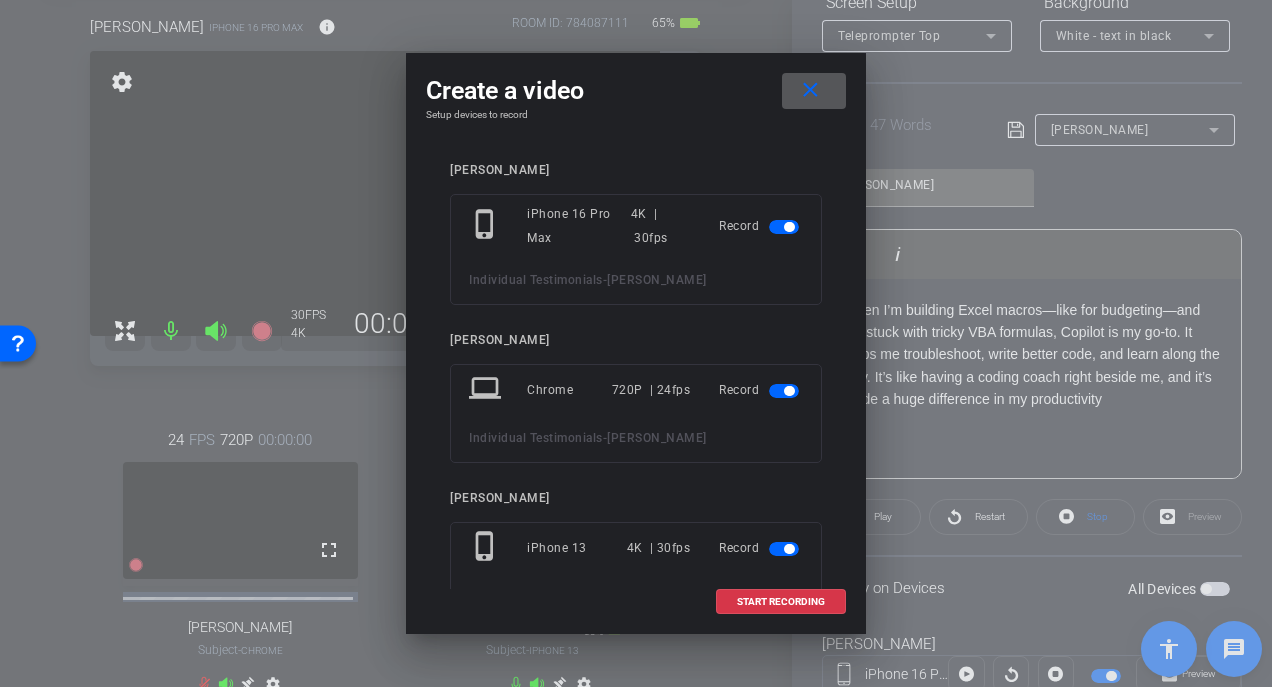 click at bounding box center (784, 391) 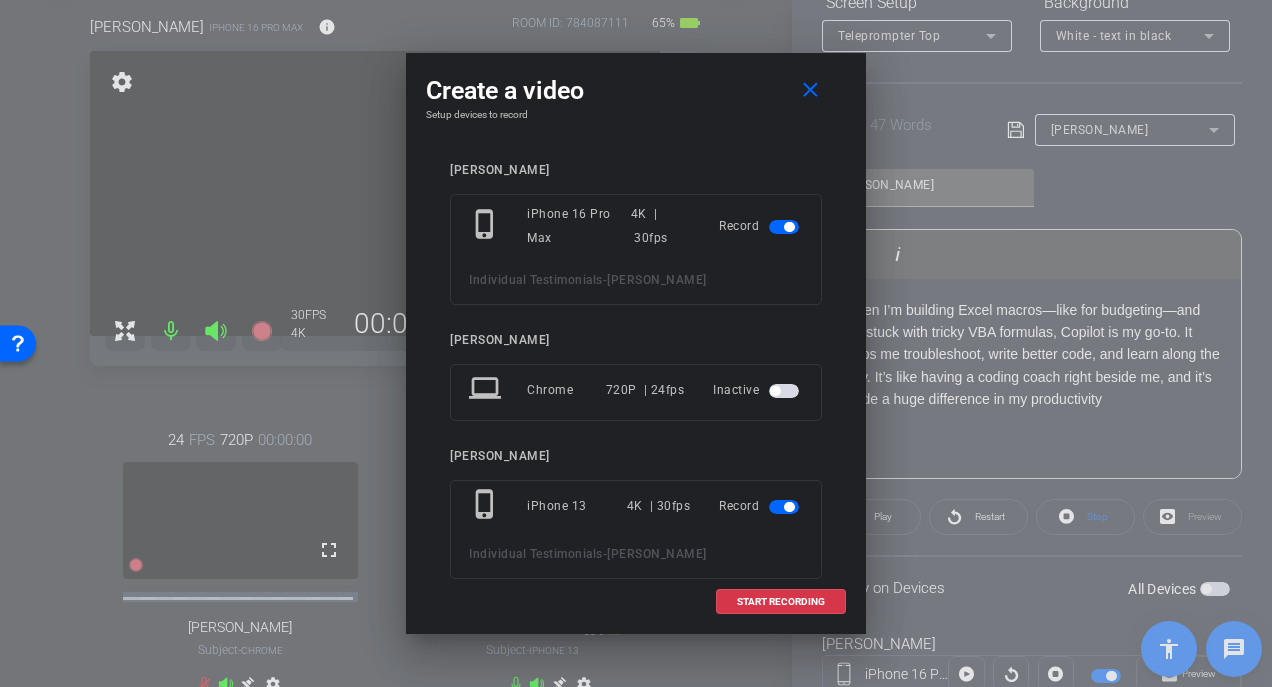 click at bounding box center [784, 507] 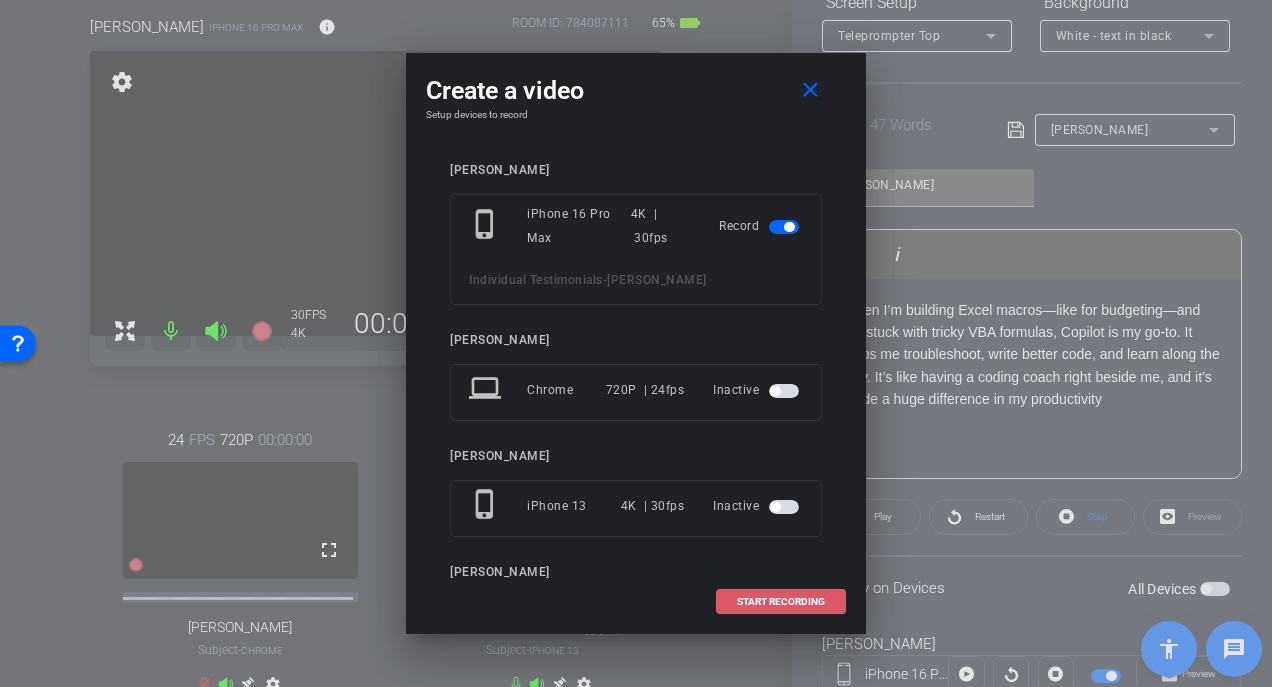 click on "START RECORDING" at bounding box center (781, 602) 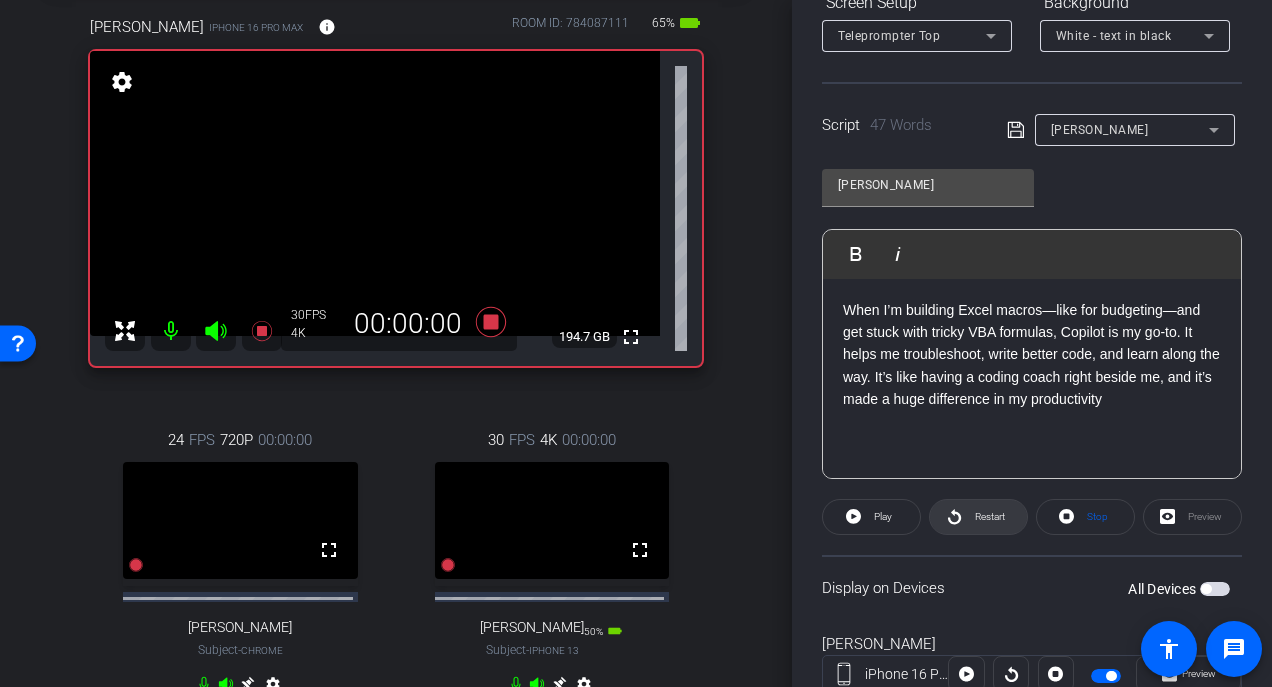 click 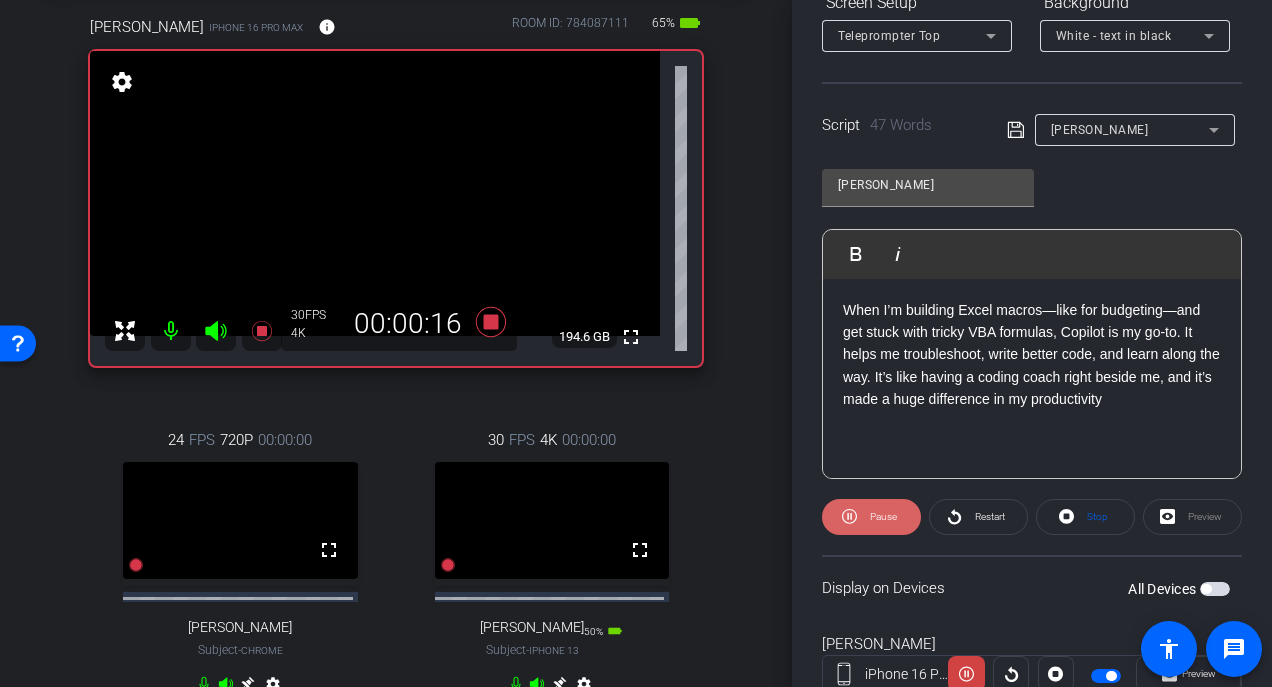 click on "Pause" 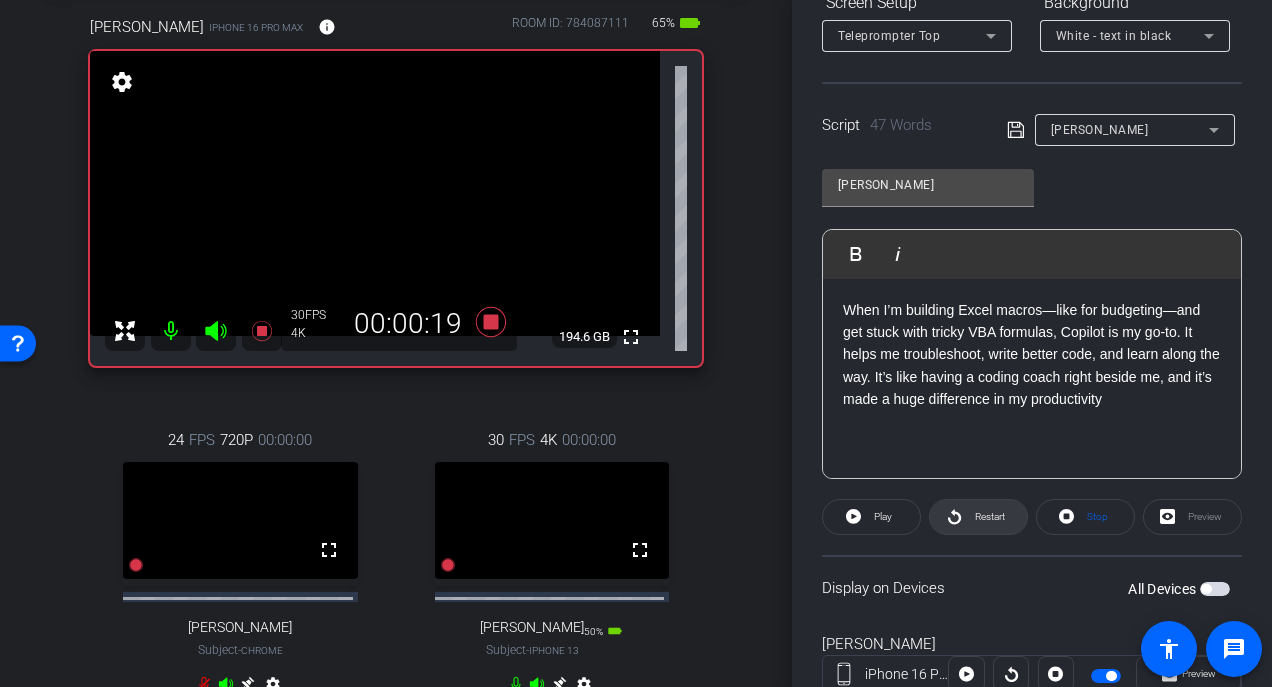 click 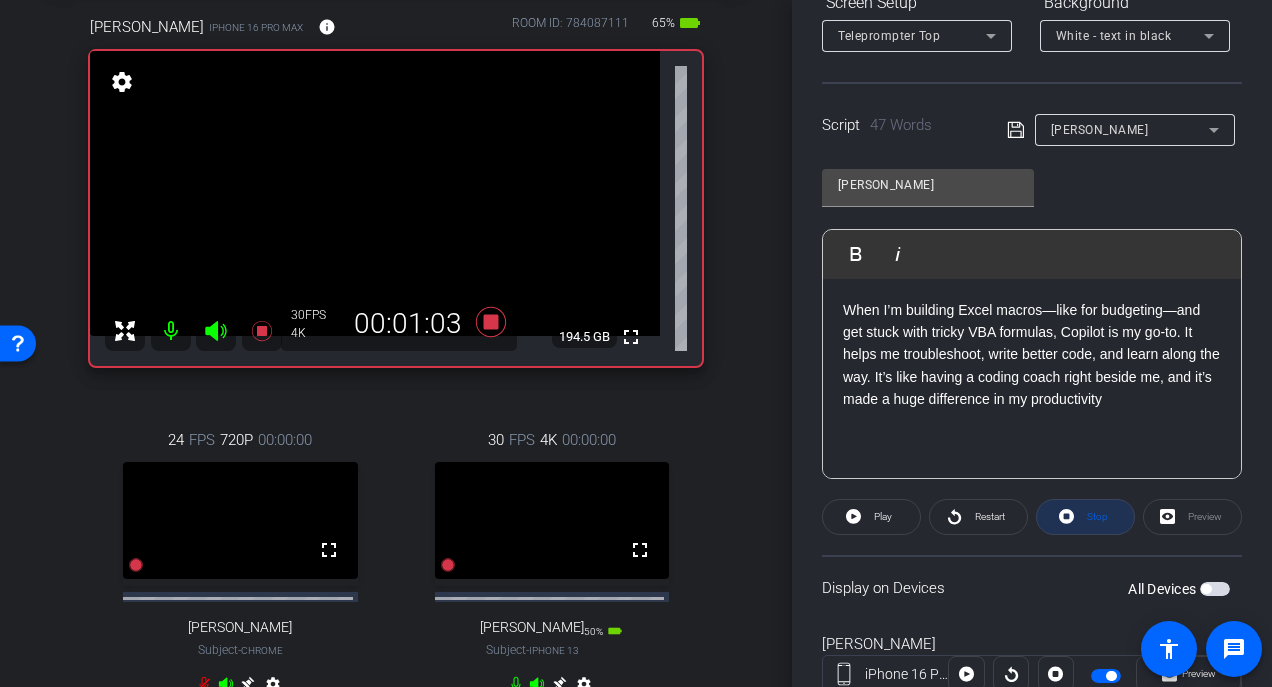 click on "Stop" 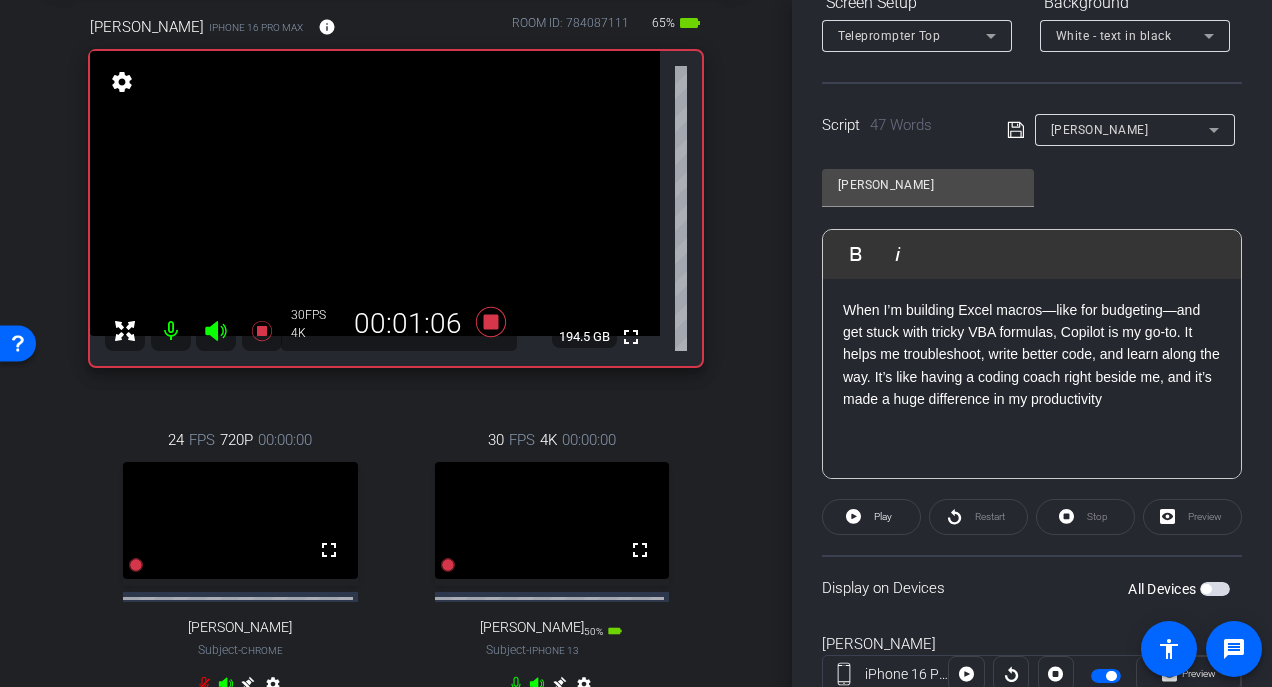 click on "Stop" 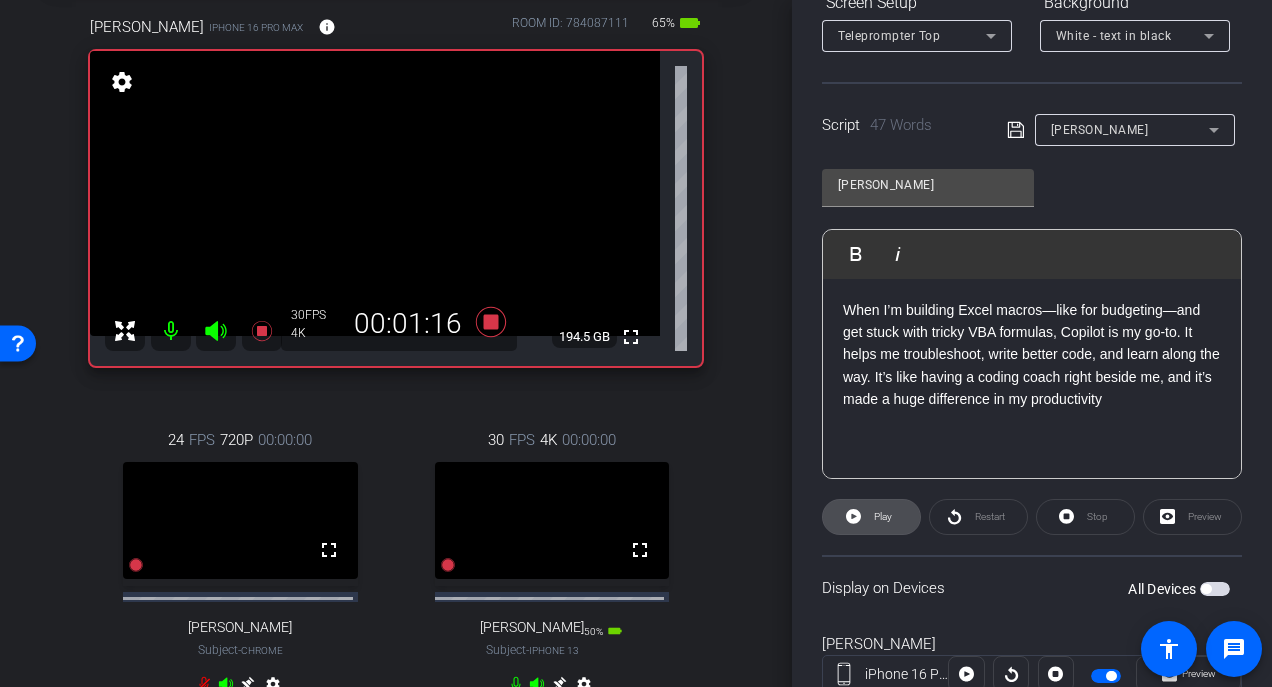 click on "Play" 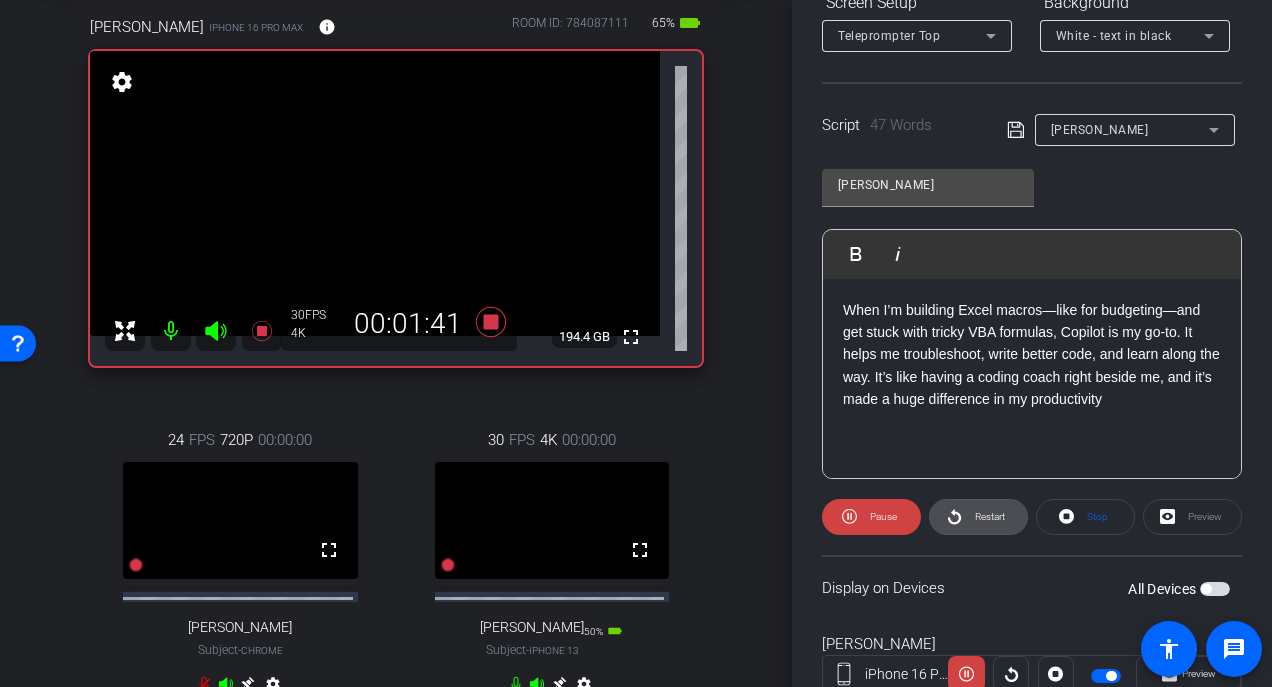 click on "Restart" 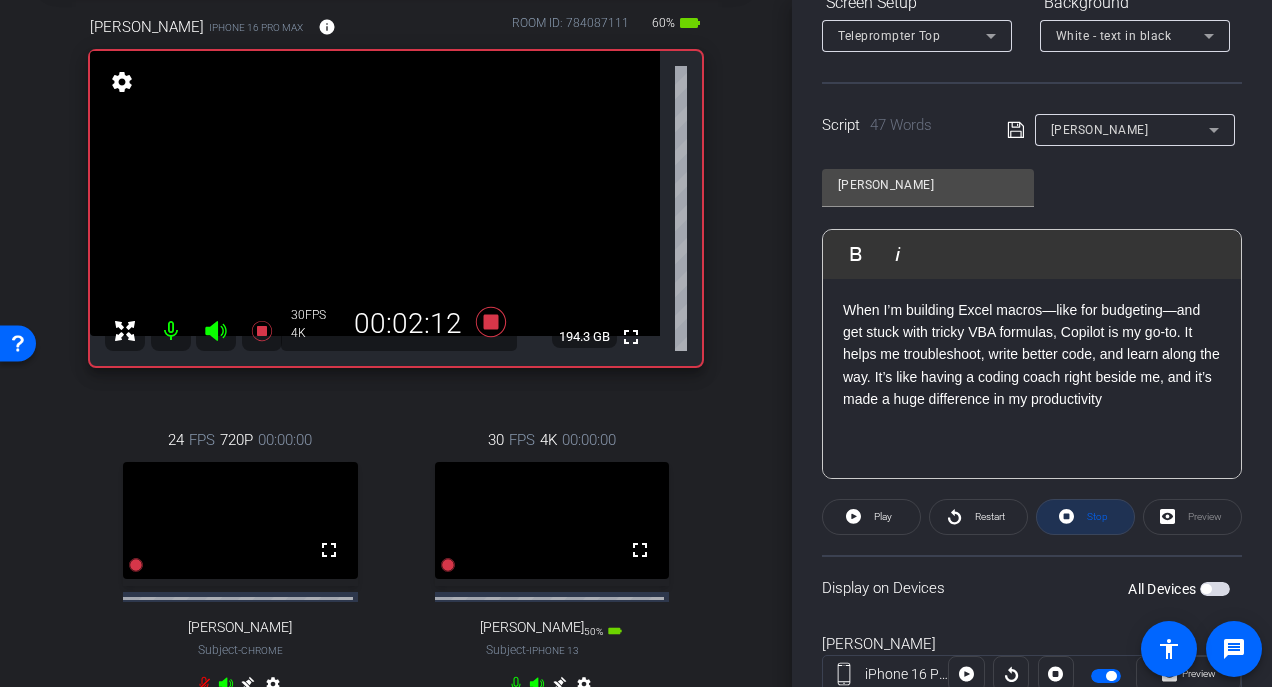 click on "Stop" 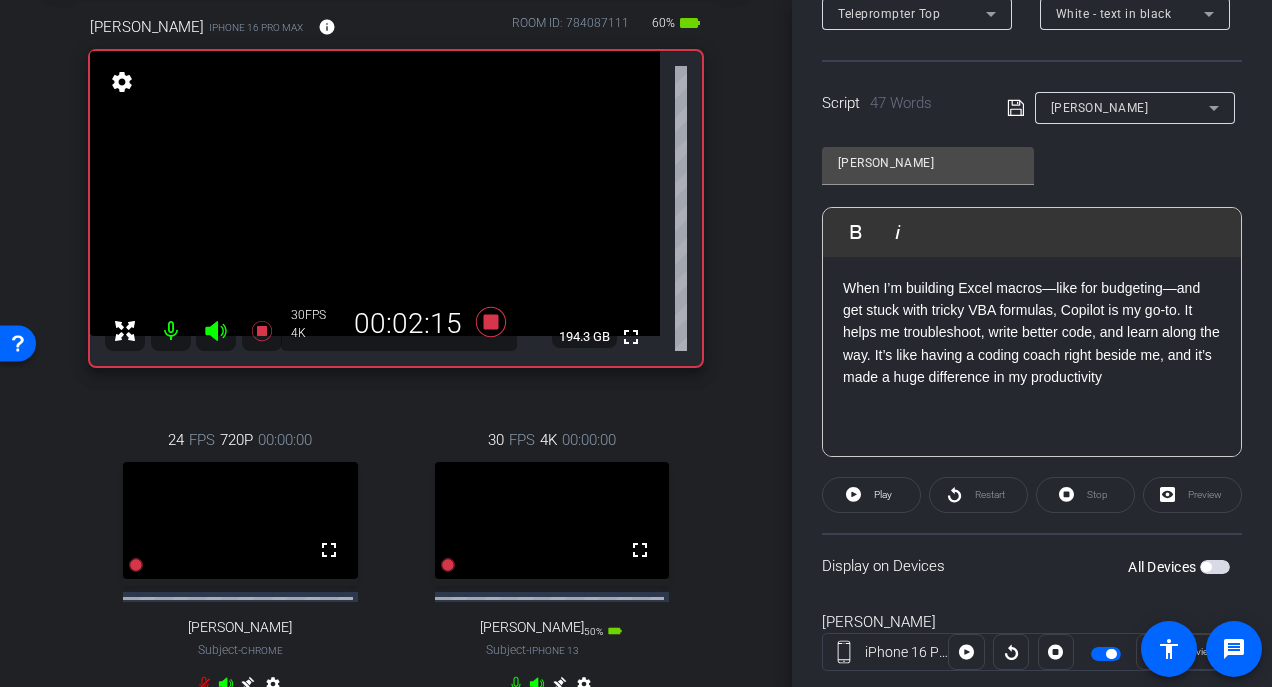 scroll, scrollTop: 360, scrollLeft: 0, axis: vertical 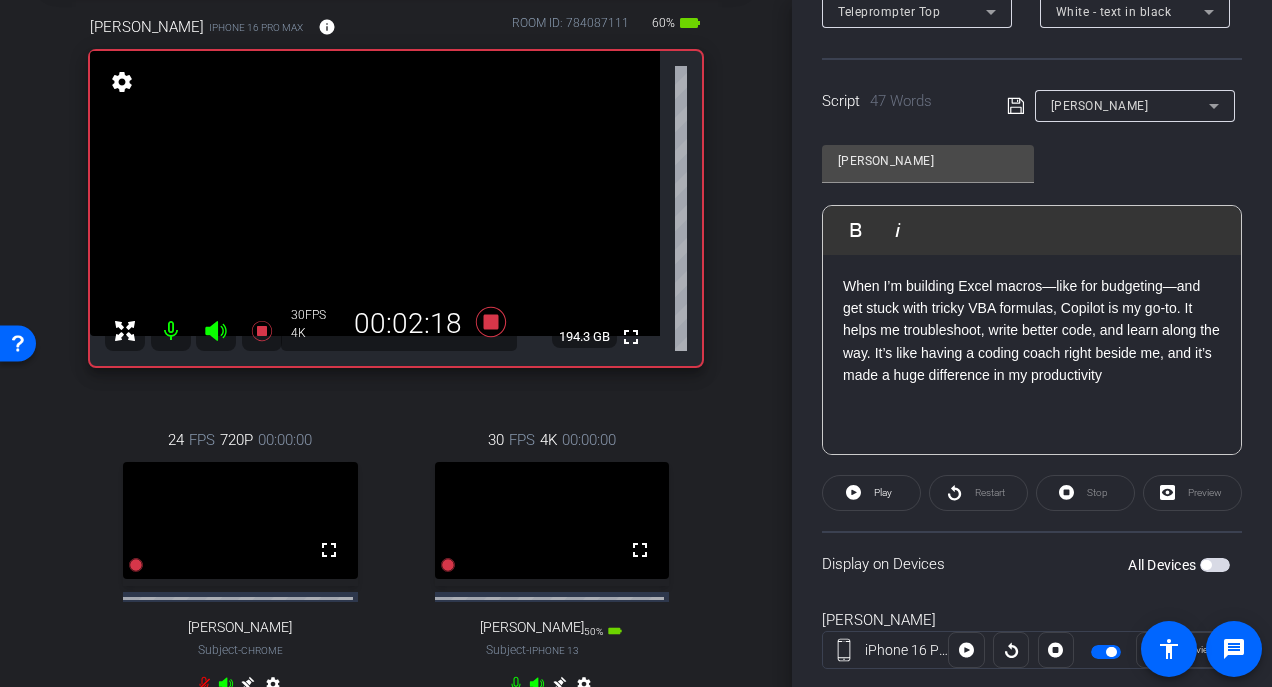 click on "Restart" 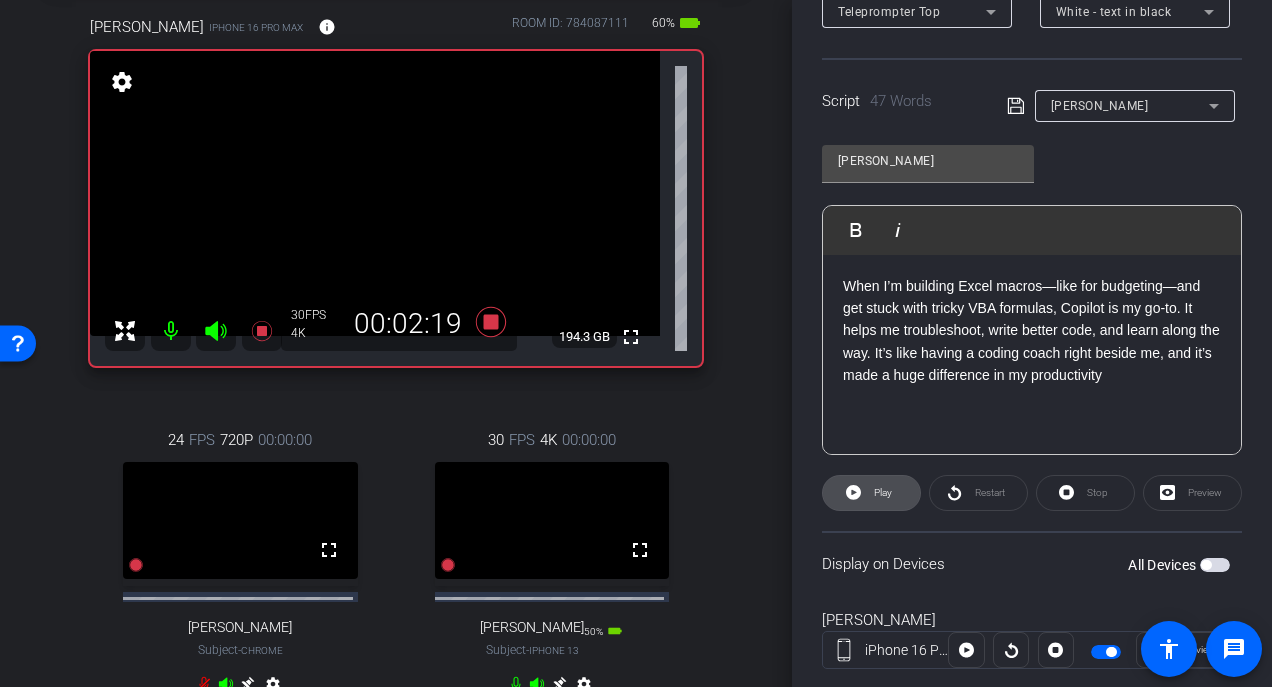 click on "Play" 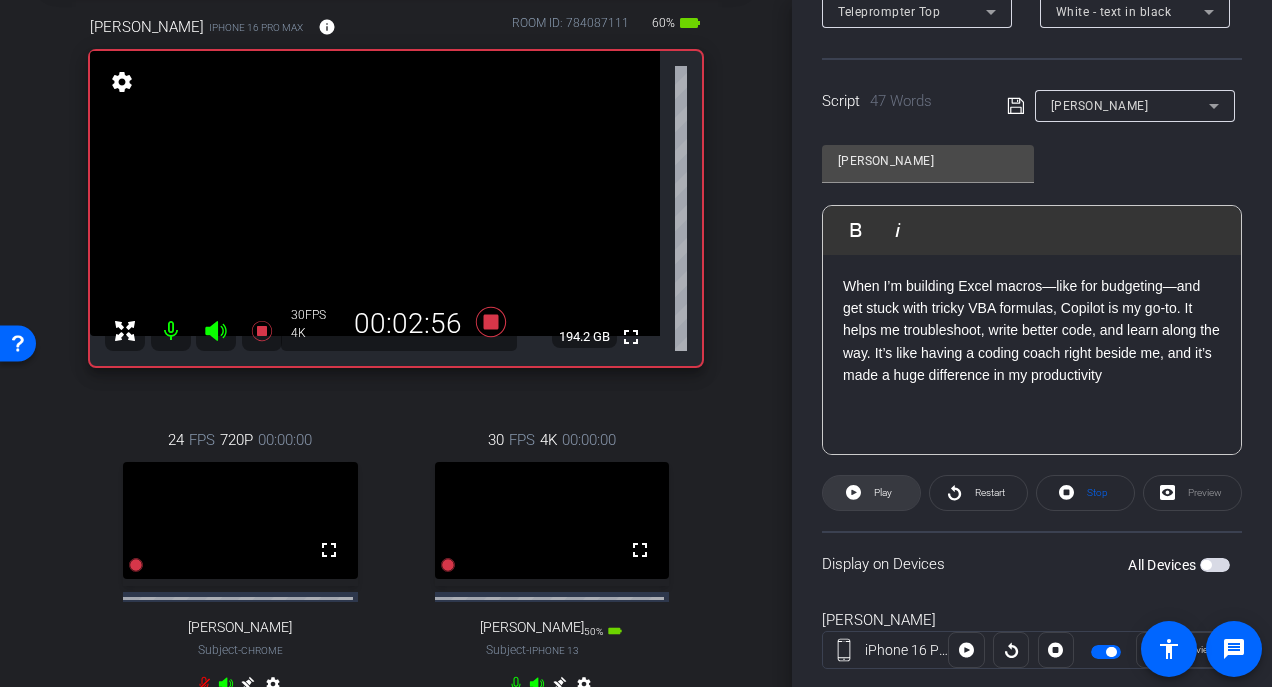 click on "Play" 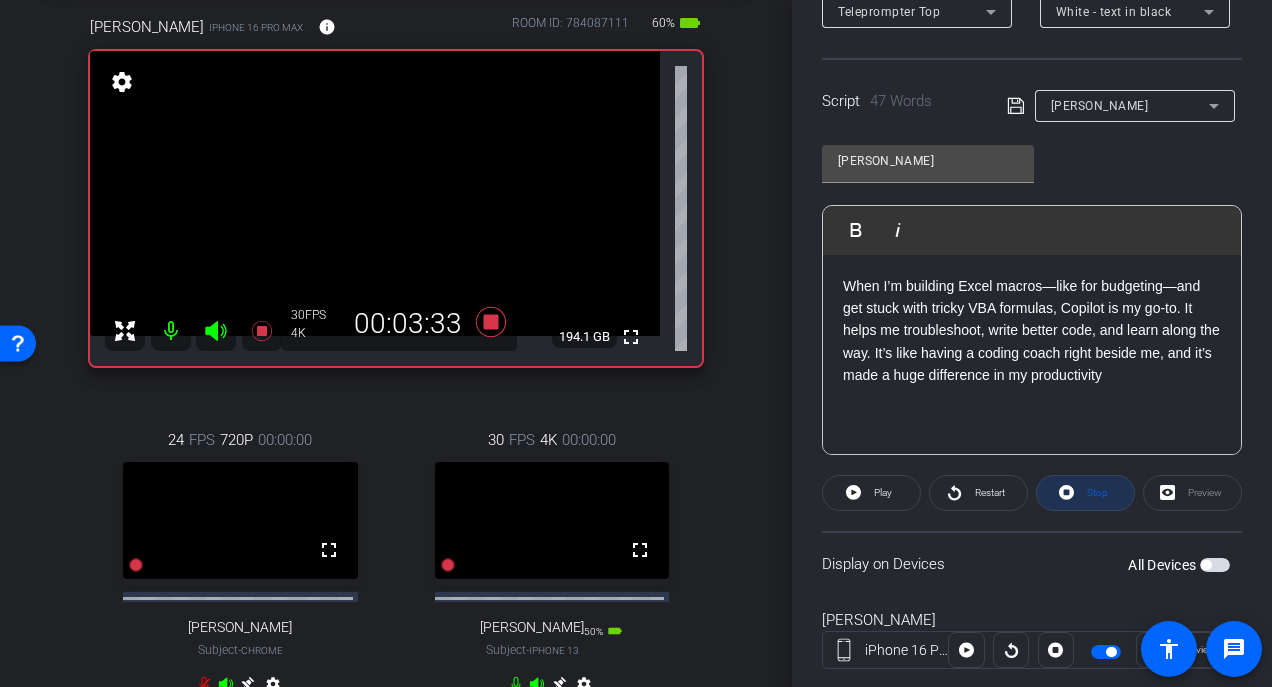 click on "Stop" 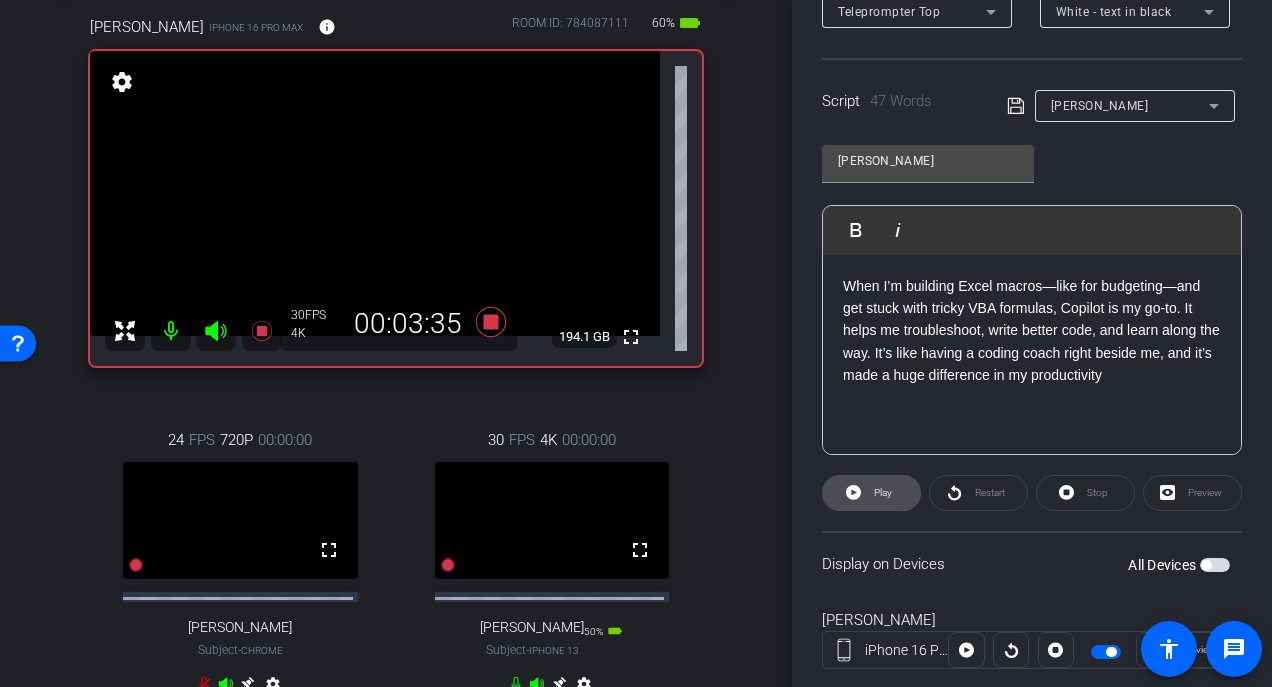 click on "Play" 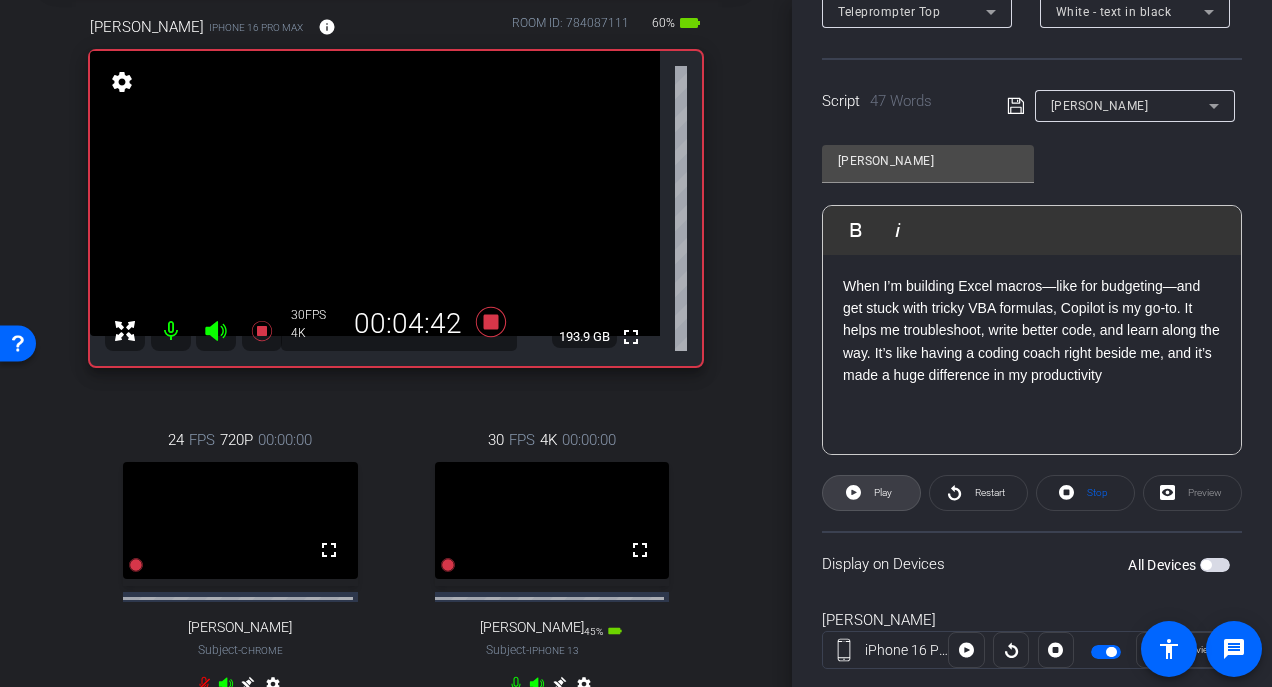 click on "Play" 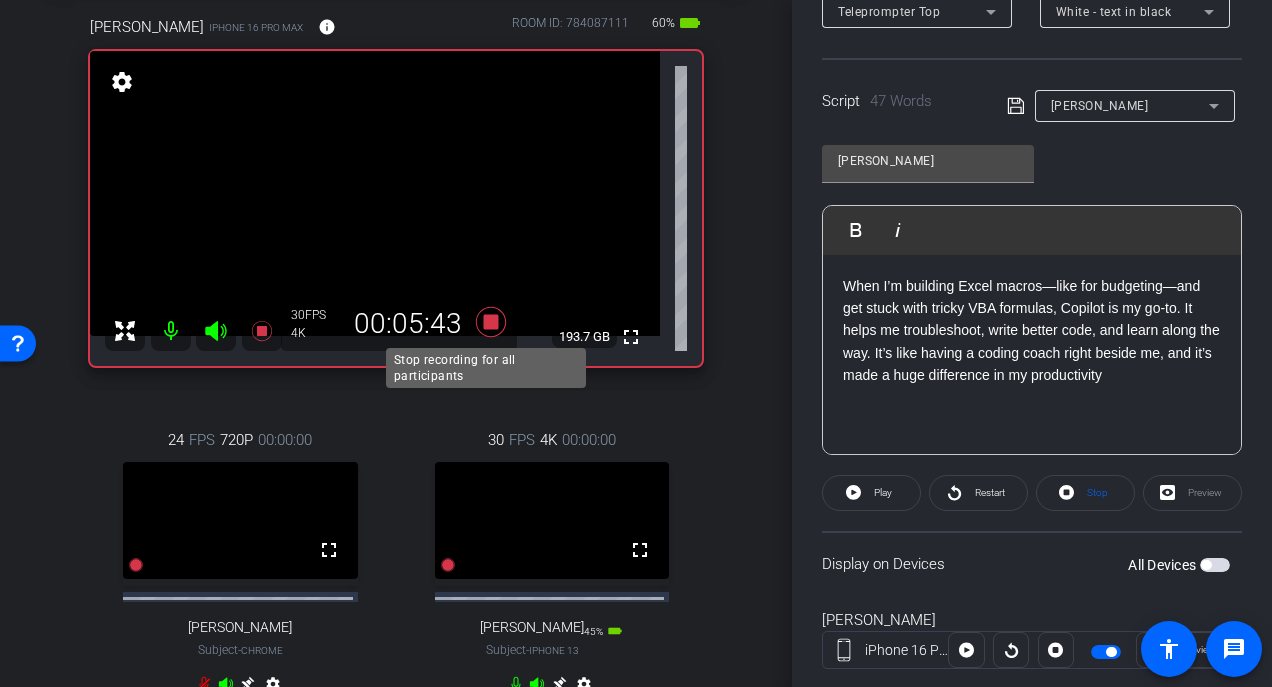 click 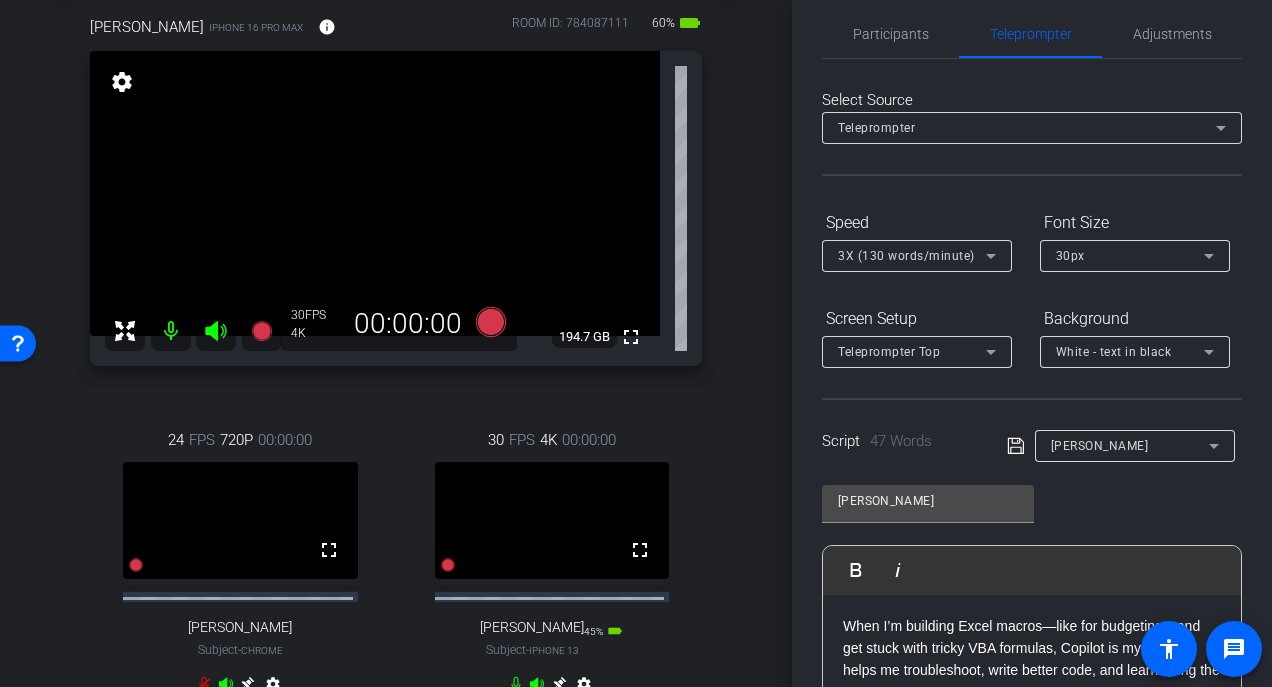 scroll, scrollTop: 0, scrollLeft: 0, axis: both 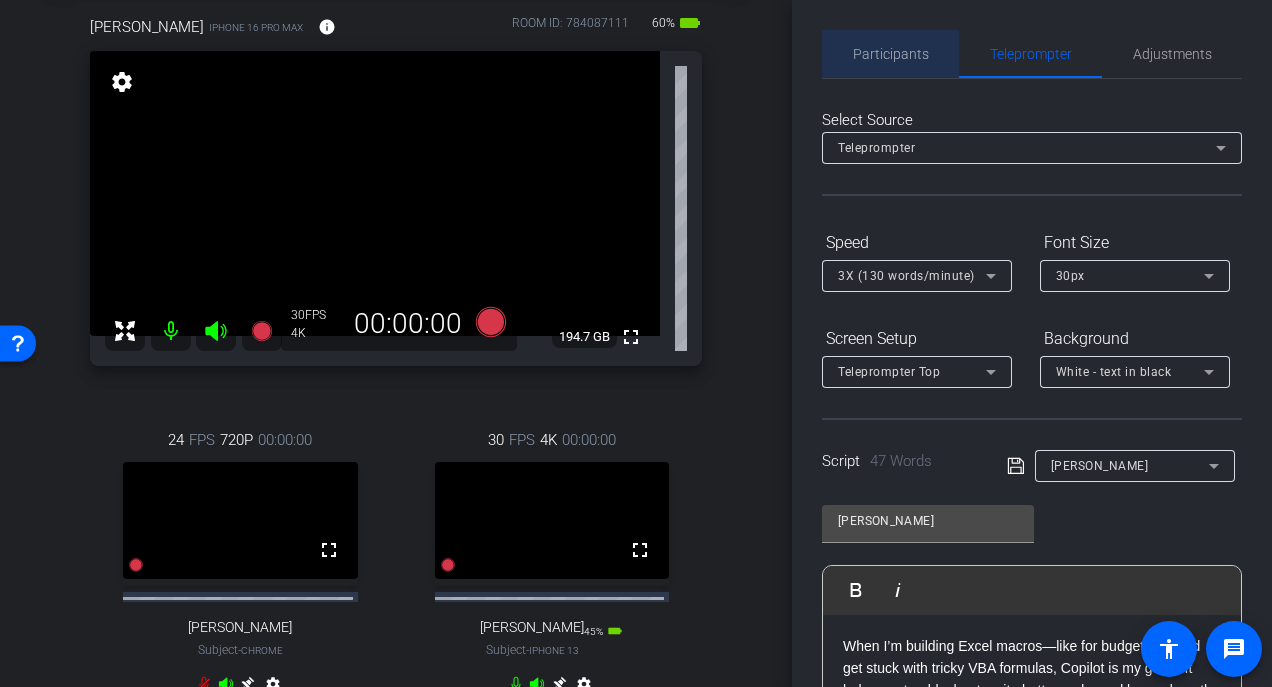 click on "Participants" at bounding box center (891, 54) 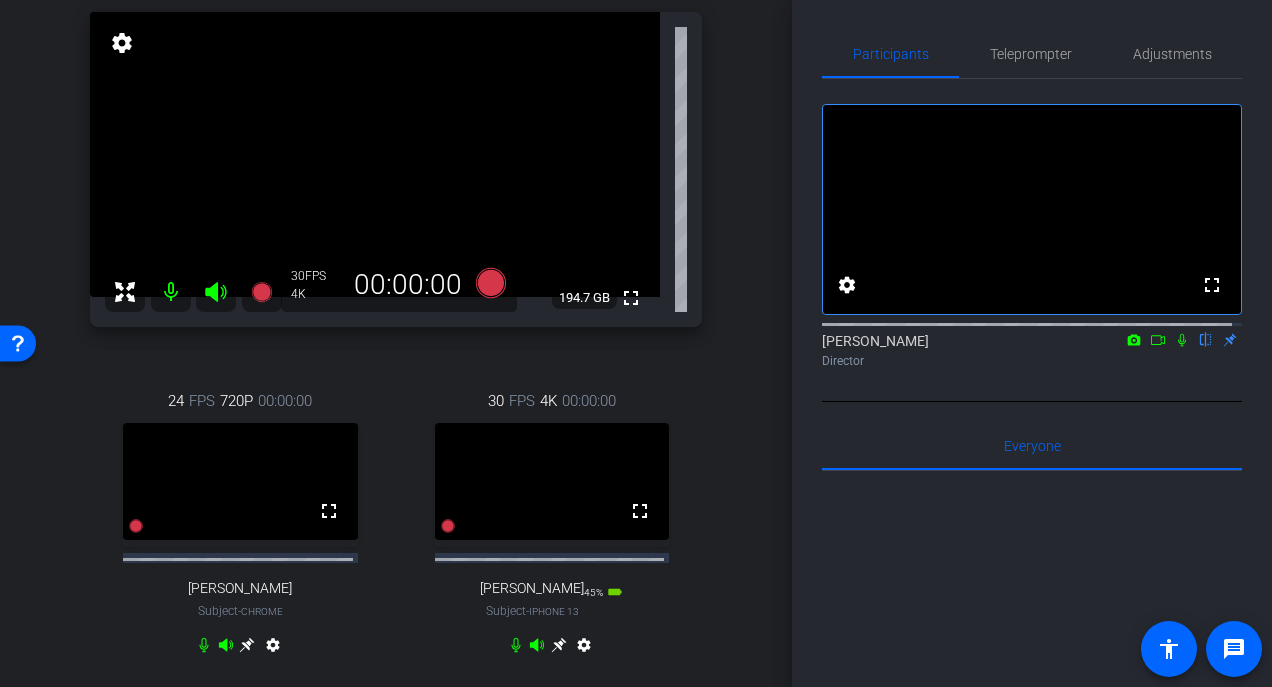 scroll, scrollTop: 141, scrollLeft: 0, axis: vertical 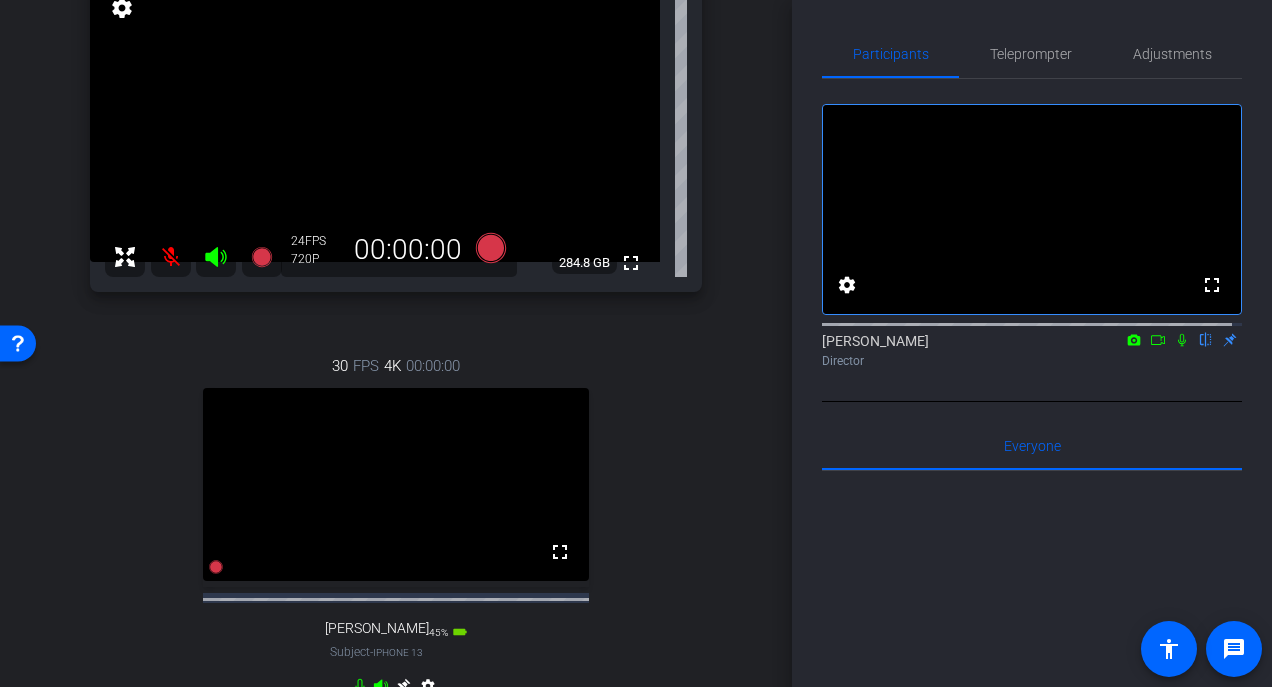 drag, startPoint x: 476, startPoint y: 508, endPoint x: 471, endPoint y: 348, distance: 160.07811 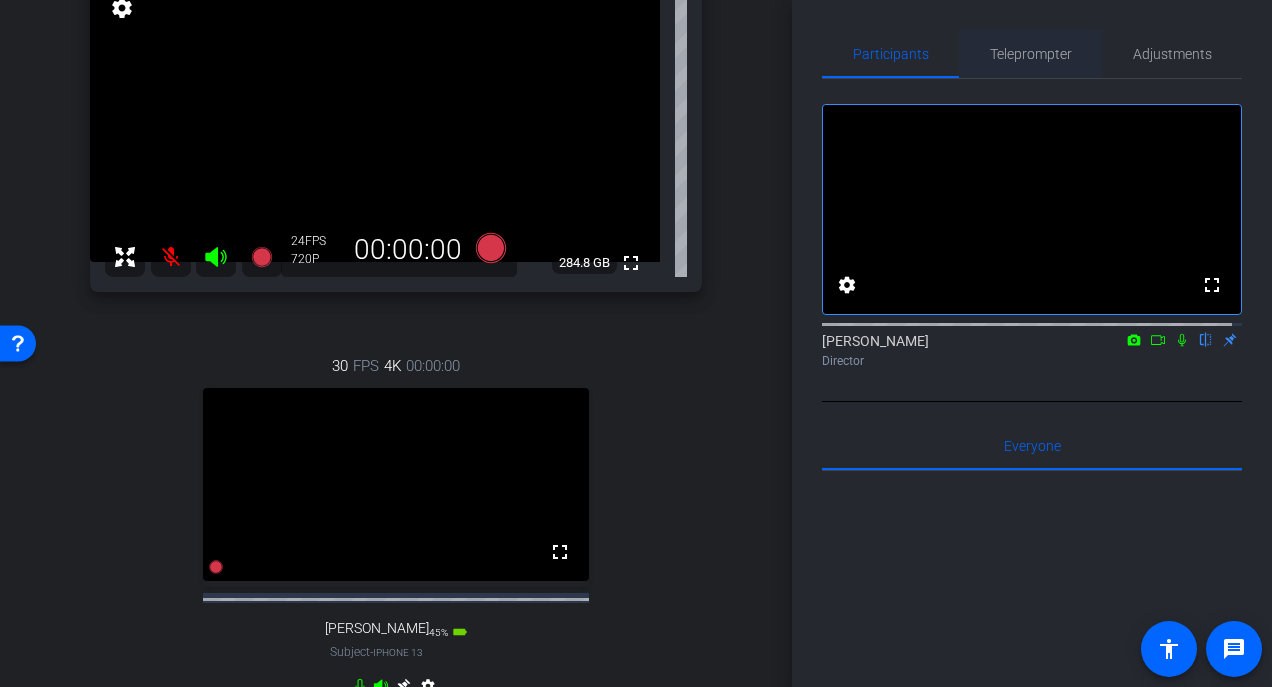click on "Teleprompter" at bounding box center (1031, 54) 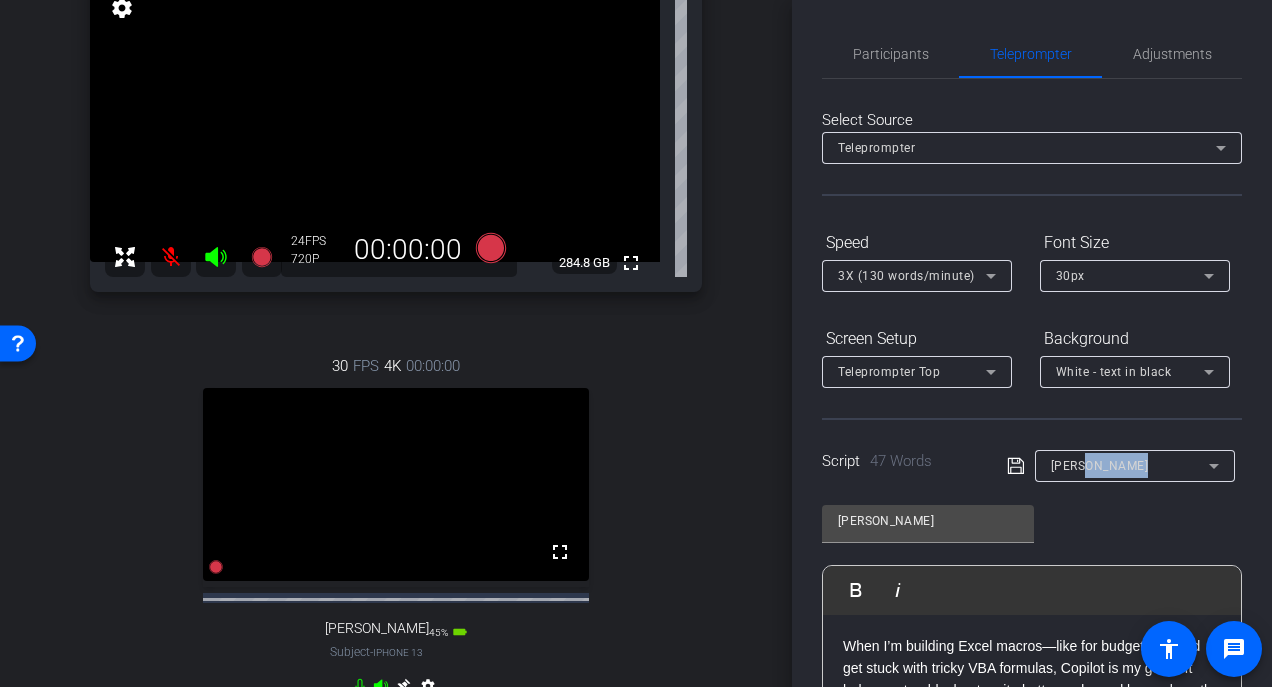 click on "[PERSON_NAME]" 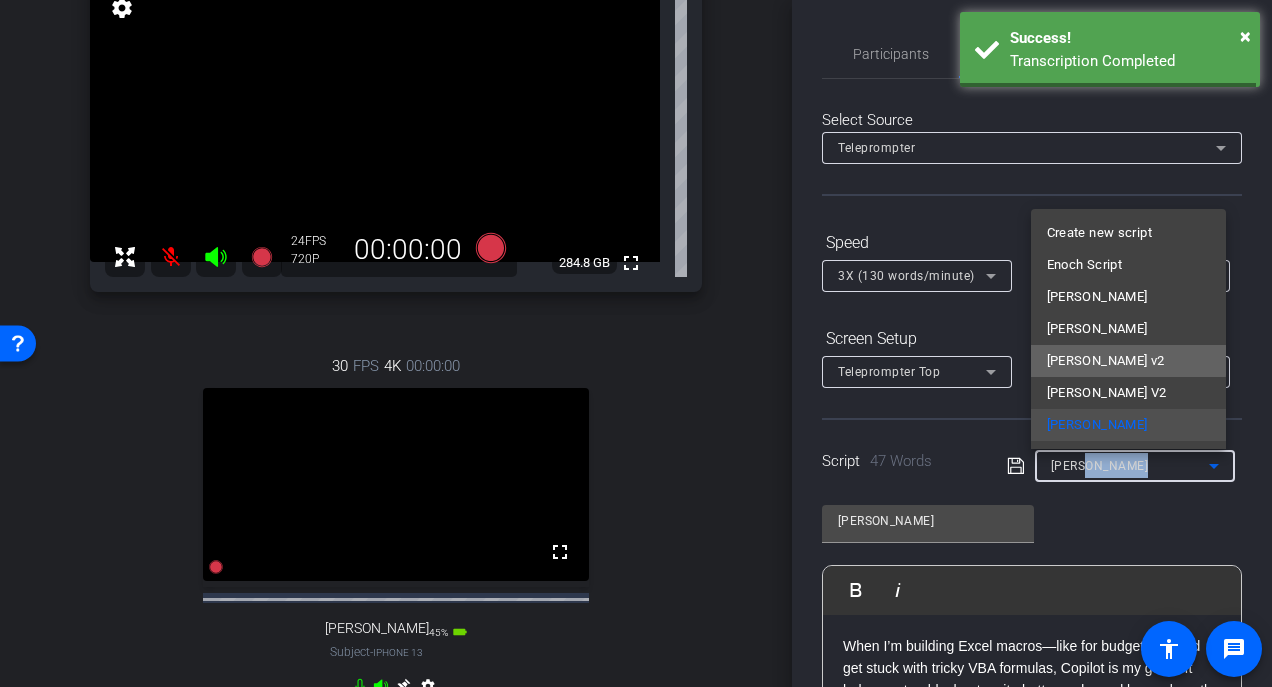 click on "[PERSON_NAME] v2" at bounding box center (1106, 361) 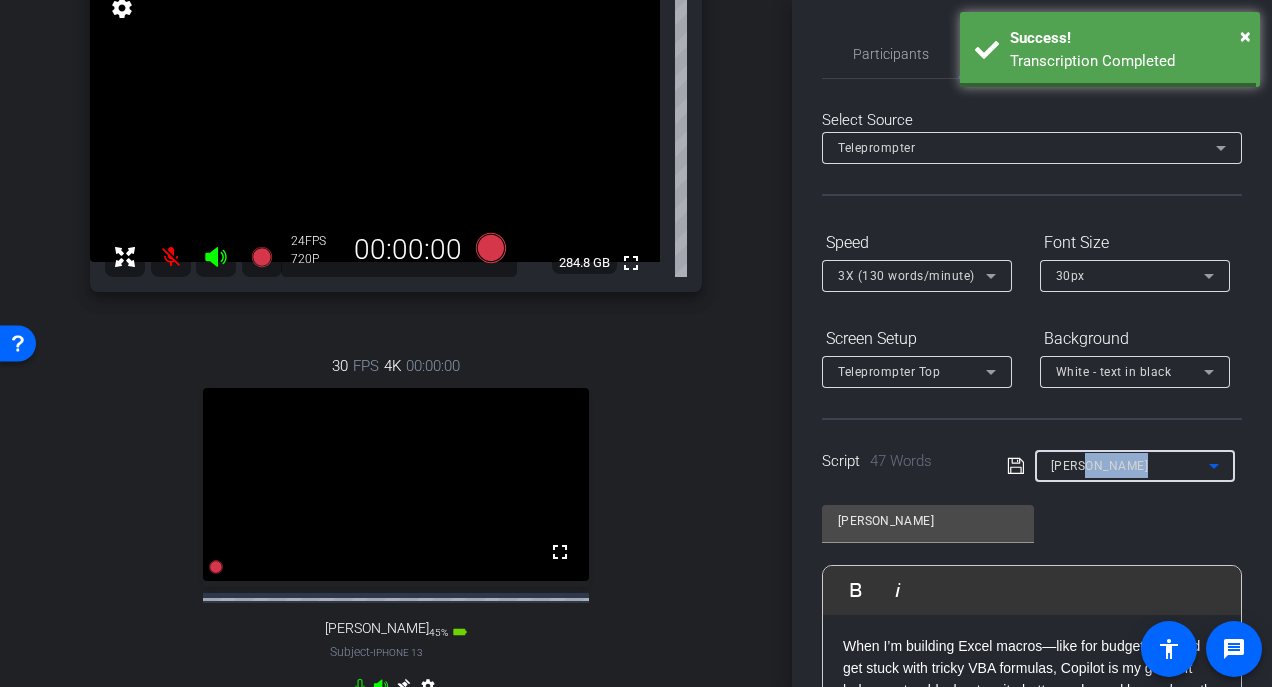 type on "[PERSON_NAME] v2" 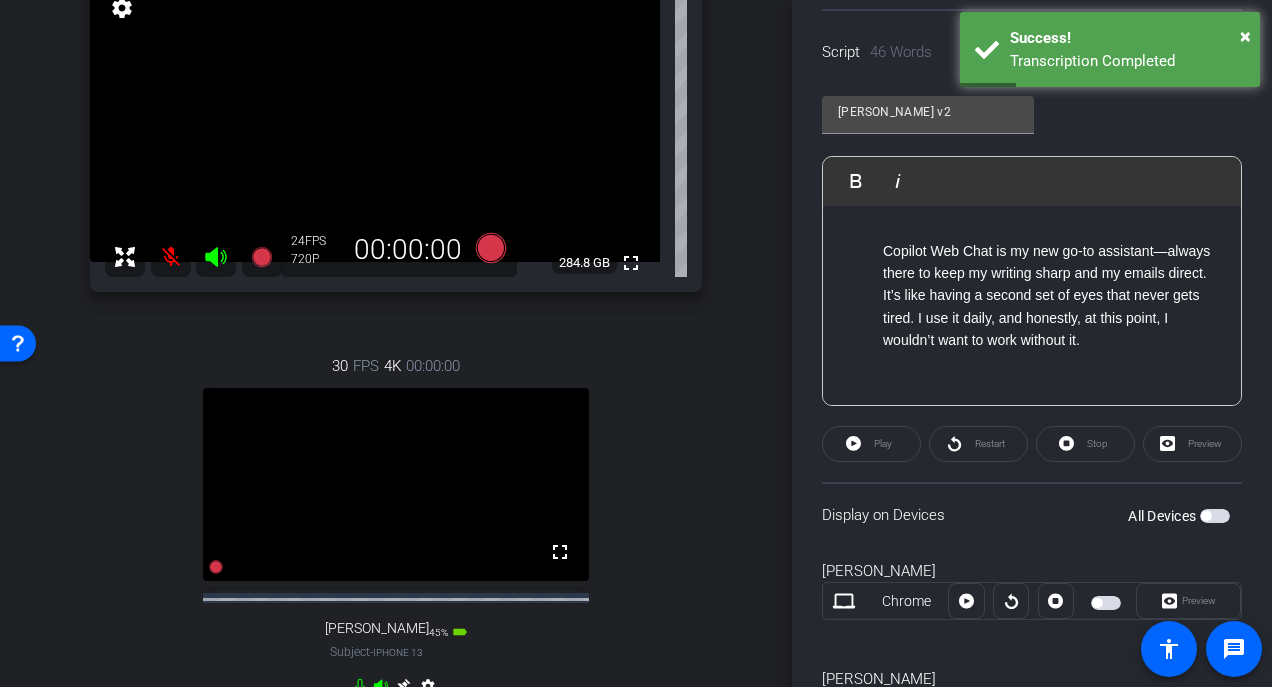 scroll, scrollTop: 408, scrollLeft: 0, axis: vertical 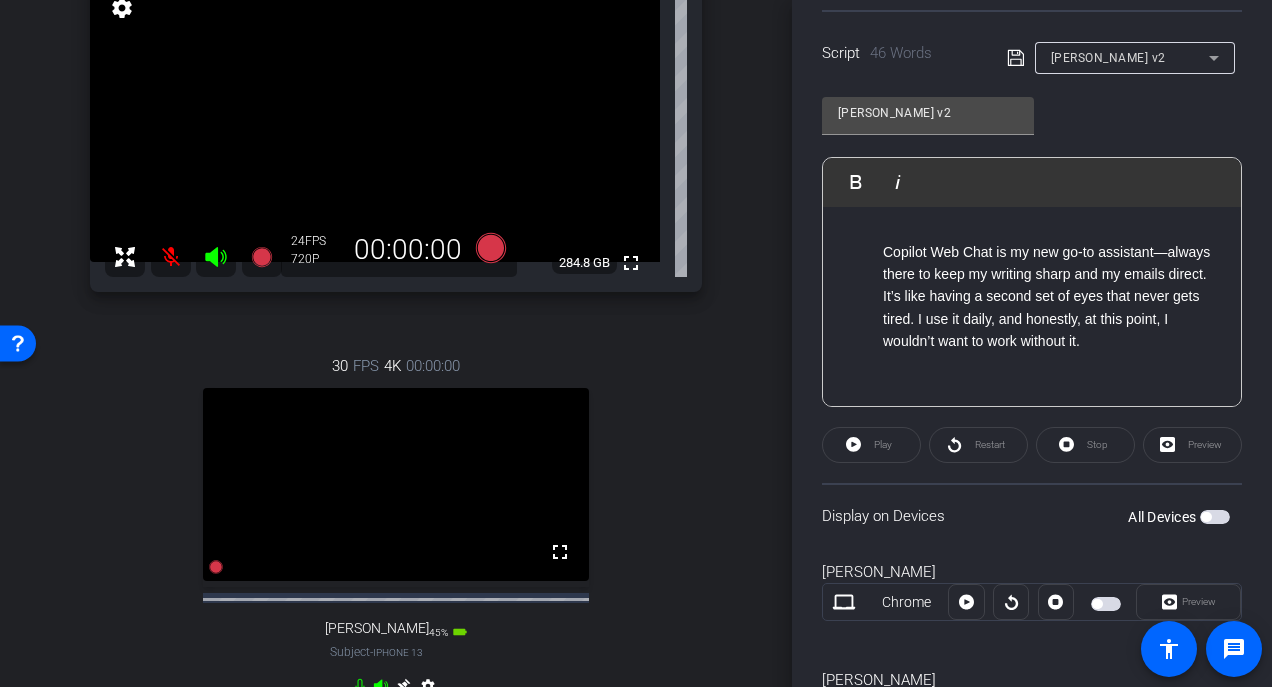 click on "Play" 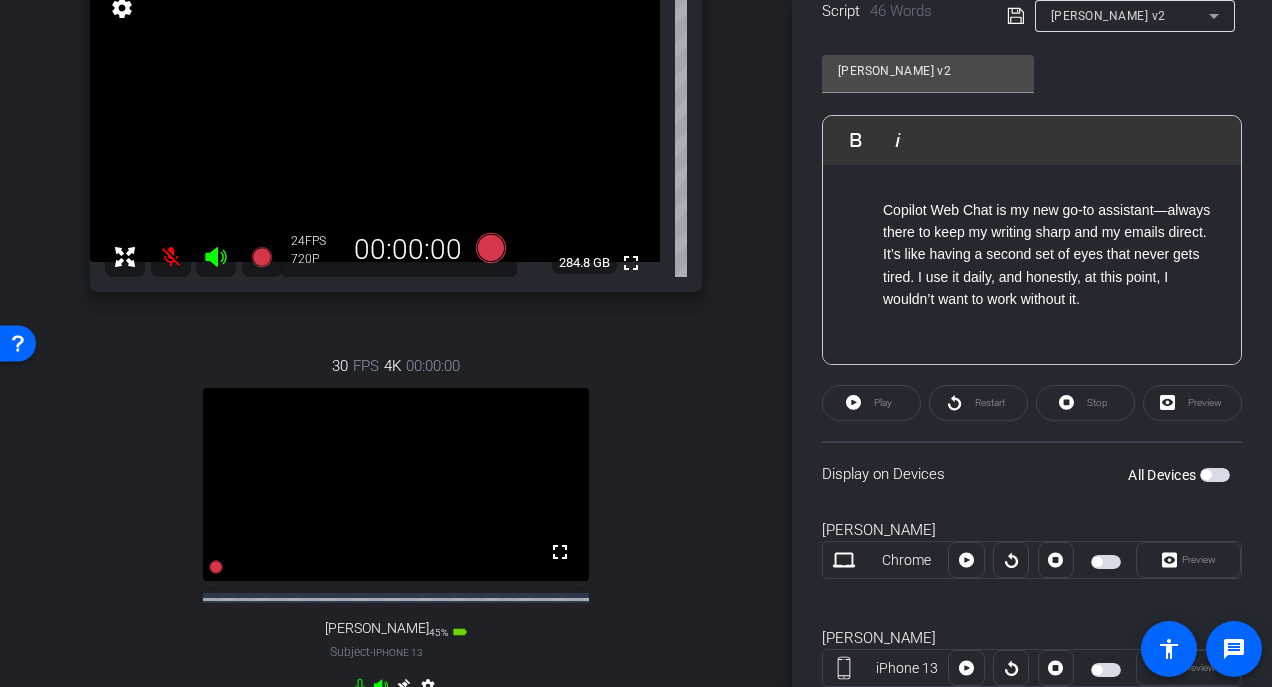 scroll, scrollTop: 446, scrollLeft: 0, axis: vertical 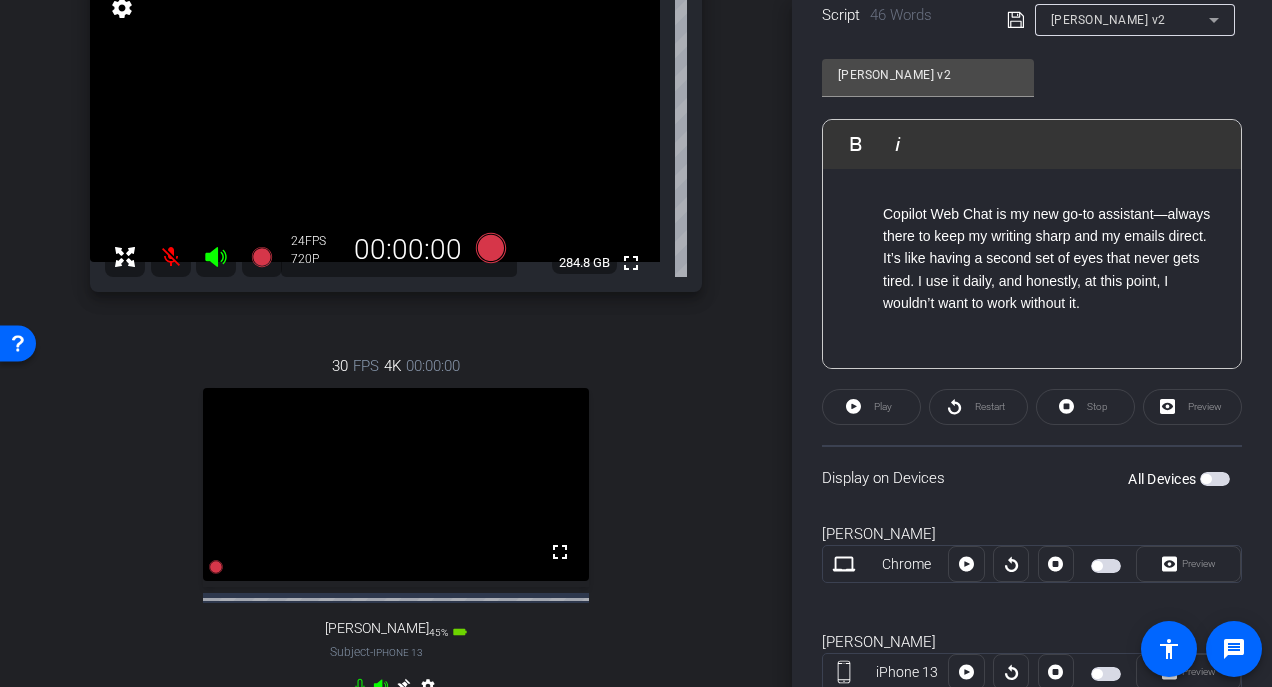 click on "Play" 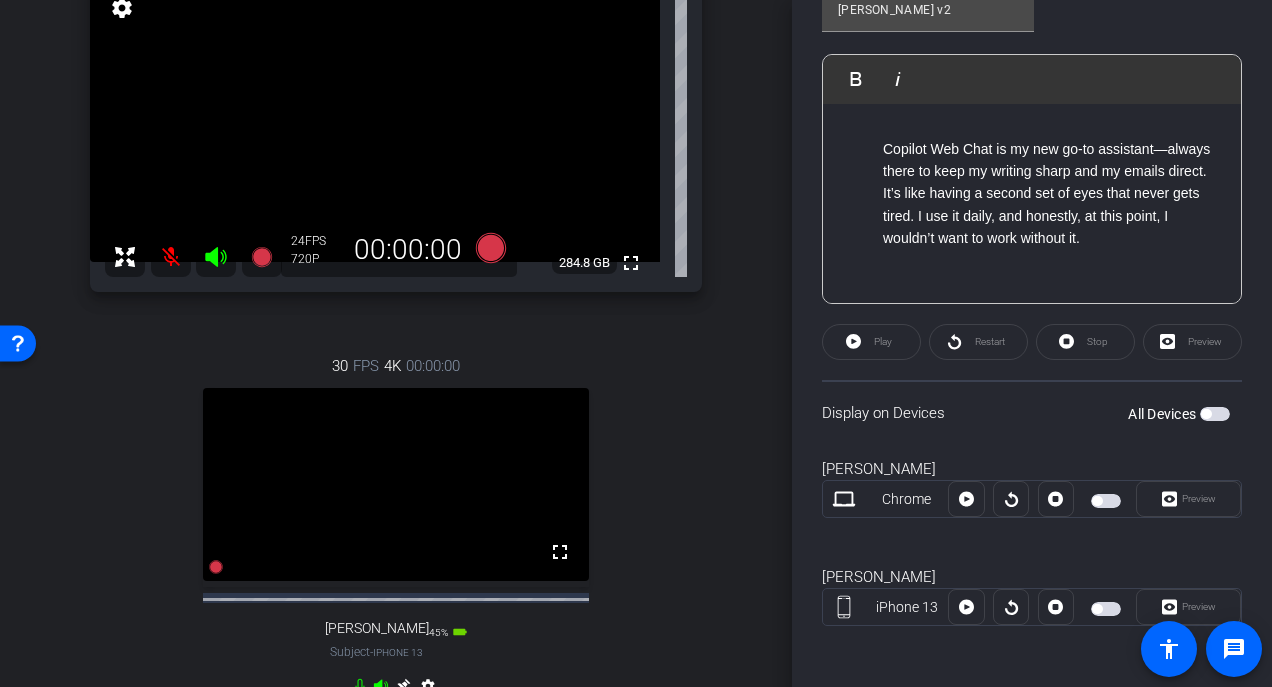 click at bounding box center (1106, 609) 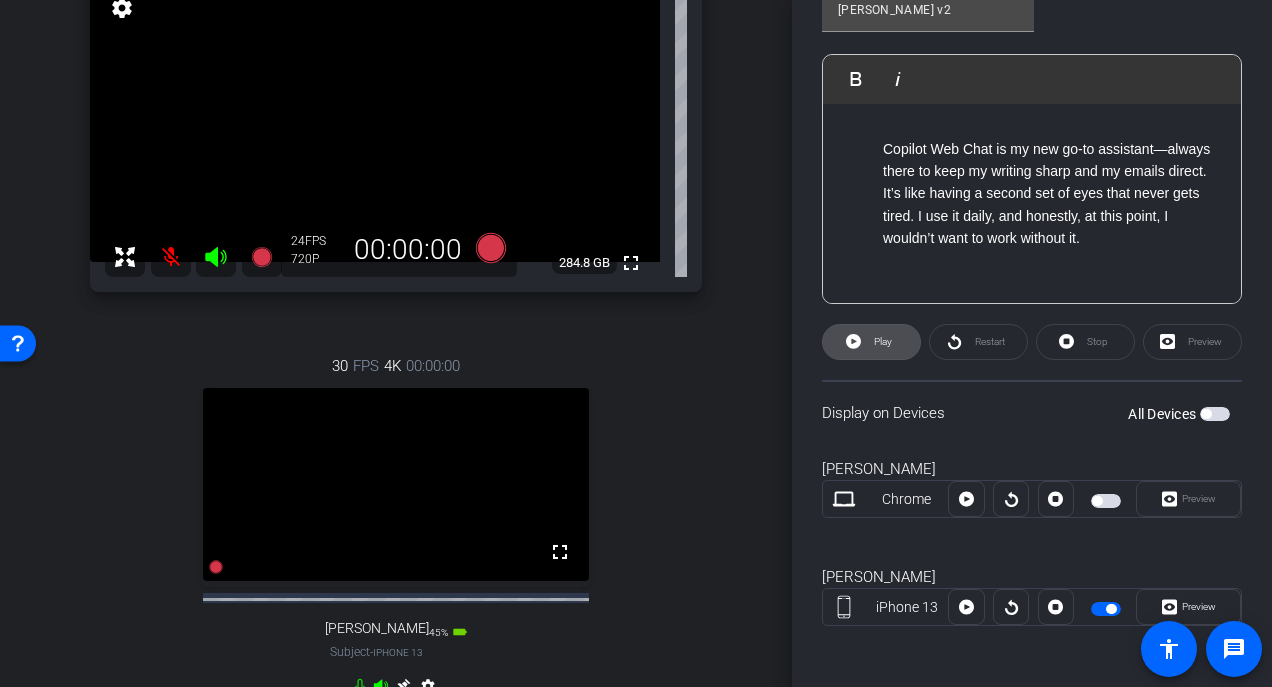 click on "Play" 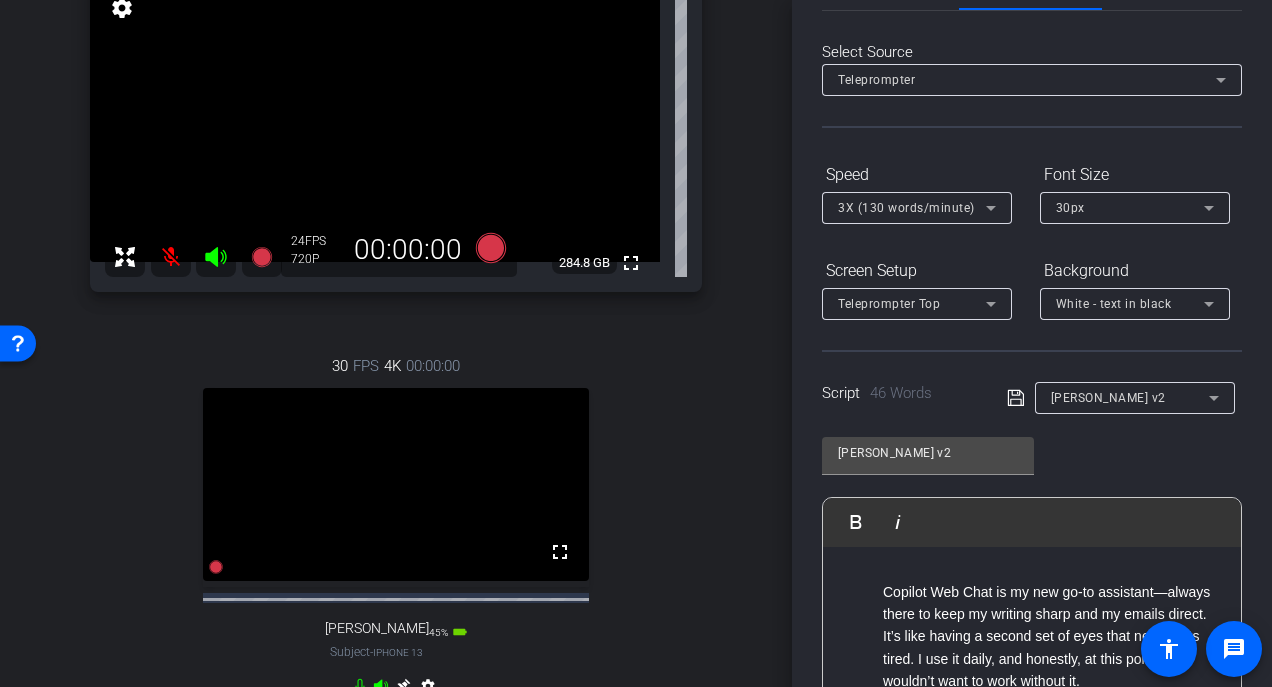 scroll, scrollTop: 67, scrollLeft: 0, axis: vertical 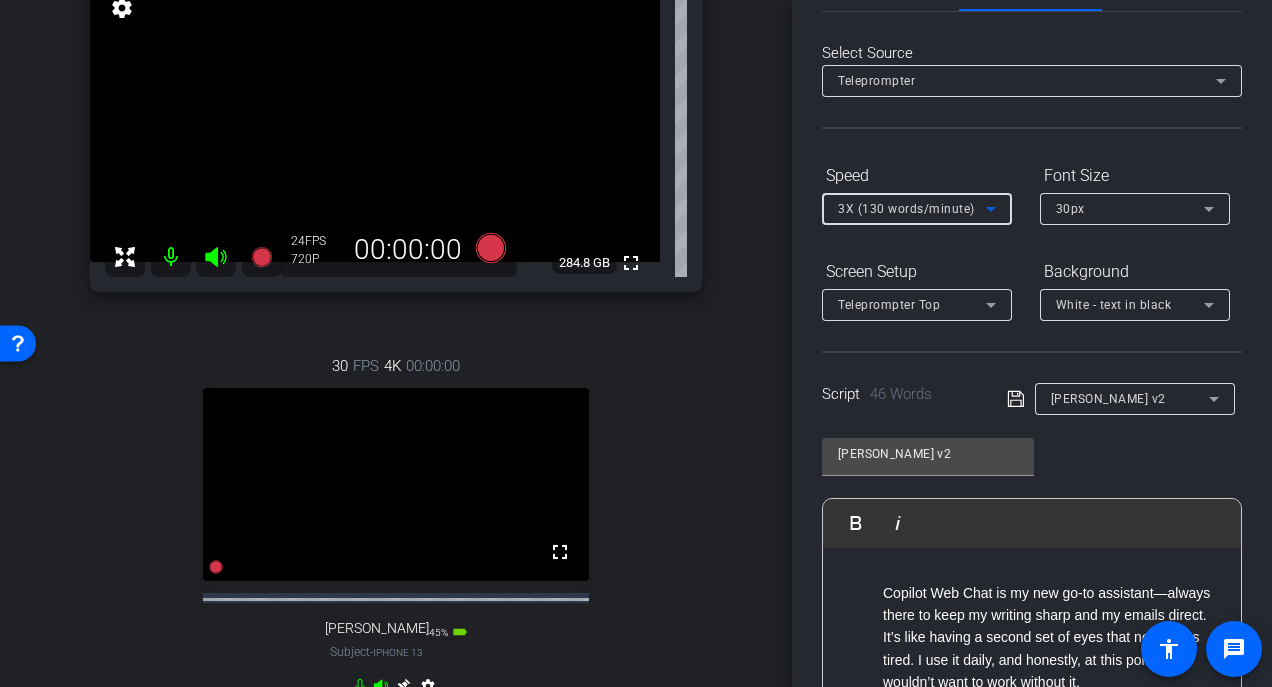 click 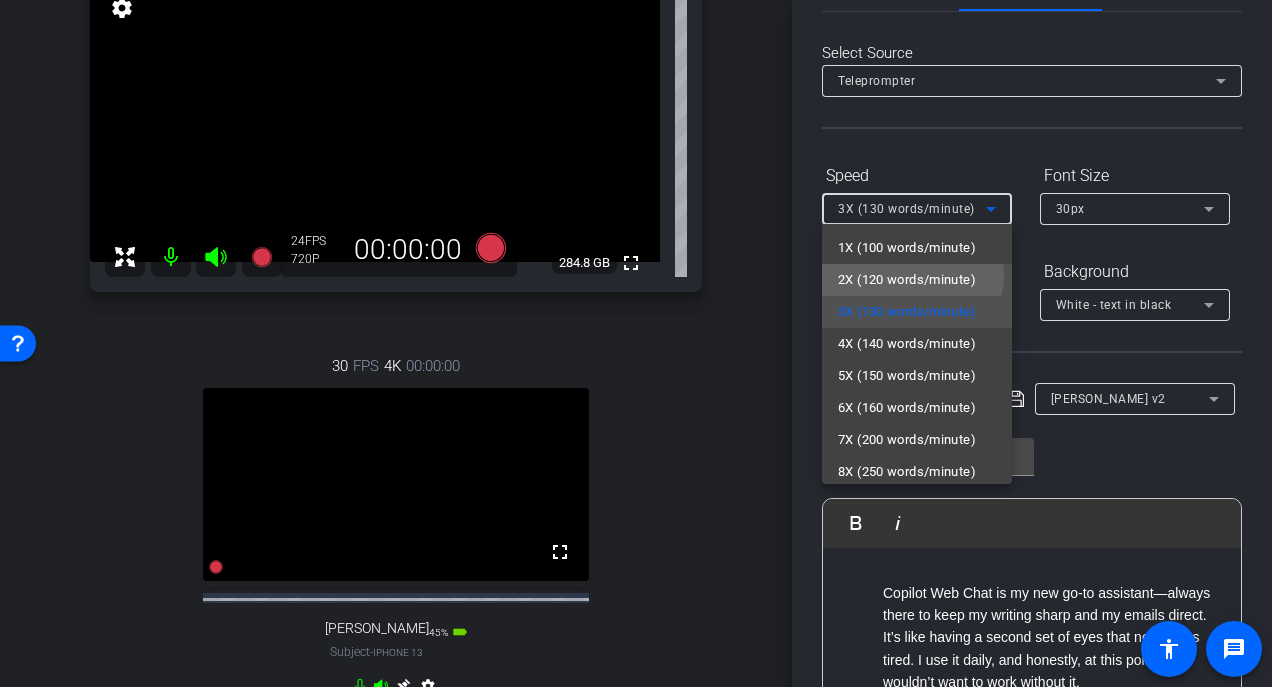 click on "2X (120 words/minute)" at bounding box center (907, 280) 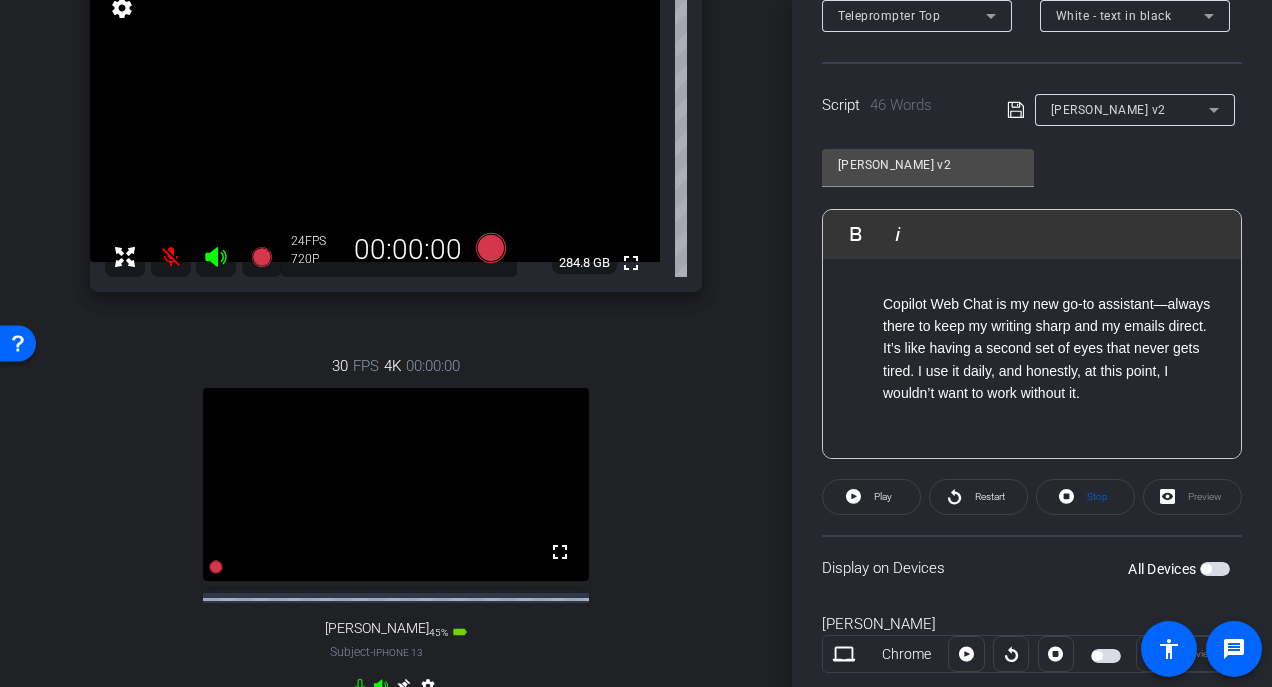 scroll, scrollTop: 511, scrollLeft: 0, axis: vertical 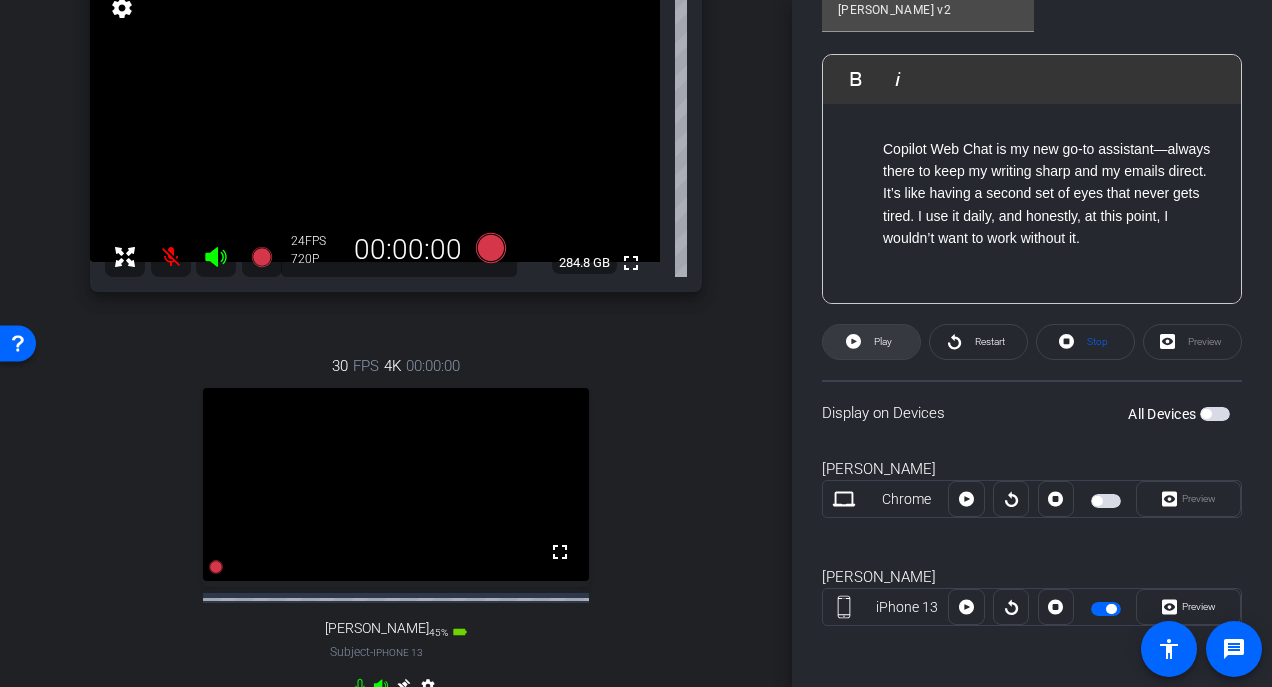 click on "Play" 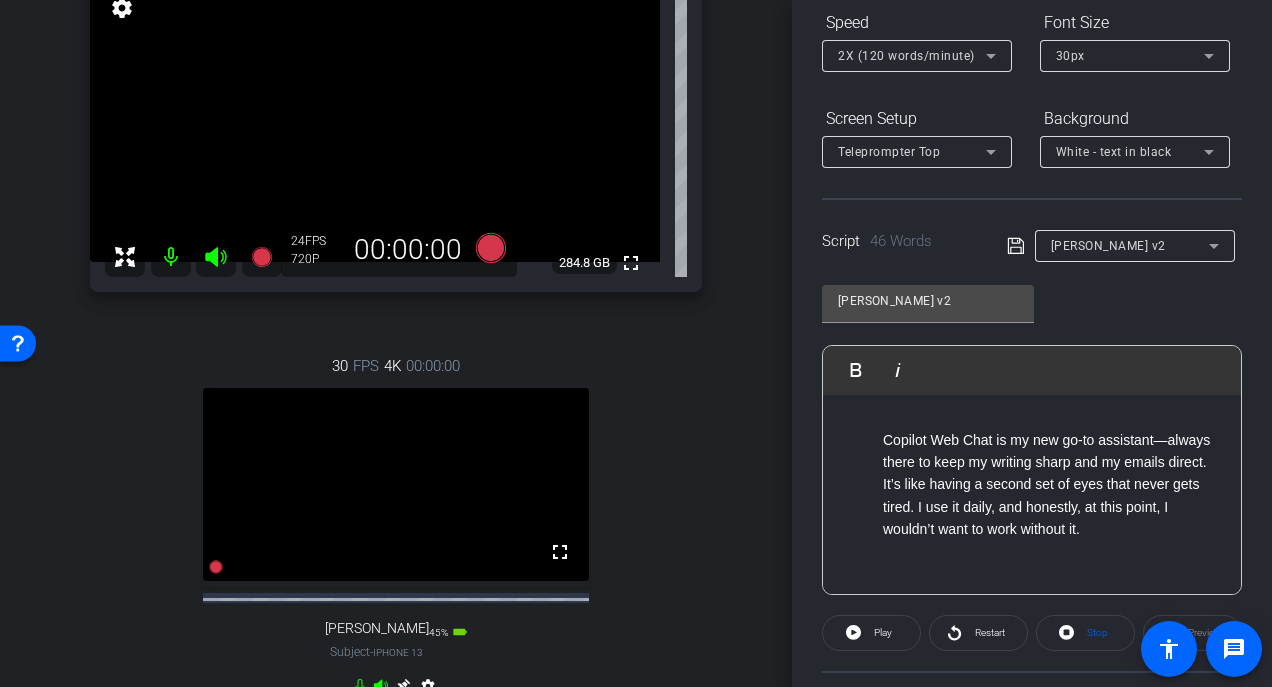 scroll, scrollTop: 222, scrollLeft: 0, axis: vertical 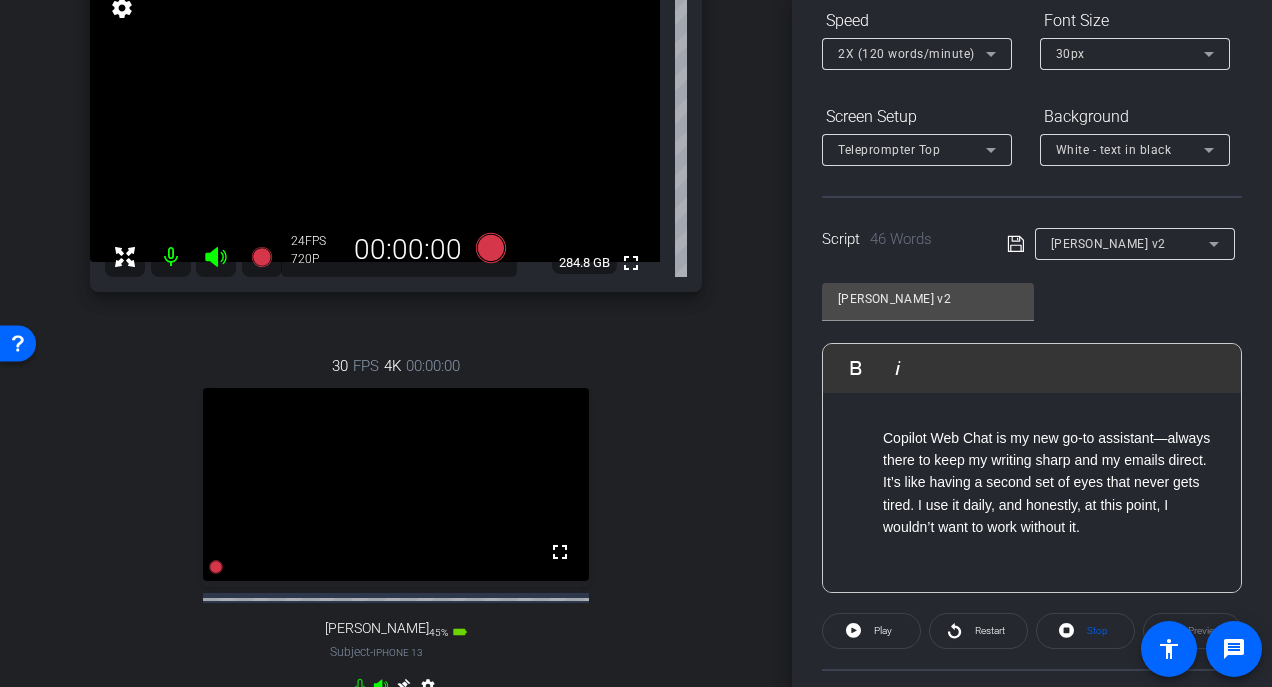 click at bounding box center (396, 484) 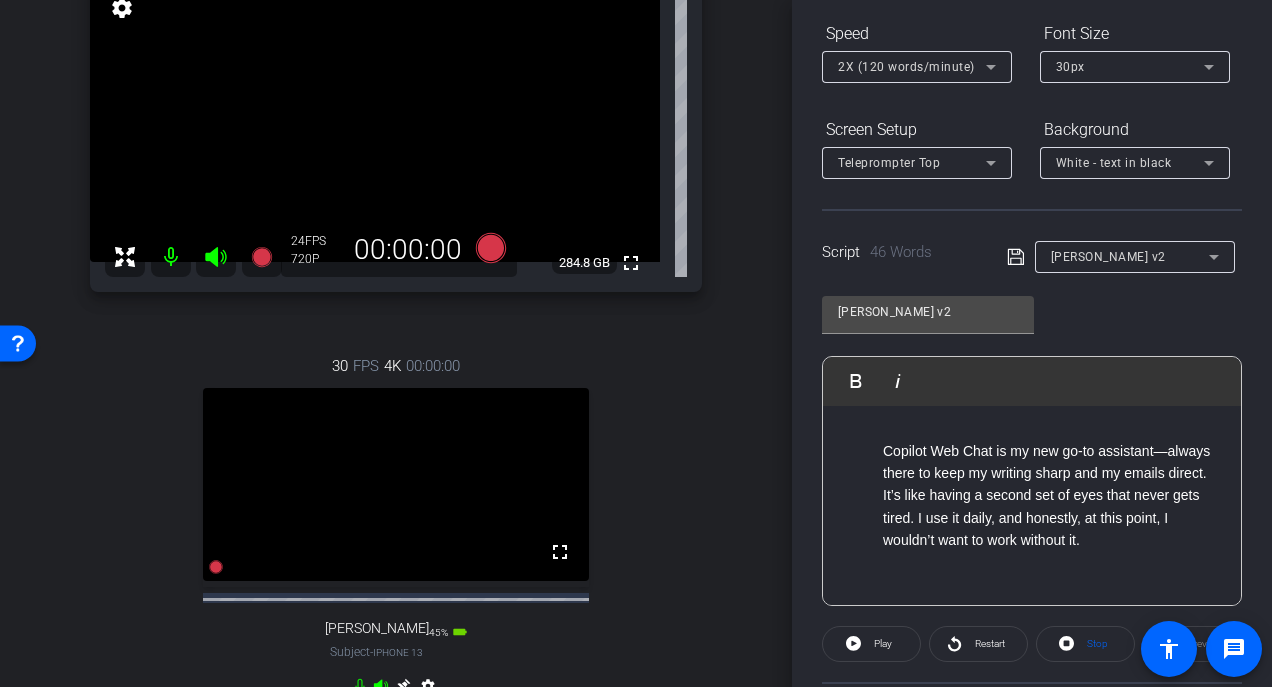 scroll, scrollTop: 208, scrollLeft: 0, axis: vertical 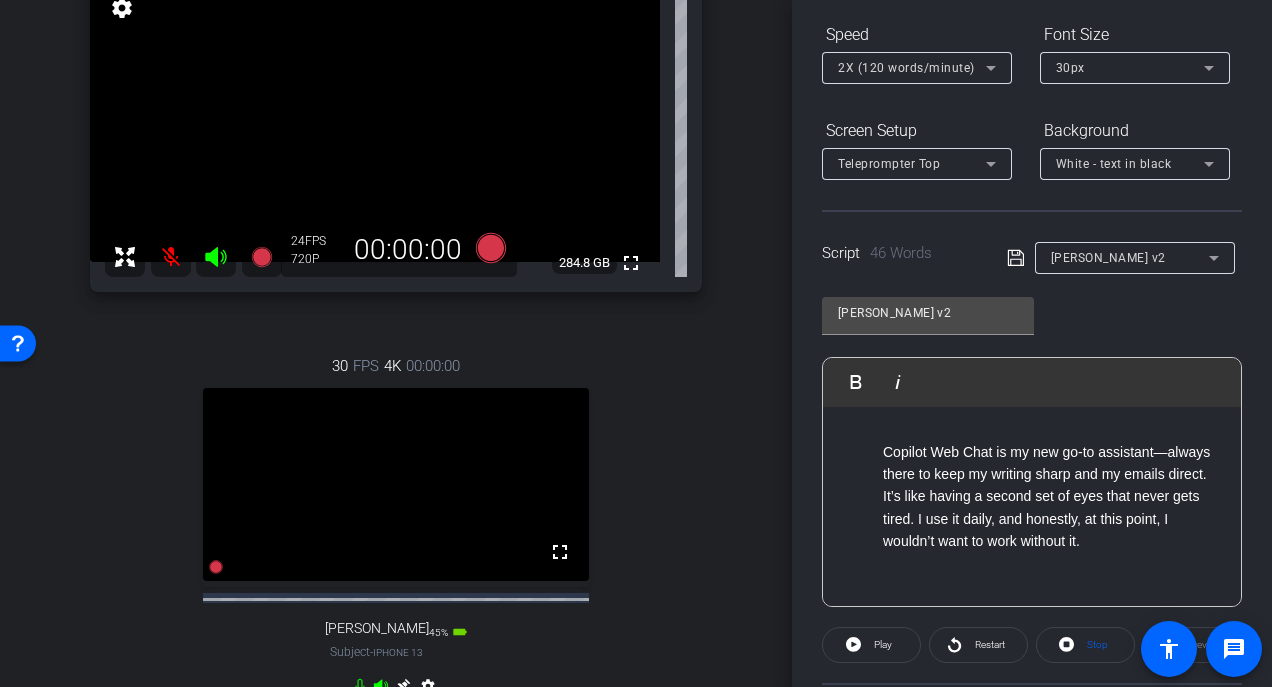 click at bounding box center [396, 484] 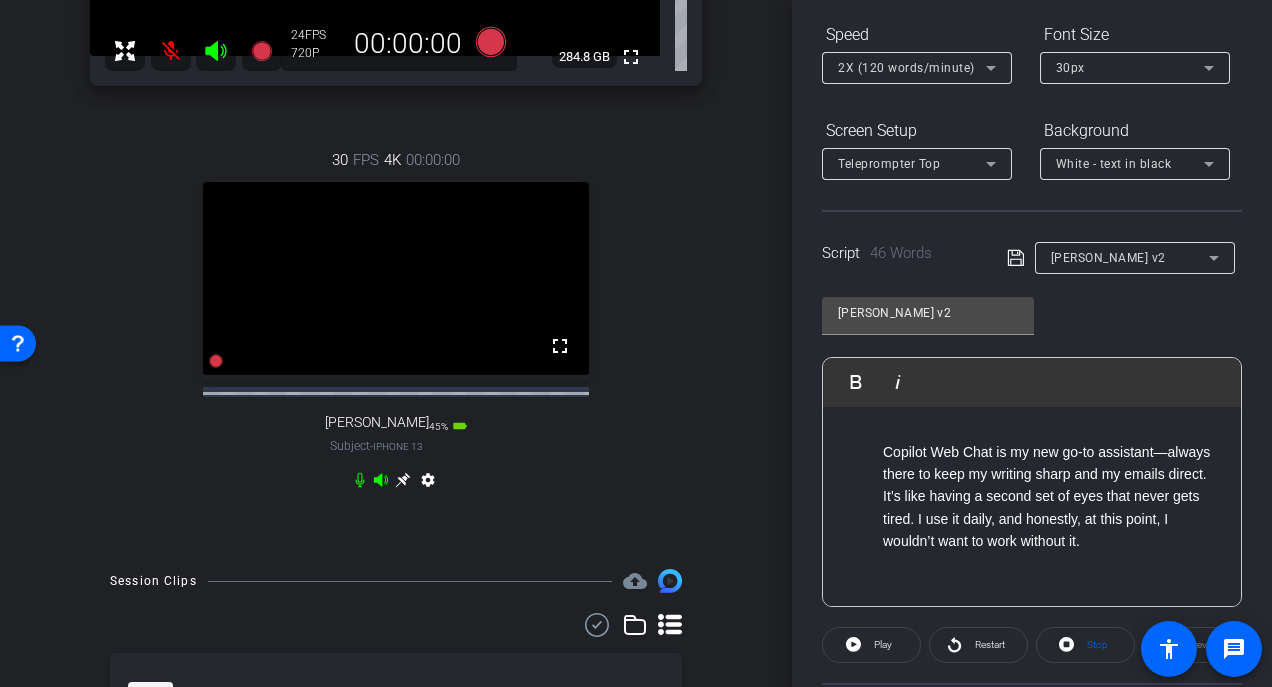 scroll, scrollTop: 385, scrollLeft: 0, axis: vertical 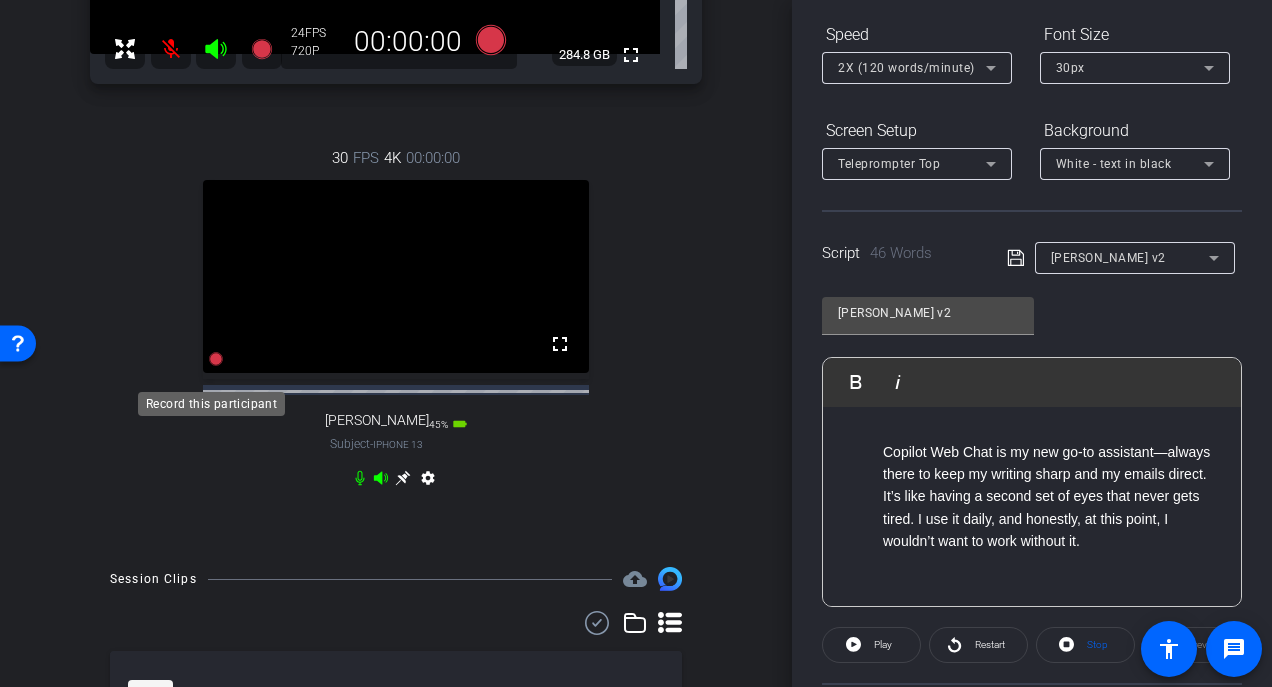 click 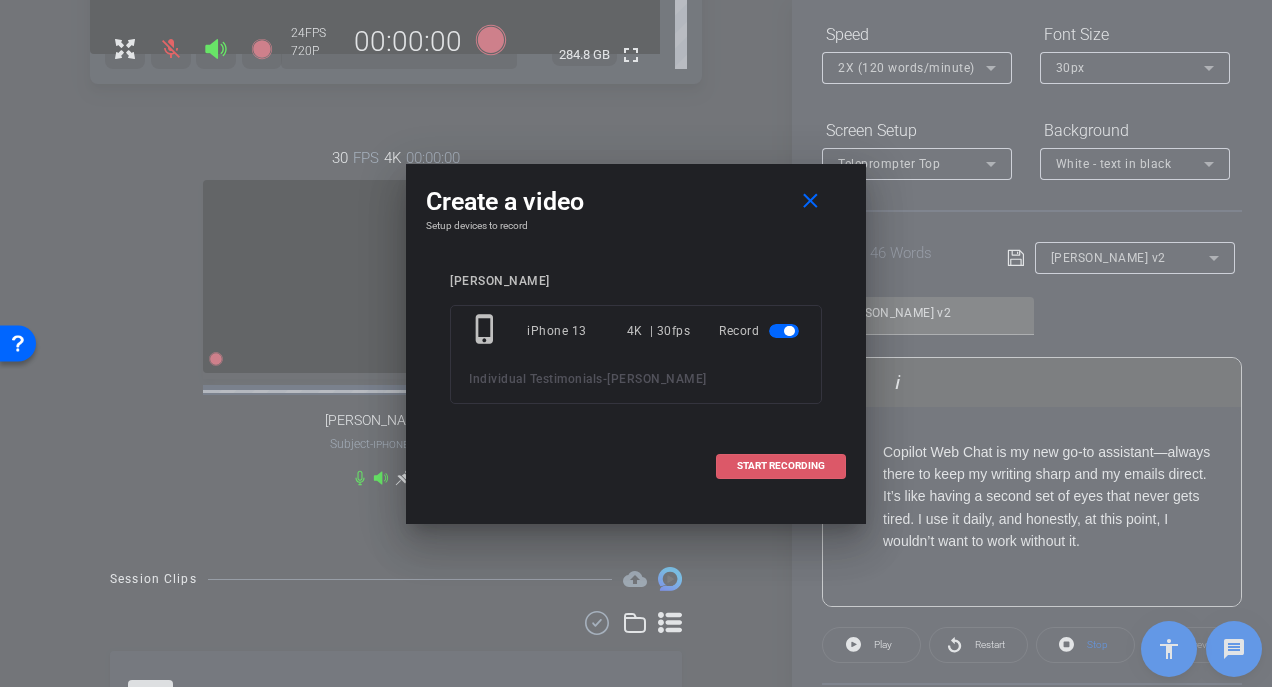 click at bounding box center (781, 466) 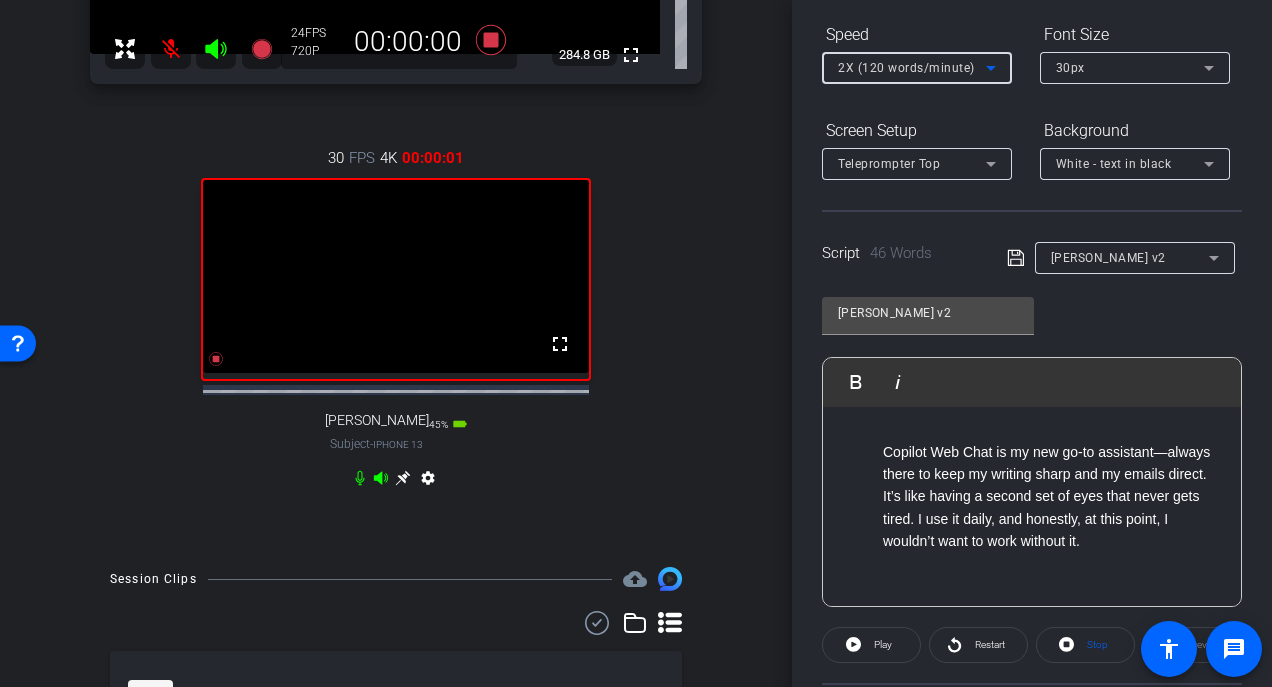click 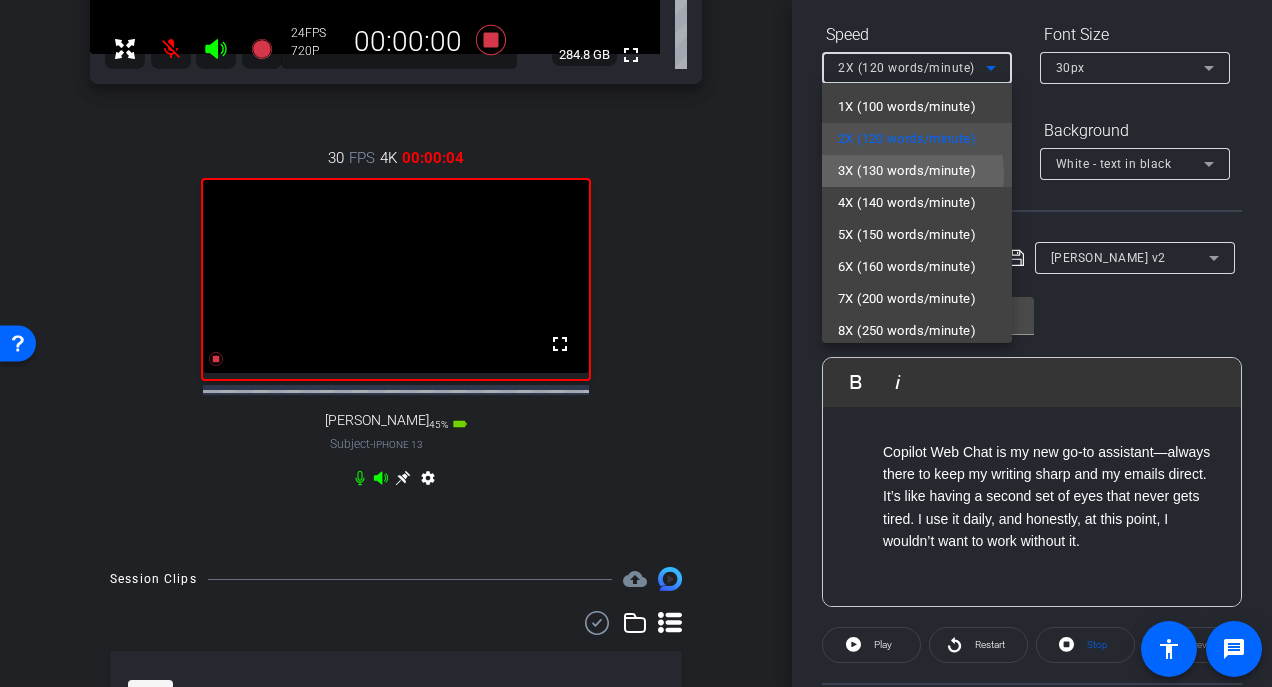 click on "3X (130 words/minute)" at bounding box center (907, 171) 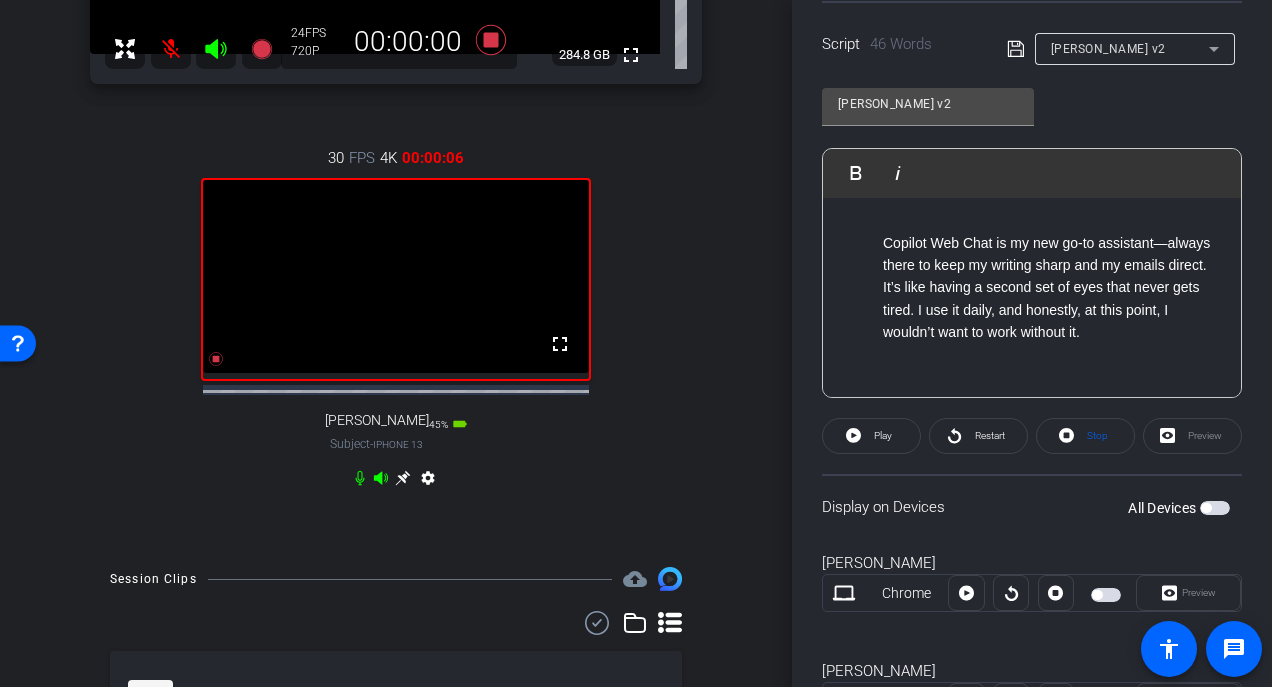 scroll, scrollTop: 444, scrollLeft: 0, axis: vertical 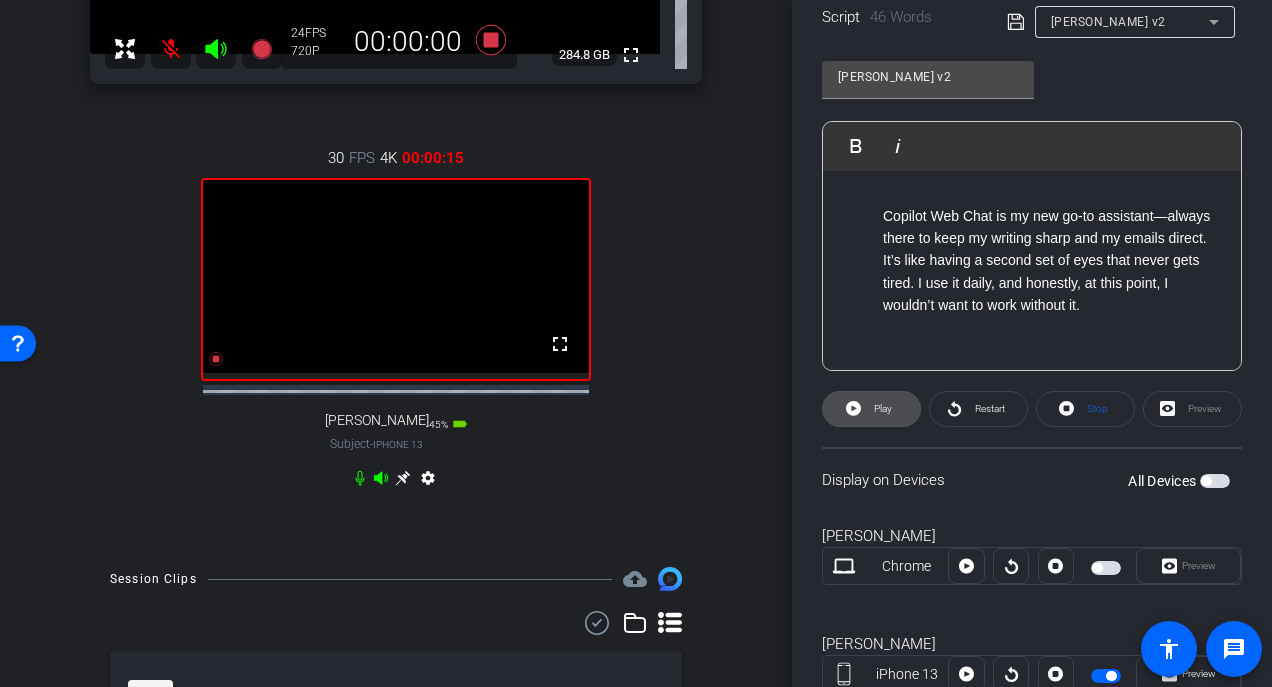 click on "Play" 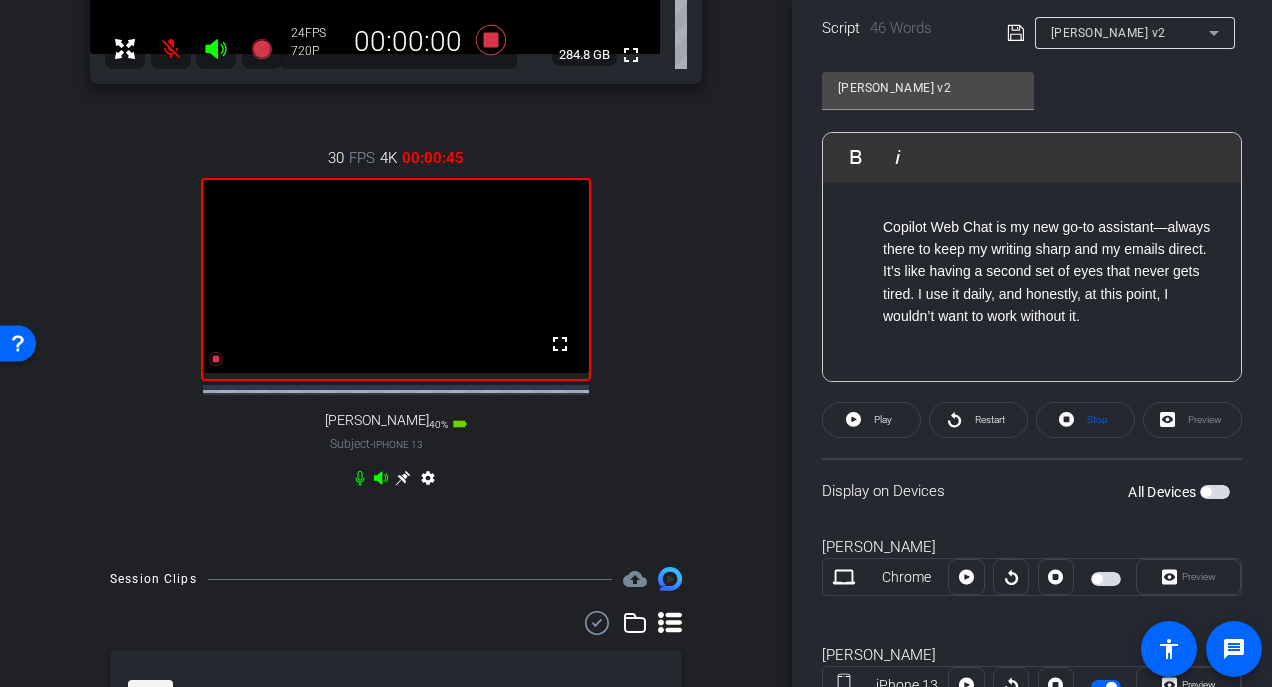 scroll, scrollTop: 434, scrollLeft: 0, axis: vertical 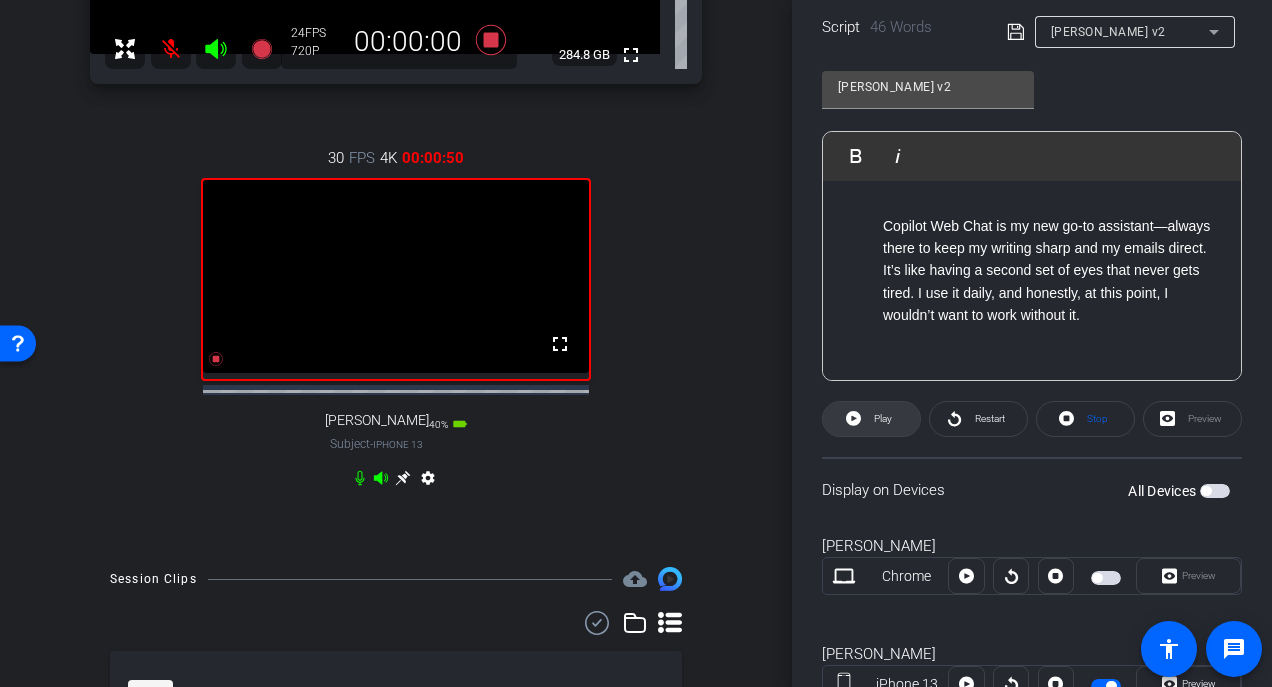 click on "Play" 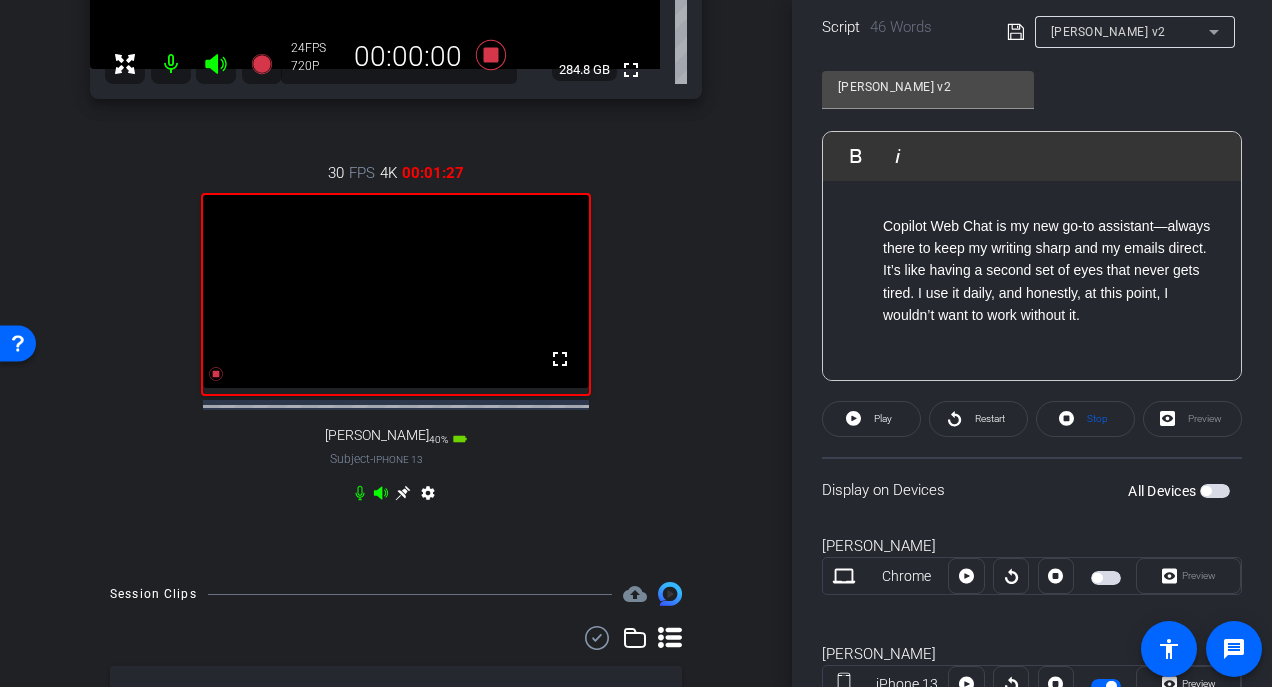 scroll, scrollTop: 369, scrollLeft: 0, axis: vertical 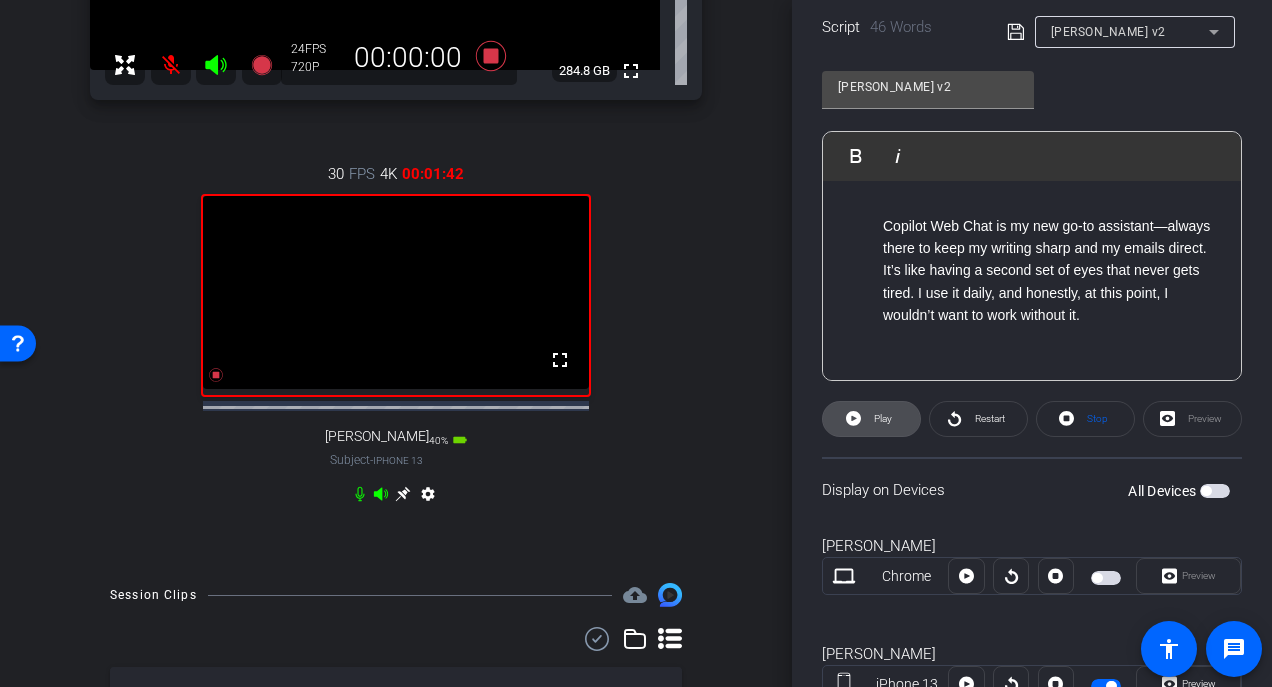 click on "Play" 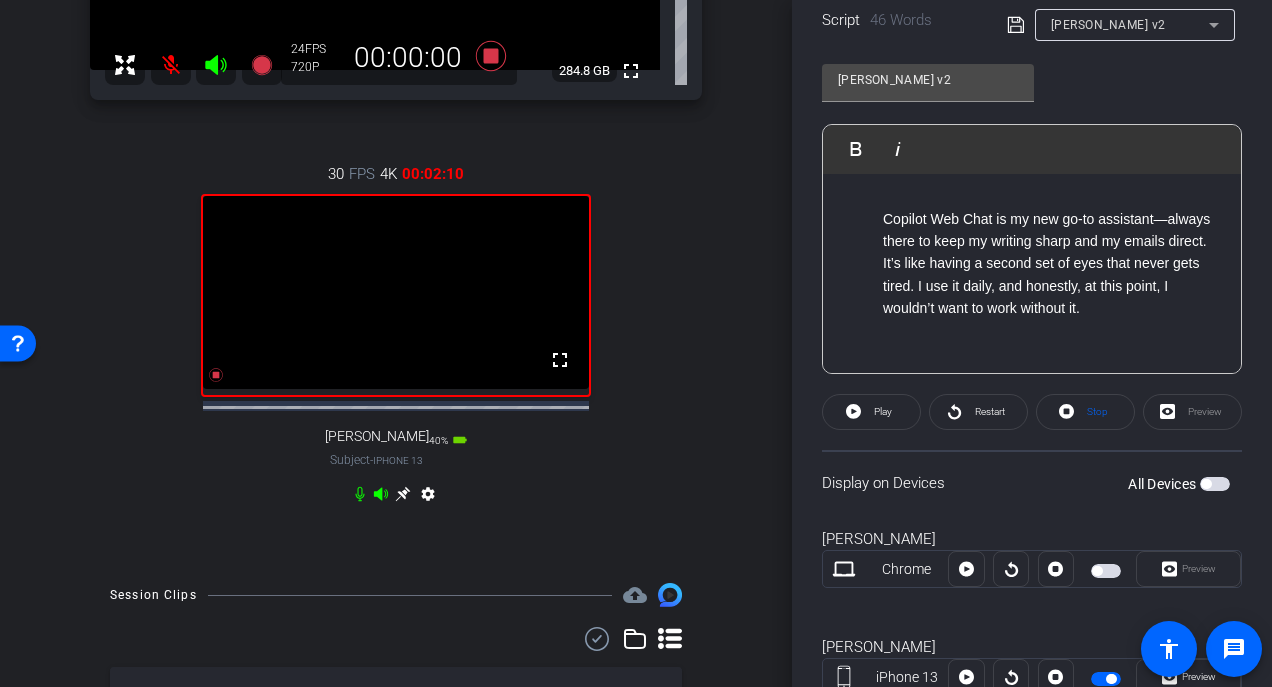 scroll, scrollTop: 440, scrollLeft: 0, axis: vertical 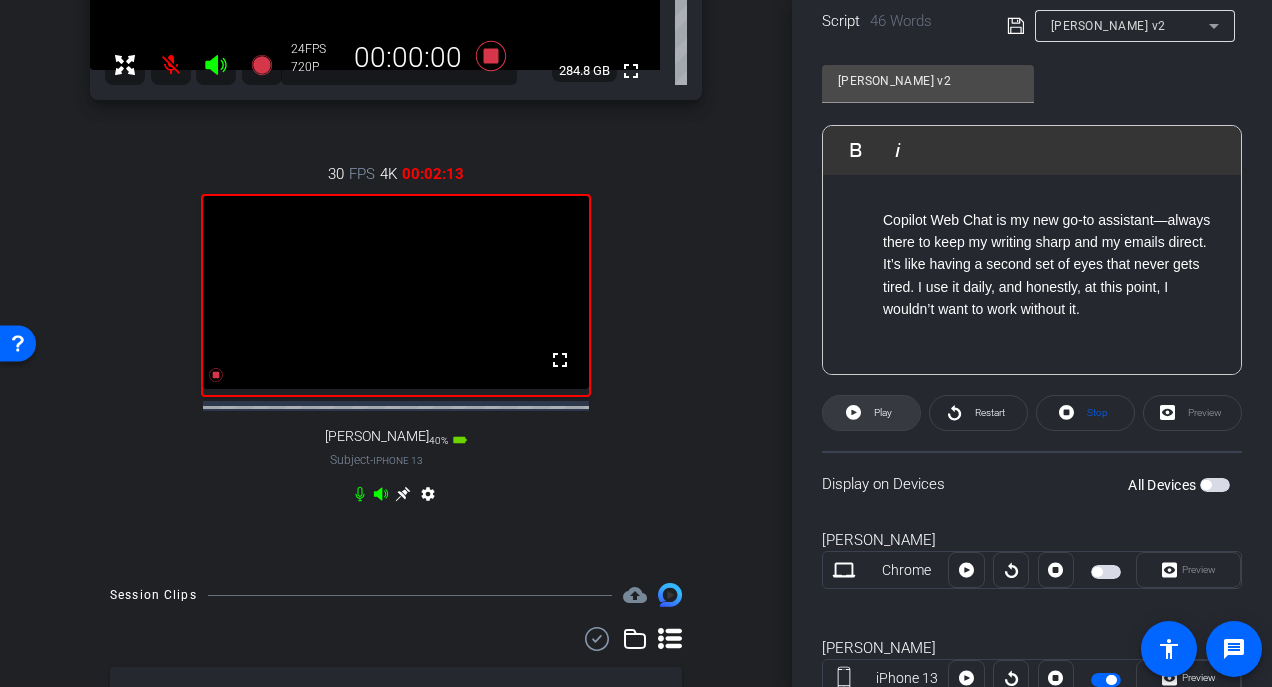 click on "Play" 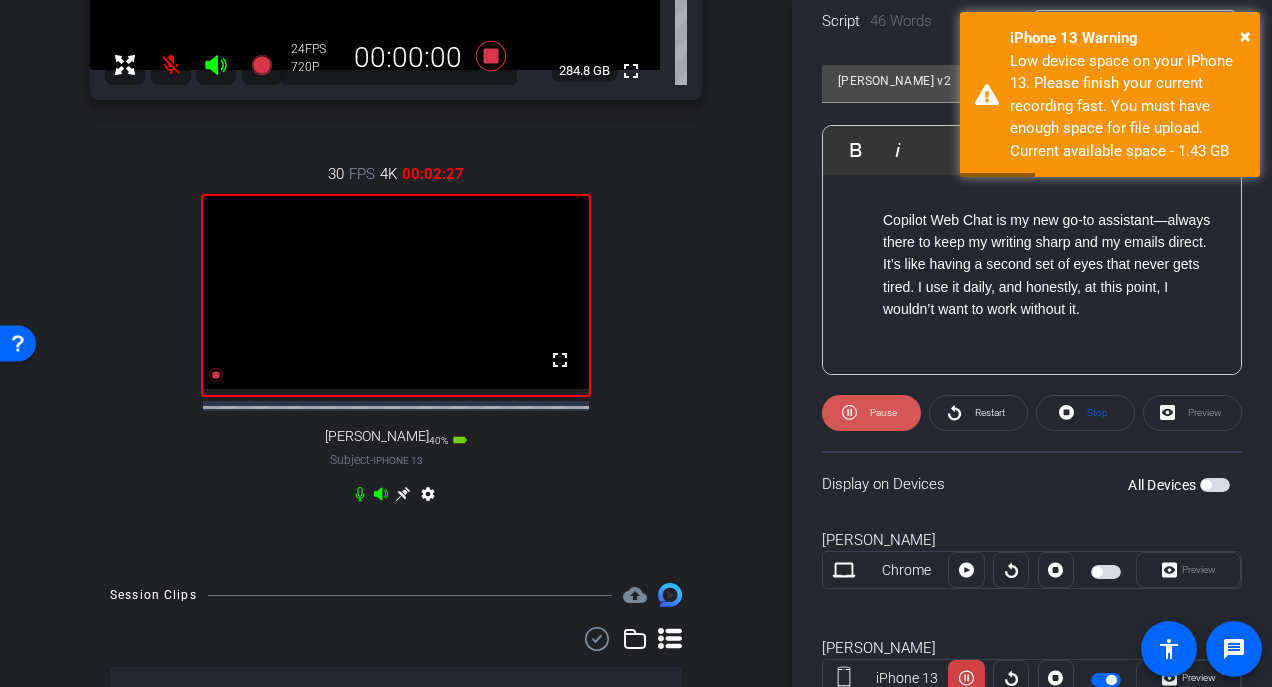 click on "Pause" 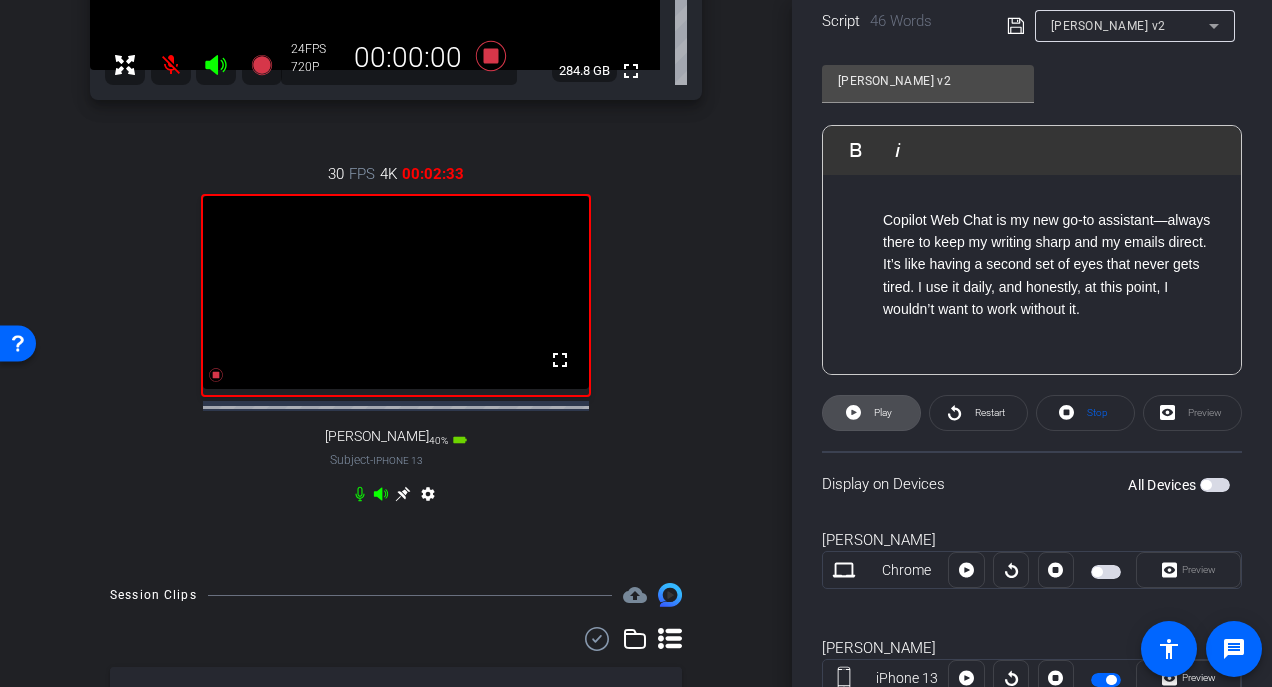 click 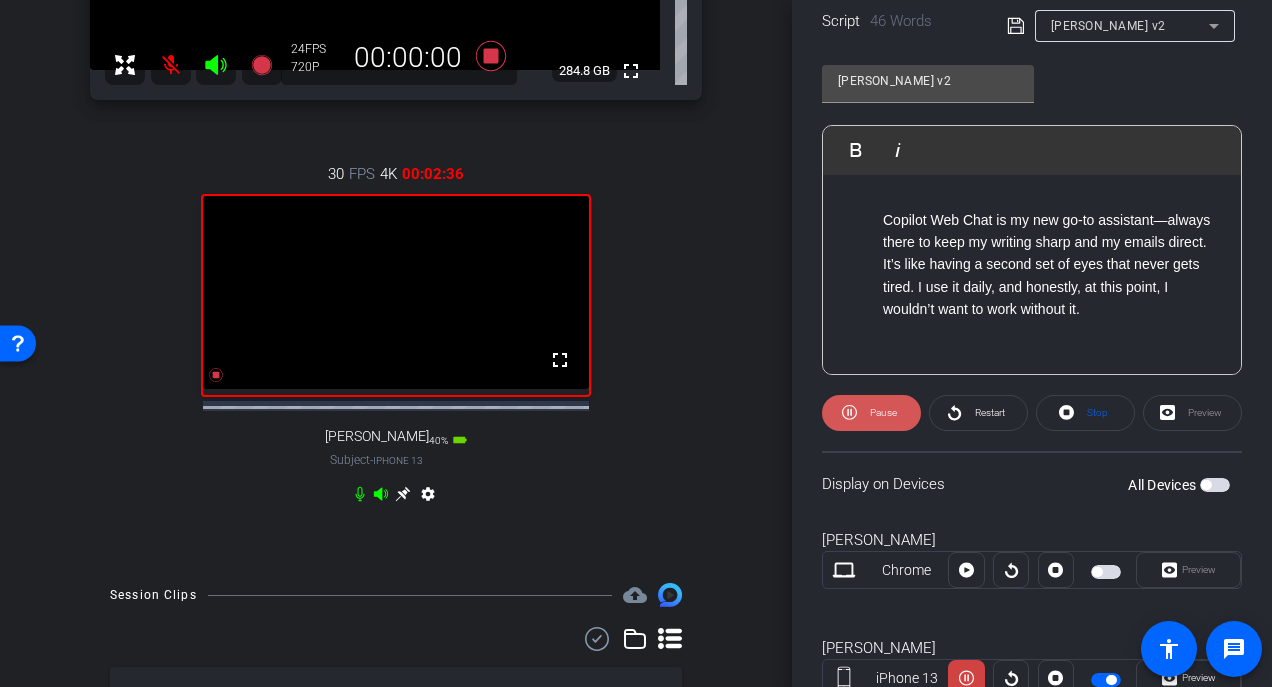 click 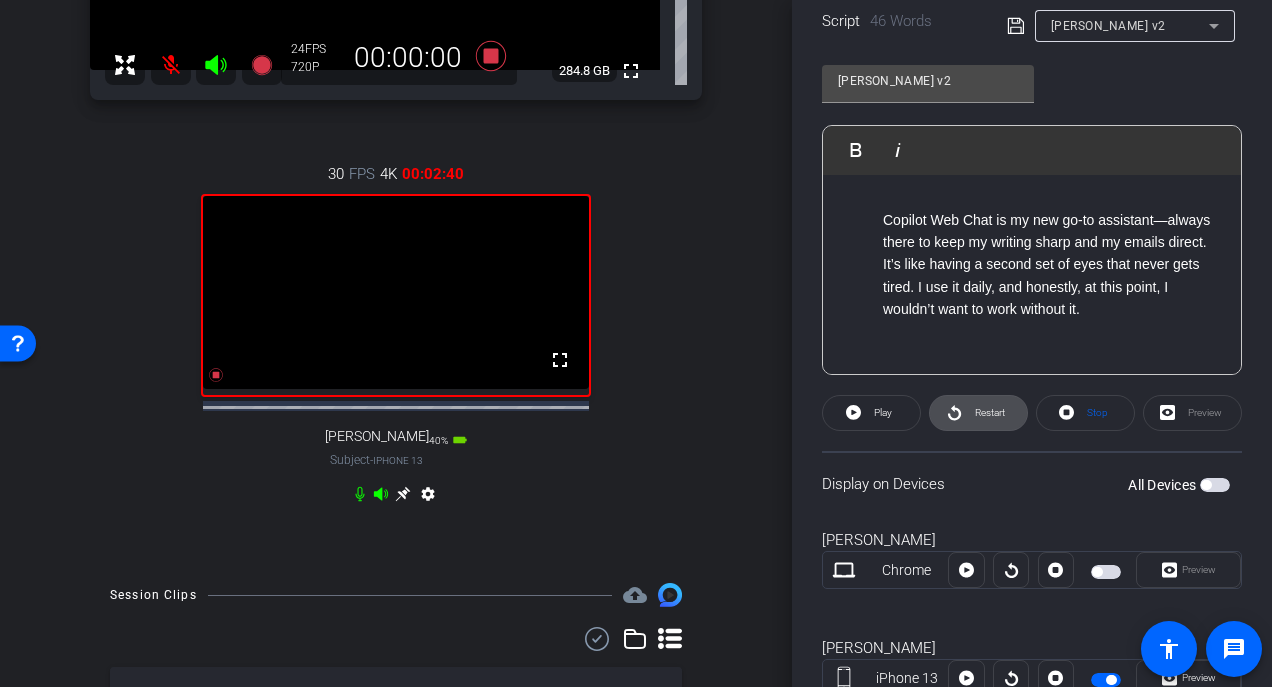 click on "Restart" 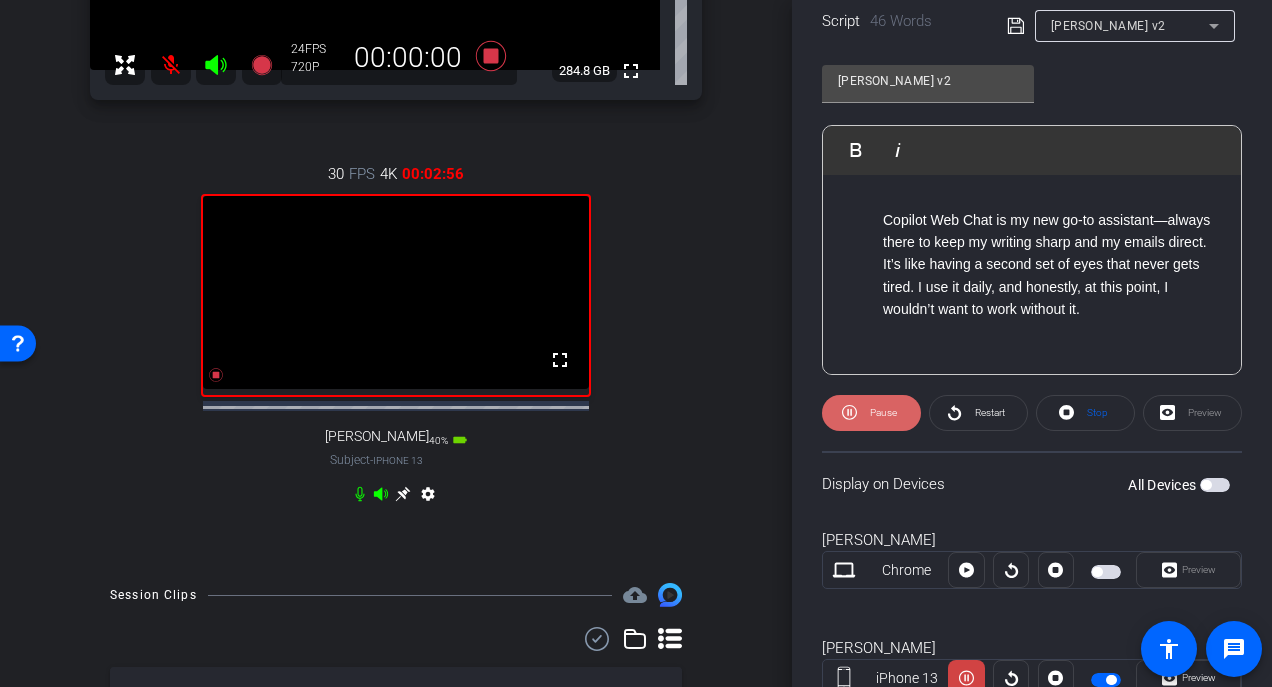 click on "Pause" 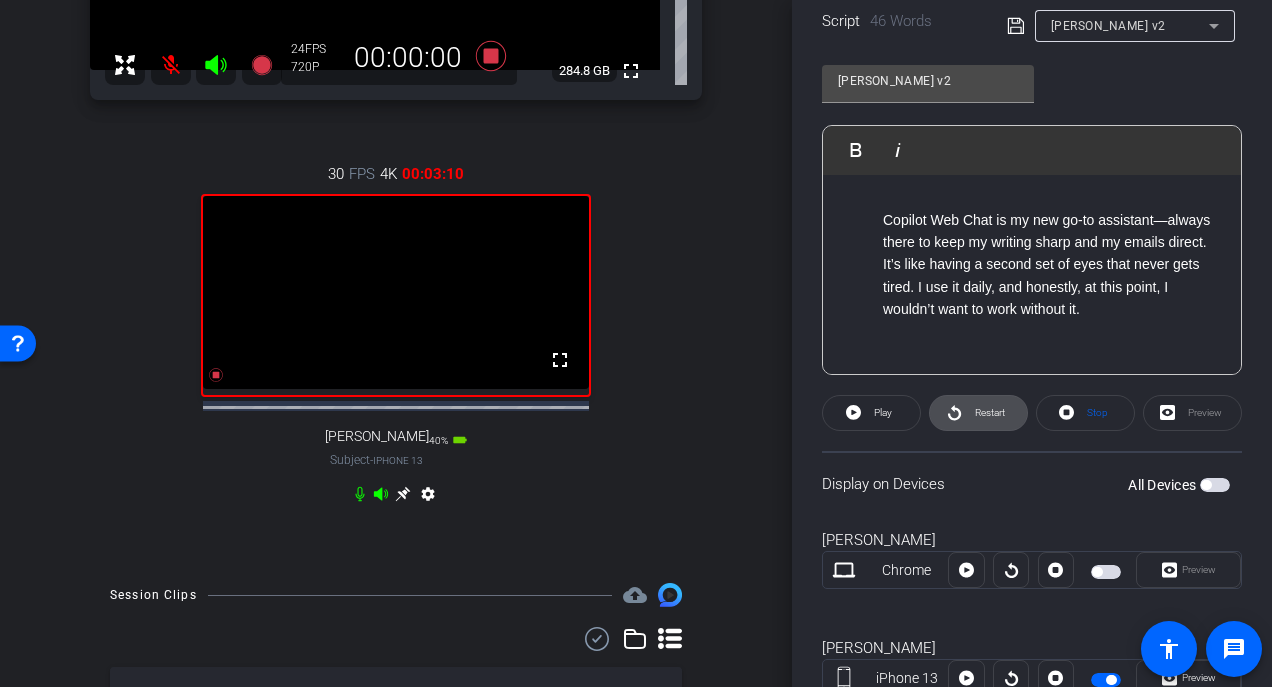 click on "Restart" 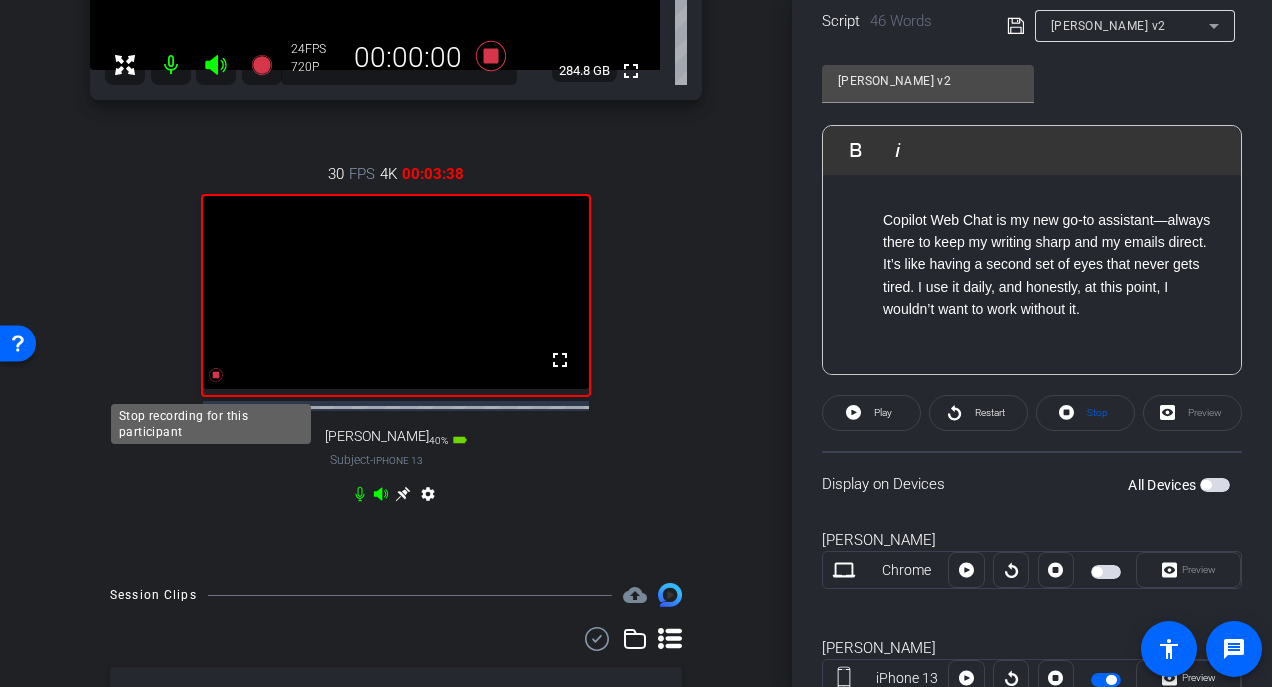 click 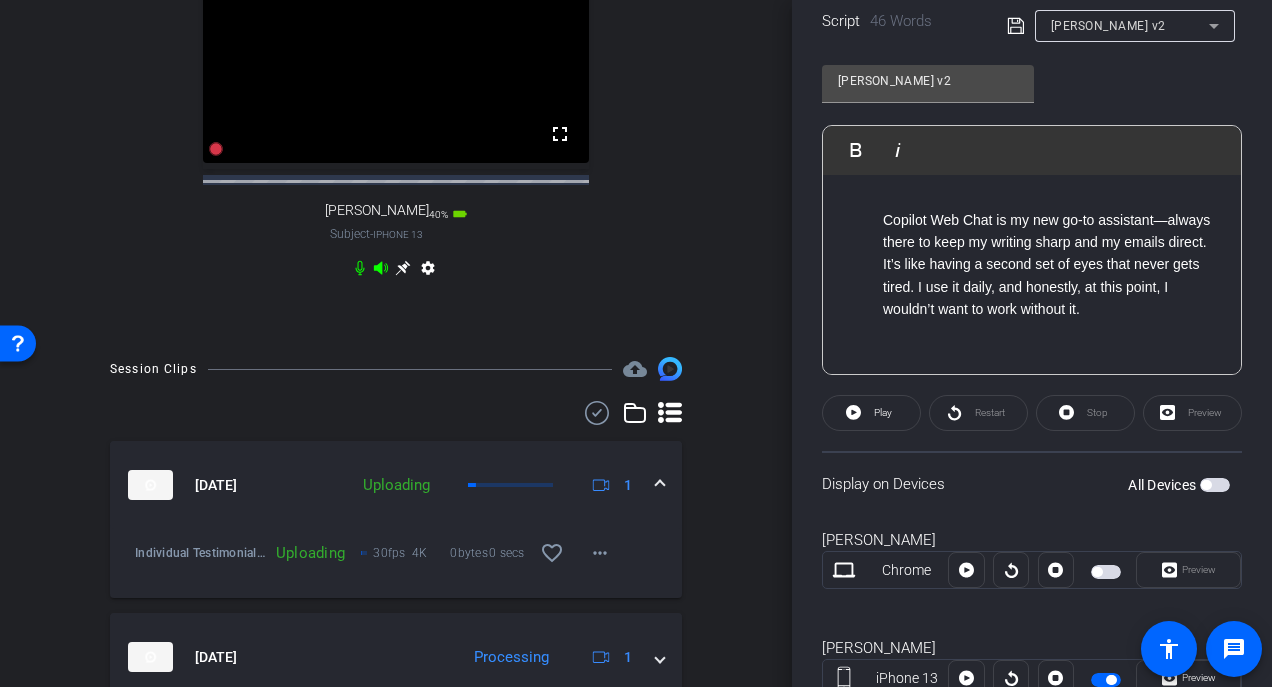 scroll, scrollTop: 593, scrollLeft: 0, axis: vertical 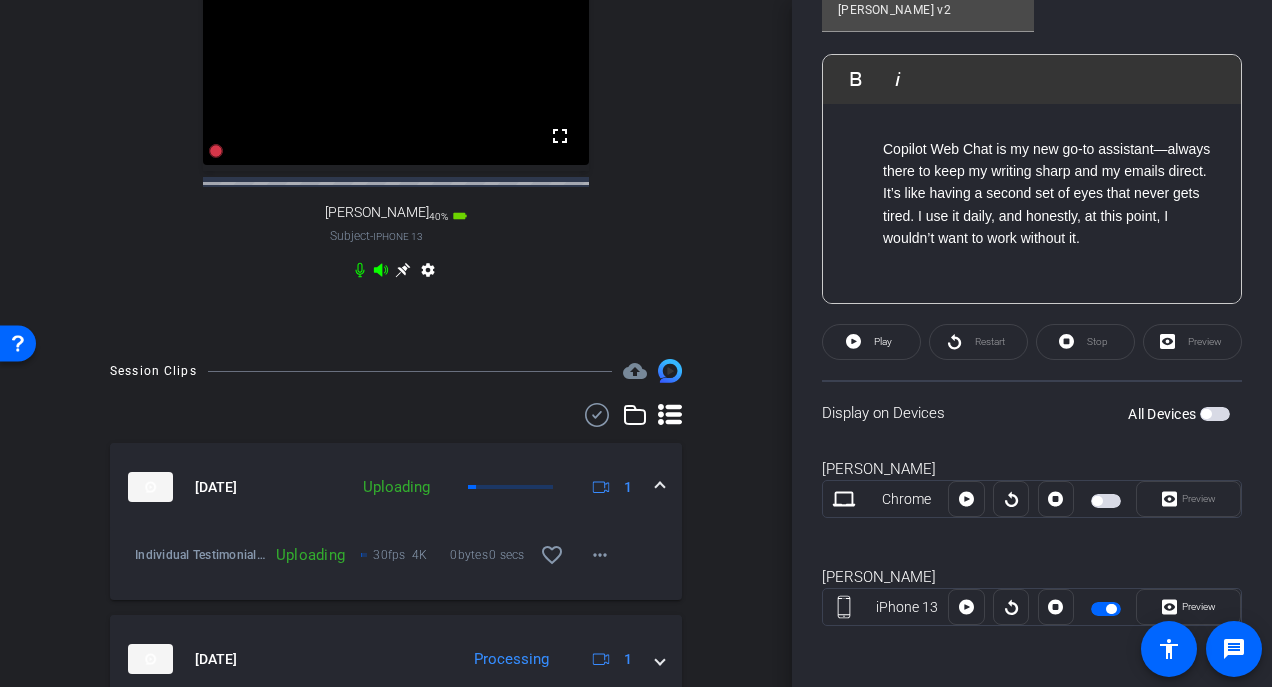 click at bounding box center (1106, 609) 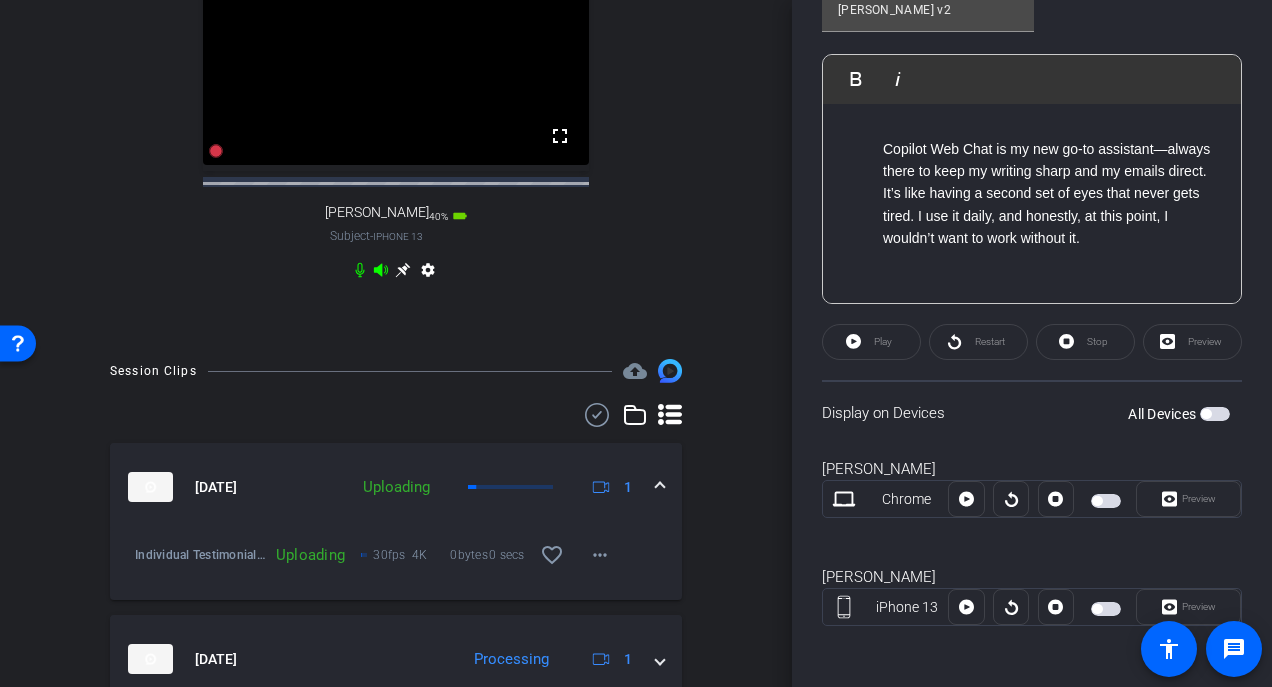 scroll, scrollTop: 318, scrollLeft: 0, axis: vertical 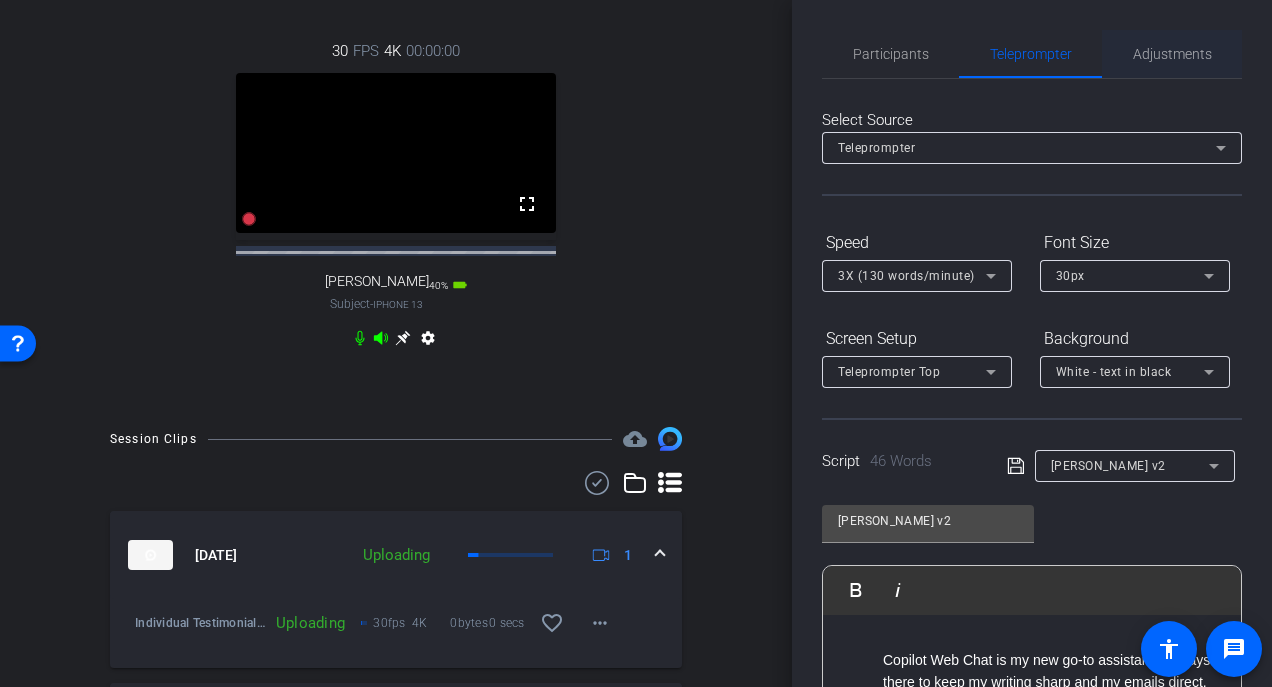 click on "Adjustments" at bounding box center [1172, 54] 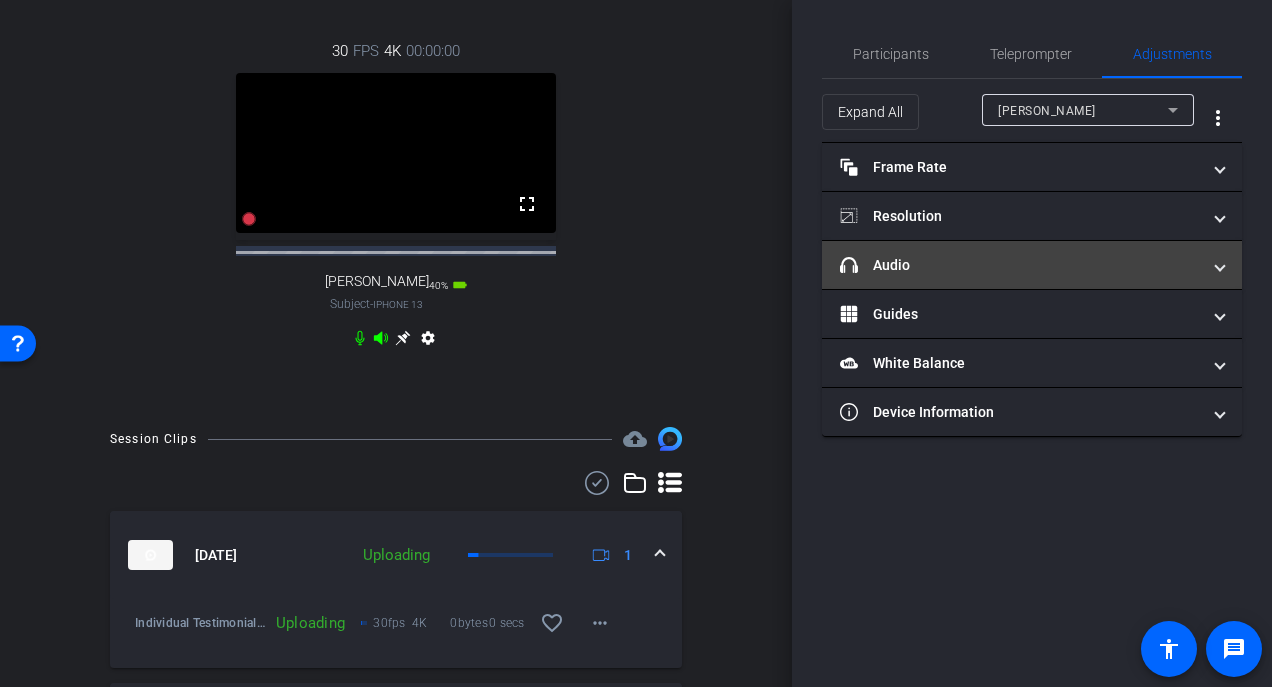 click at bounding box center [1220, 265] 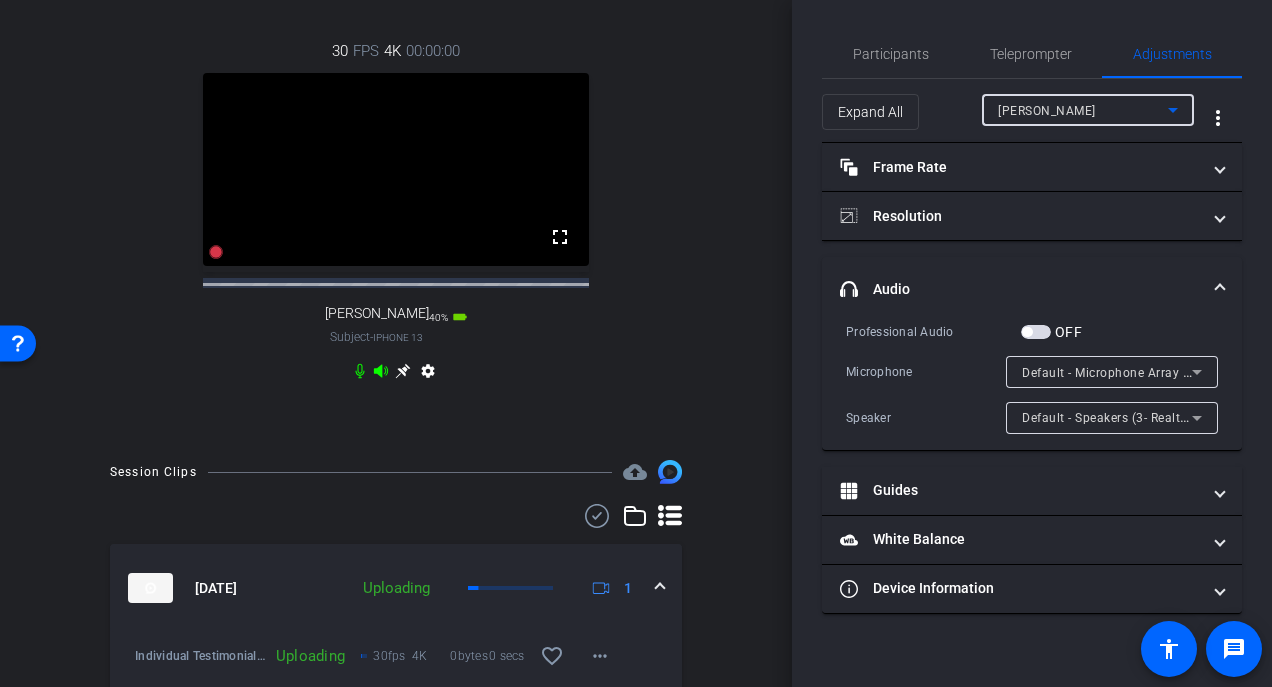 click 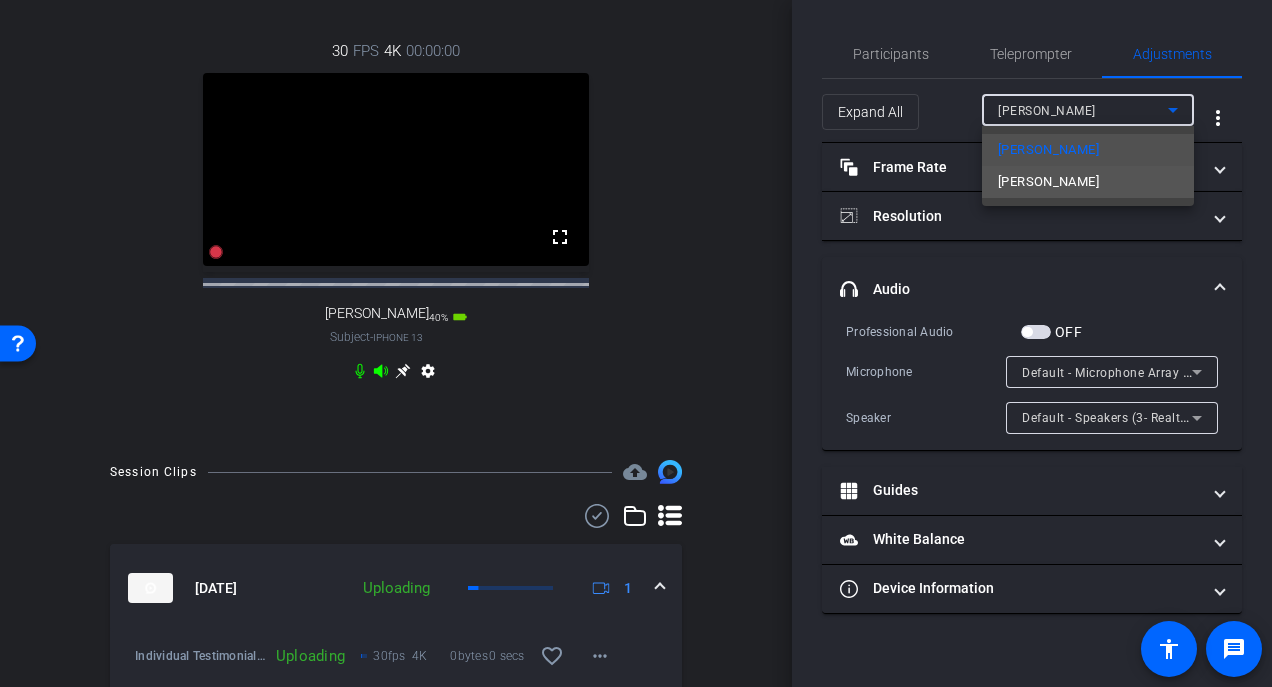 click on "[PERSON_NAME]" at bounding box center [1048, 182] 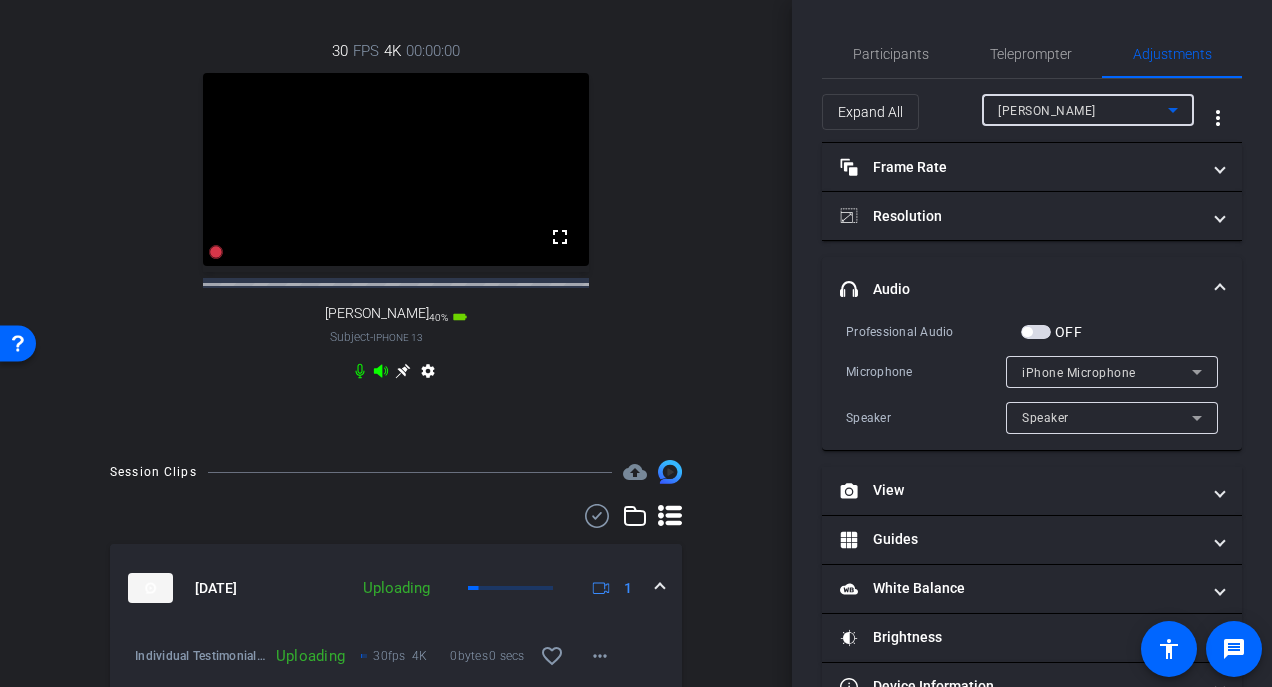 click at bounding box center (1036, 332) 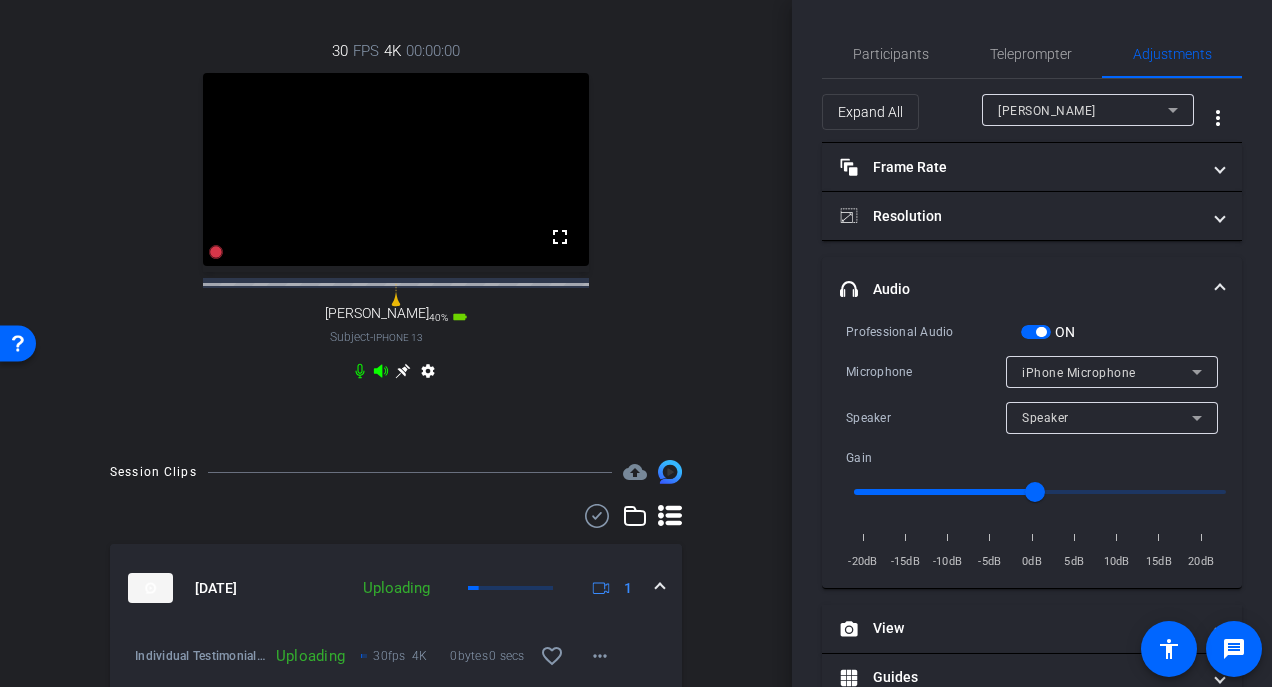 click at bounding box center [1036, 332] 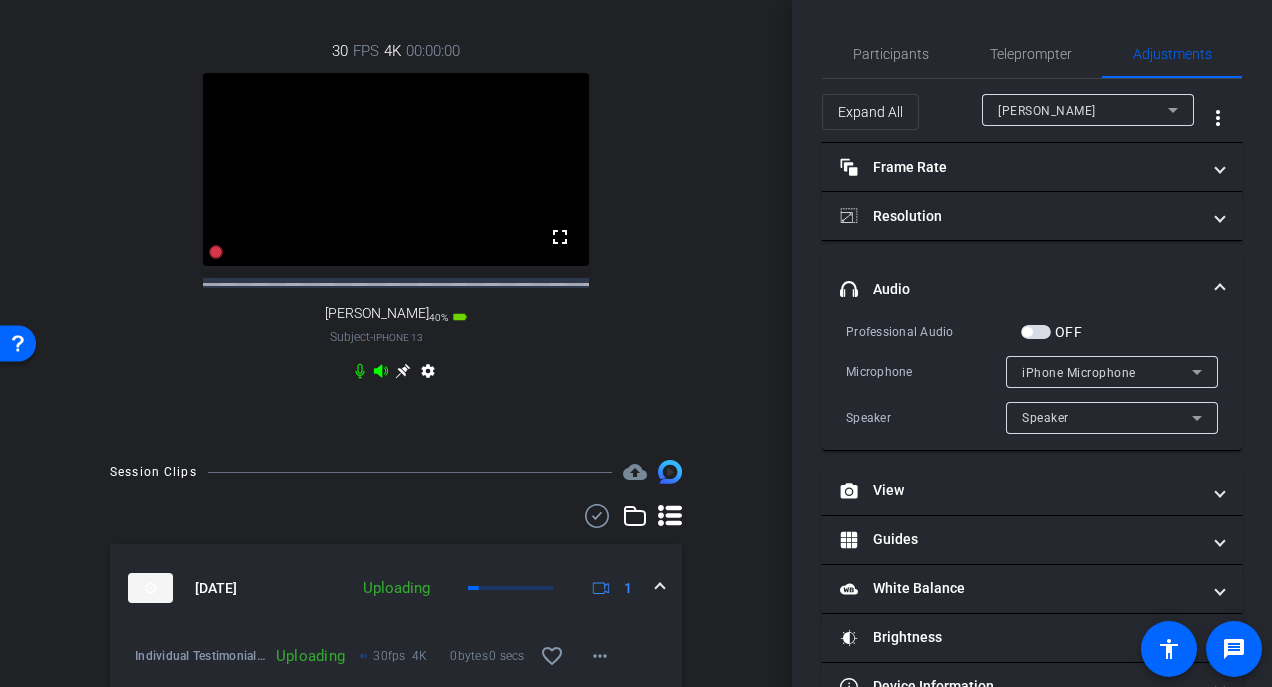 scroll, scrollTop: 50, scrollLeft: 0, axis: vertical 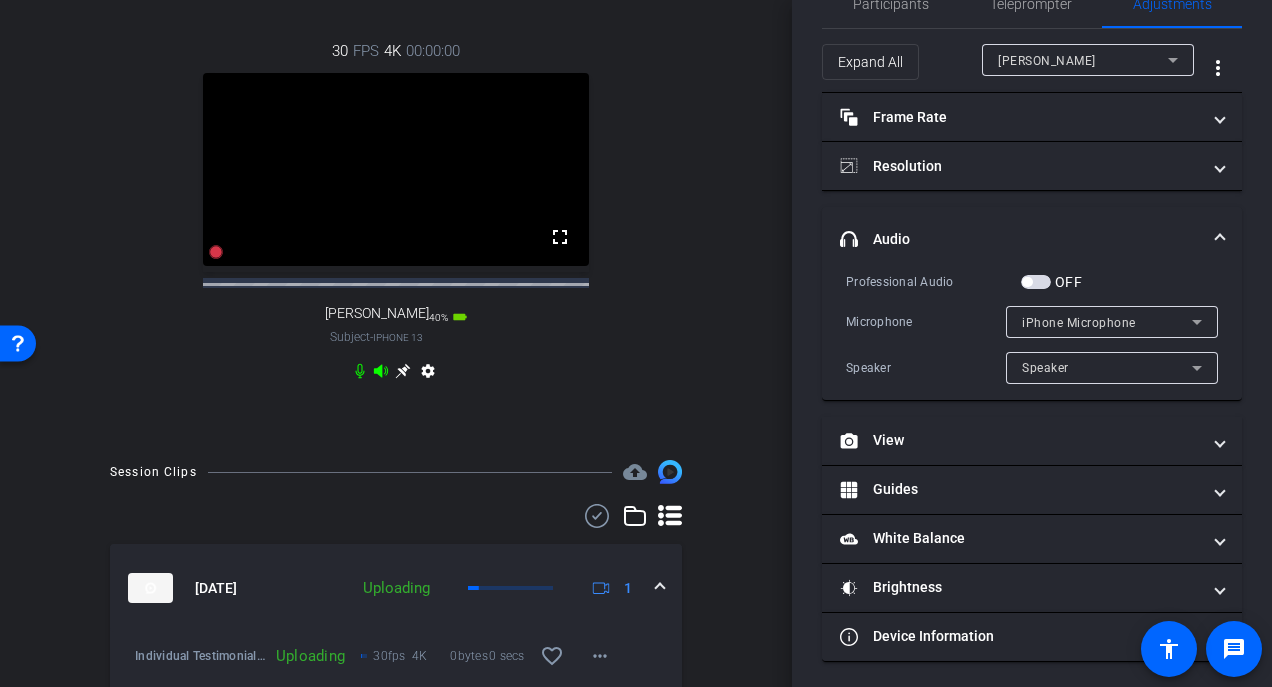 click 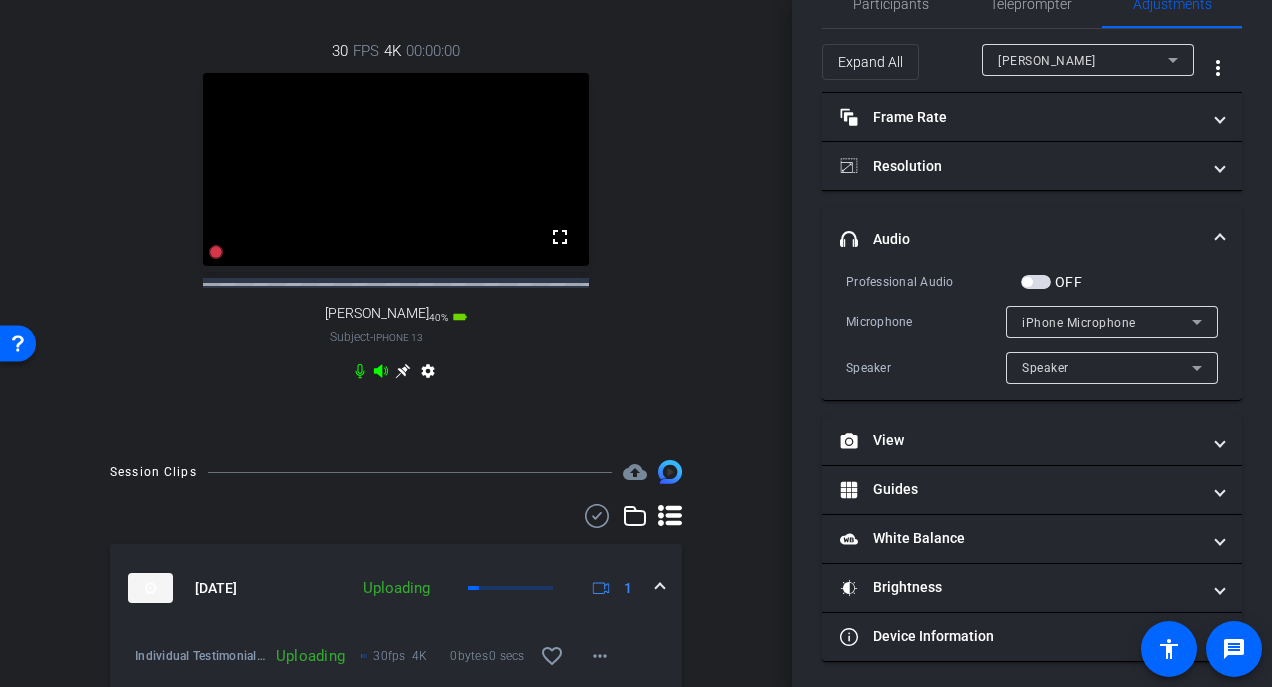 click 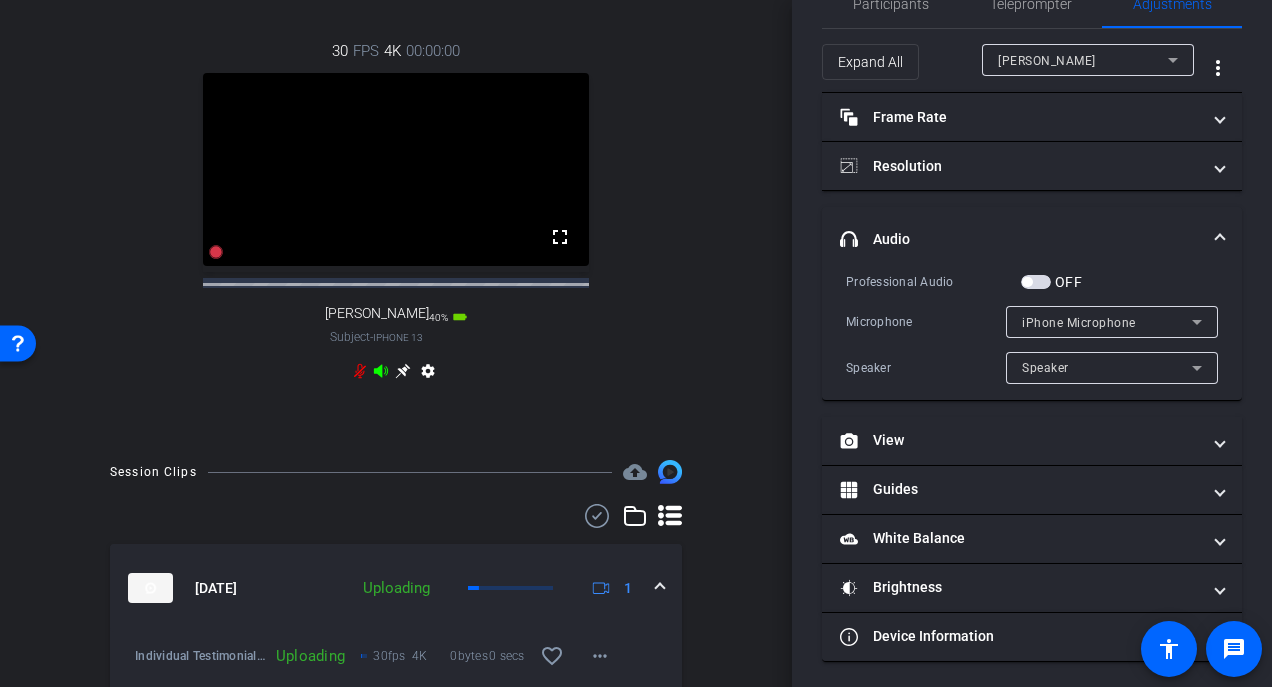 click 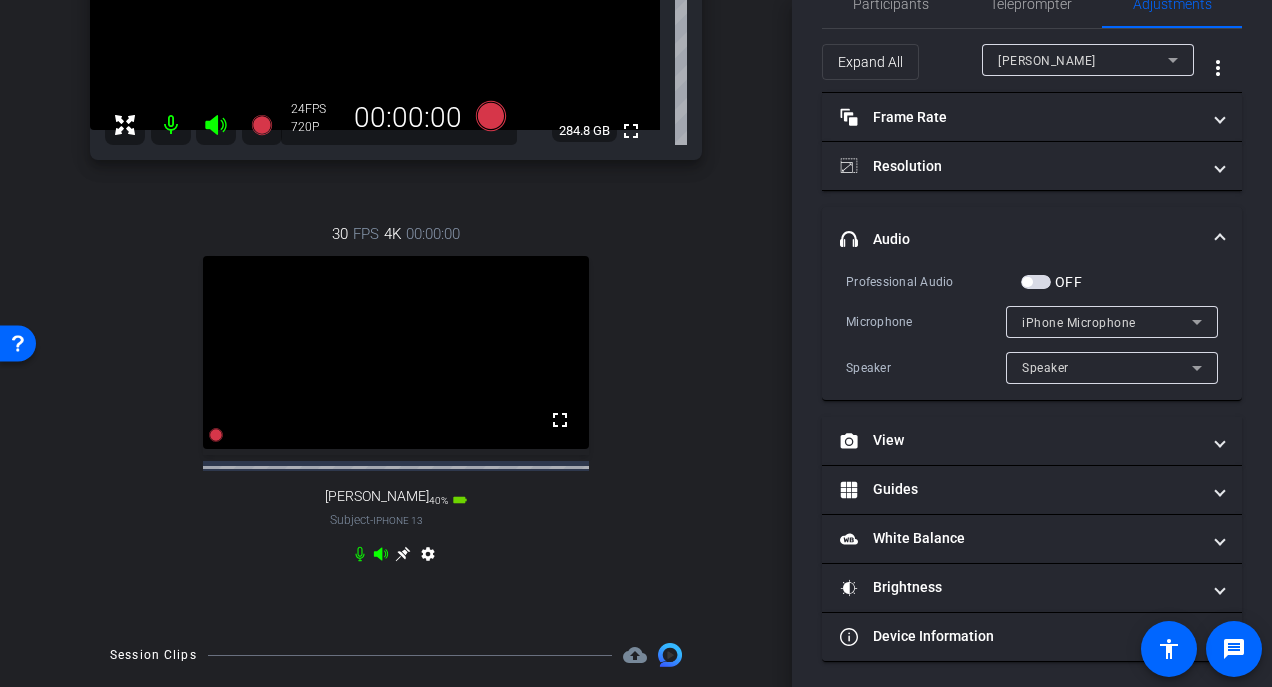 scroll, scrollTop: 308, scrollLeft: 0, axis: vertical 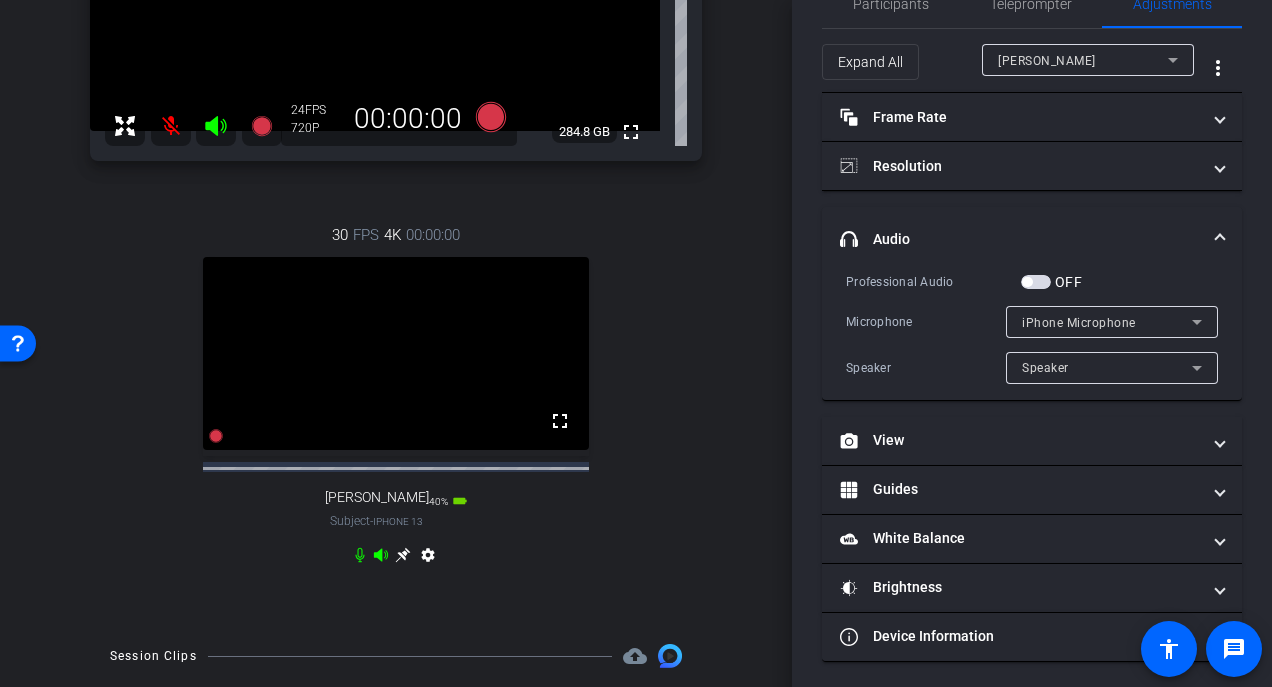 click at bounding box center [171, 126] 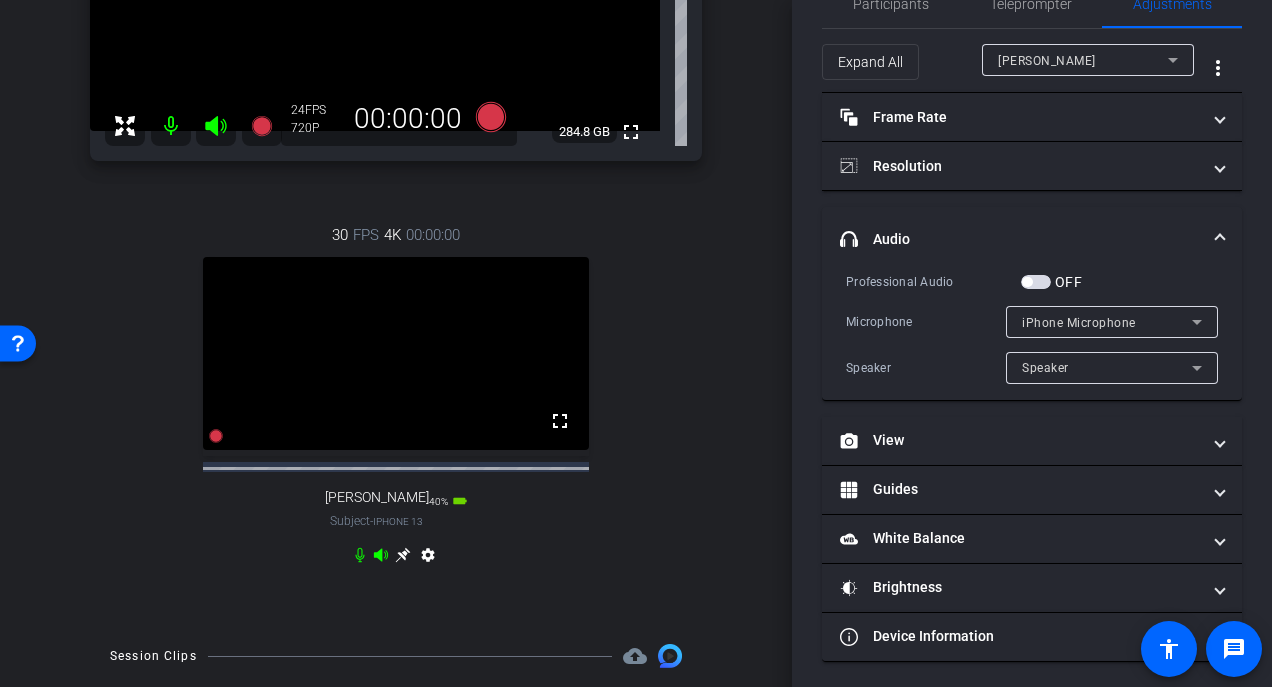 click at bounding box center [171, 126] 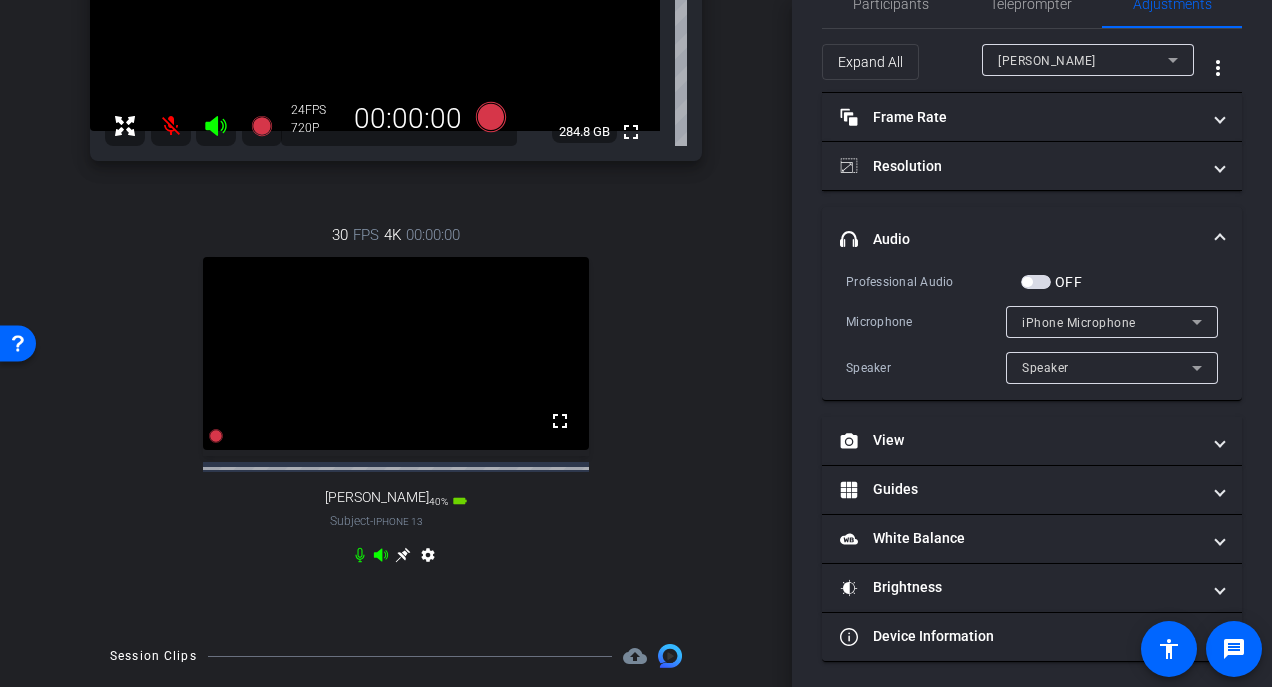 click at bounding box center [171, 126] 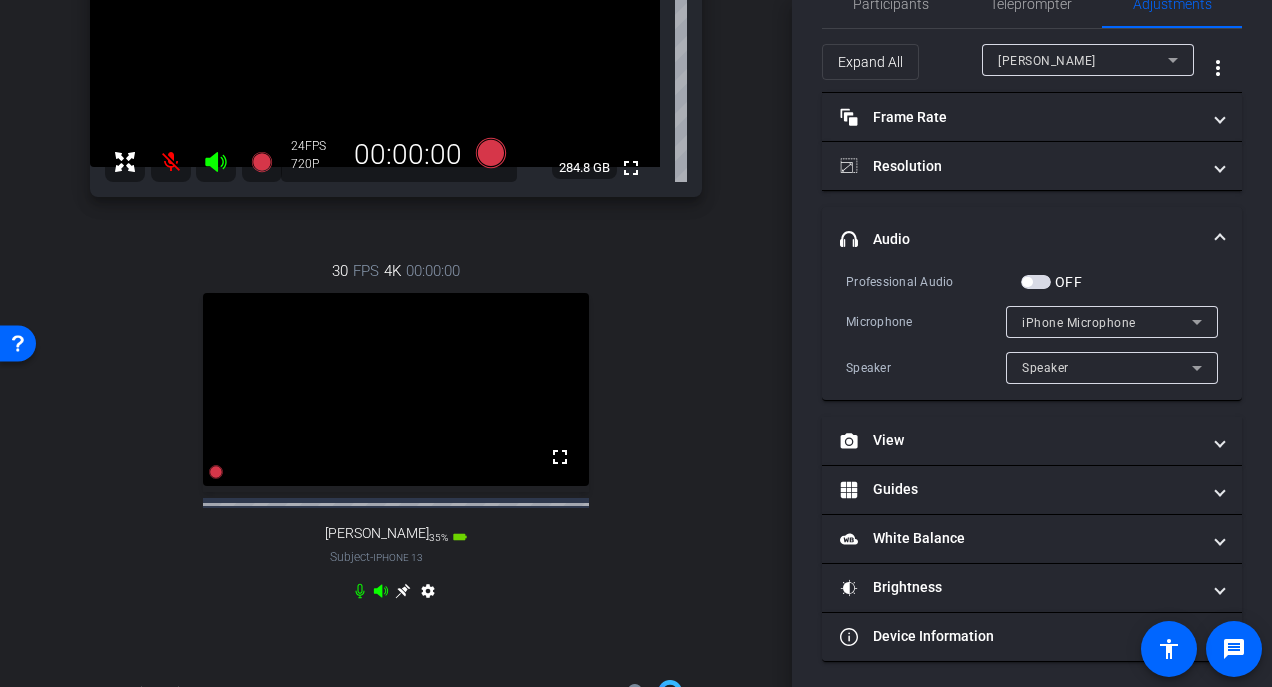 scroll, scrollTop: 271, scrollLeft: 0, axis: vertical 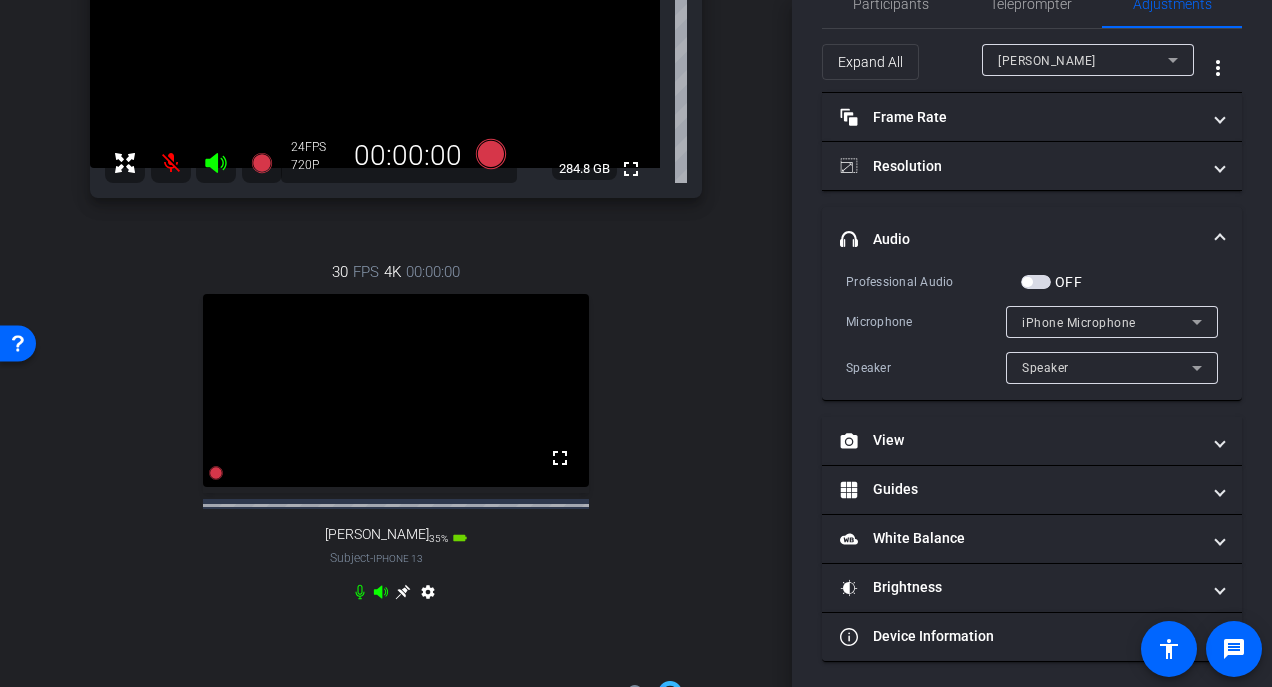 click at bounding box center (171, 163) 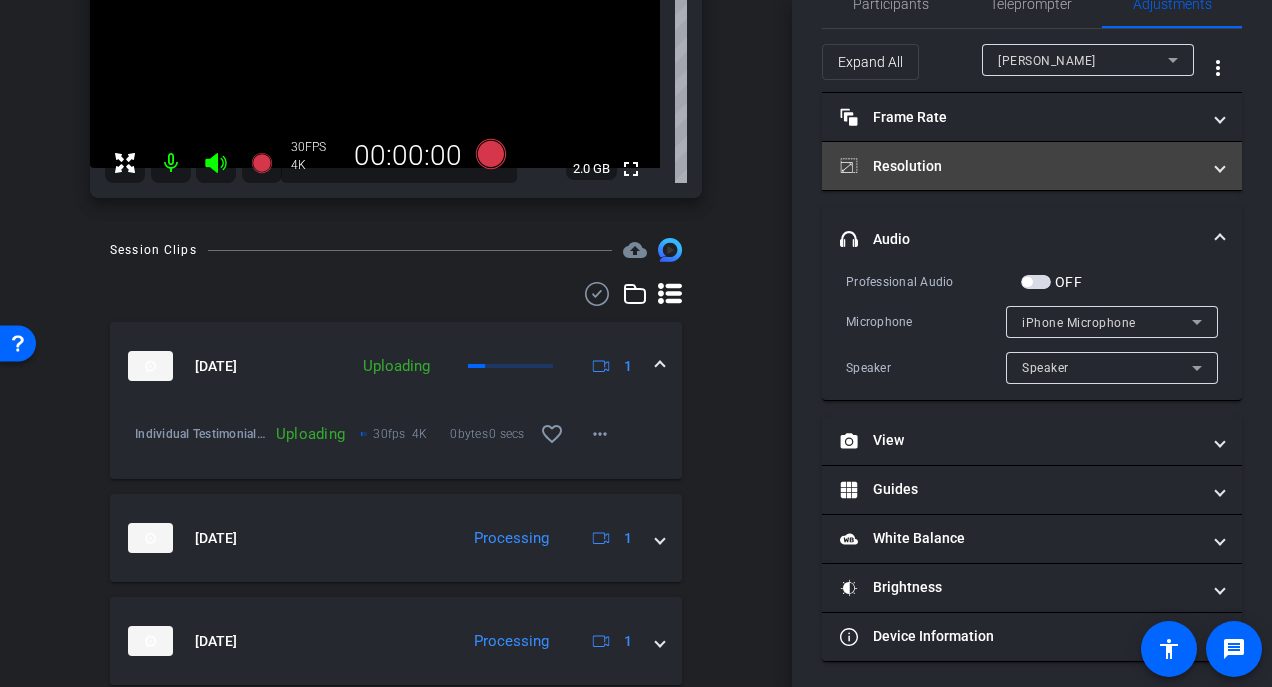 scroll, scrollTop: 0, scrollLeft: 0, axis: both 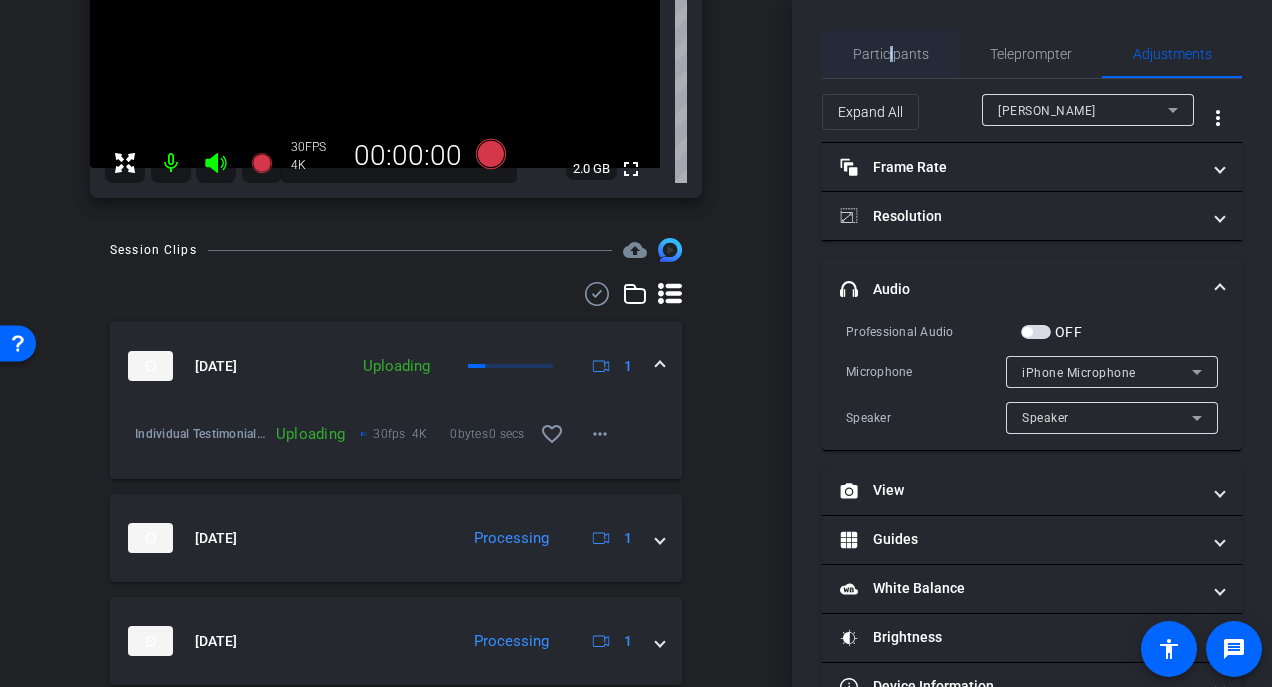 click on "Participants" at bounding box center [891, 54] 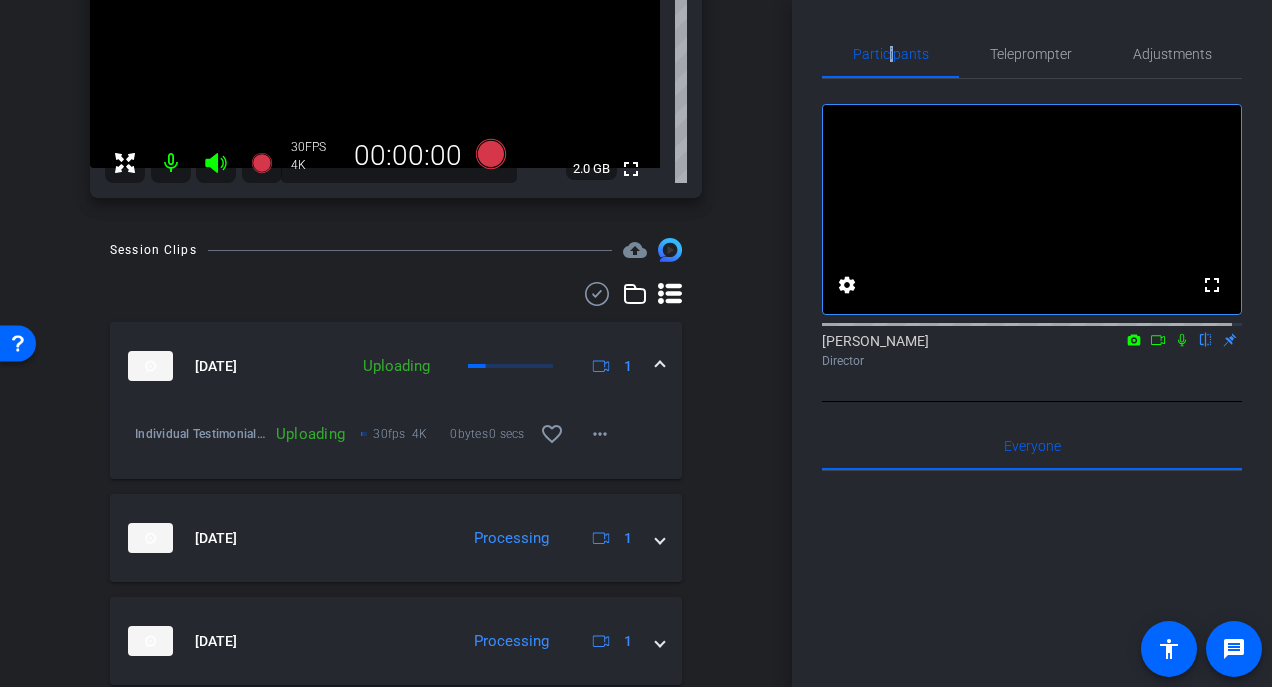 click 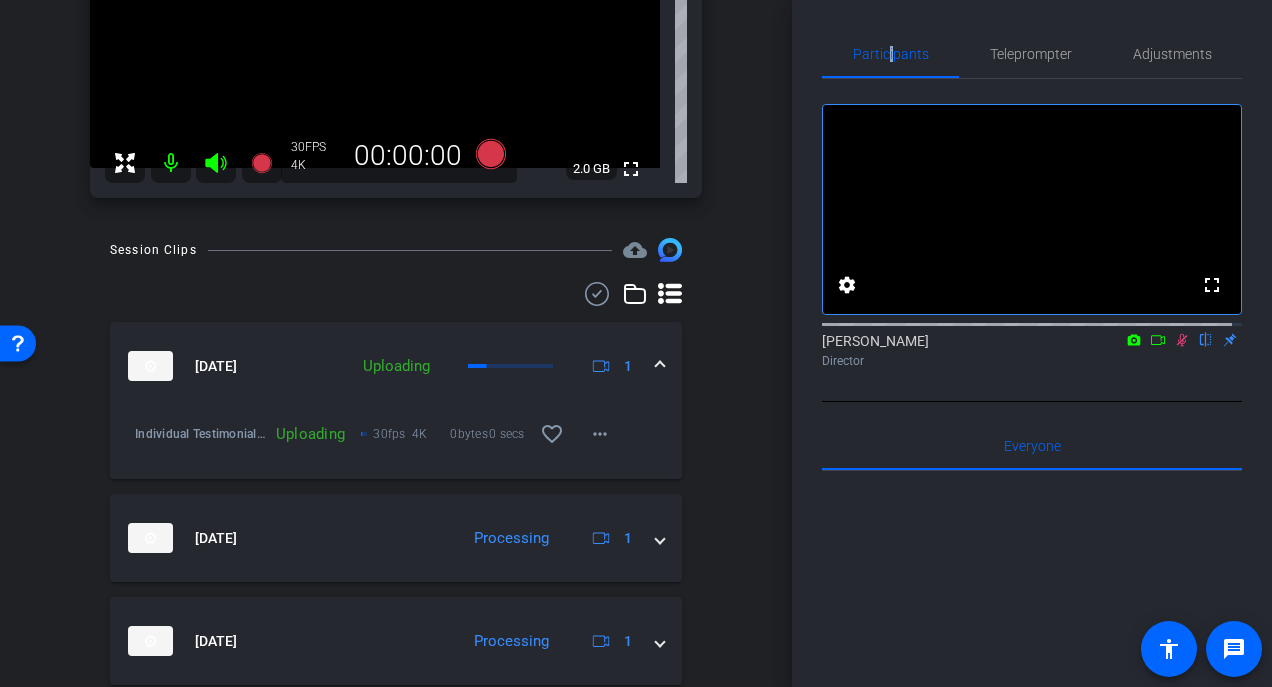scroll, scrollTop: 290, scrollLeft: 0, axis: vertical 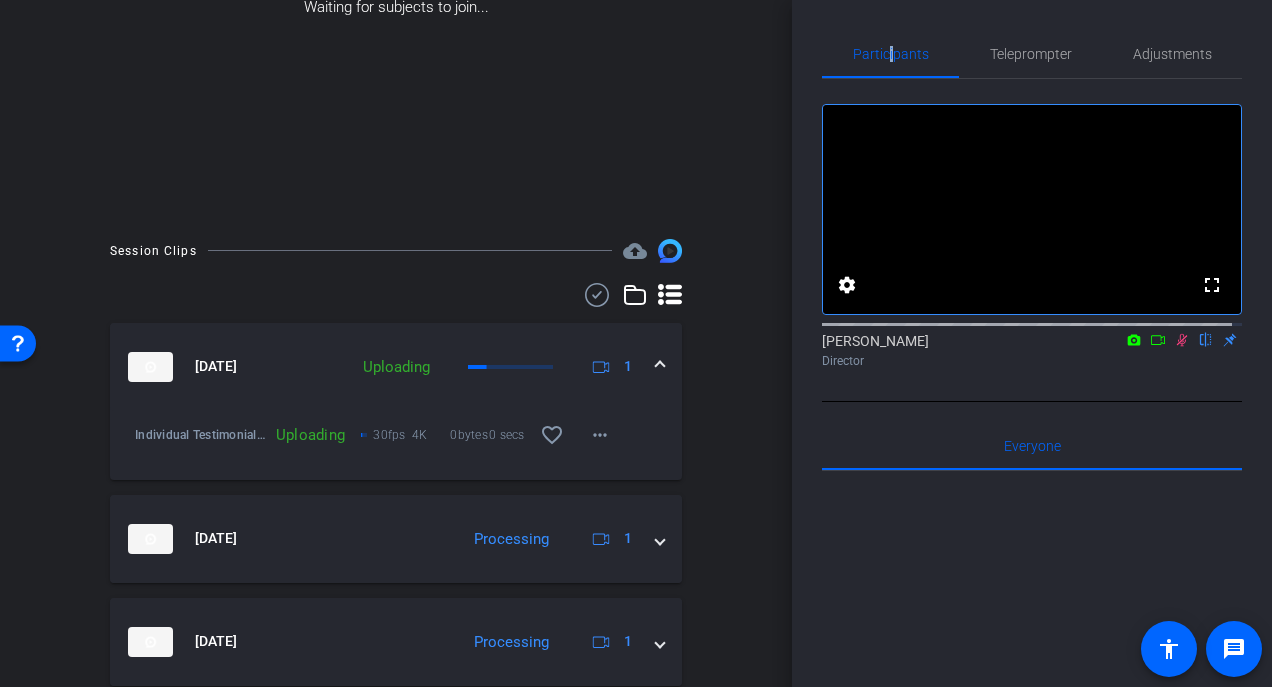 click 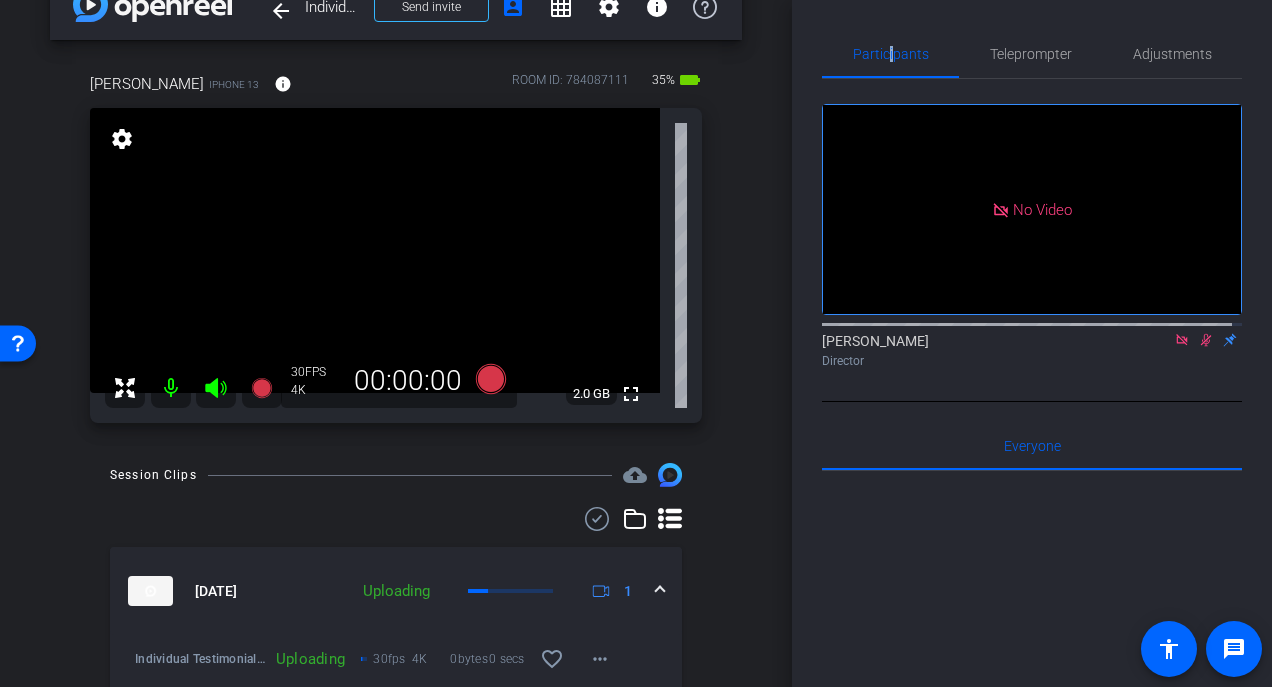 scroll, scrollTop: 45, scrollLeft: 0, axis: vertical 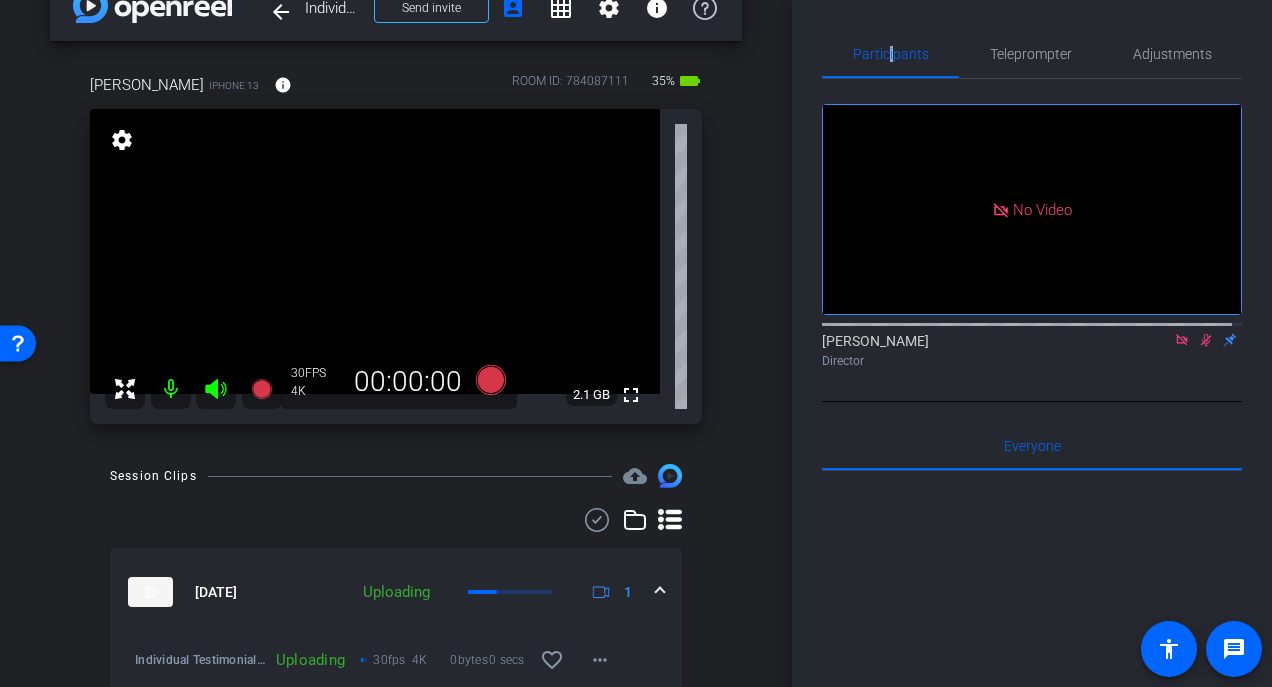 click 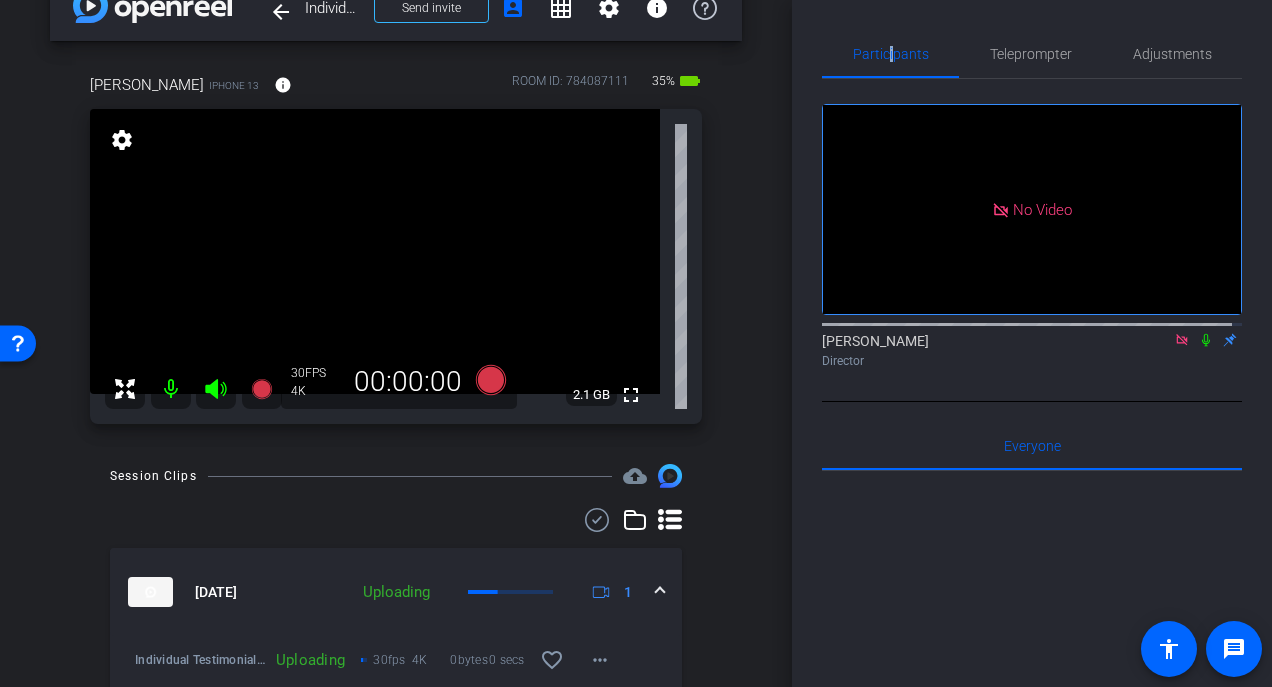 click at bounding box center (171, 389) 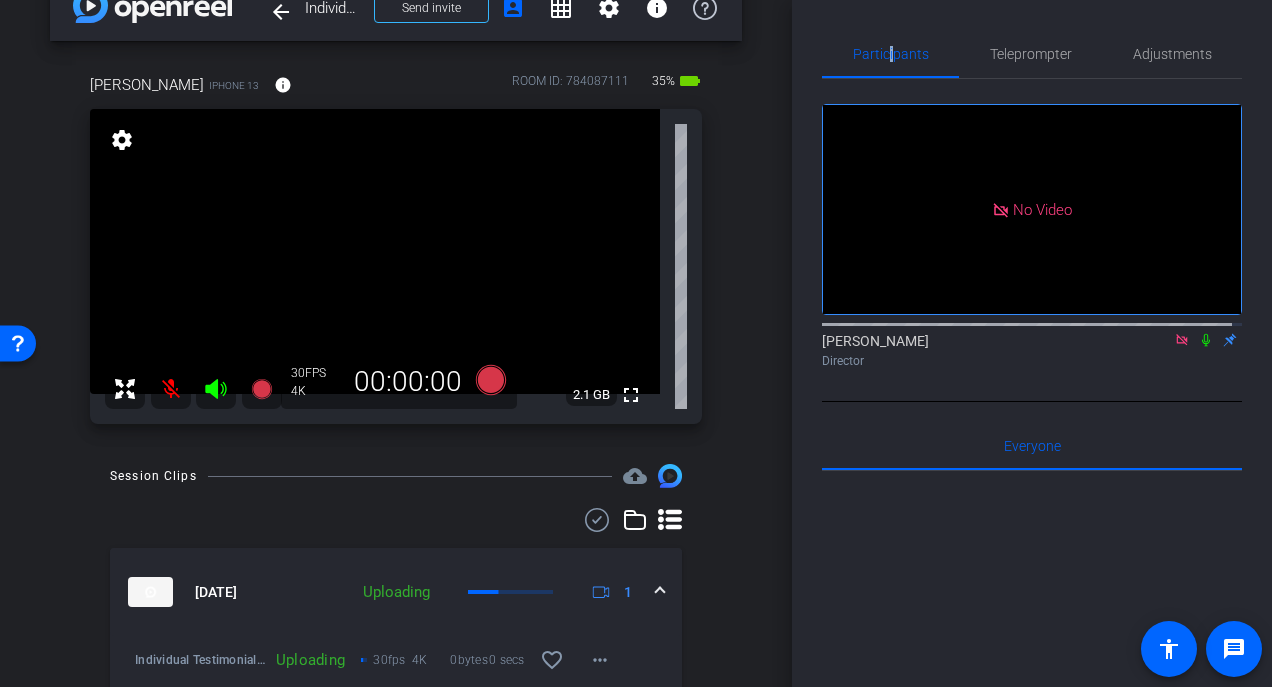 click 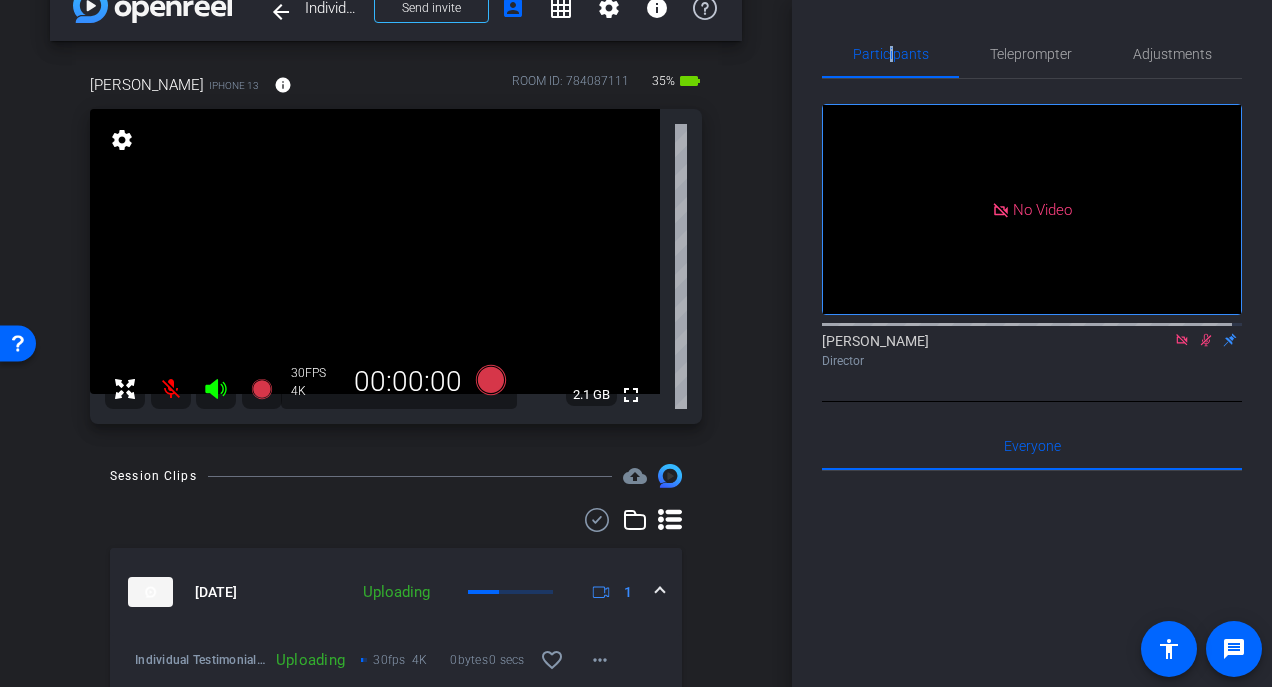 click 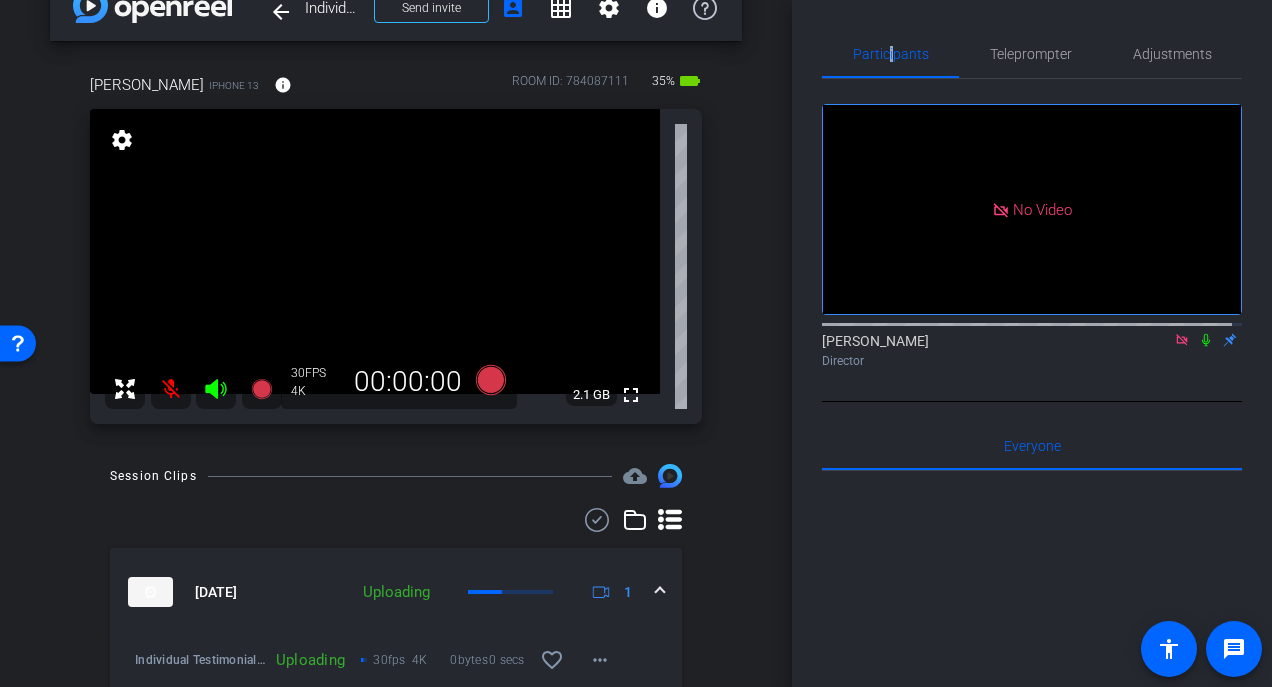 click at bounding box center (171, 389) 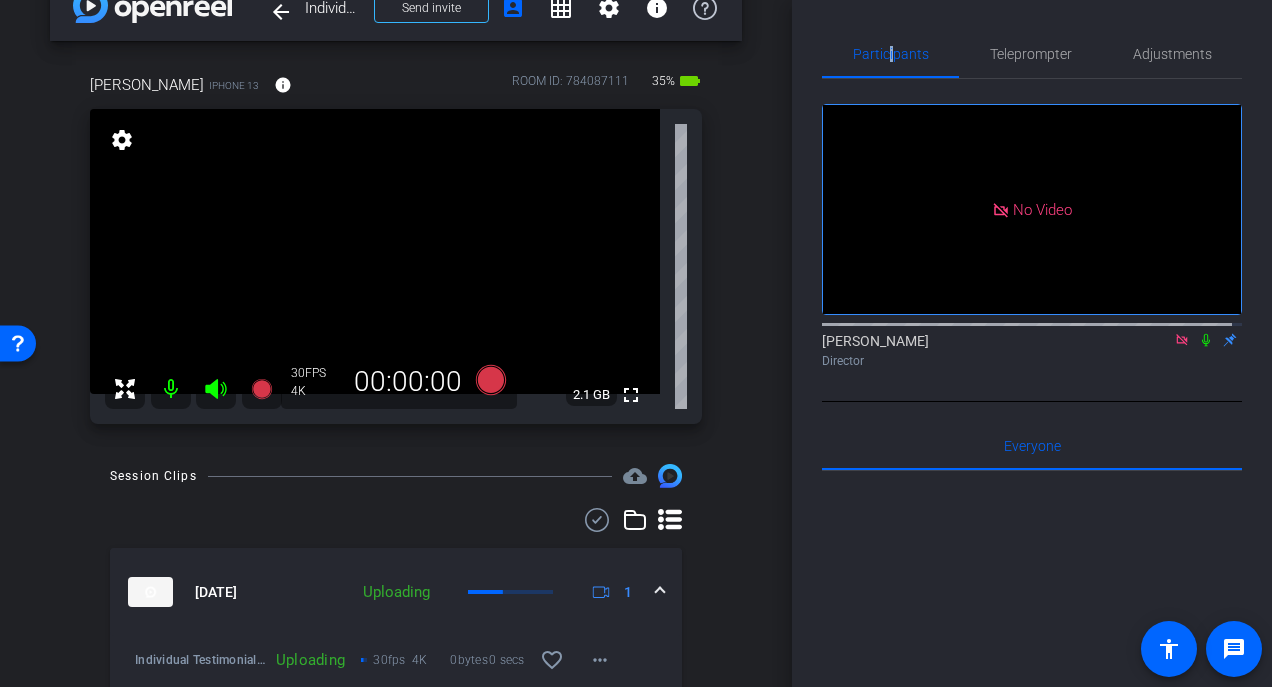 click at bounding box center [171, 389] 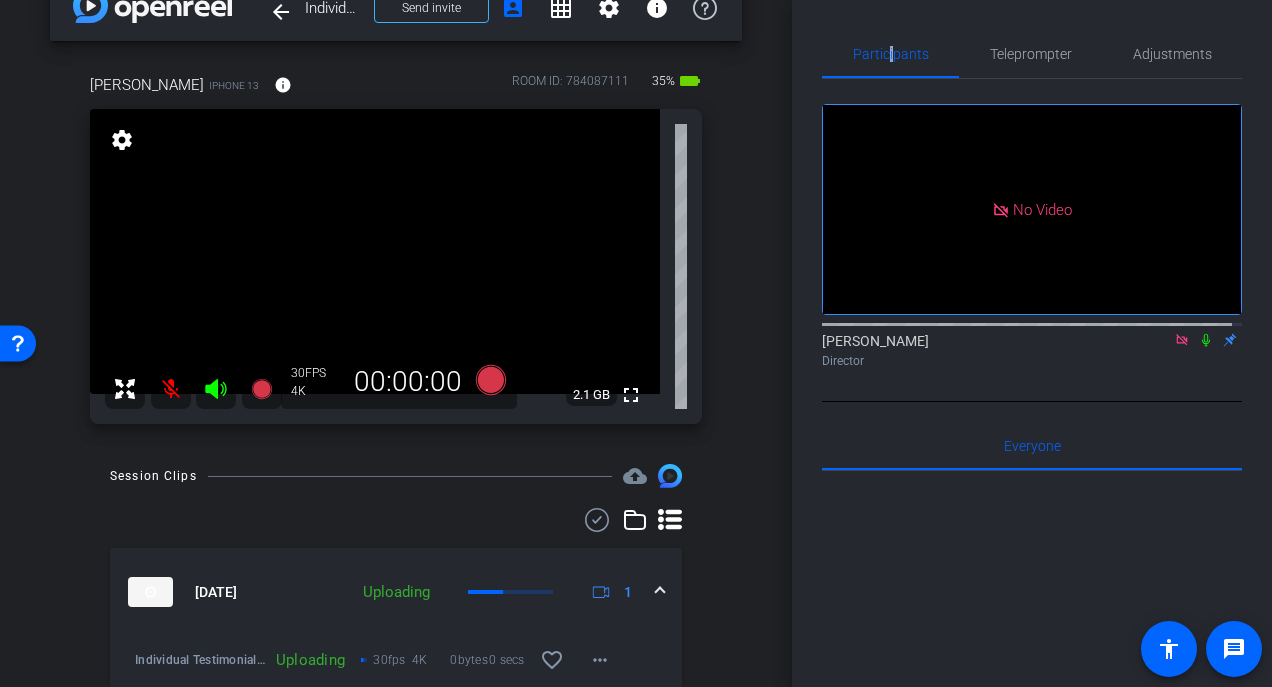 click 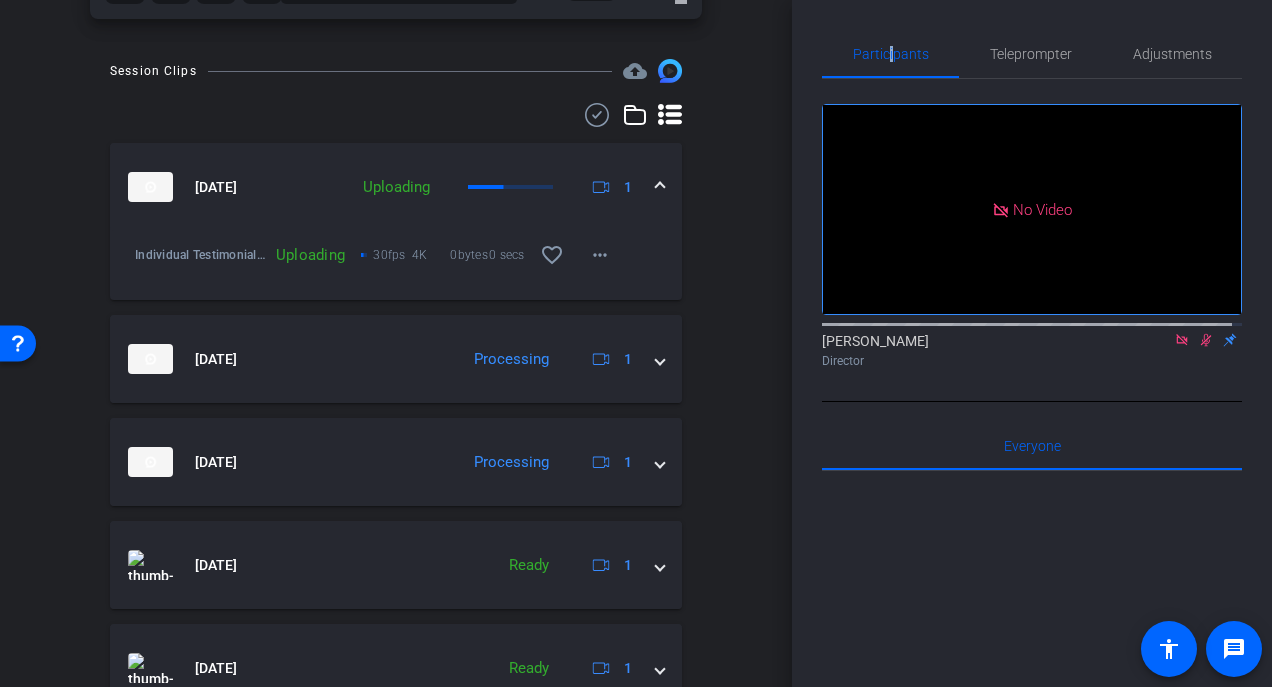 scroll, scrollTop: 458, scrollLeft: 0, axis: vertical 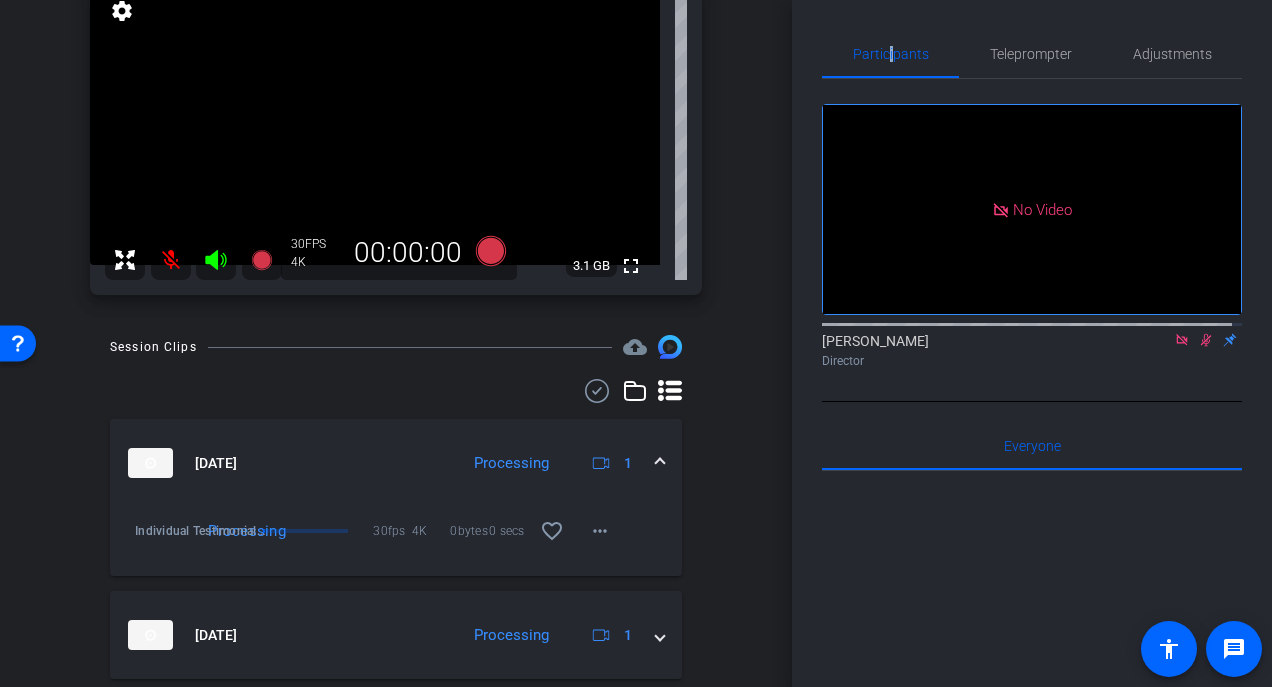 click 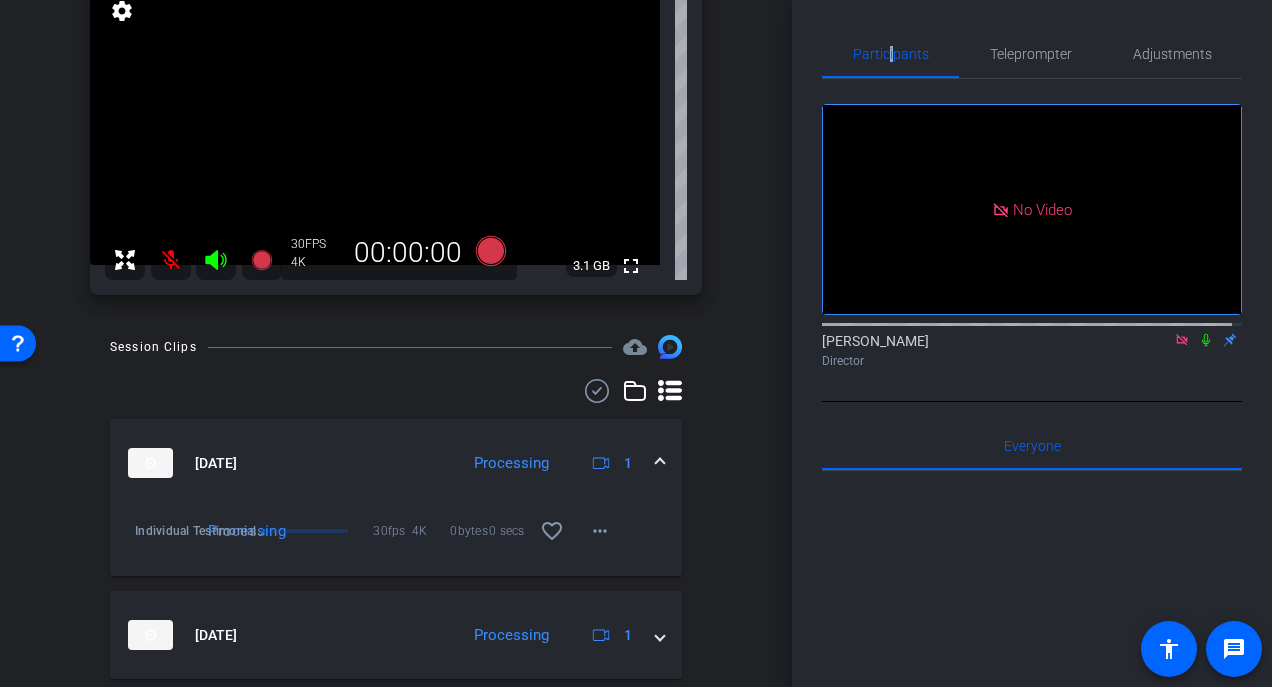 click at bounding box center [171, 260] 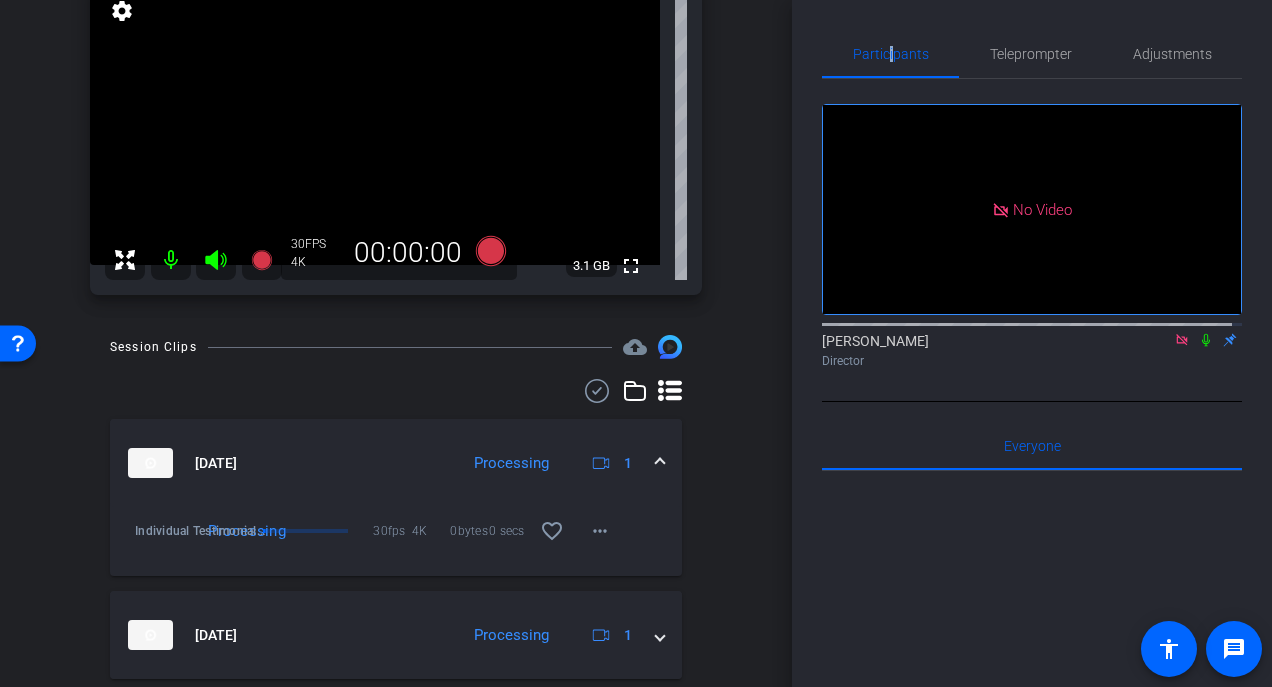 scroll, scrollTop: 0, scrollLeft: 0, axis: both 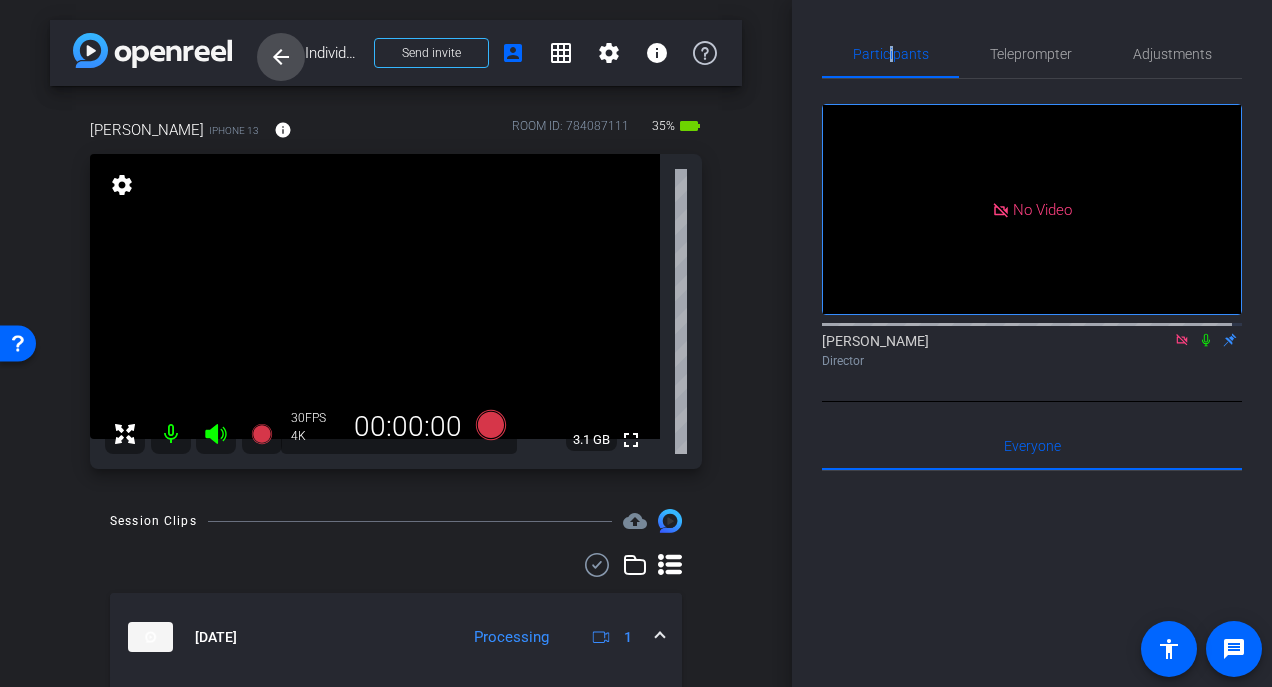 click on "arrow_back" at bounding box center (281, 57) 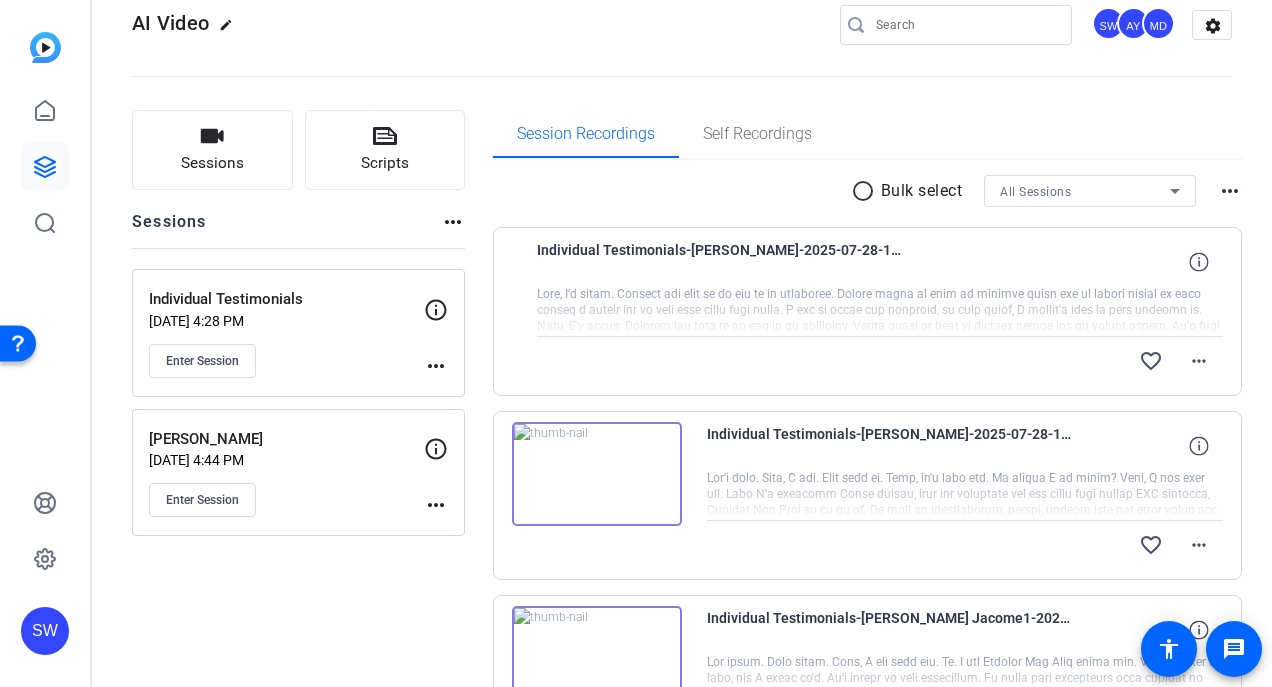 scroll, scrollTop: 31, scrollLeft: 0, axis: vertical 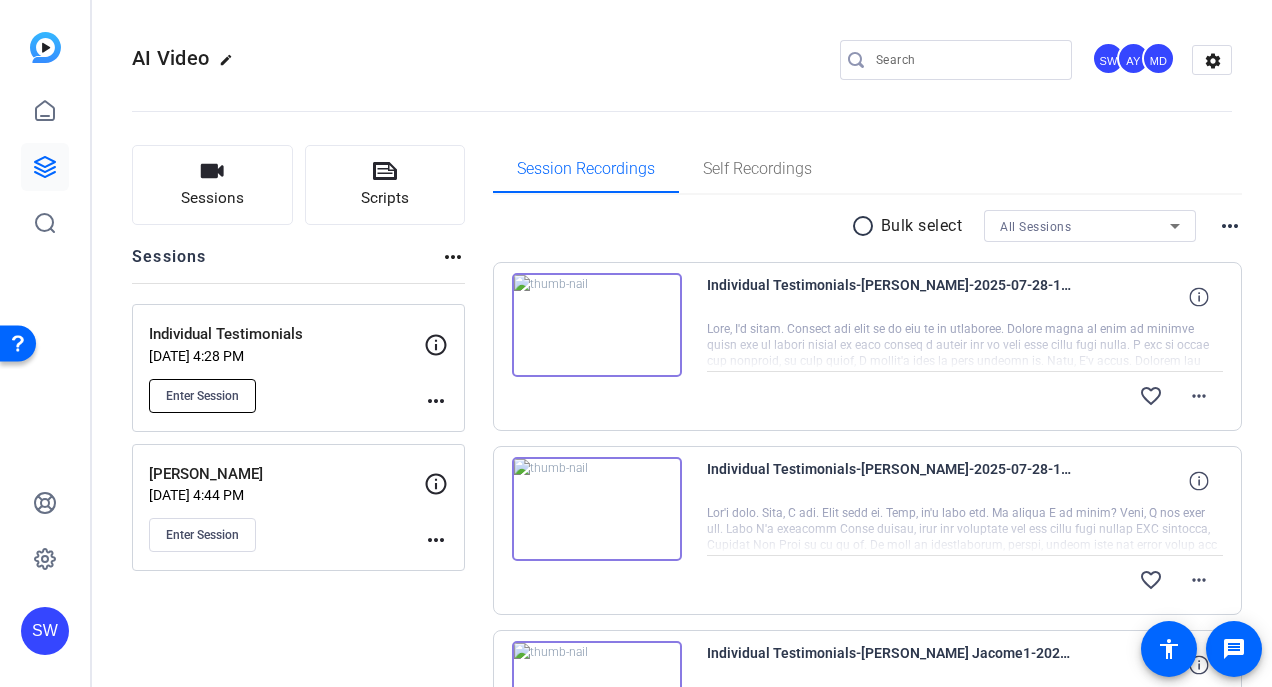 click on "Enter Session" 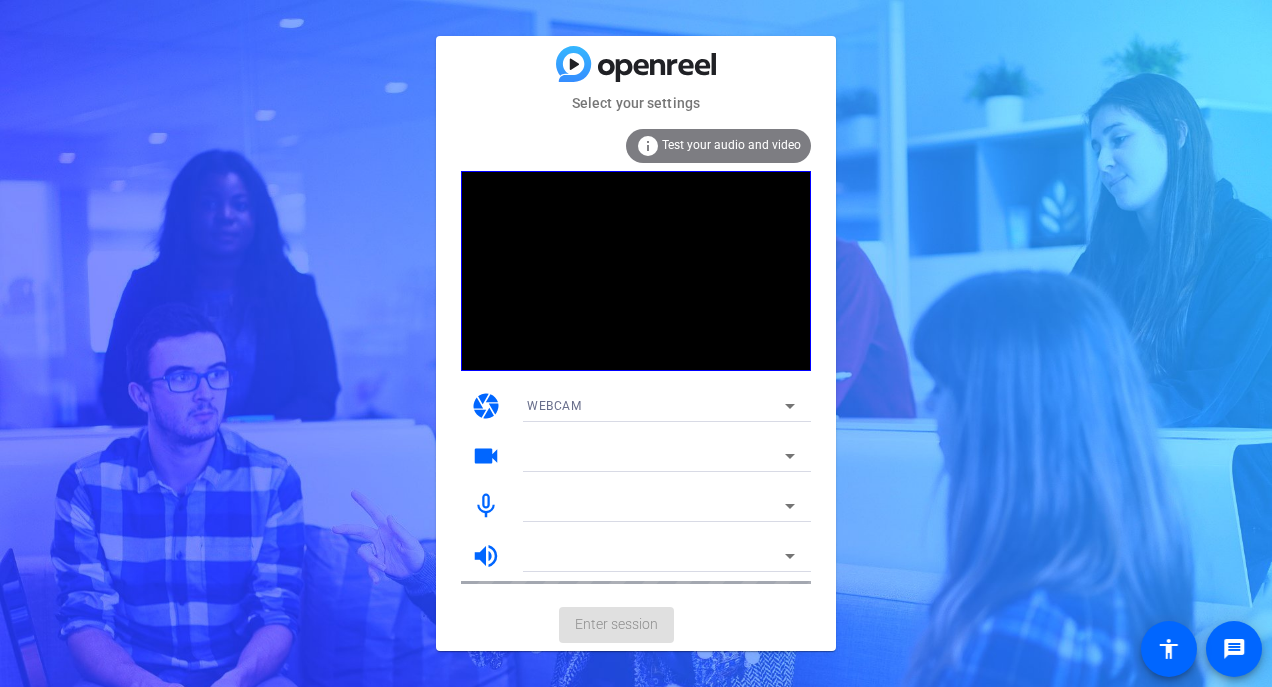 scroll, scrollTop: 0, scrollLeft: 0, axis: both 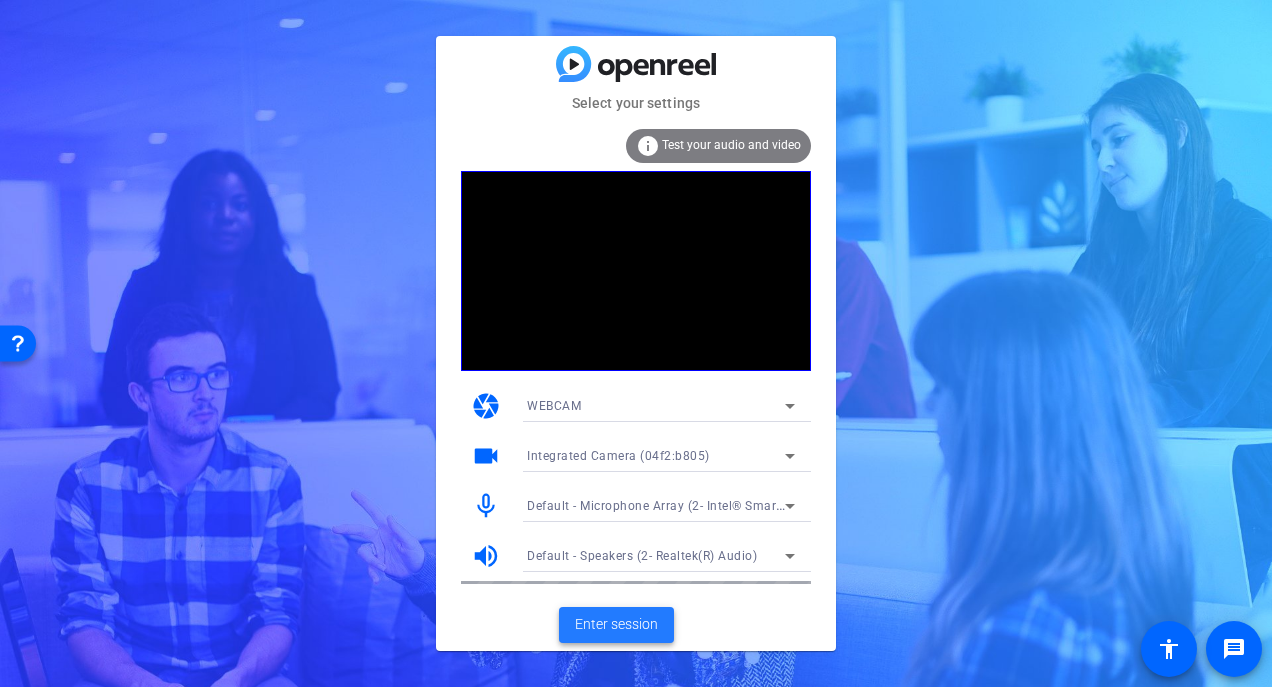 click 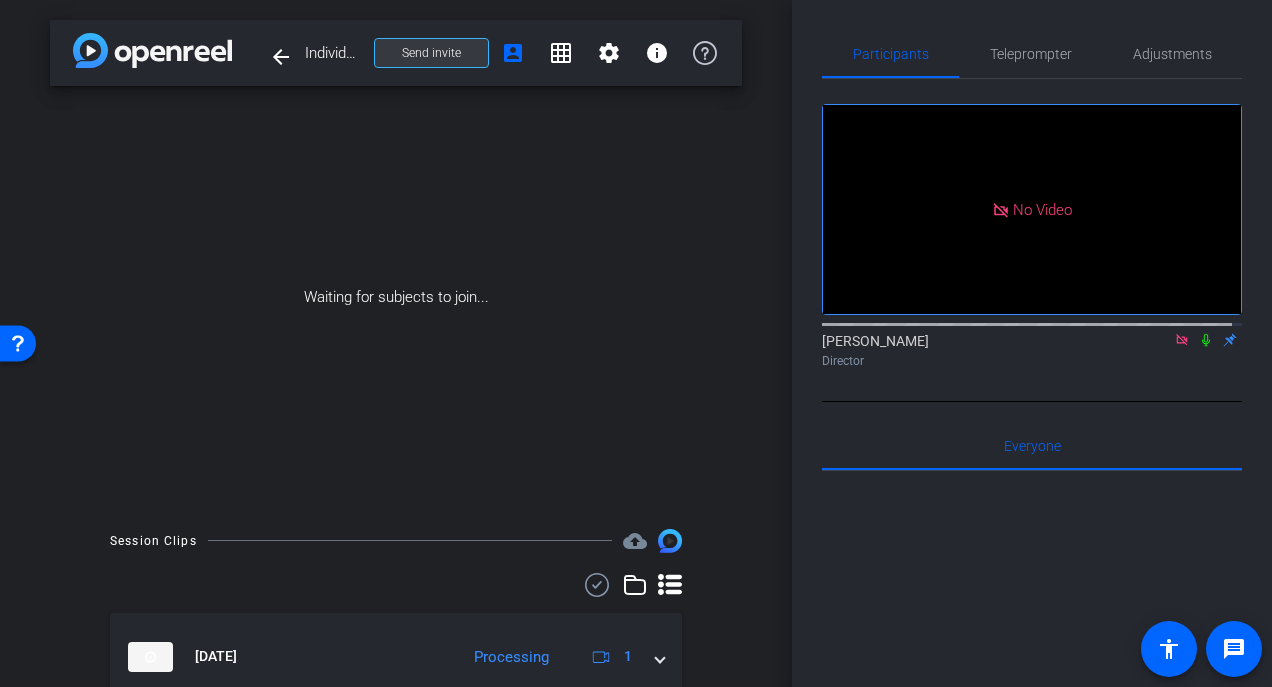 click on "Send invite" at bounding box center [431, 53] 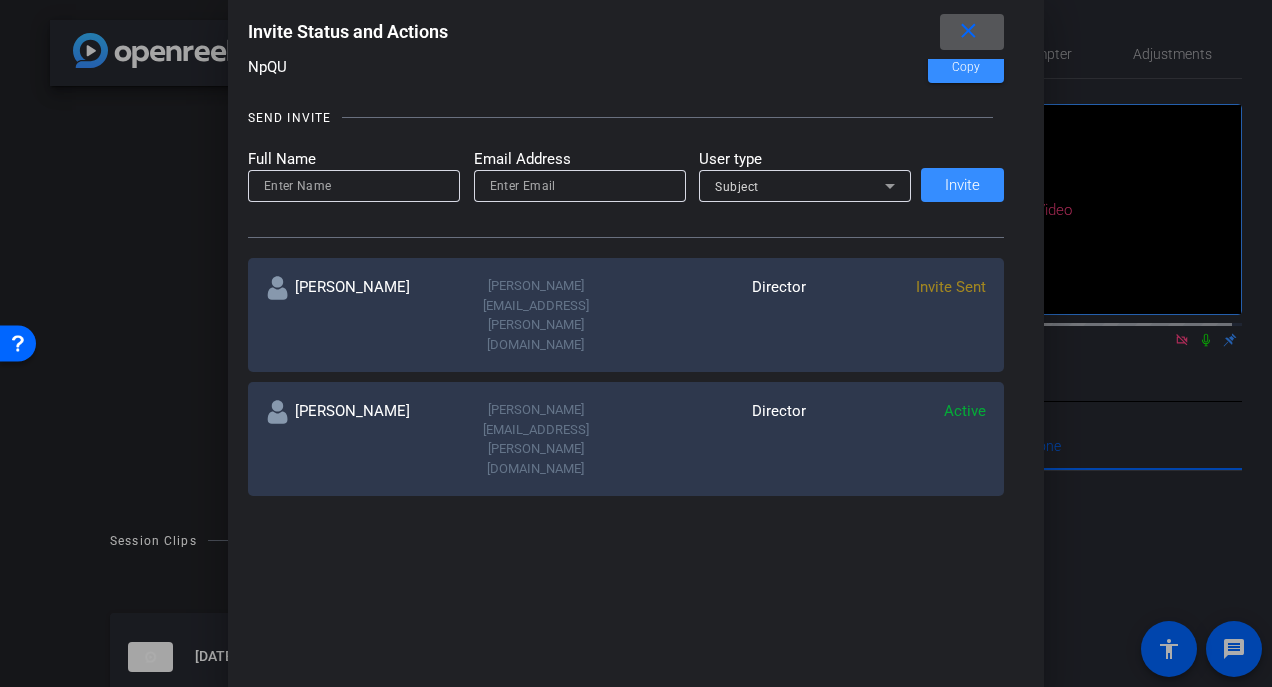 scroll, scrollTop: 172, scrollLeft: 0, axis: vertical 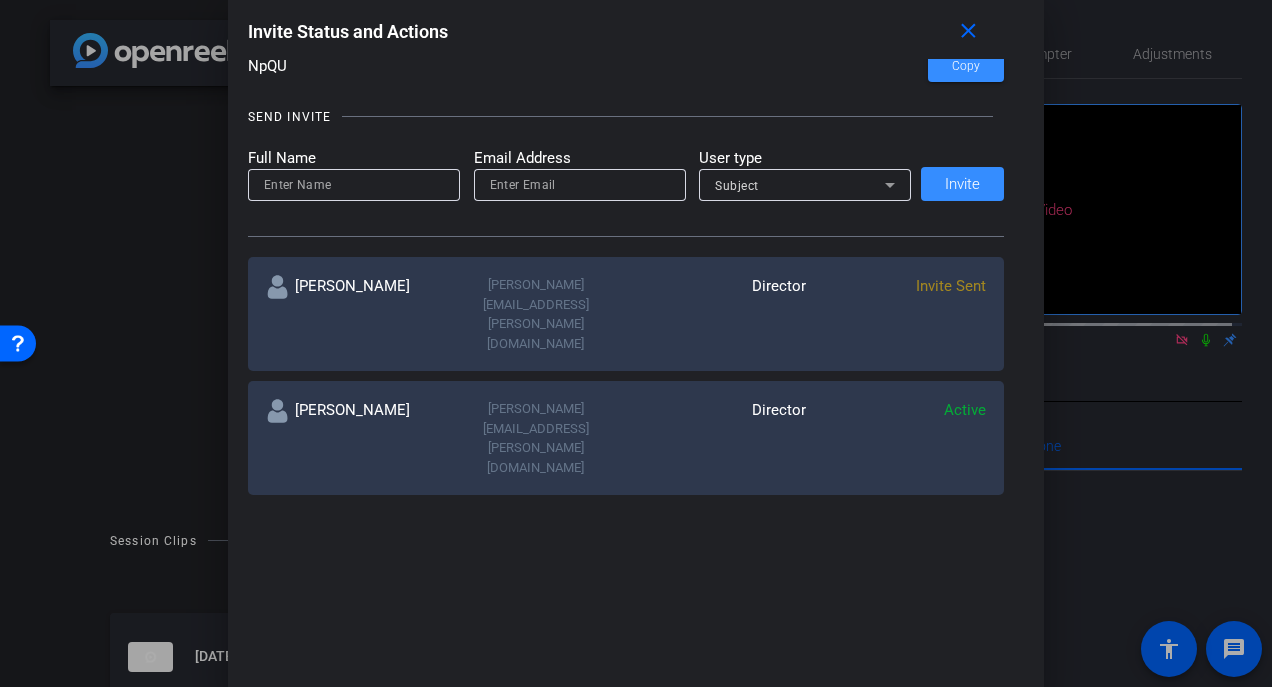 click on "Director" at bounding box center (716, 438) 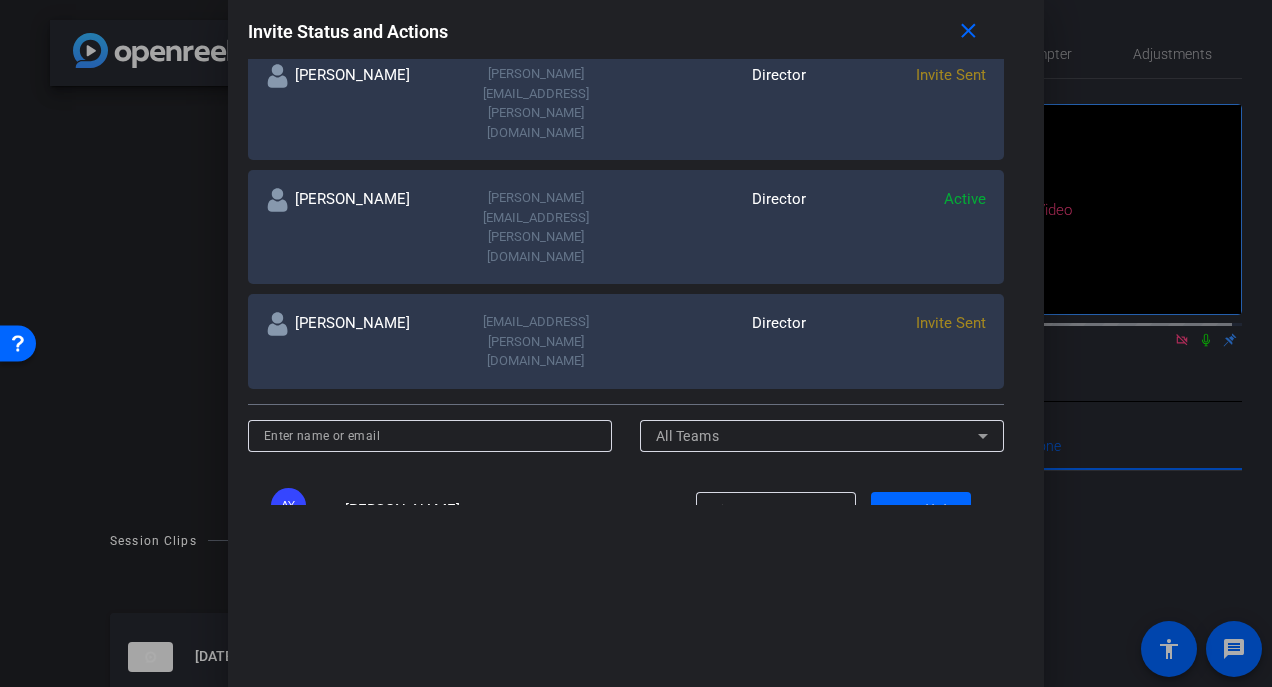 scroll, scrollTop: 384, scrollLeft: 0, axis: vertical 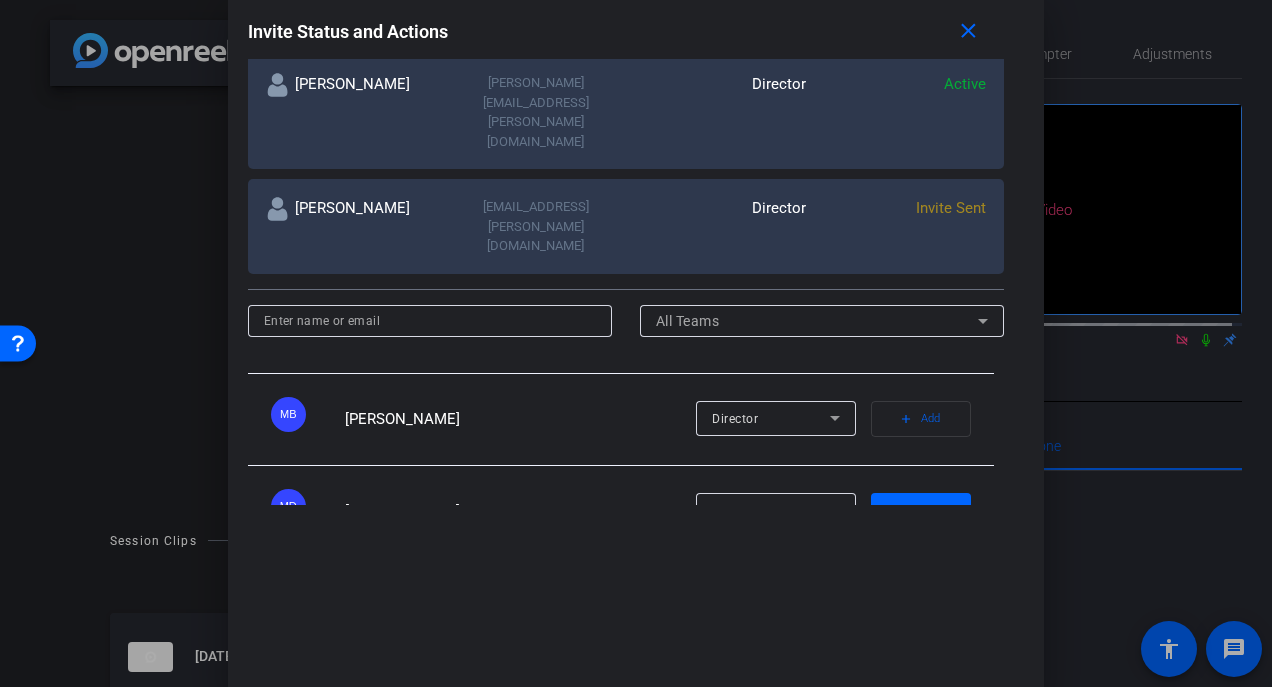click on "Director" at bounding box center (776, 602) 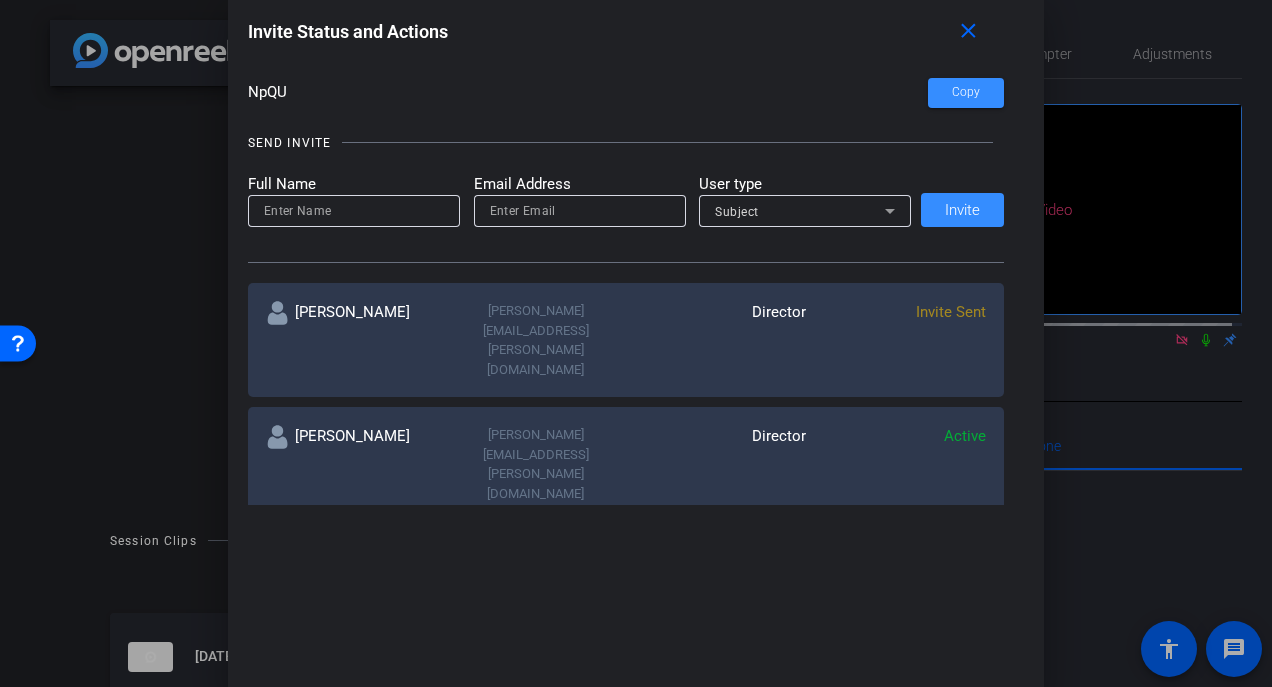 scroll, scrollTop: 145, scrollLeft: 0, axis: vertical 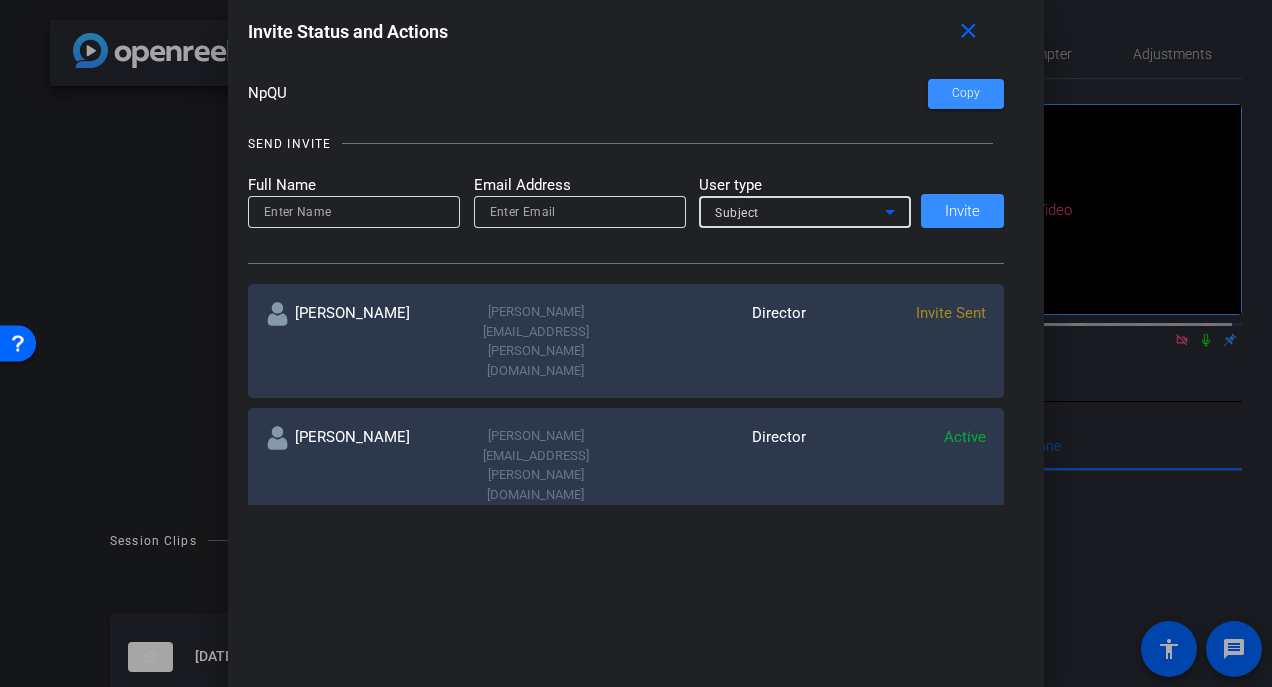 click 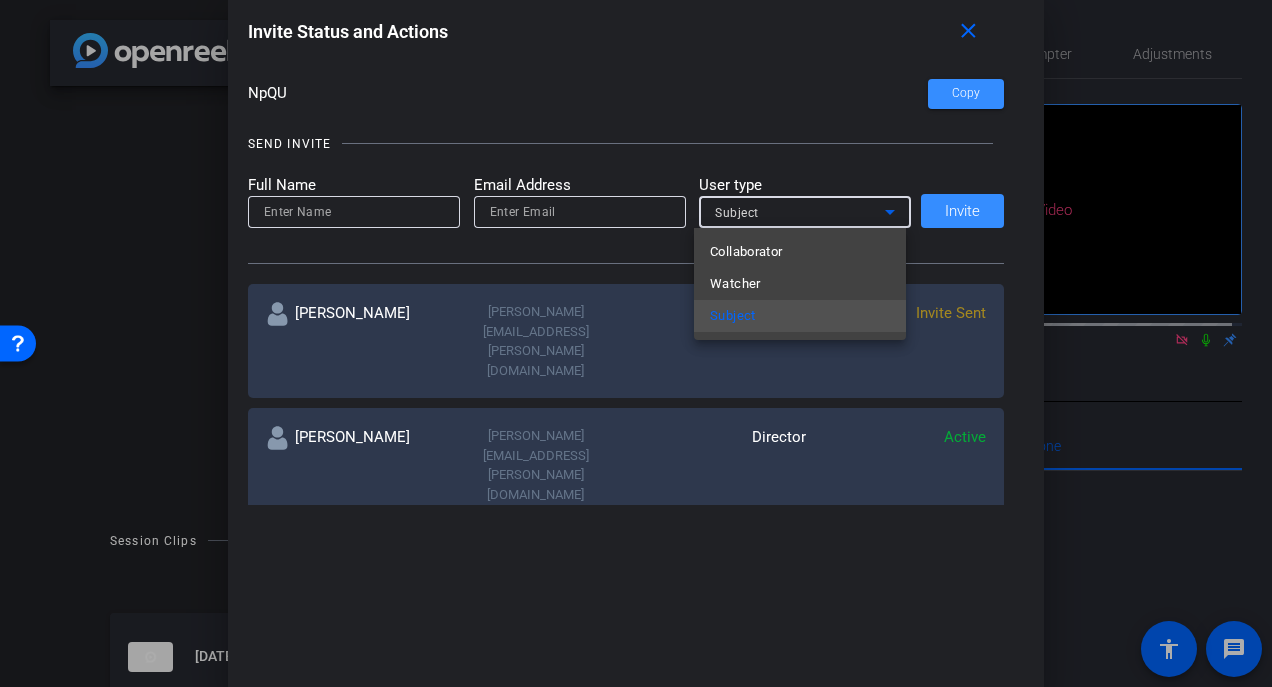 click at bounding box center (636, 343) 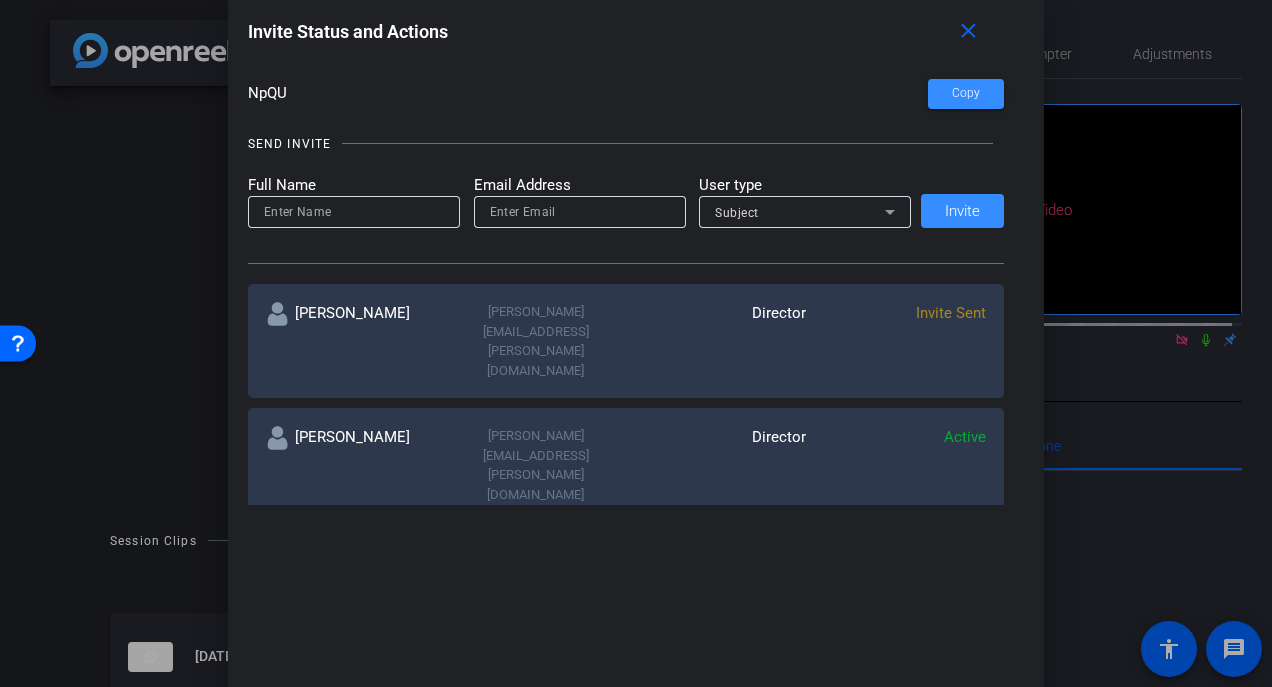 click on "SEND INVITE     Full Name Email Address User type Subject  Invite" at bounding box center (626, 189) 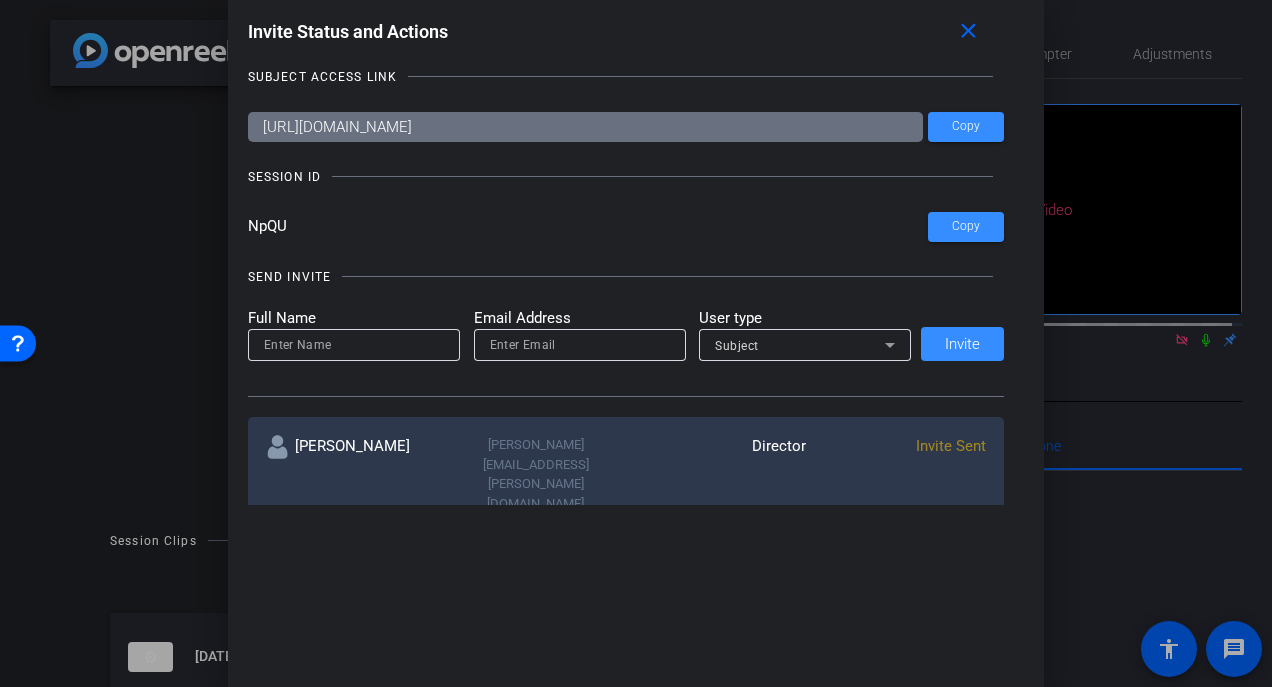 scroll, scrollTop: 9, scrollLeft: 0, axis: vertical 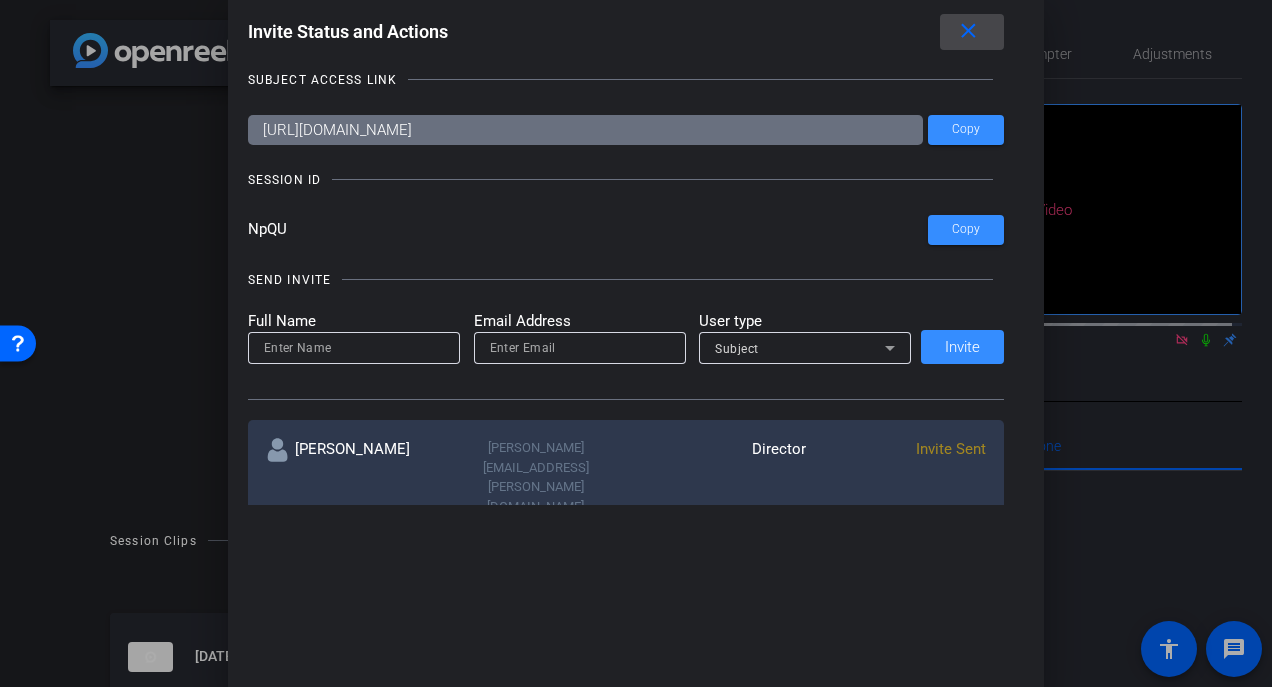 click on "close" at bounding box center [968, 31] 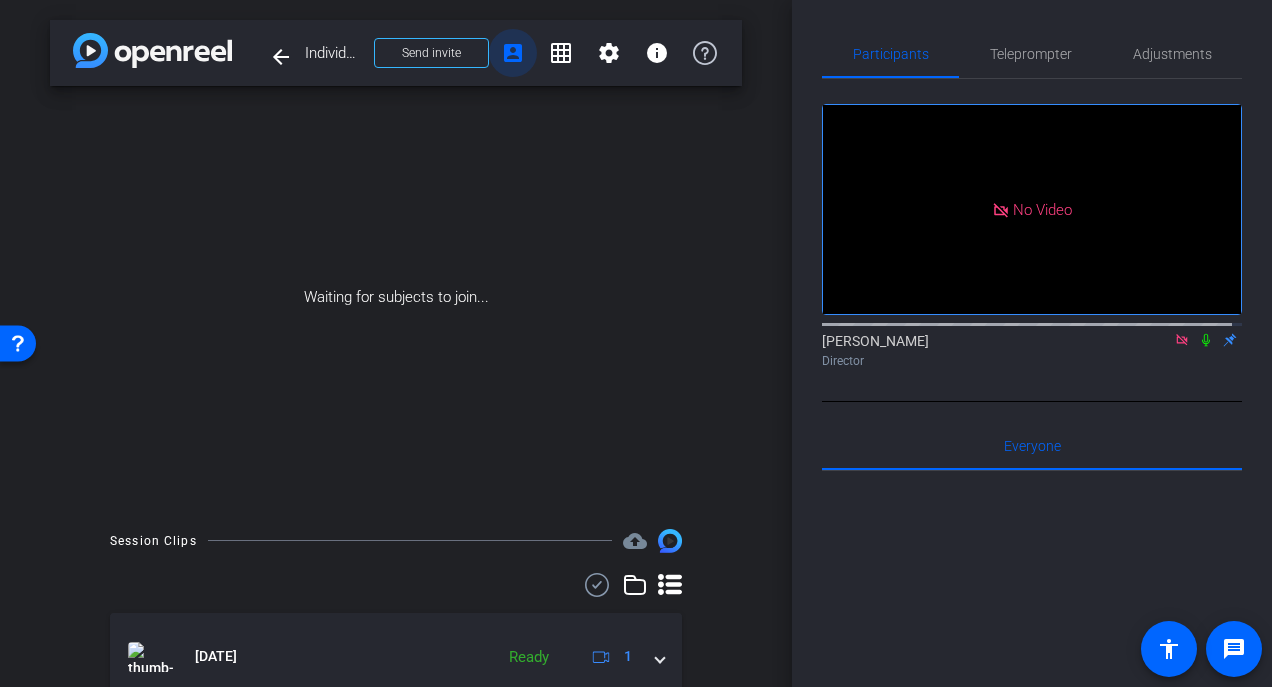 click on "account_box" at bounding box center (513, 53) 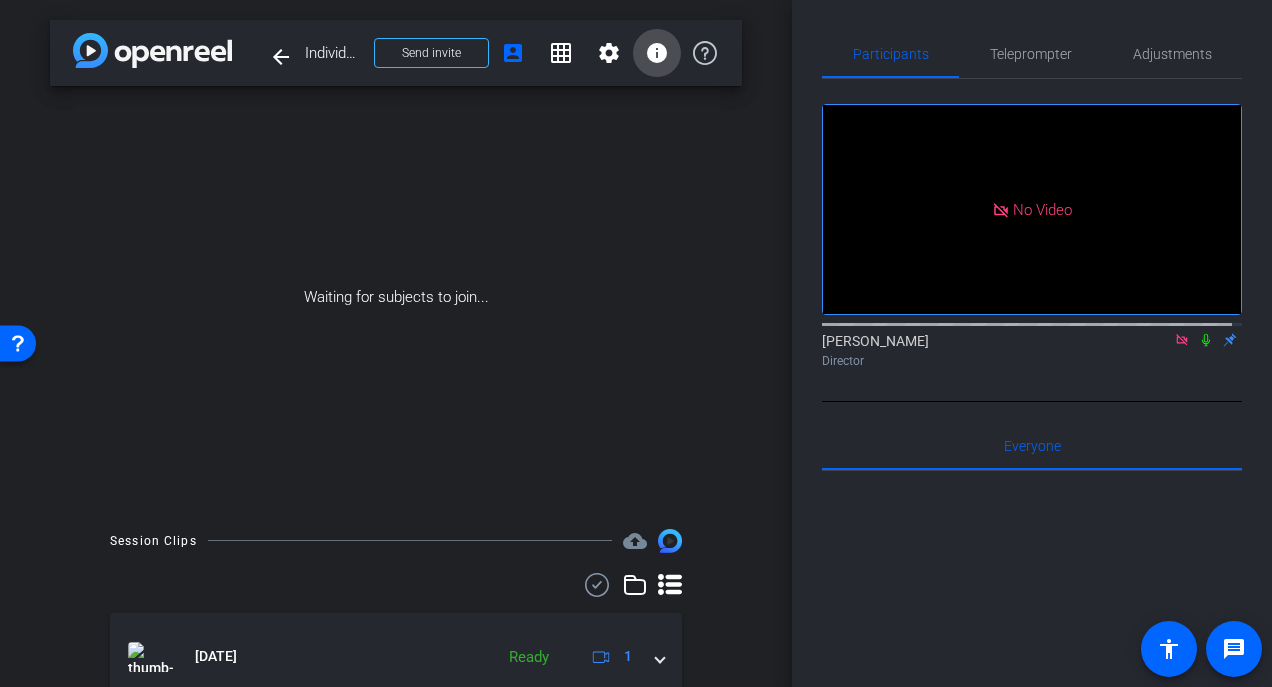click on "info" at bounding box center [657, 53] 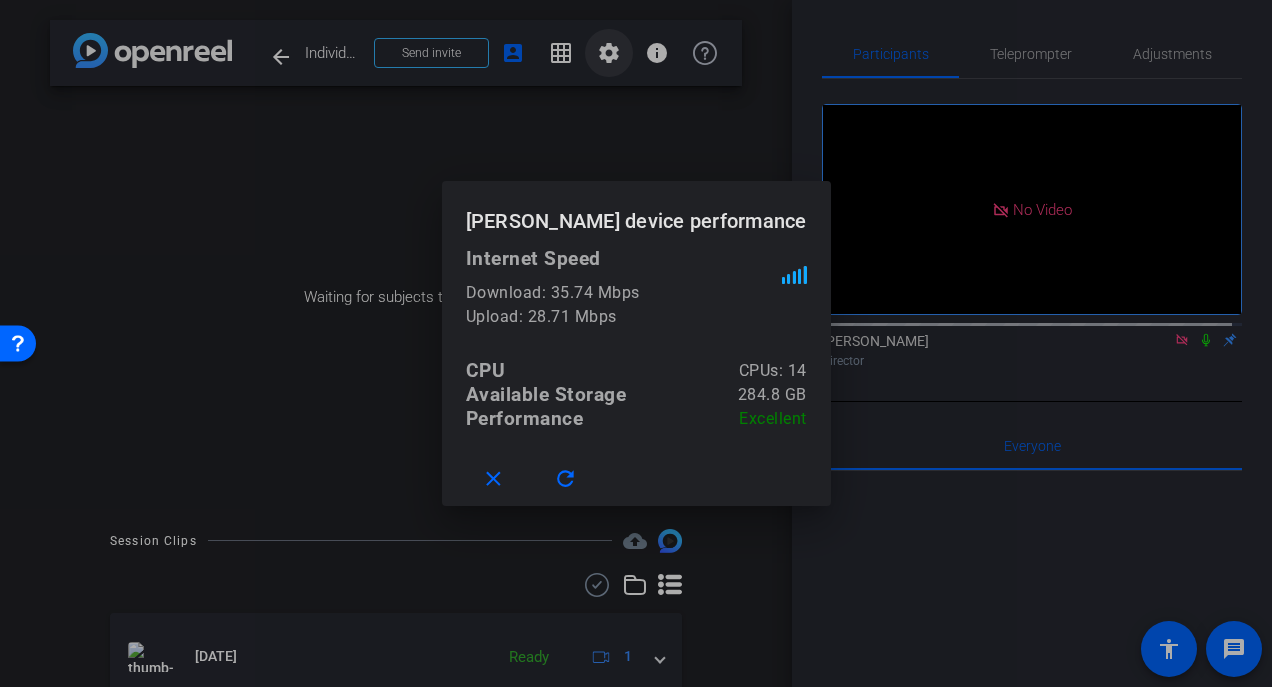 click at bounding box center [636, 343] 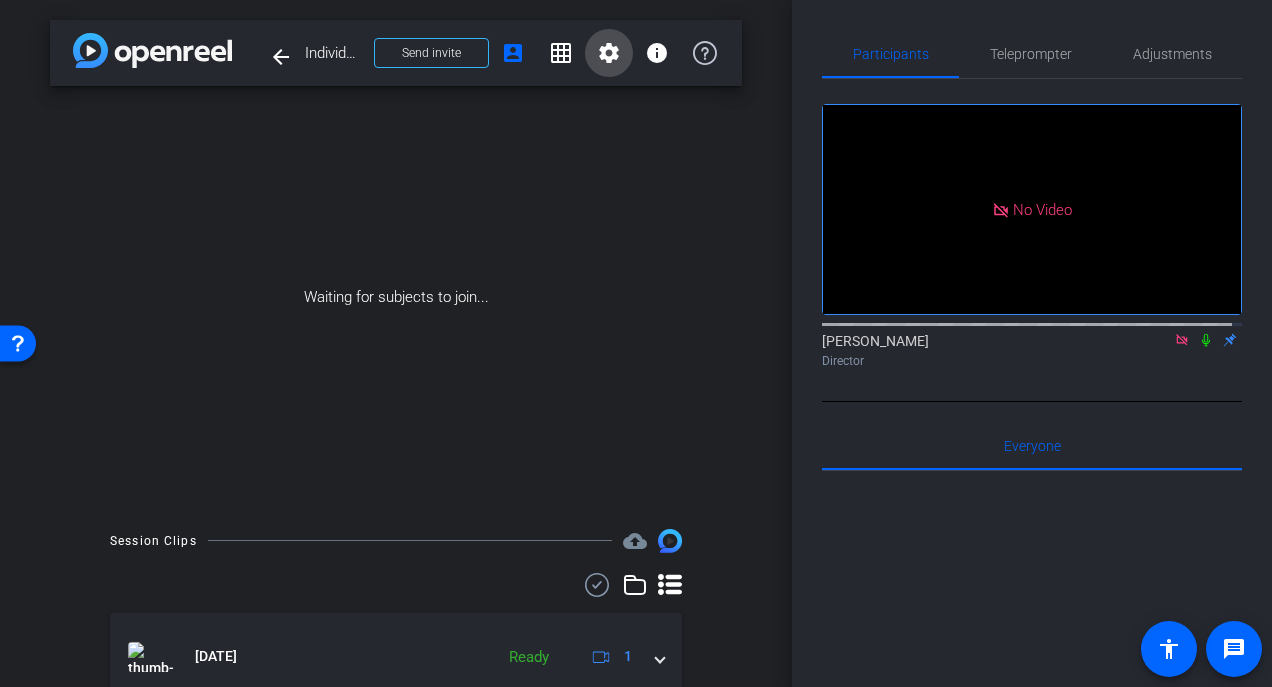click on "settings" at bounding box center [609, 53] 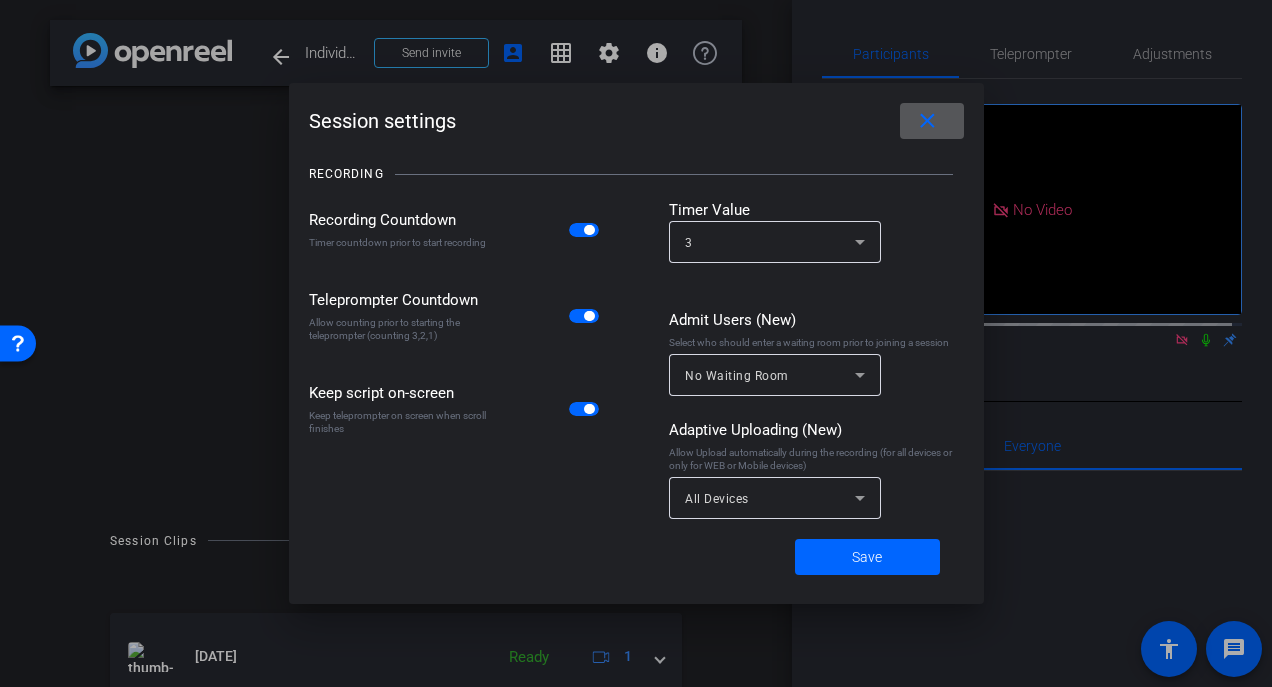 click on "close" at bounding box center (927, 121) 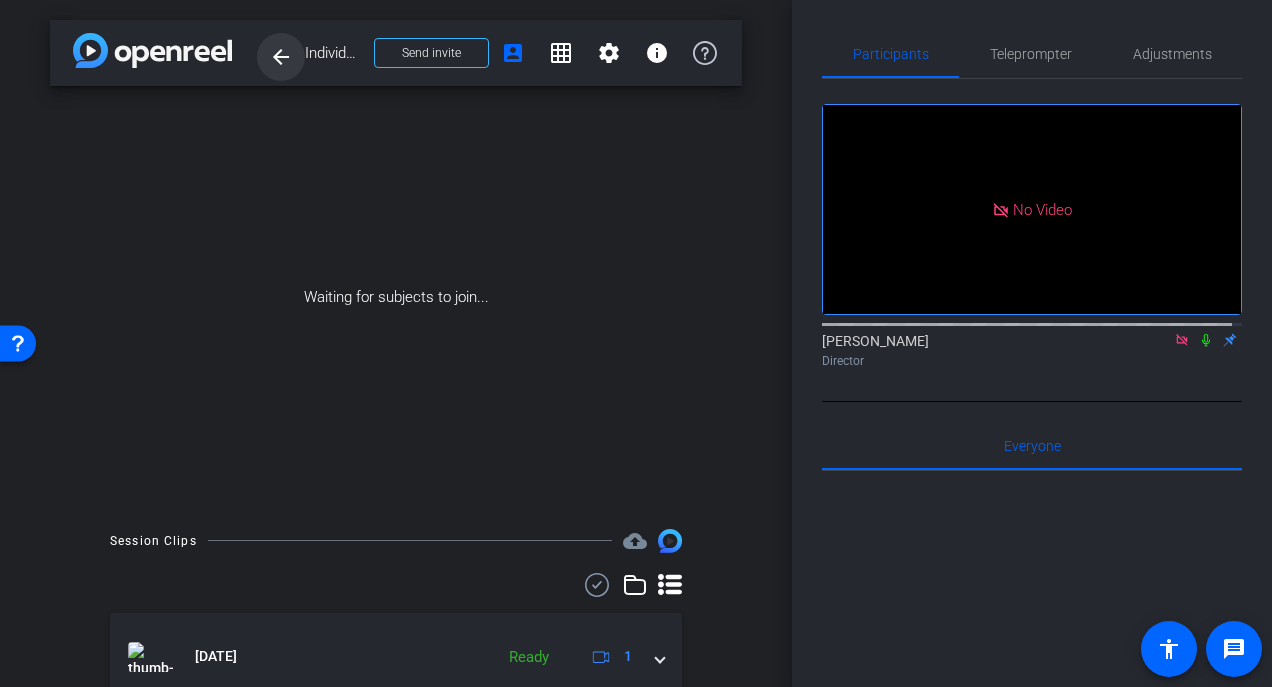 click on "arrow_back" at bounding box center (281, 57) 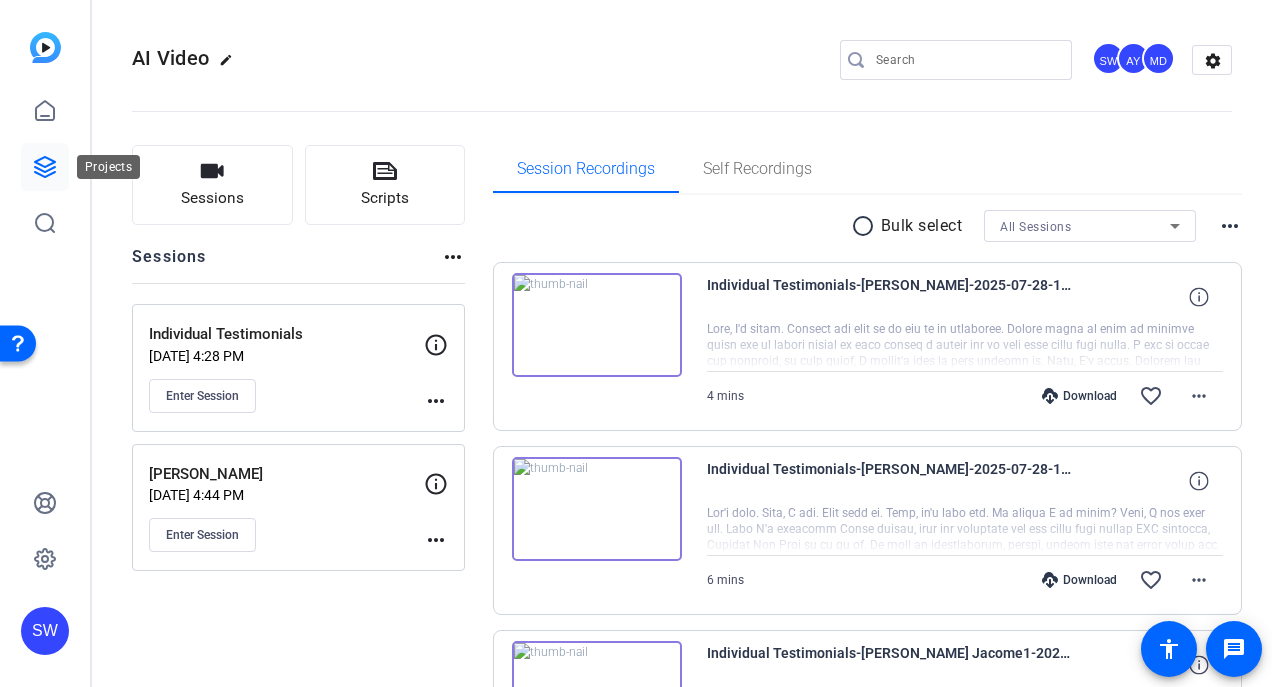 click 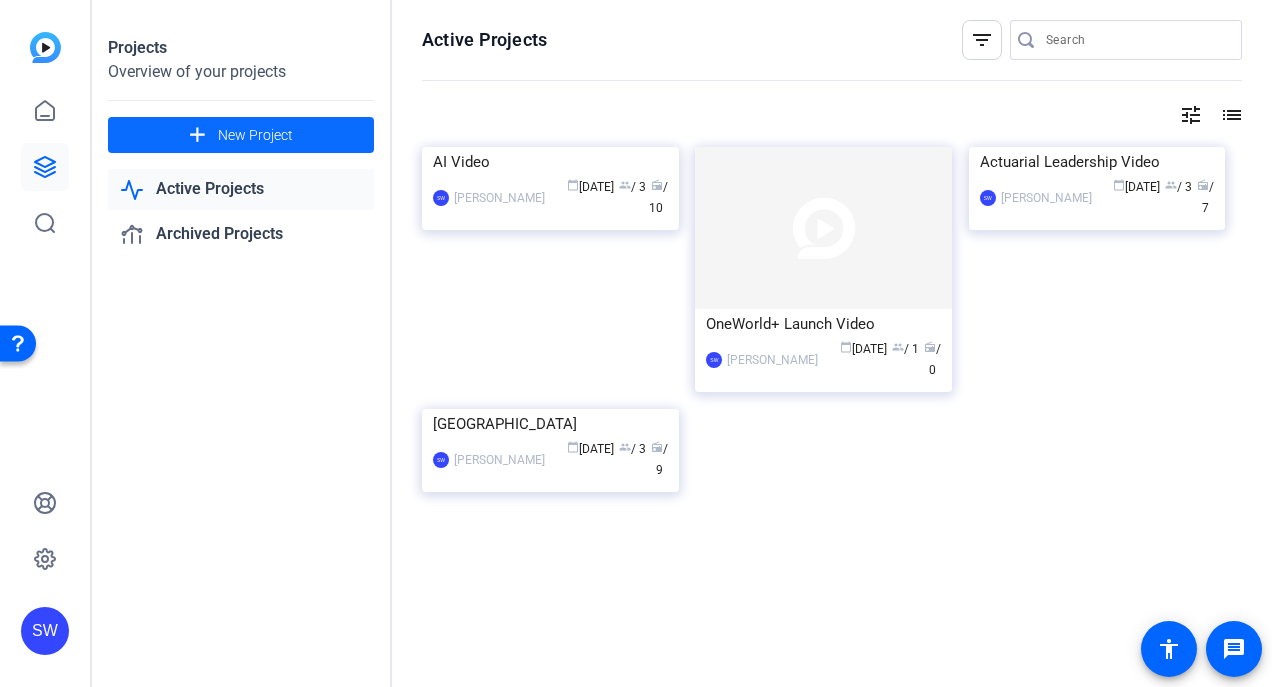 click on "add" 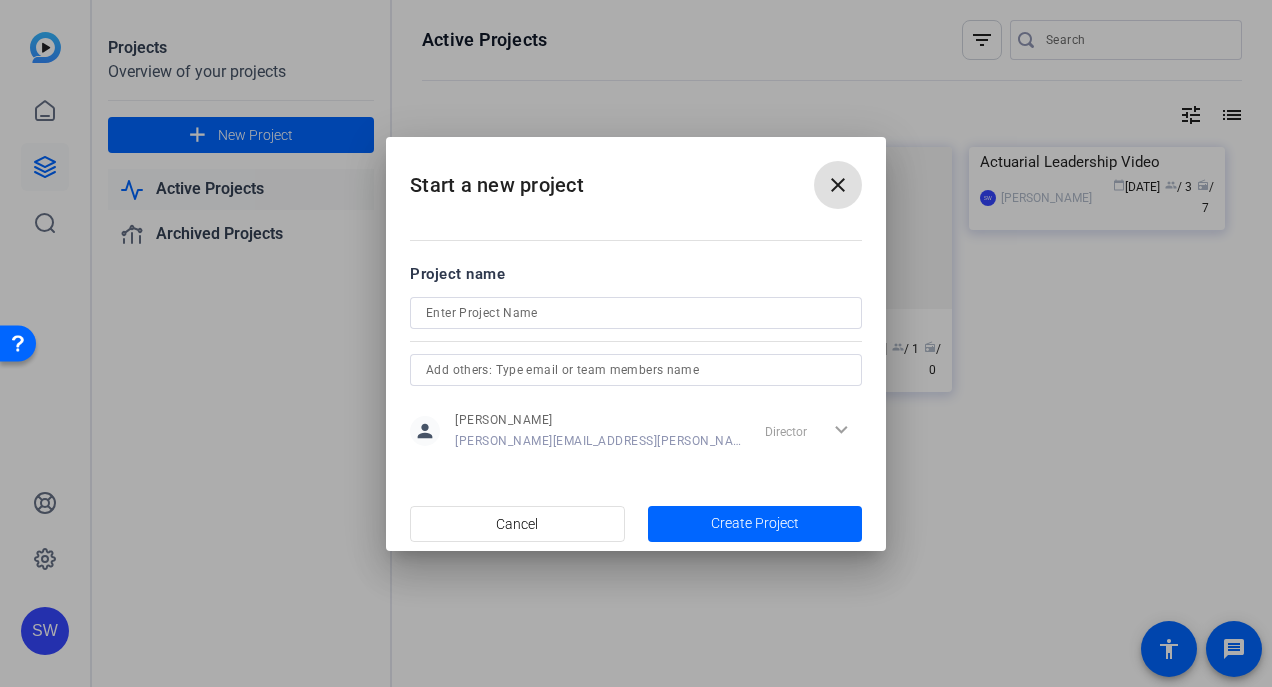 click at bounding box center [636, 313] 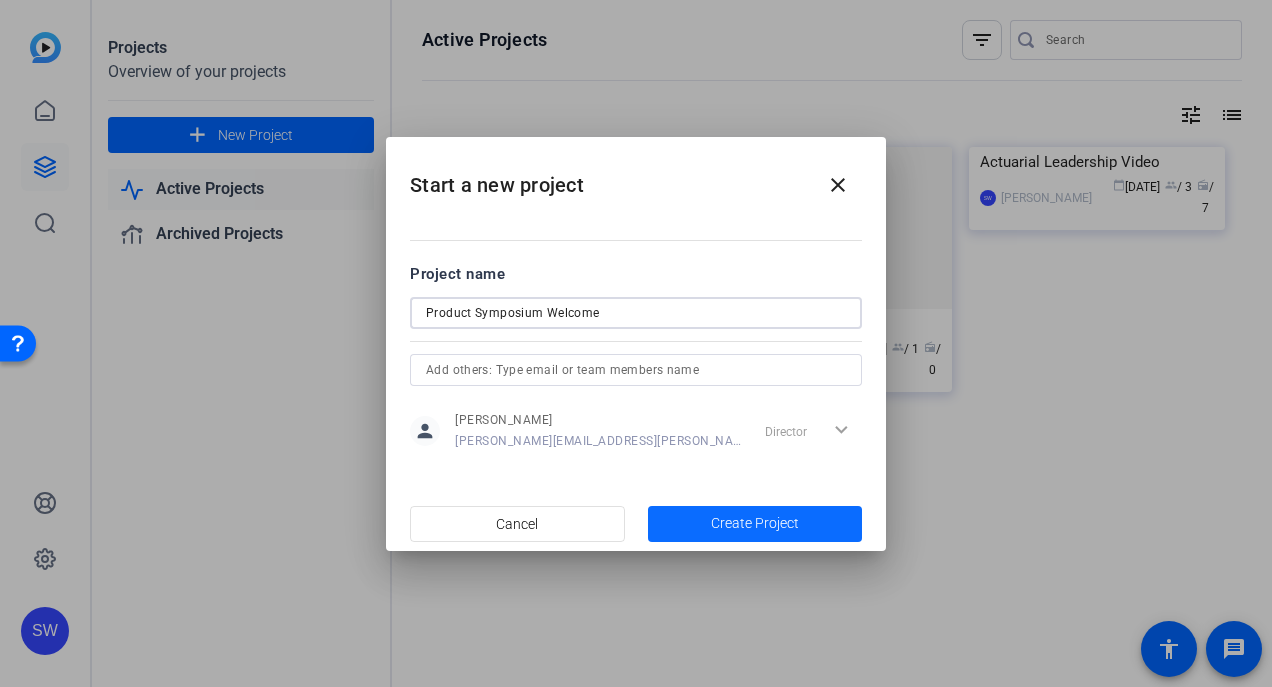 type on "Product Symposium Welcome" 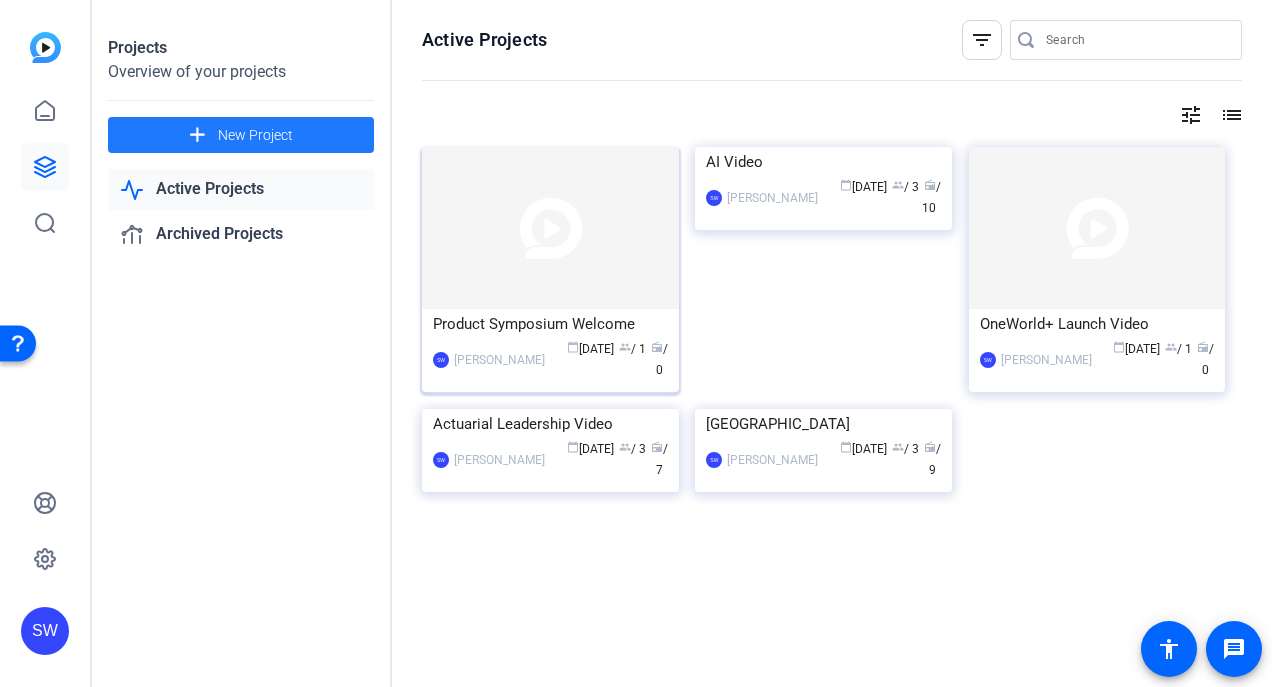click on "calendar_today  [DATE]  group  / 1  radio  / 0" 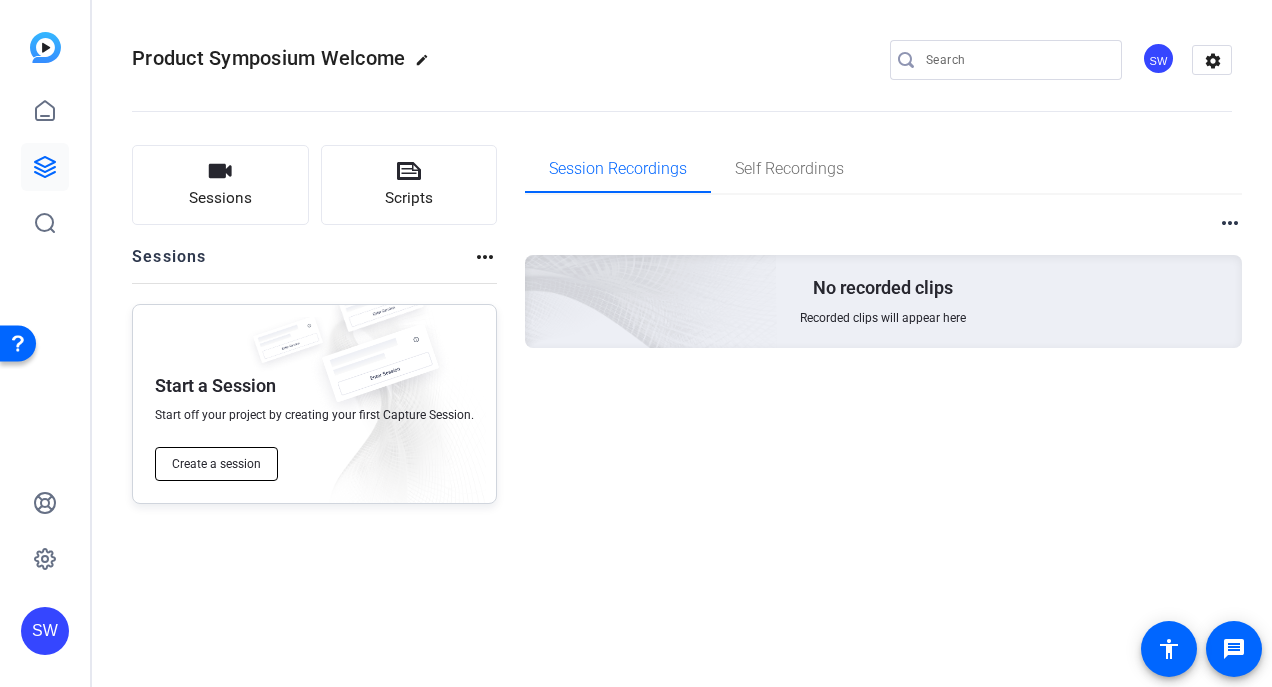 click on "Create a session" 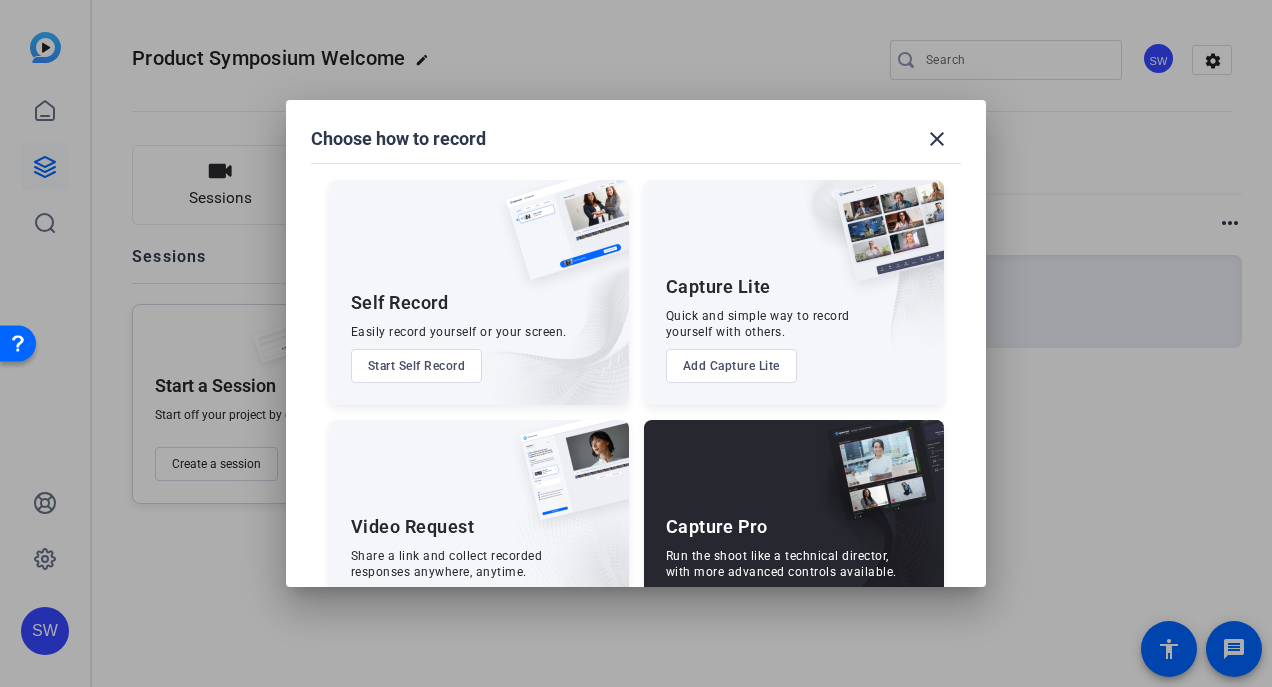 click on "Capture Pro  Run the shoot like a technical director,  with more advanced controls available.   Add Capture Pro" at bounding box center [794, 532] 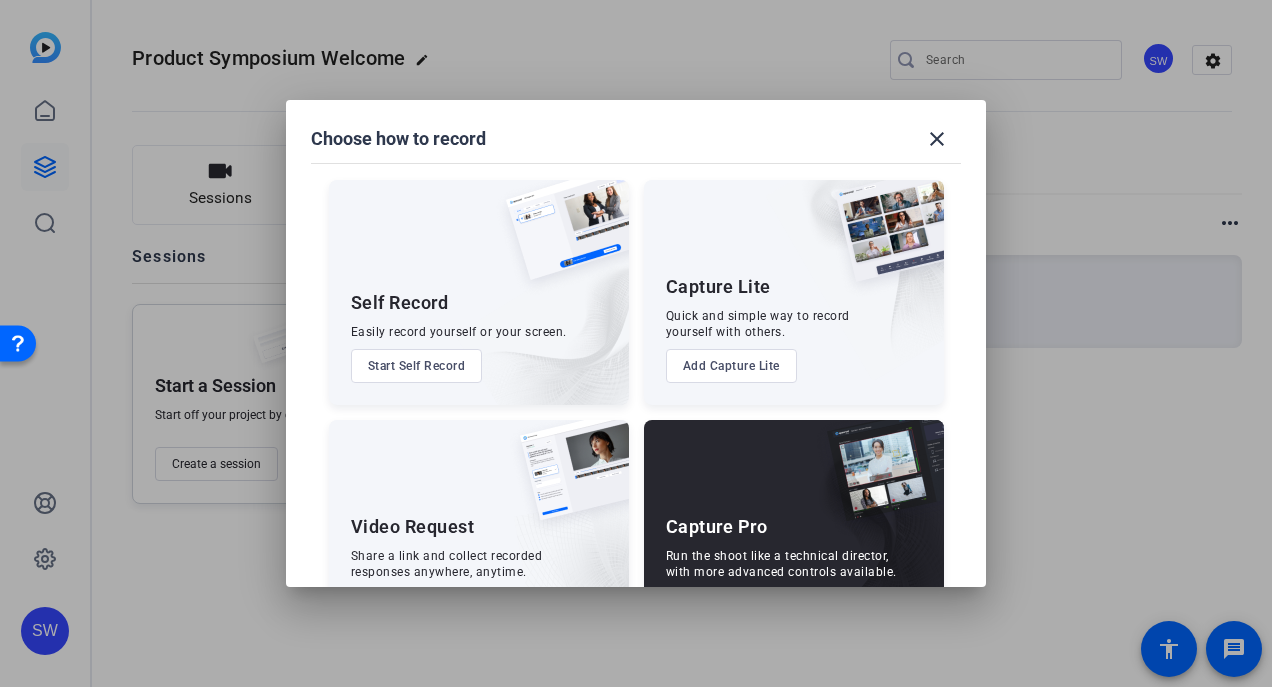 click on "Run the shoot like a technical director,  with more advanced controls available." at bounding box center [781, 564] 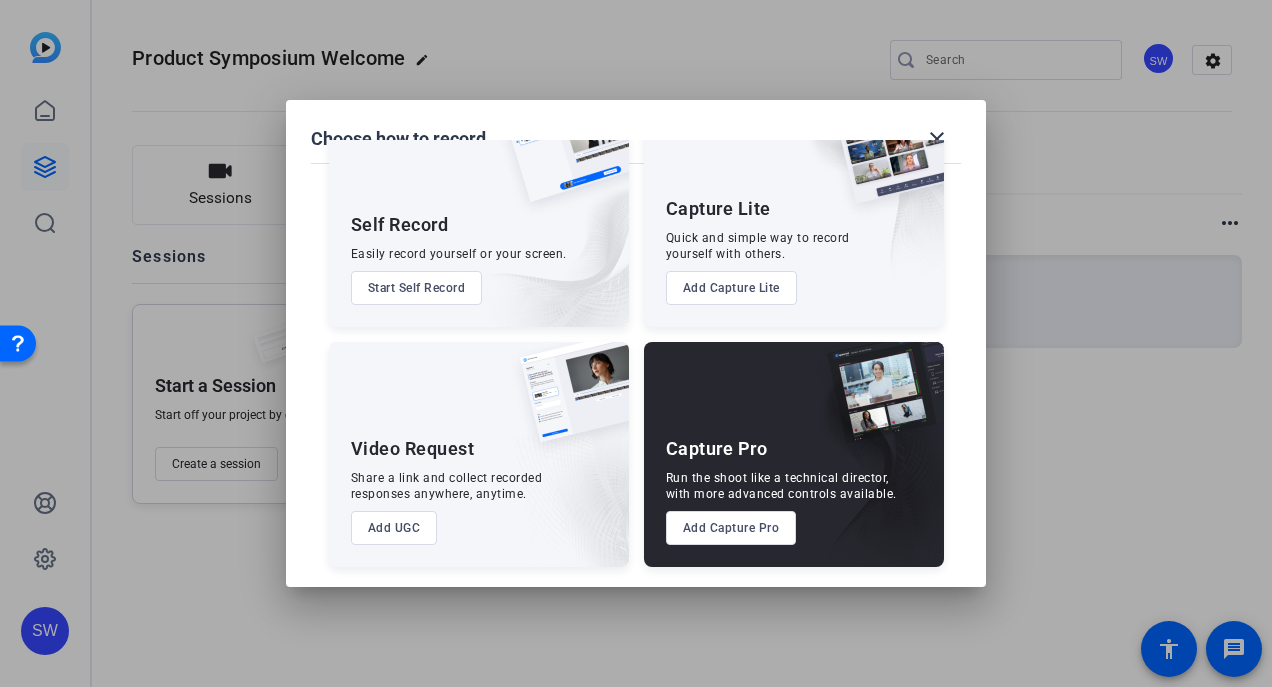 click on "Add Capture Pro" at bounding box center [731, 528] 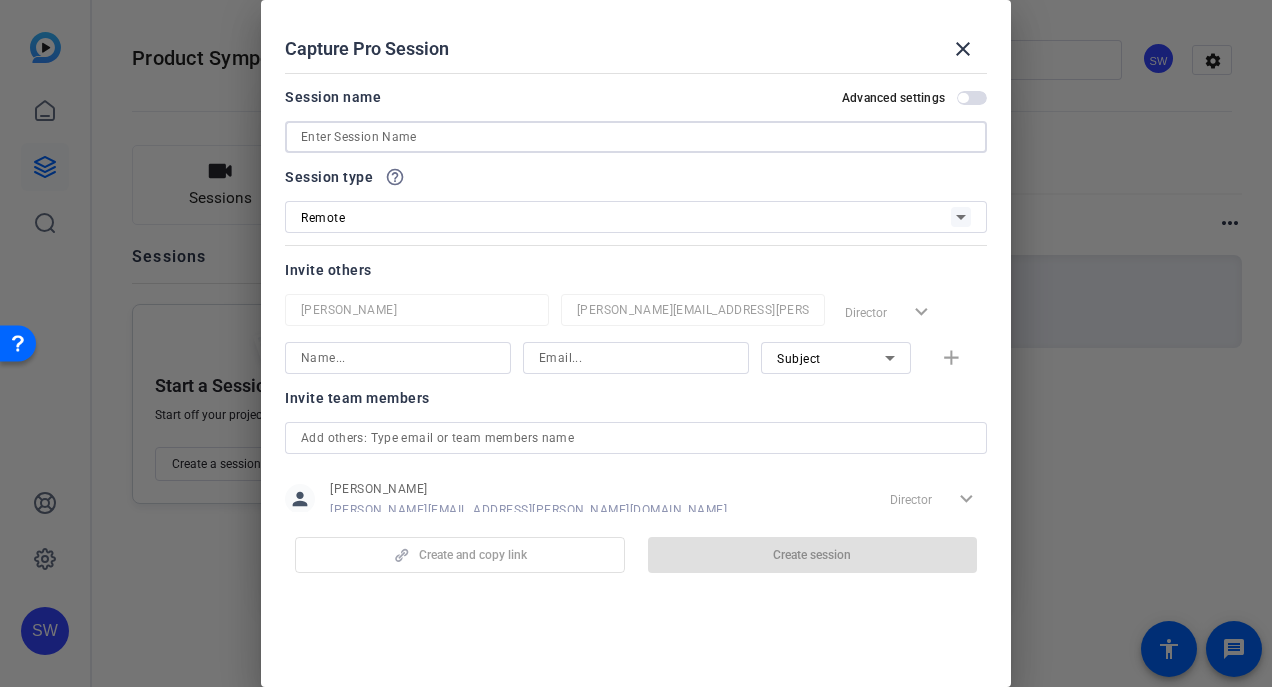 click at bounding box center [636, 137] 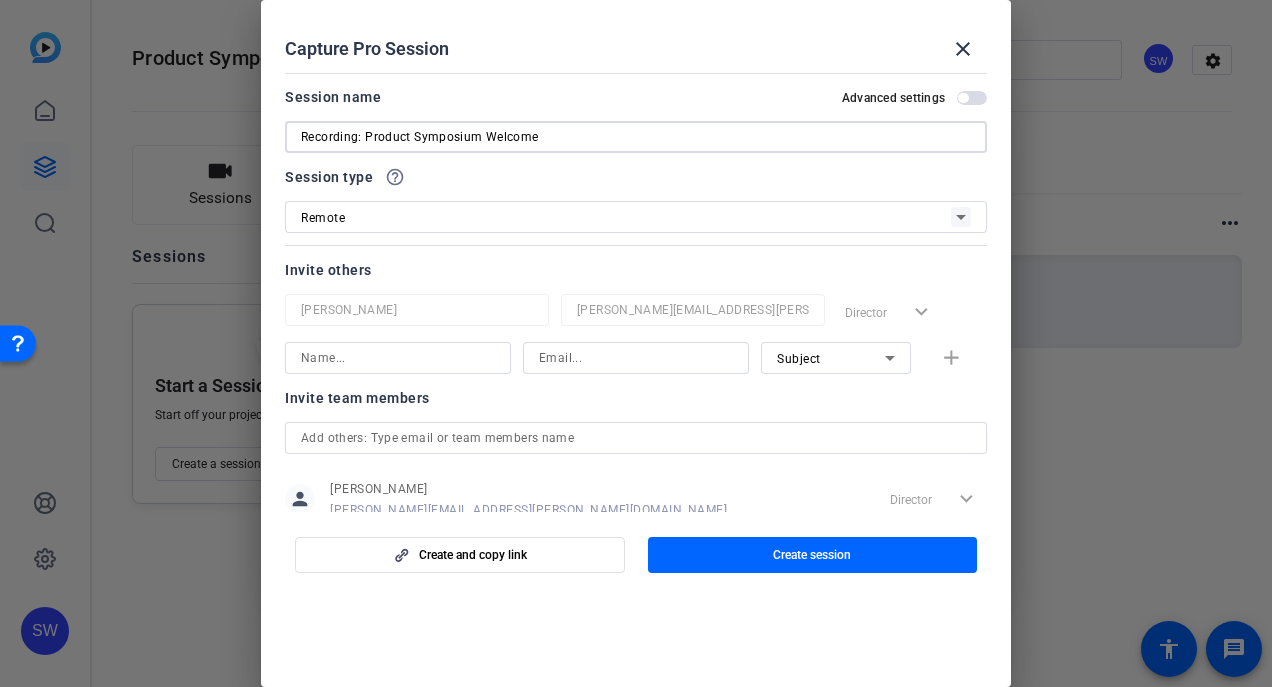 scroll, scrollTop: 54, scrollLeft: 0, axis: vertical 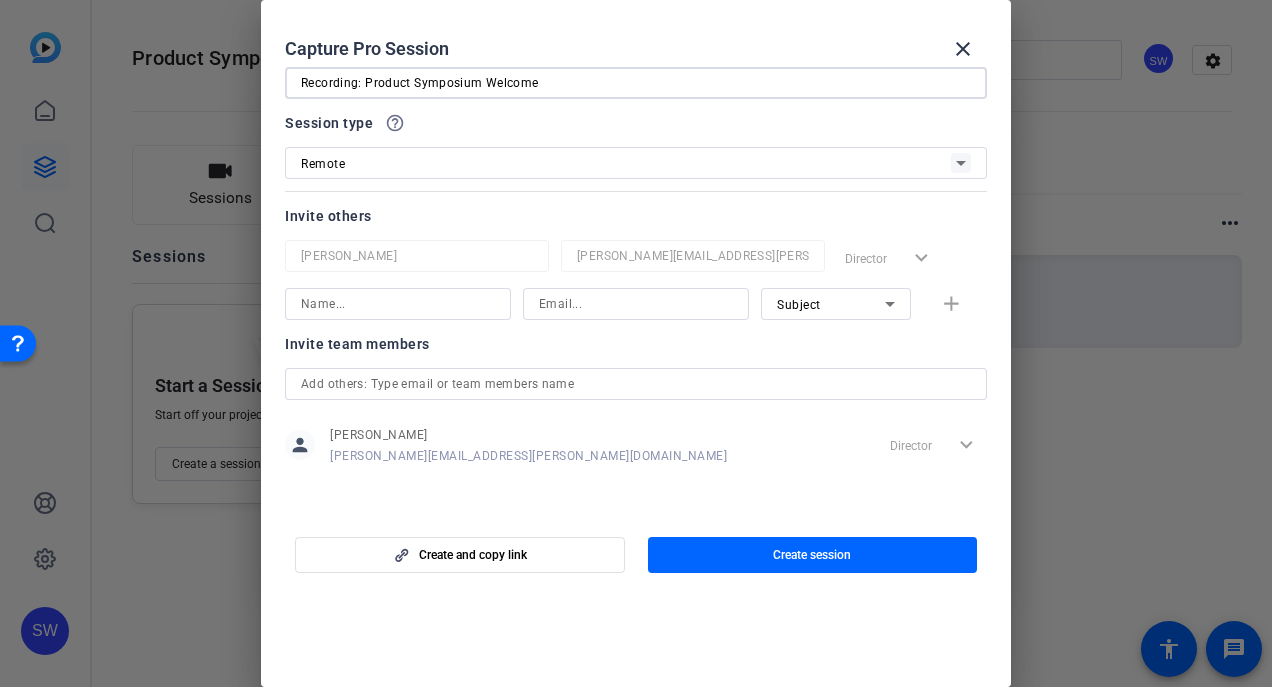 type on "Recording: Product Symposium Welcome" 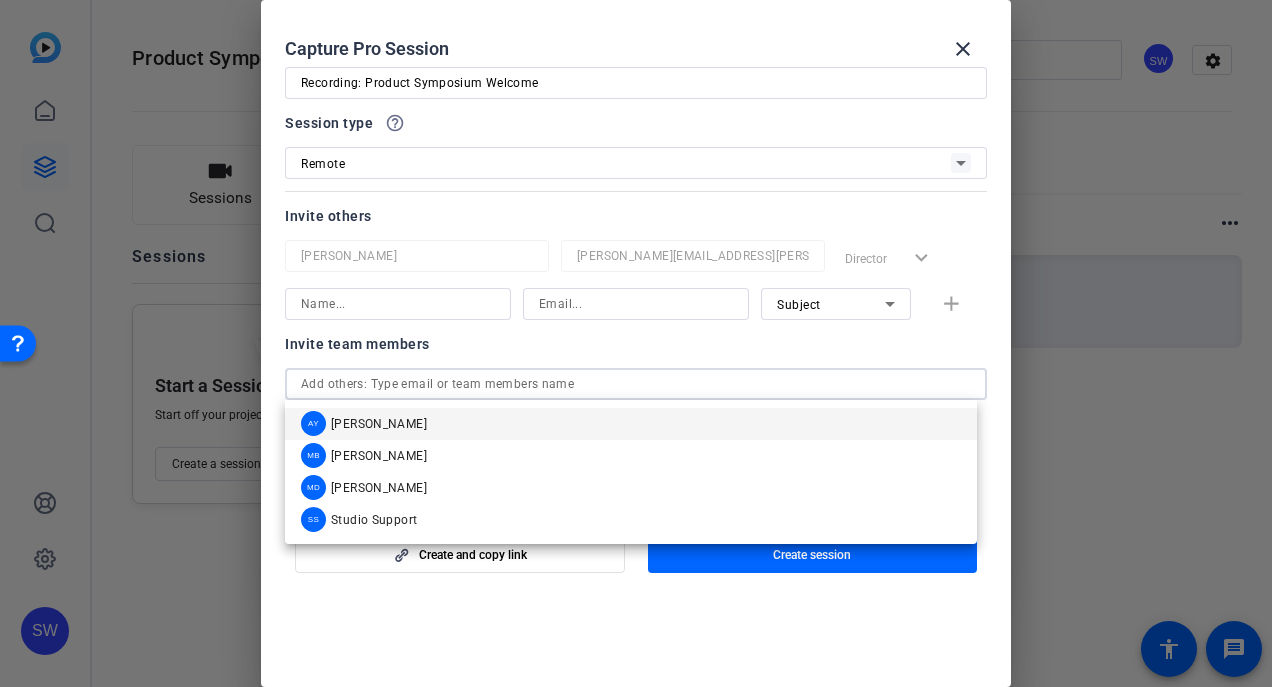 click on "[PERSON_NAME]" at bounding box center (379, 424) 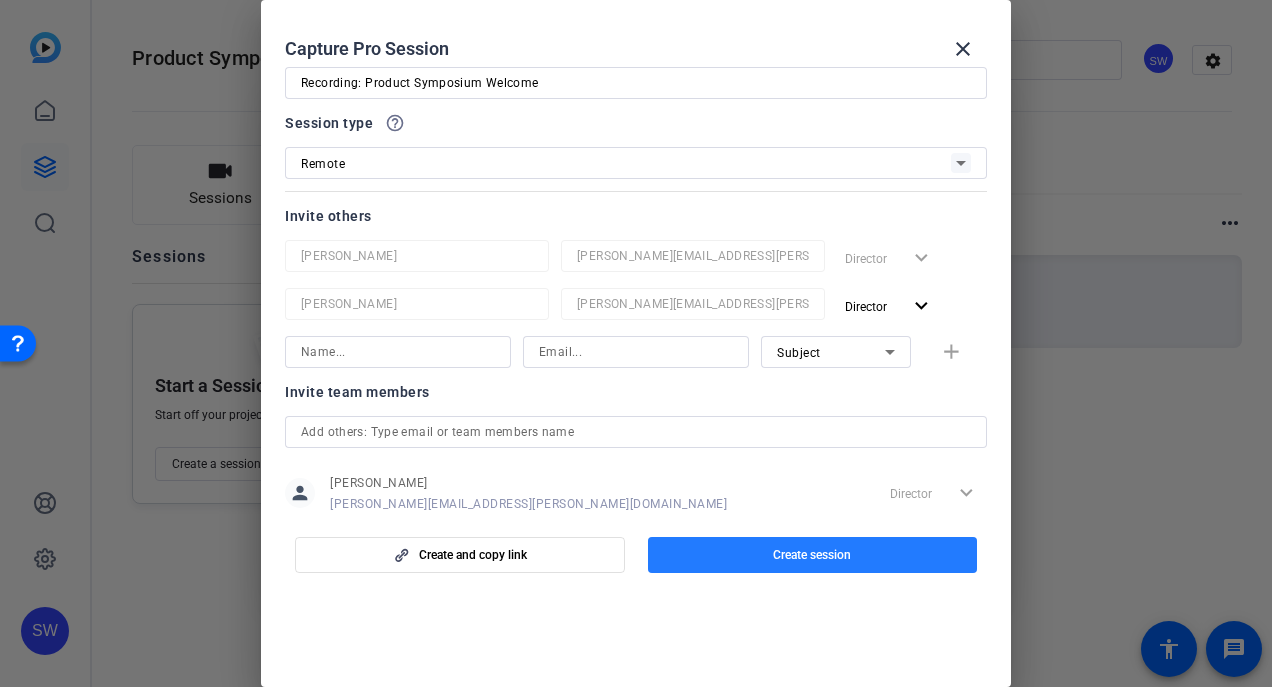 click on "Create session" 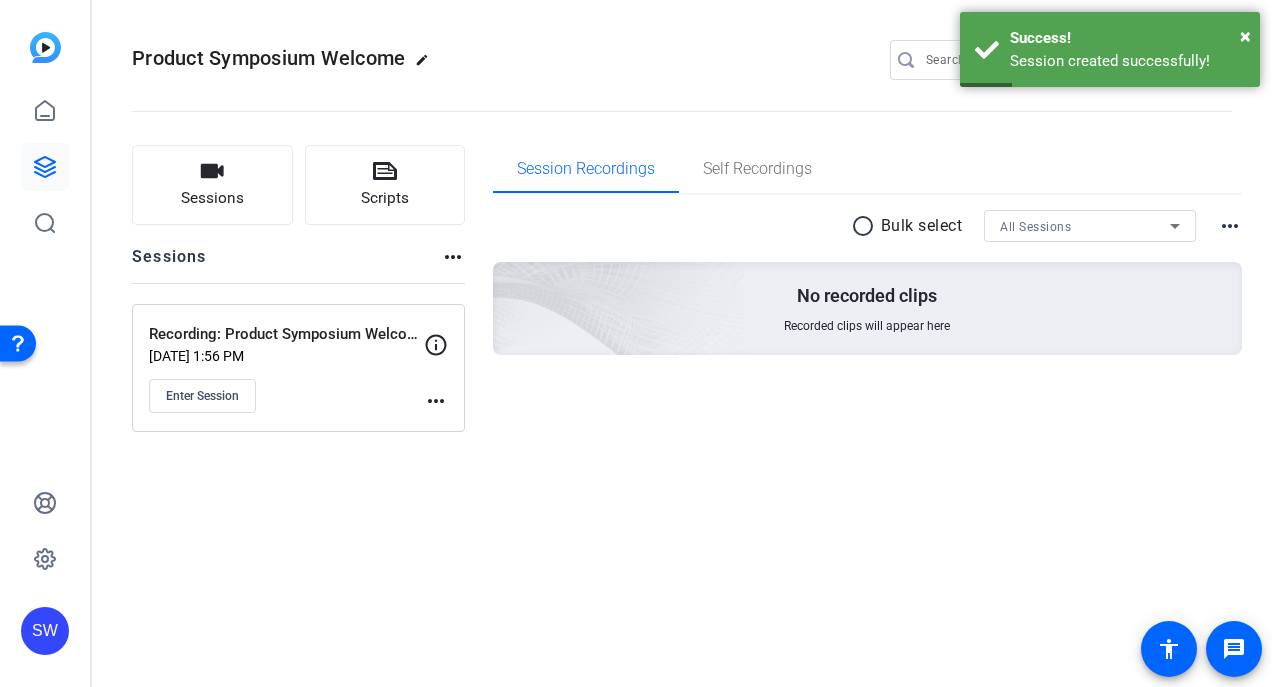 click on "more_horiz" 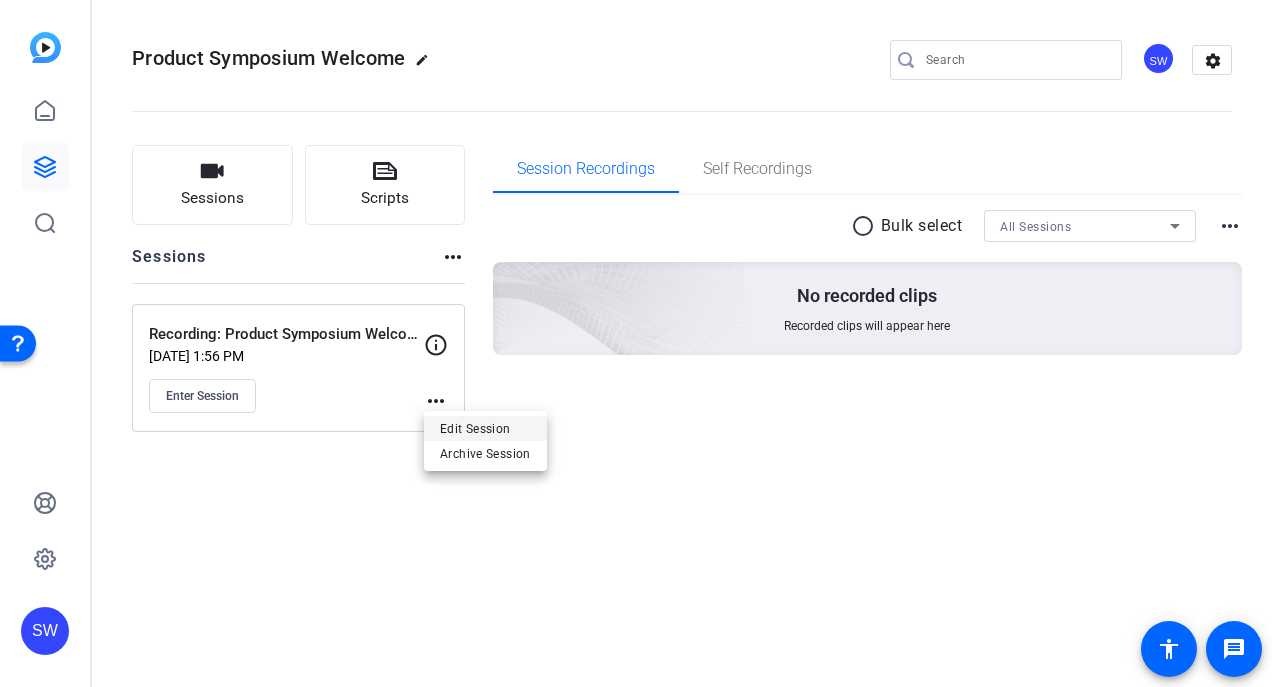 click on "Edit Session" at bounding box center (485, 429) 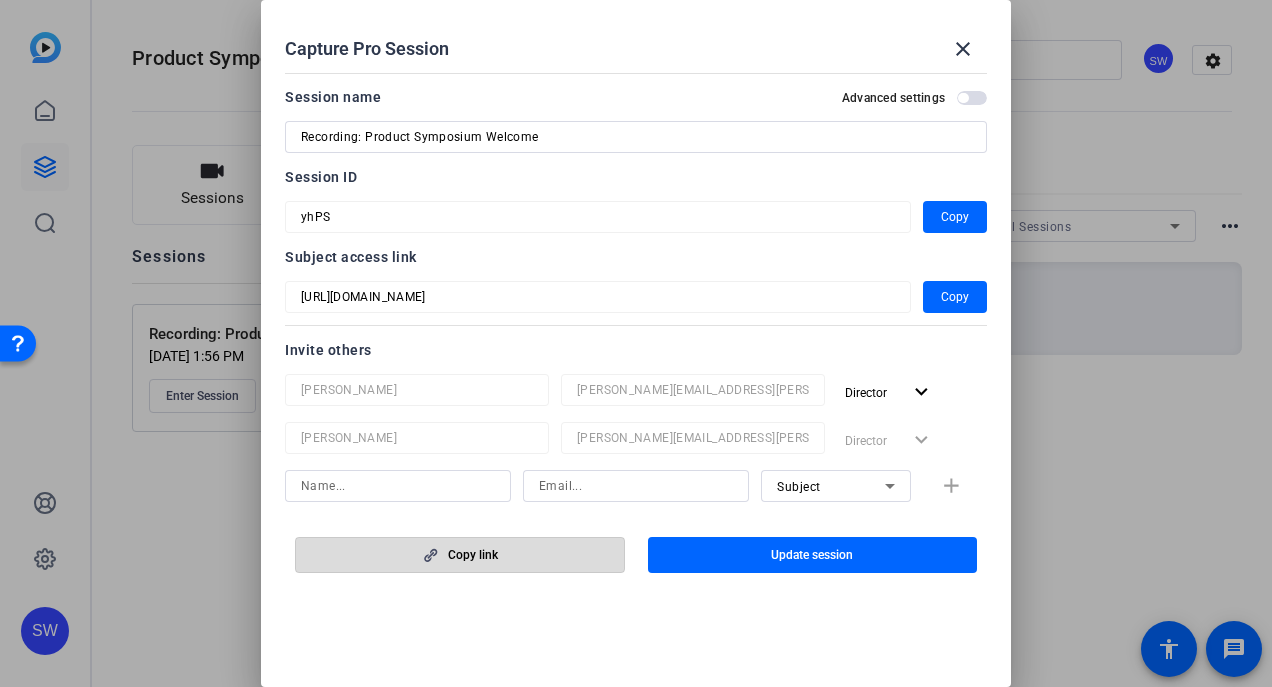 click 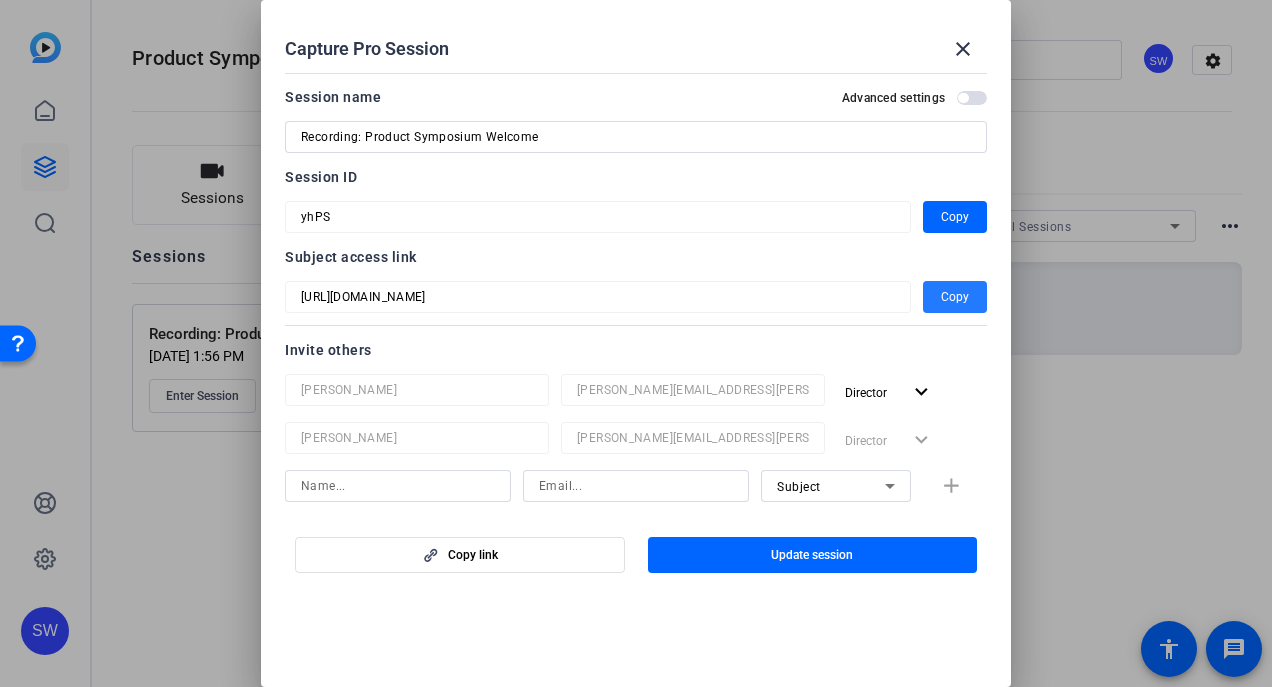 click on "Copy" at bounding box center [955, 297] 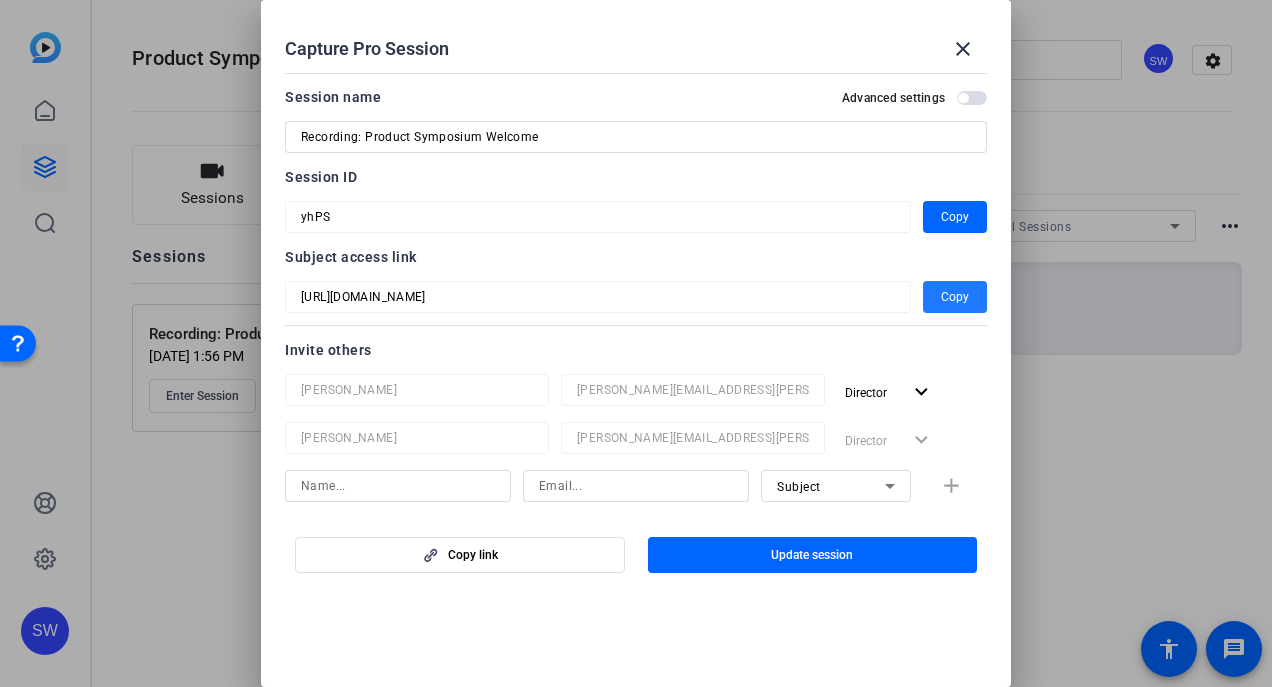 click on "Copy" at bounding box center (955, 297) 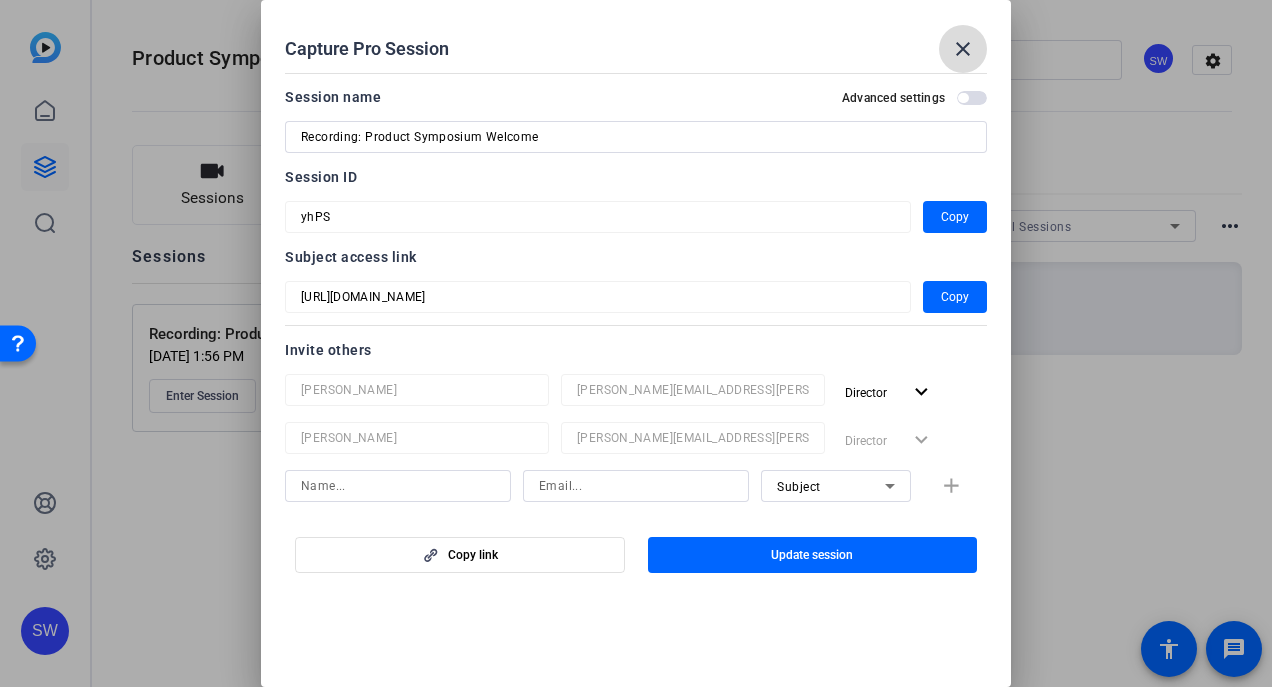 click on "close" at bounding box center [963, 49] 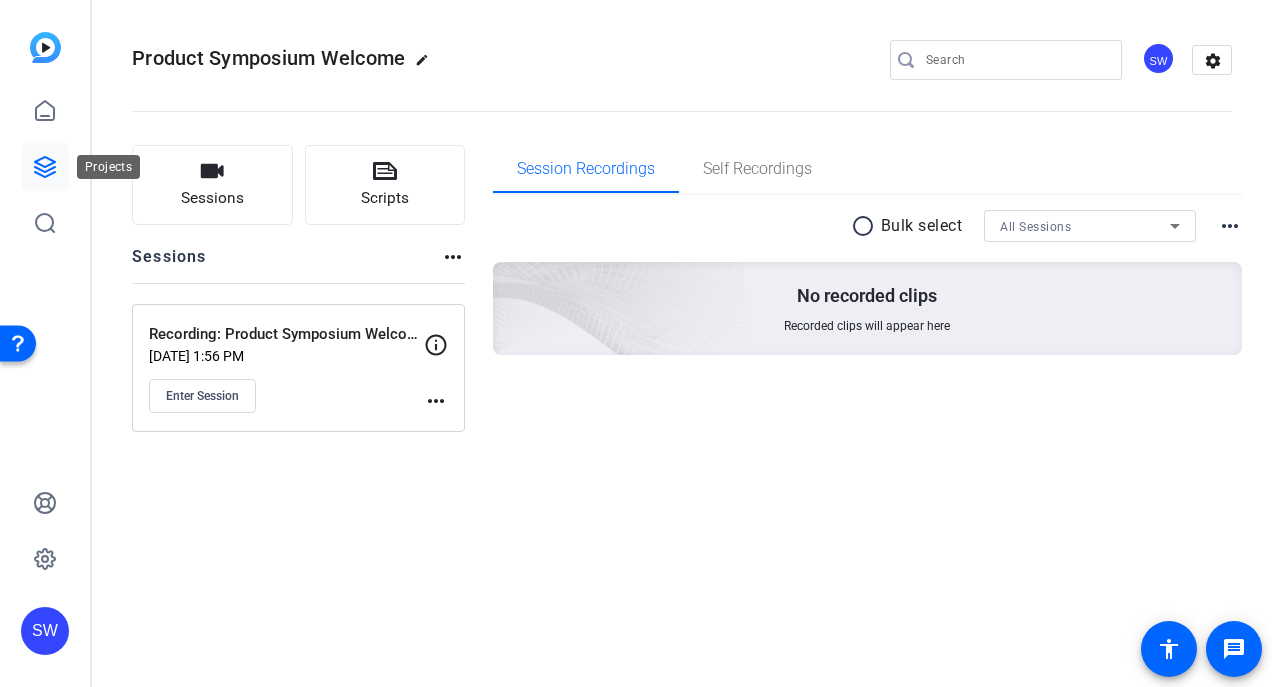 click 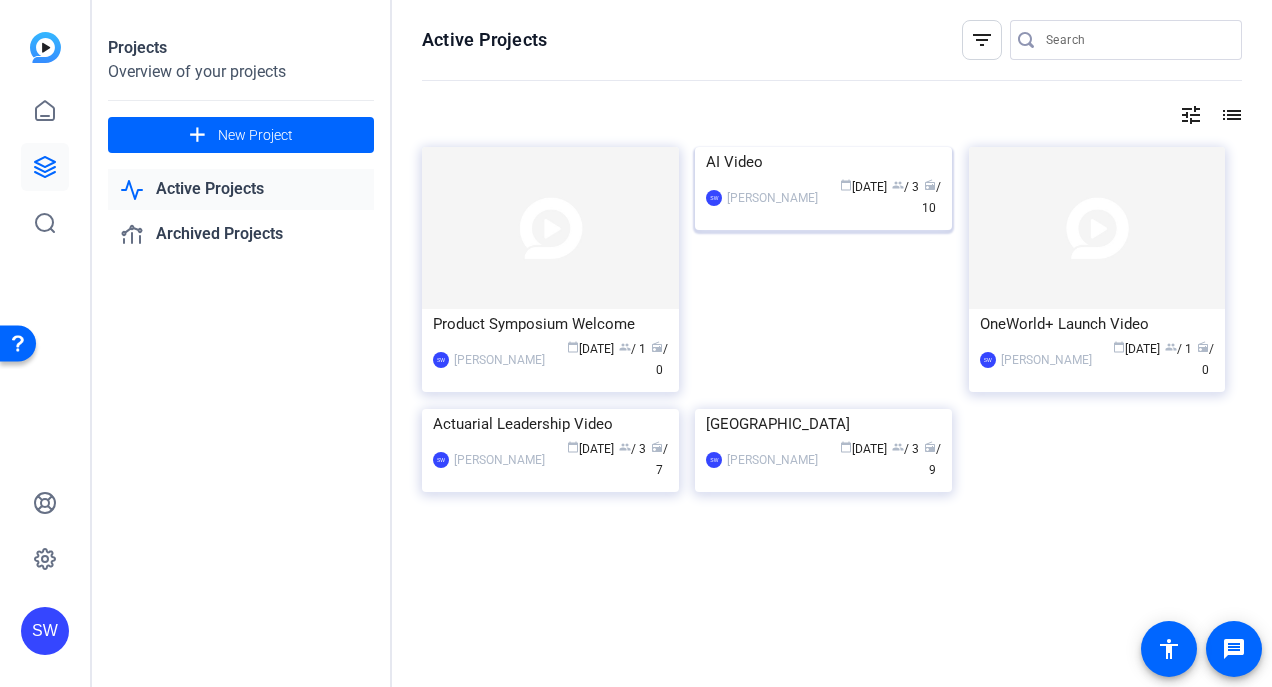 click on "calendar_today  [DATE]  group  / 3  radio  / 10" 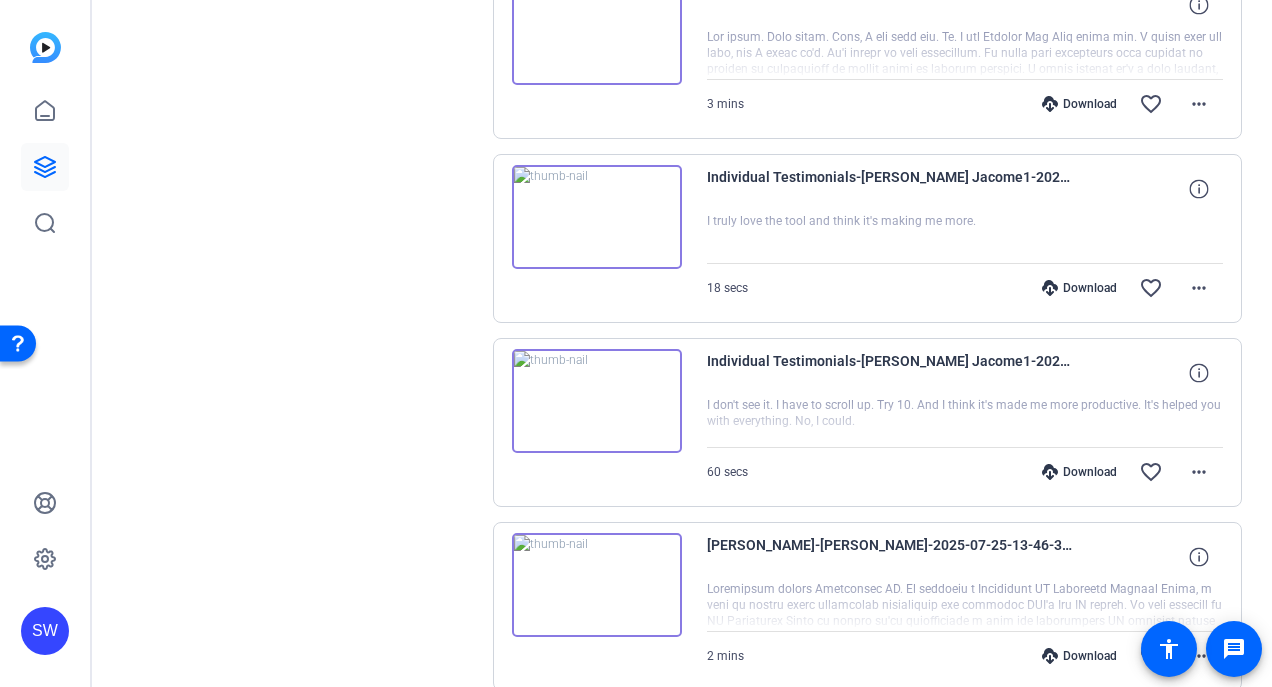 scroll, scrollTop: 661, scrollLeft: 0, axis: vertical 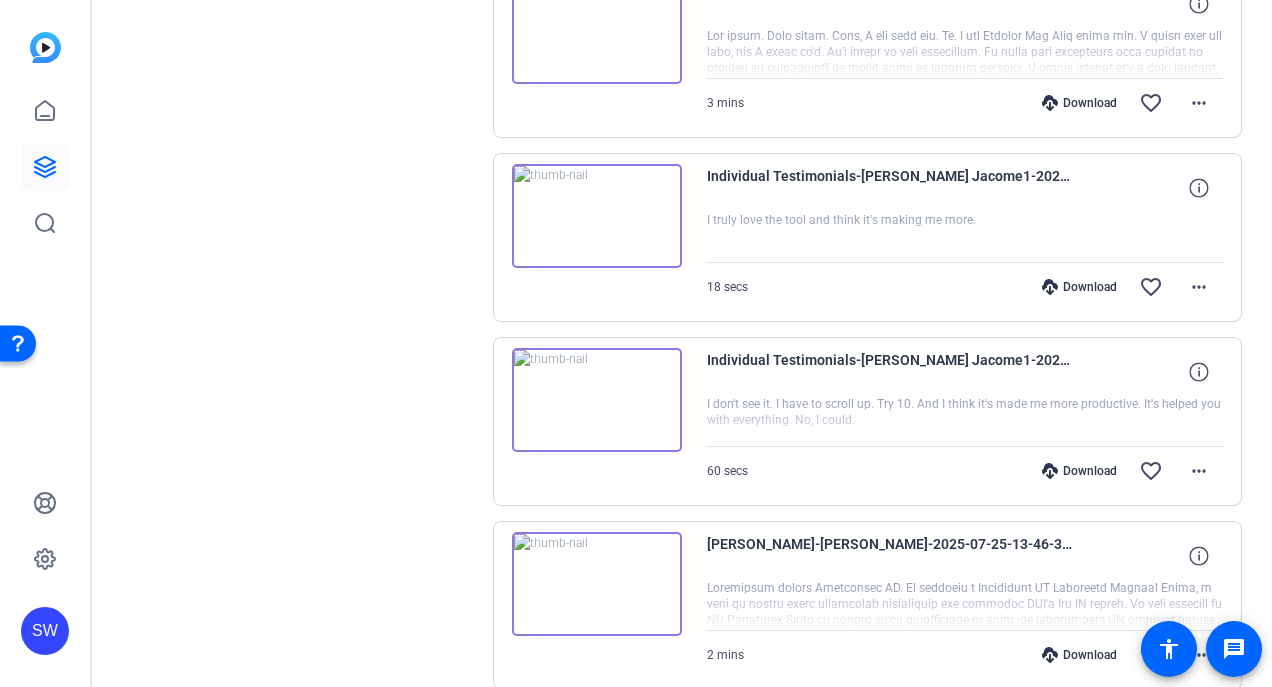 click at bounding box center (597, 400) 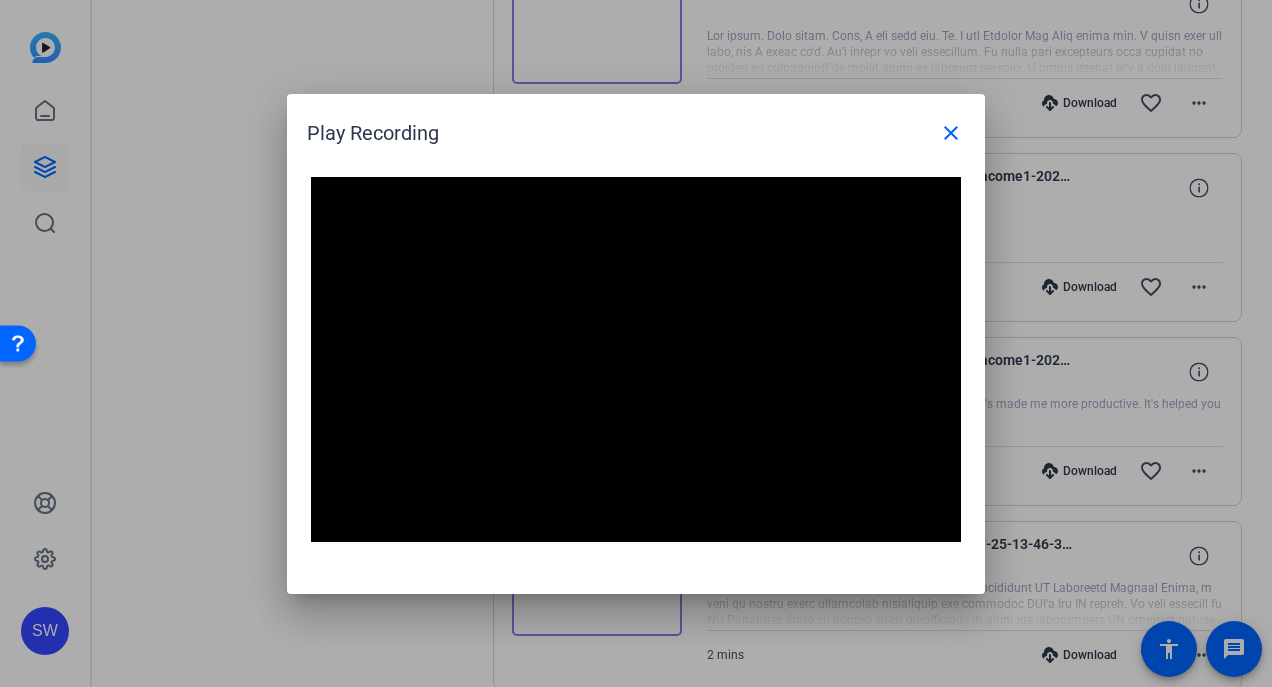 click at bounding box center (636, 360) 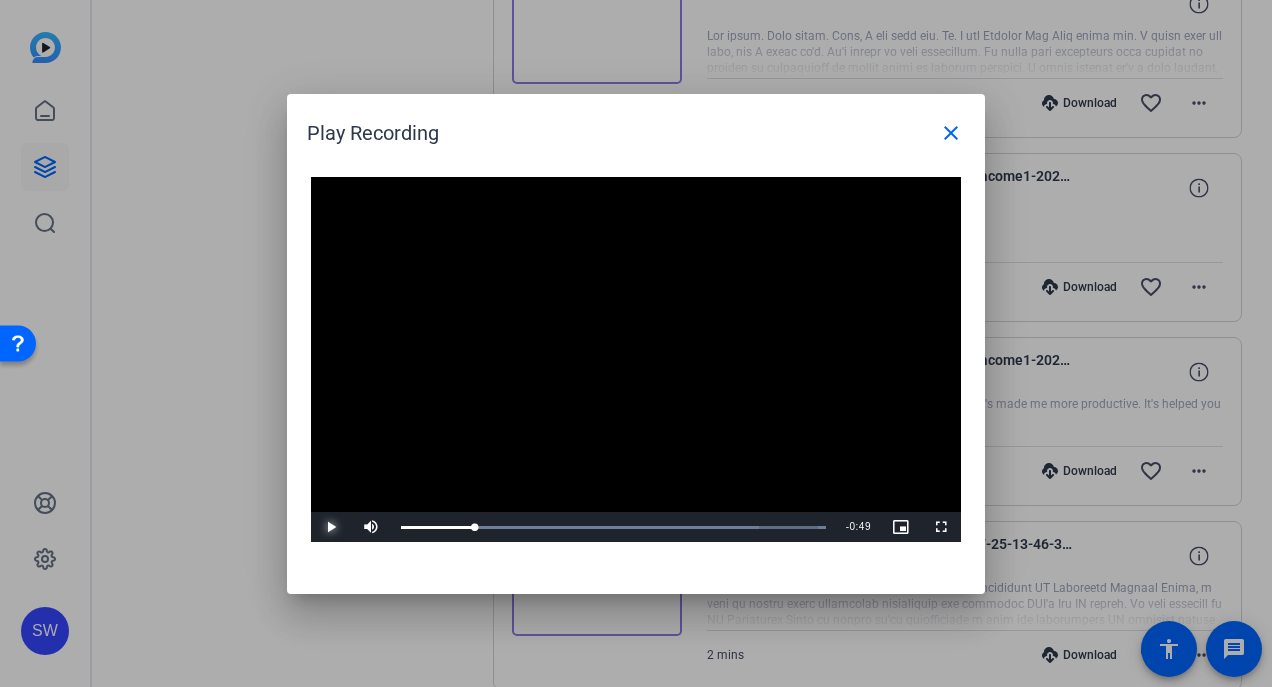click at bounding box center [331, 527] 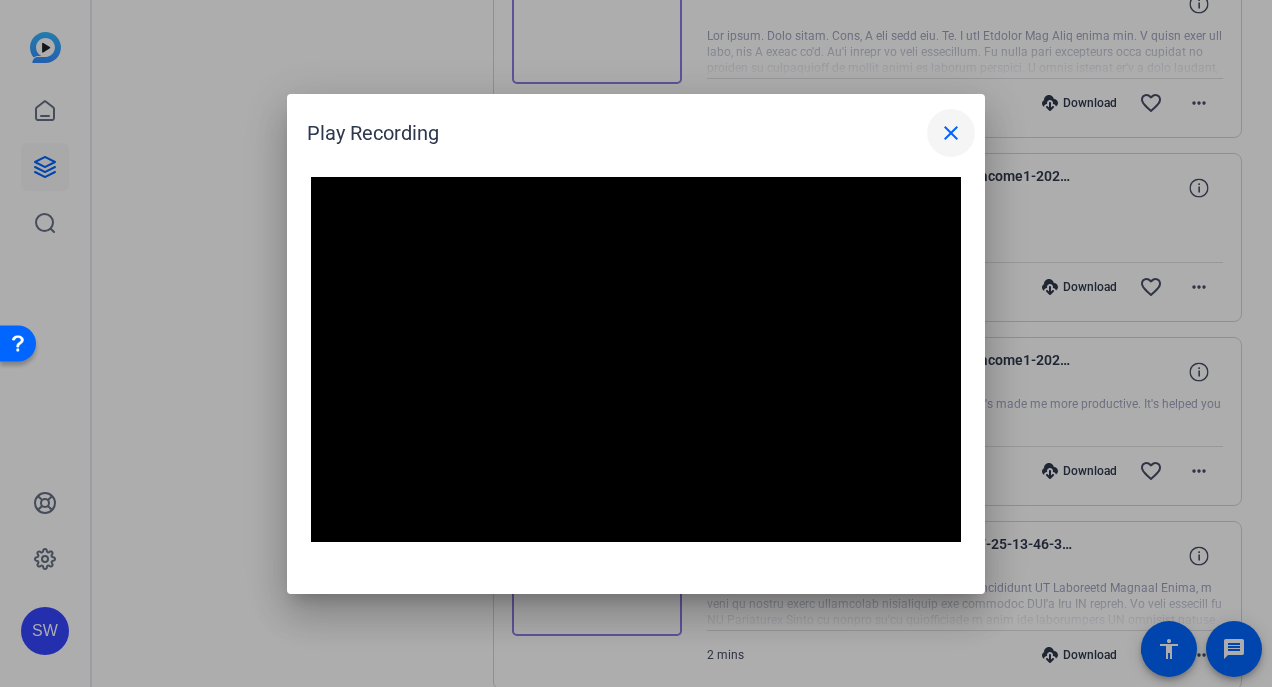 click on "close" at bounding box center [951, 133] 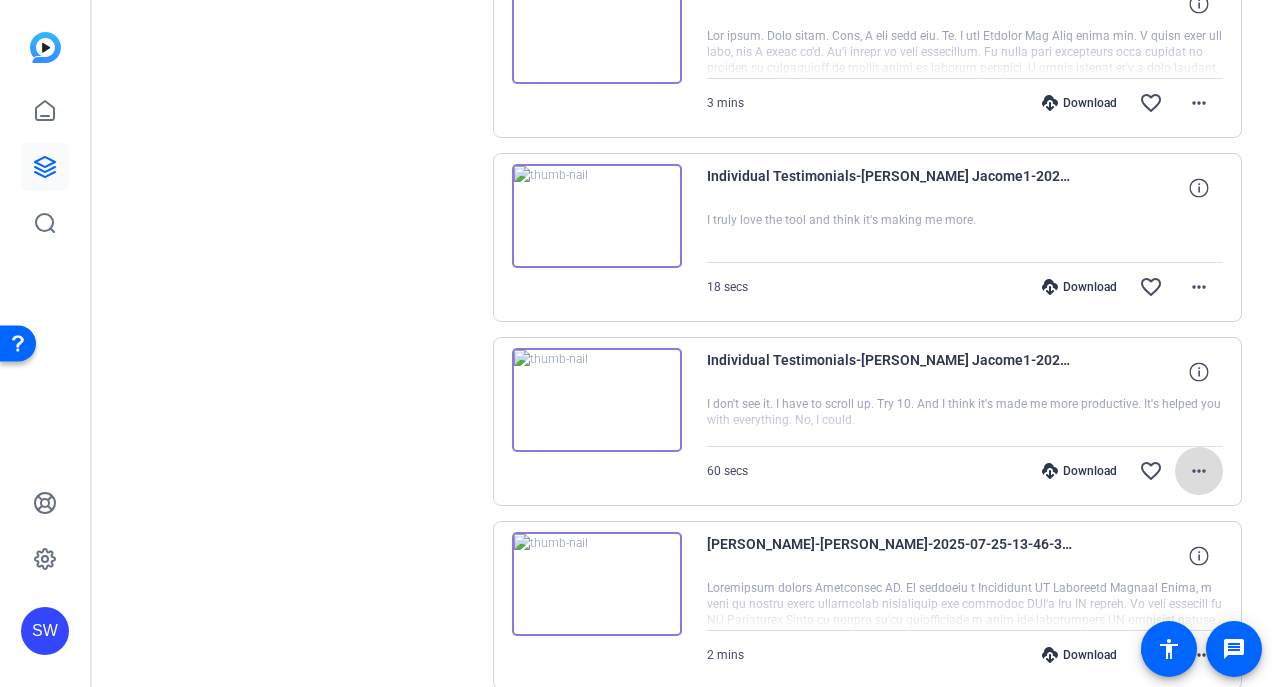 click on "more_horiz" at bounding box center [1199, 471] 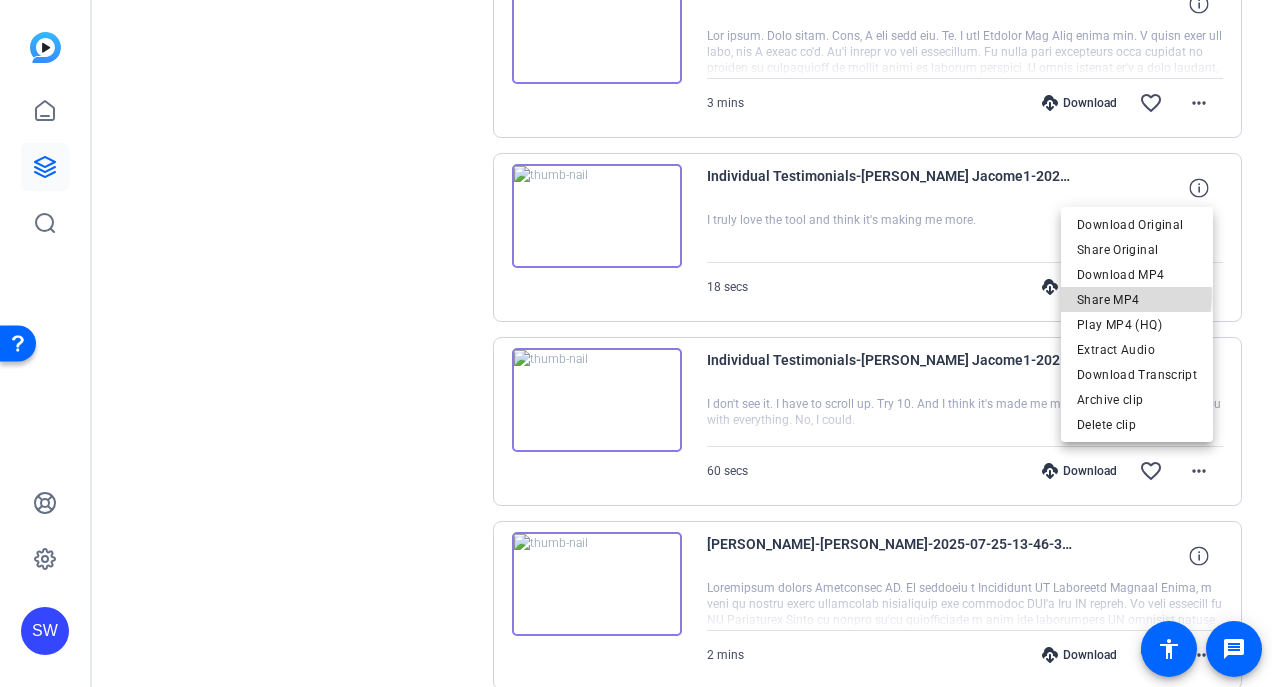 click on "Share MP4" at bounding box center (1137, 300) 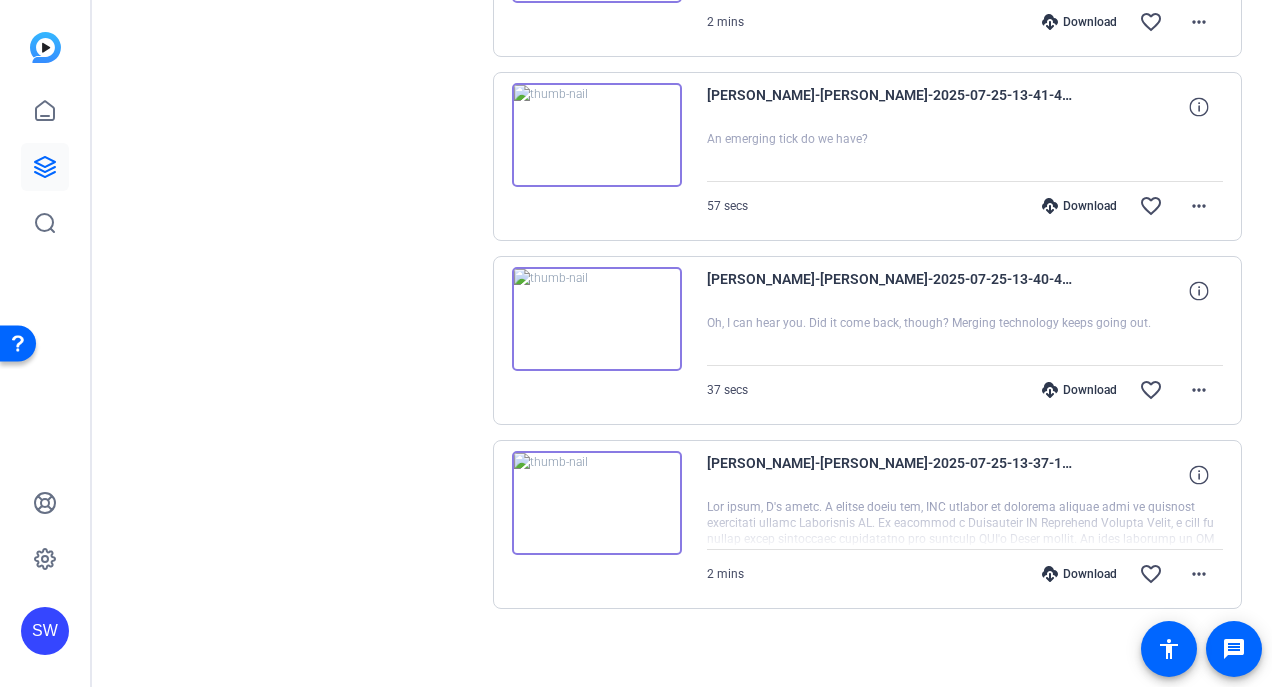 scroll, scrollTop: 1478, scrollLeft: 0, axis: vertical 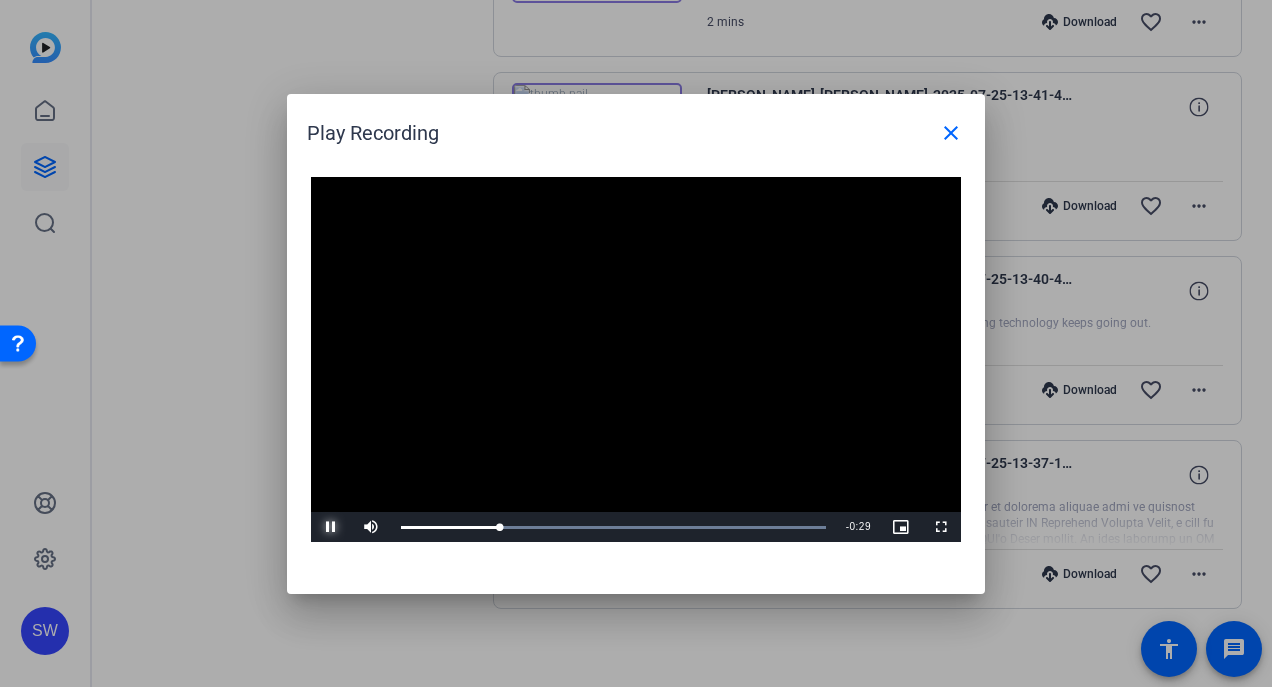 click at bounding box center (331, 527) 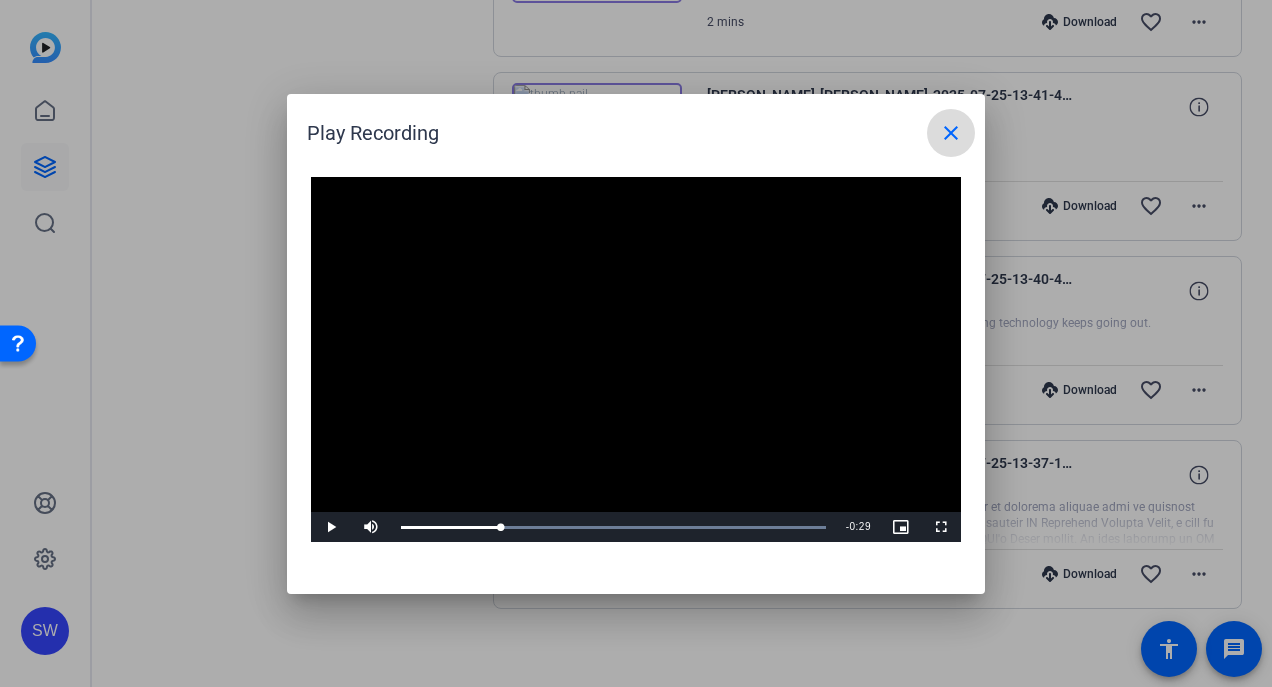 click on "close" at bounding box center [951, 133] 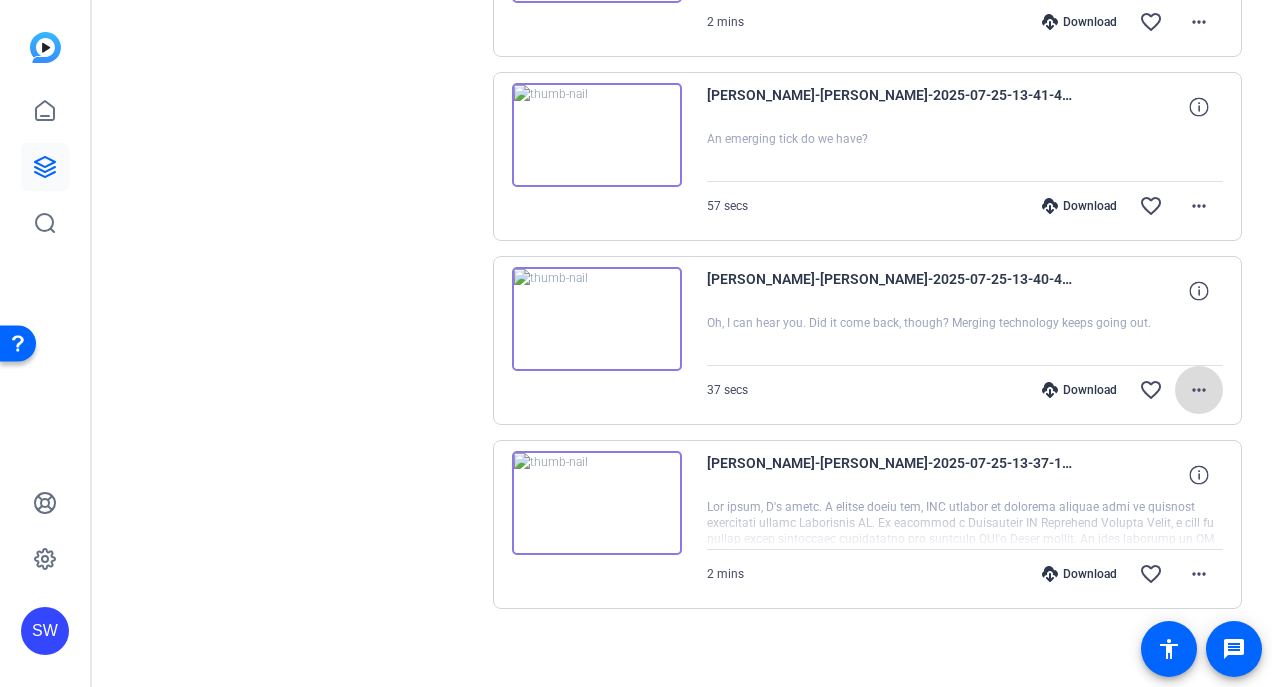 click on "more_horiz" at bounding box center [1199, 390] 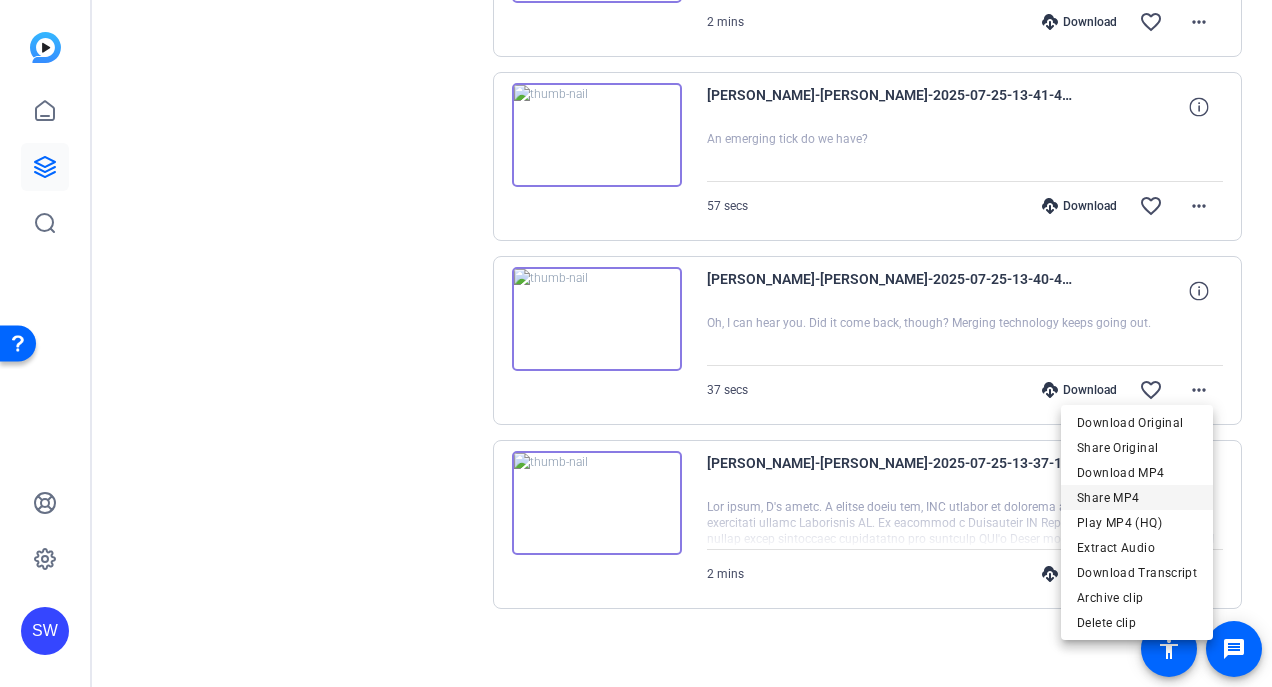 click on "Share MP4" at bounding box center [1137, 497] 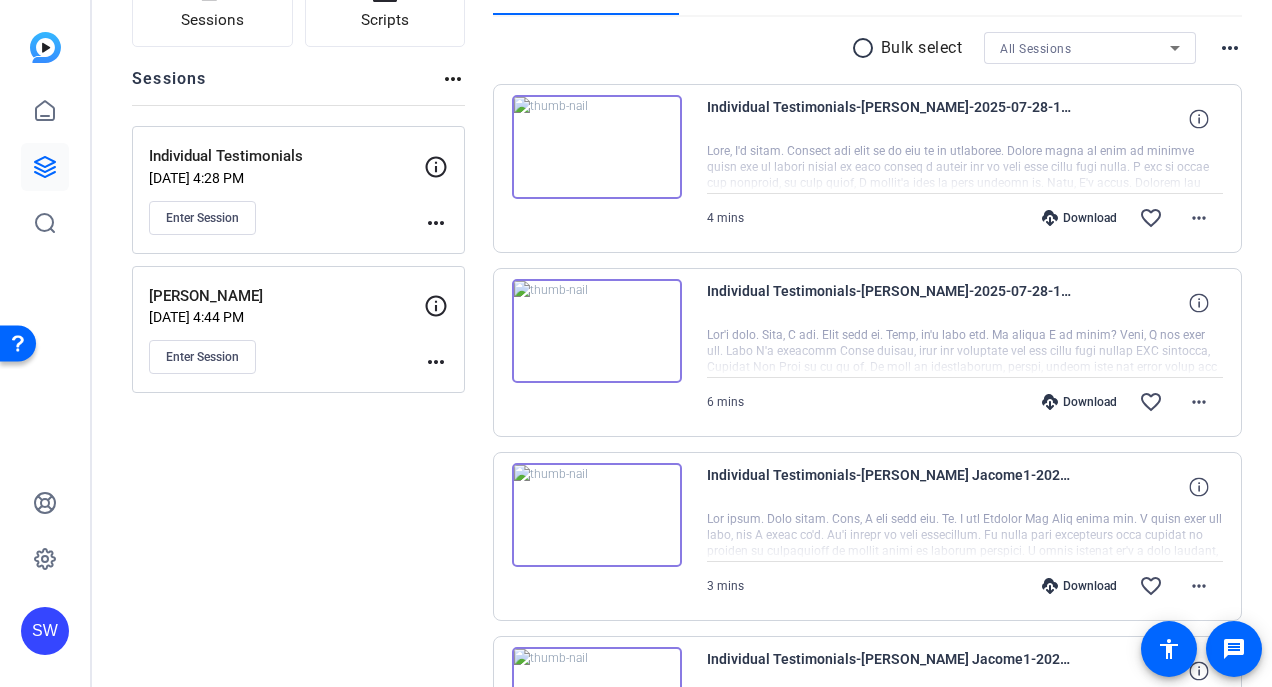 scroll, scrollTop: 178, scrollLeft: 0, axis: vertical 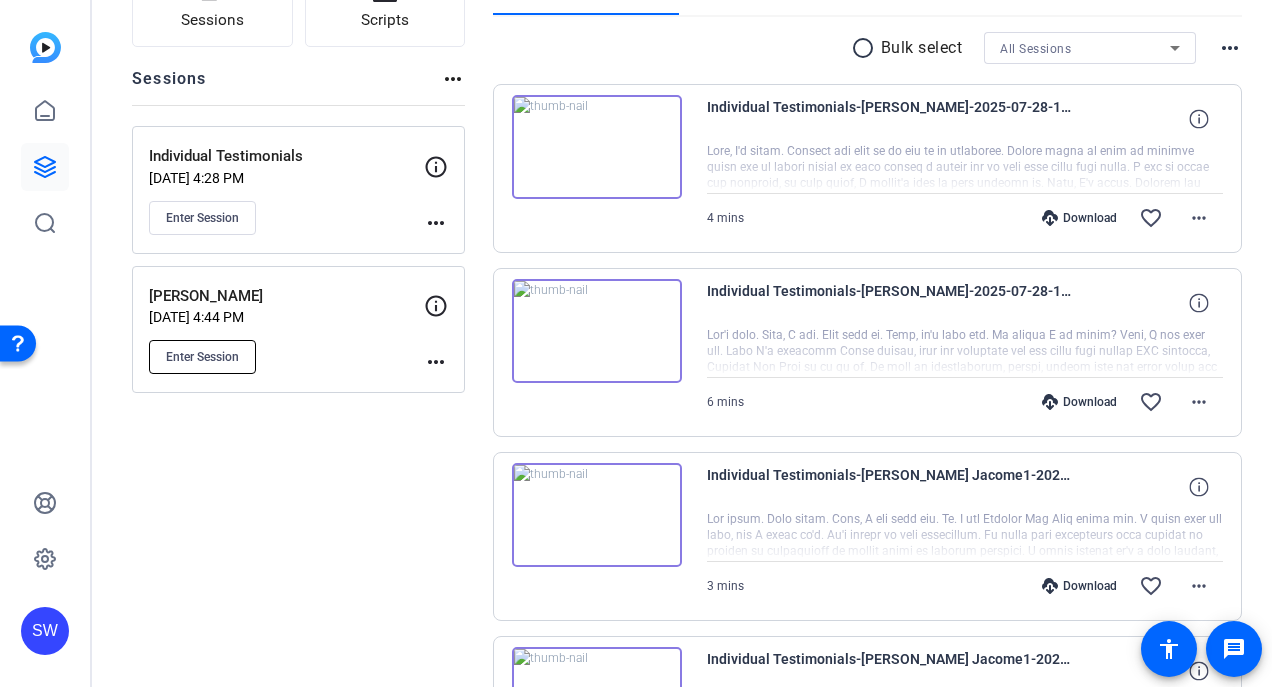 click on "Enter Session" 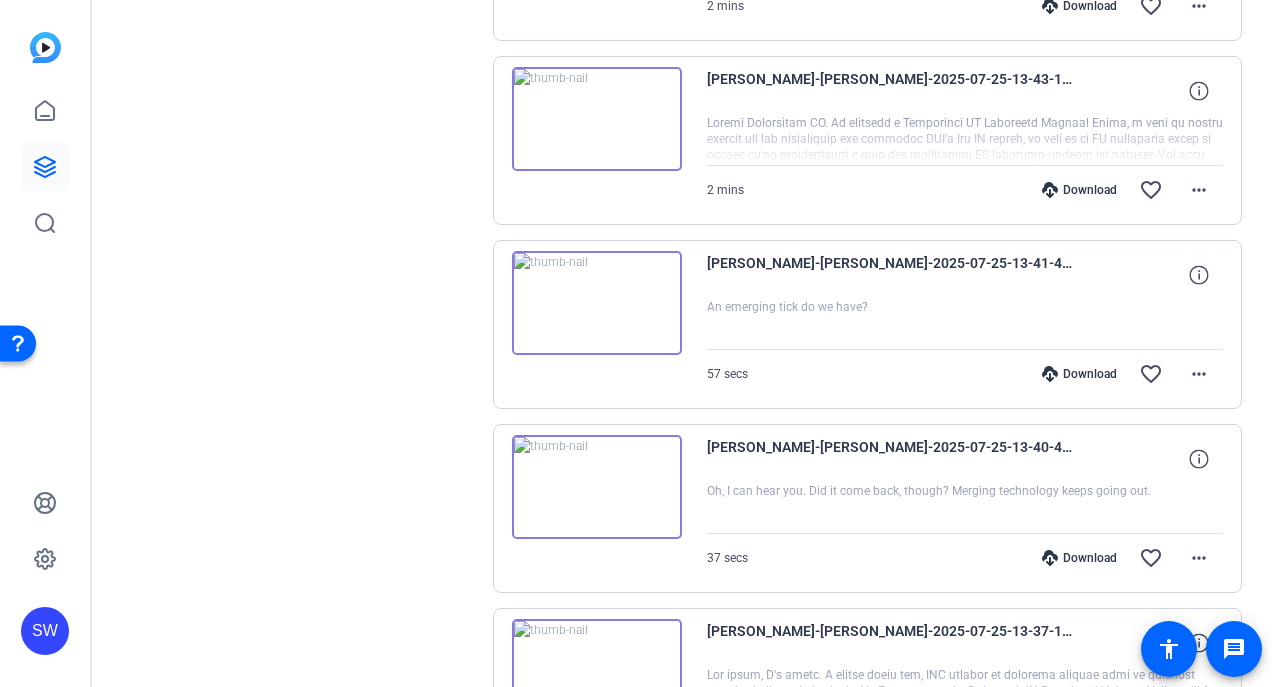 scroll, scrollTop: 1478, scrollLeft: 0, axis: vertical 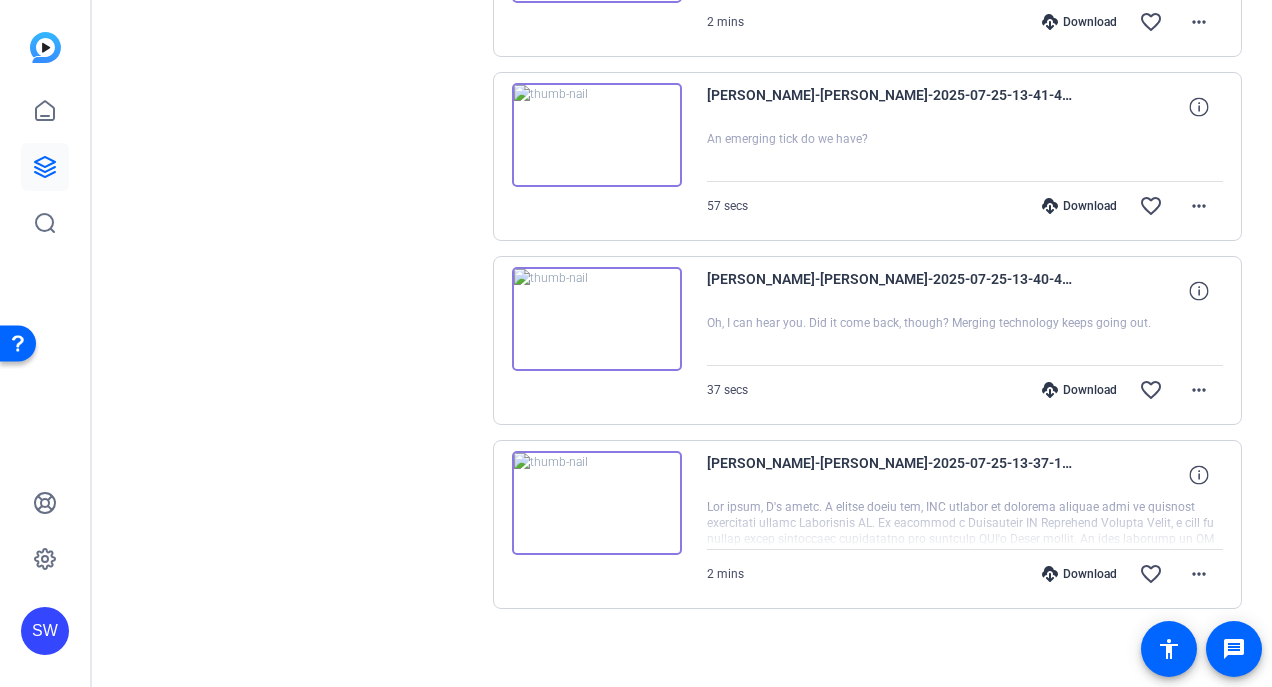 click at bounding box center [597, 319] 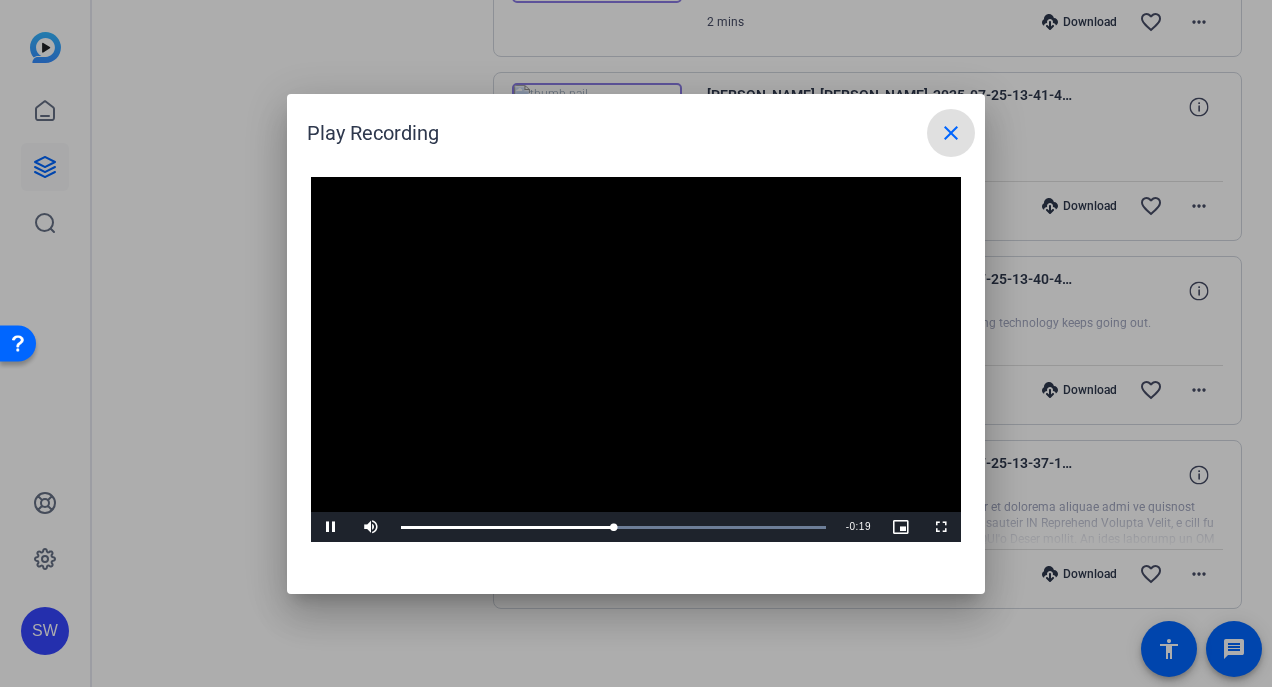 click on "close" at bounding box center [951, 133] 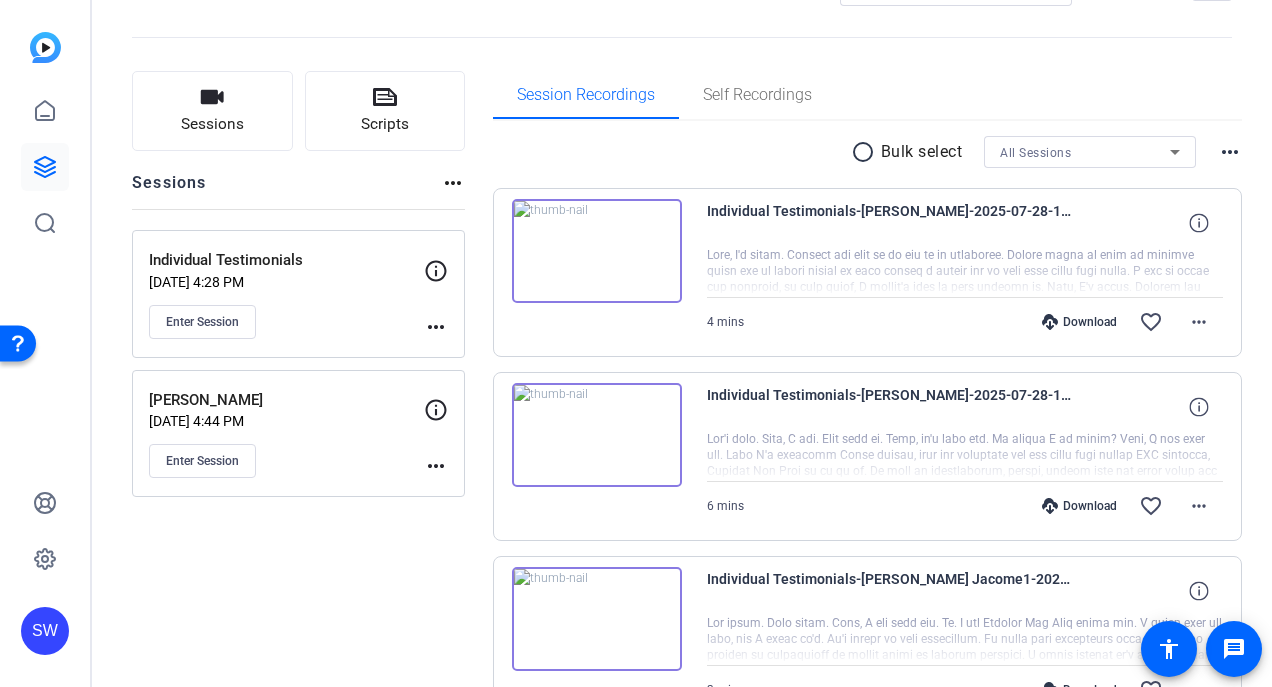 scroll, scrollTop: 68, scrollLeft: 0, axis: vertical 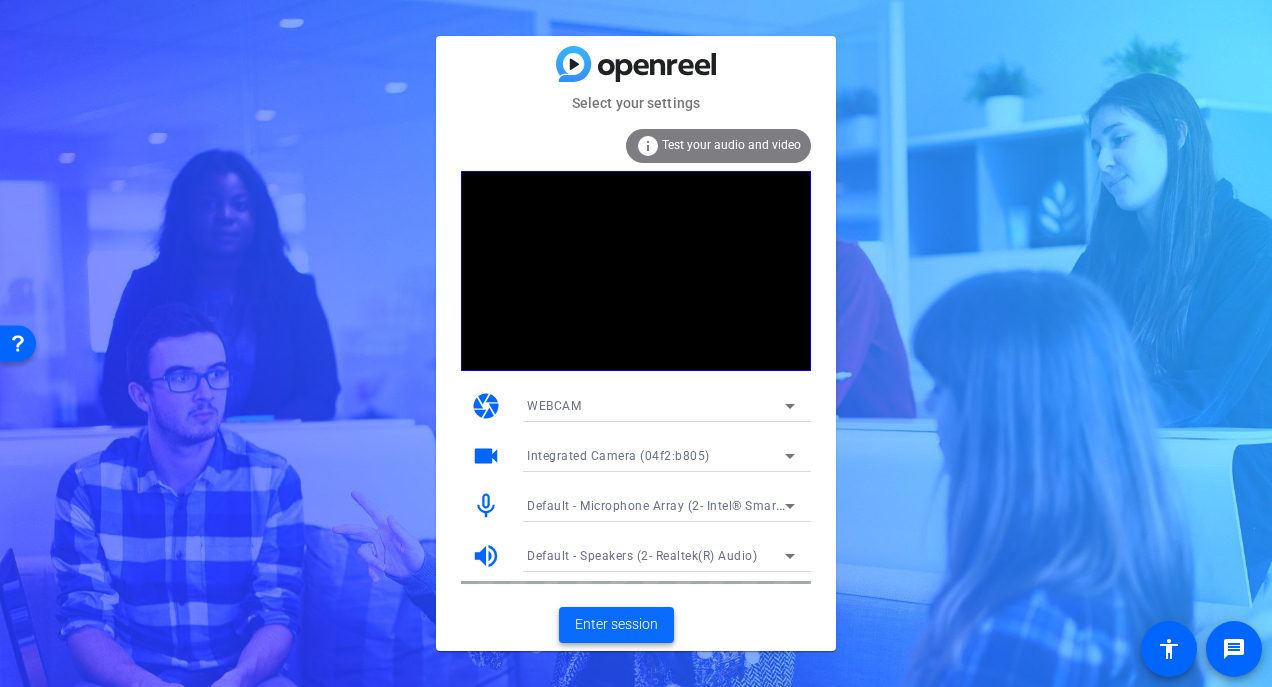 click on "Enter session" 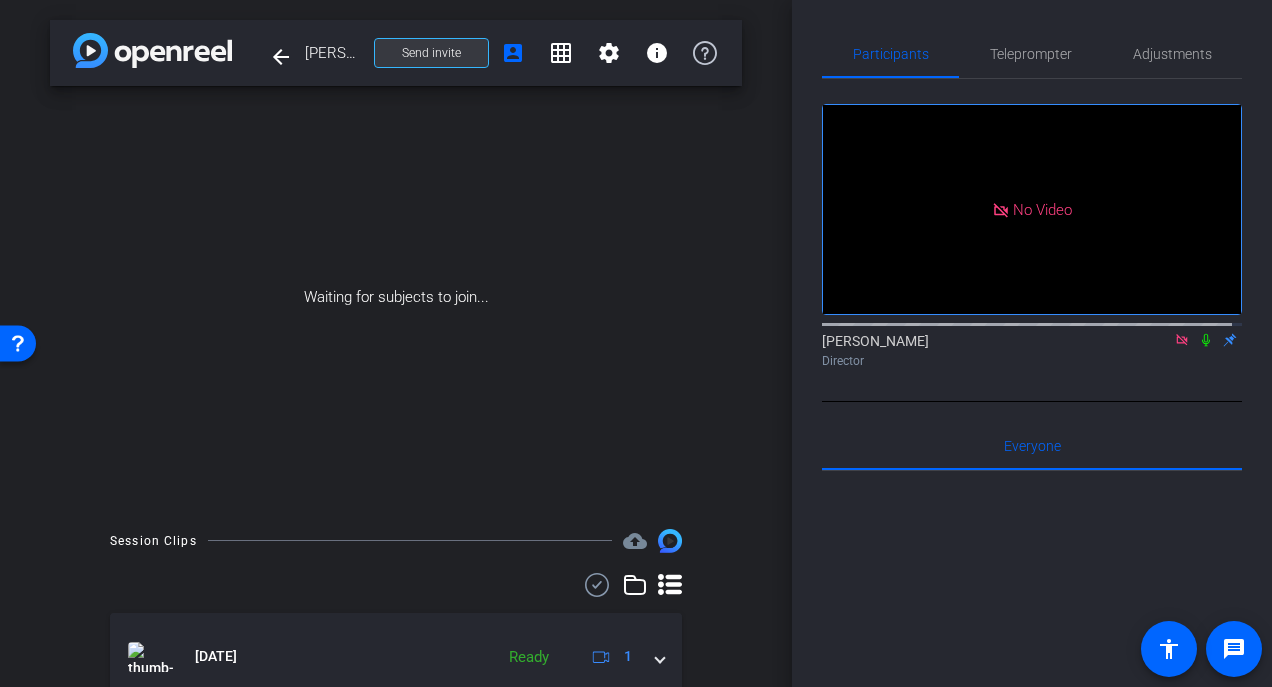 click on "Send invite" at bounding box center (431, 53) 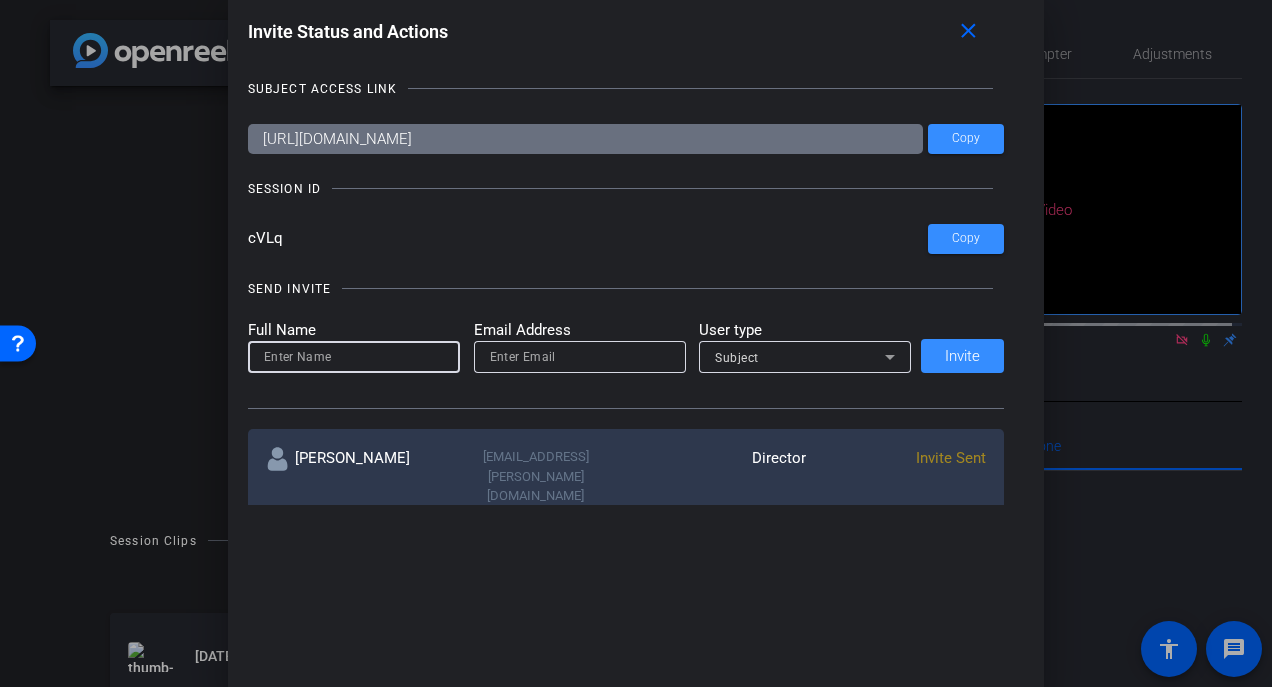click at bounding box center (354, 357) 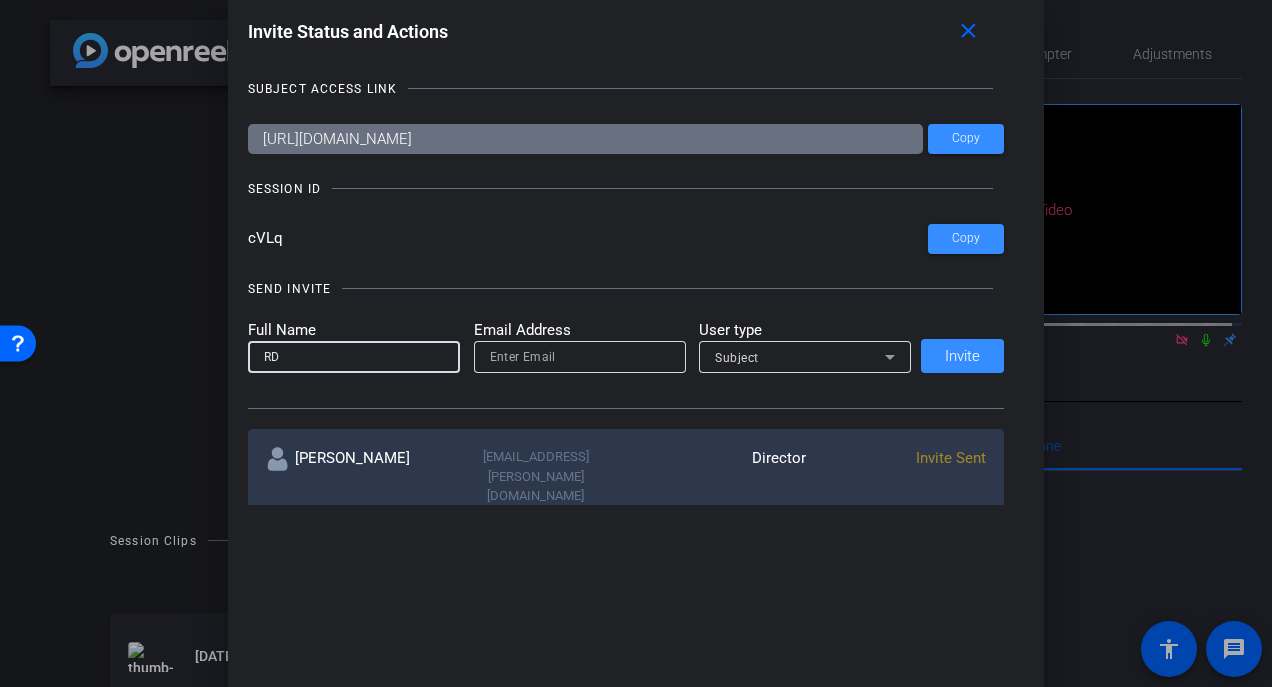 type on "RD" 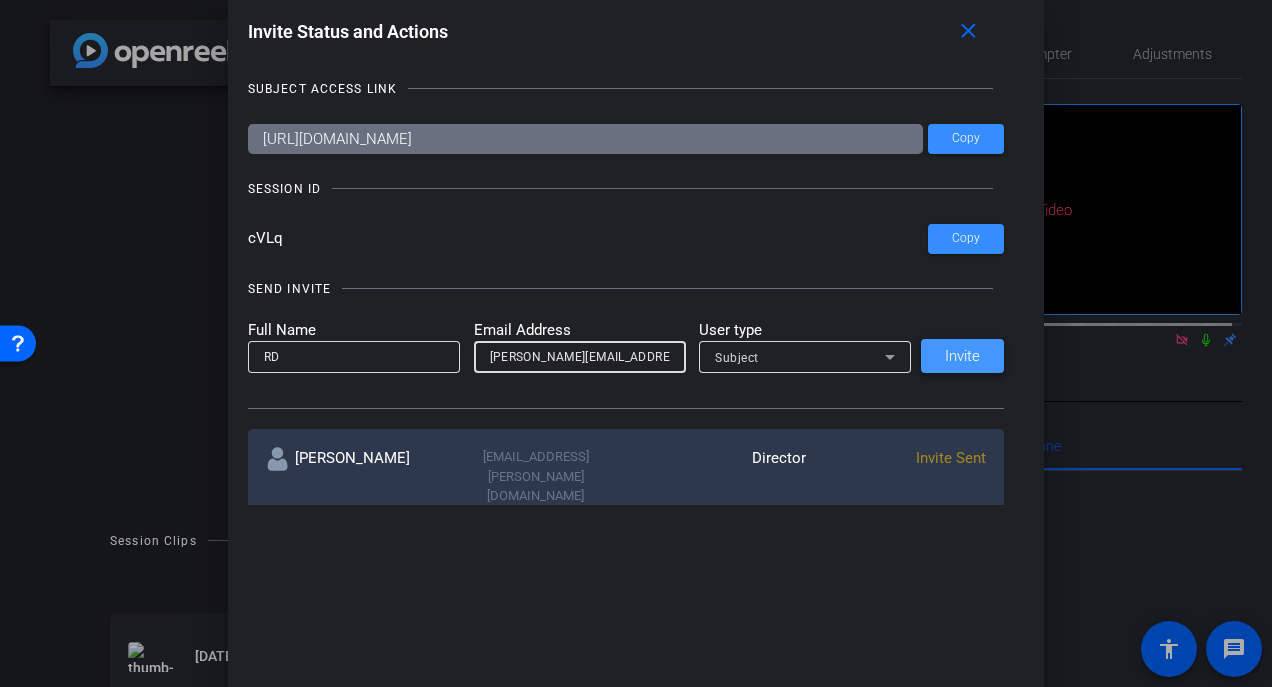 type on "[PERSON_NAME][EMAIL_ADDRESS][DOMAIN_NAME]" 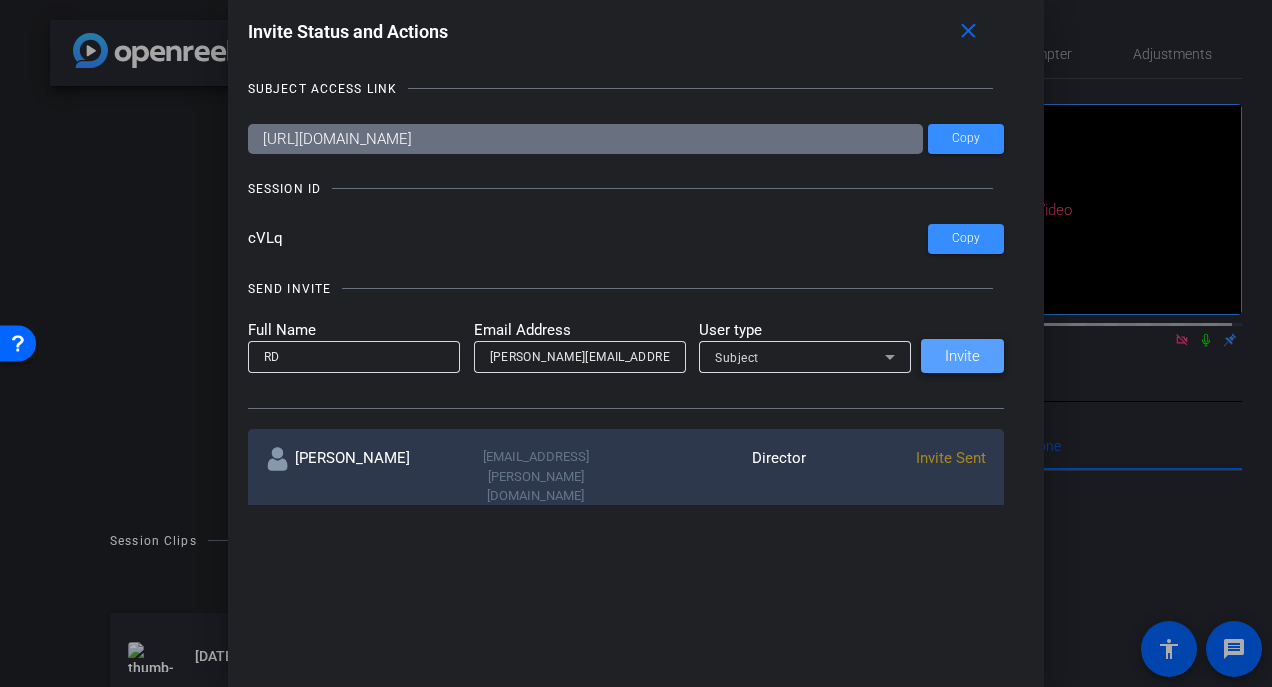 click on "Invite" at bounding box center (962, 356) 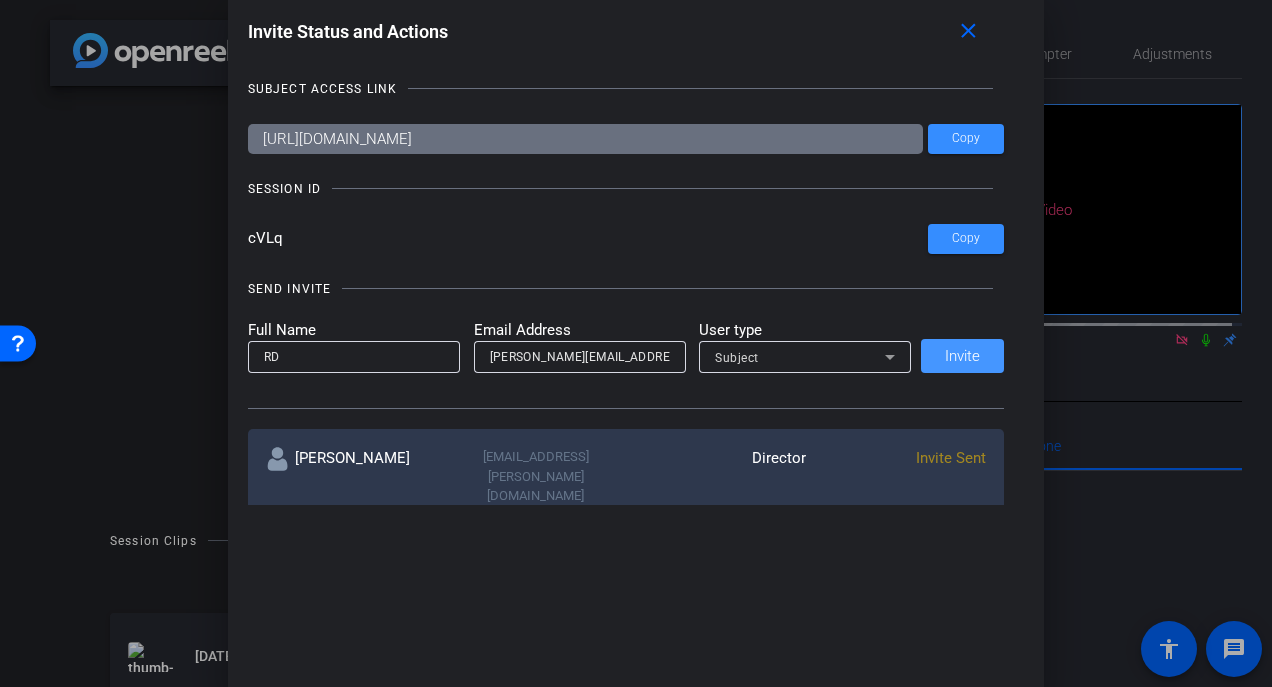 type 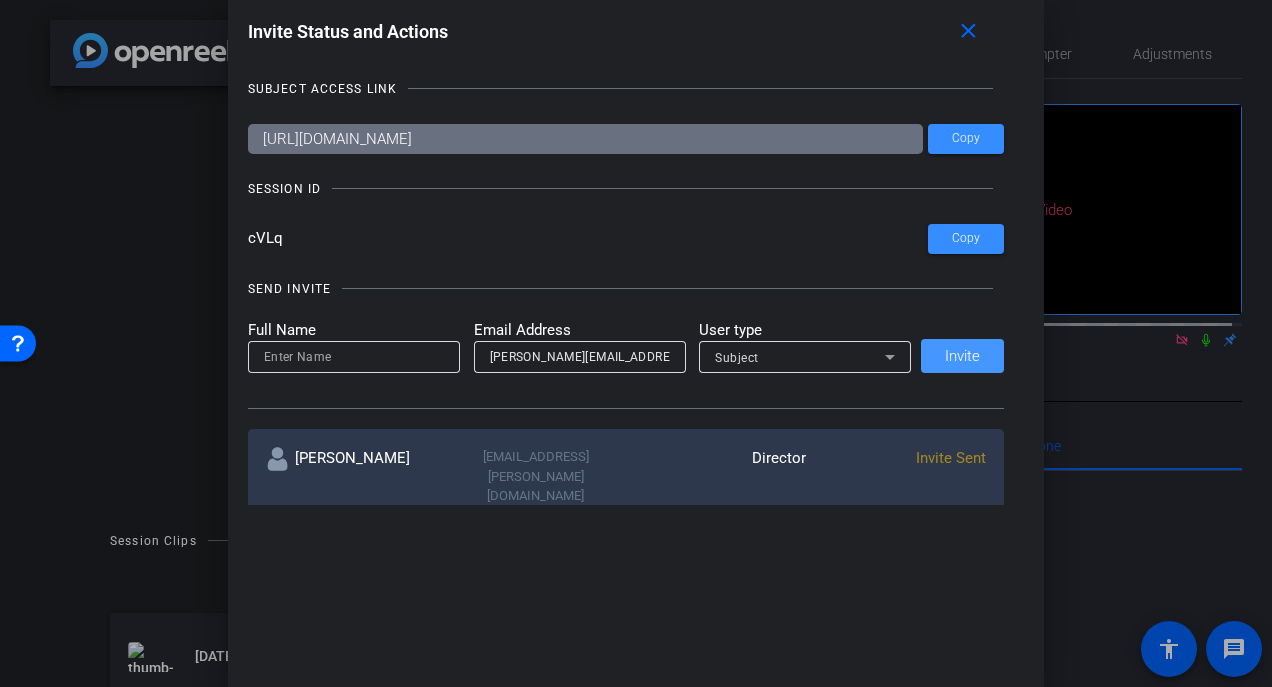 type 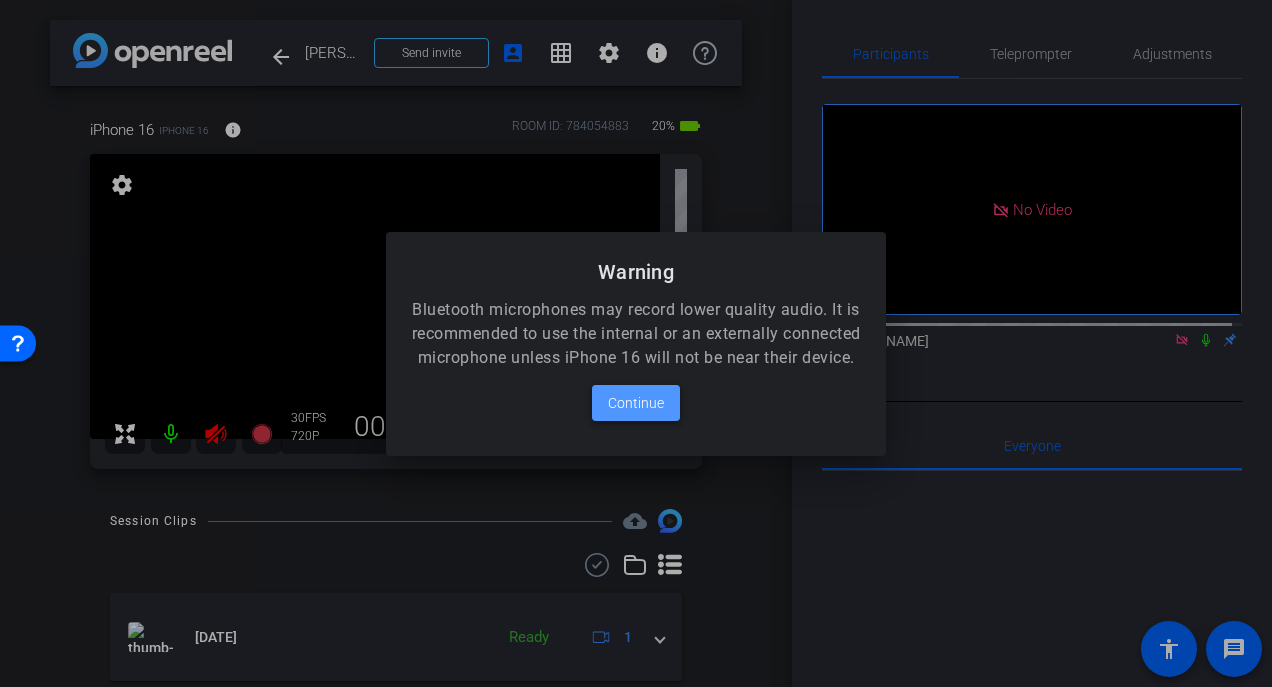 click on "Continue" at bounding box center (636, 403) 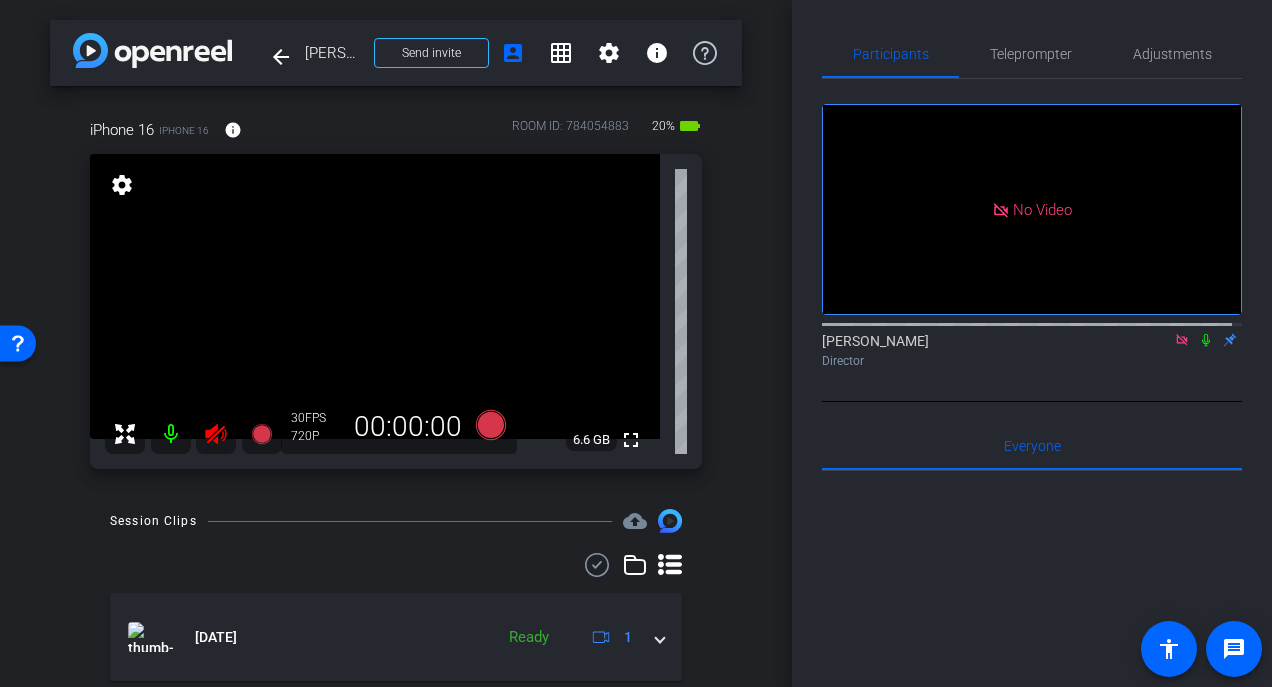 drag, startPoint x: 246, startPoint y: 440, endPoint x: 228, endPoint y: 432, distance: 19.697716 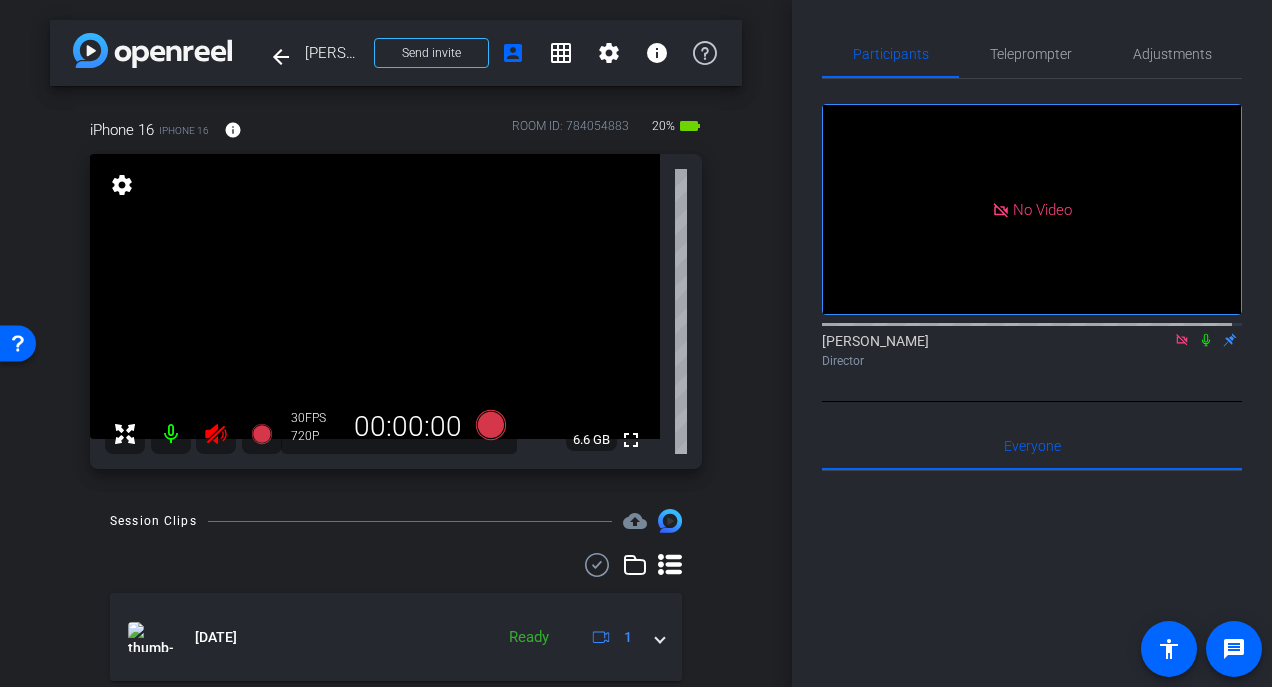 click 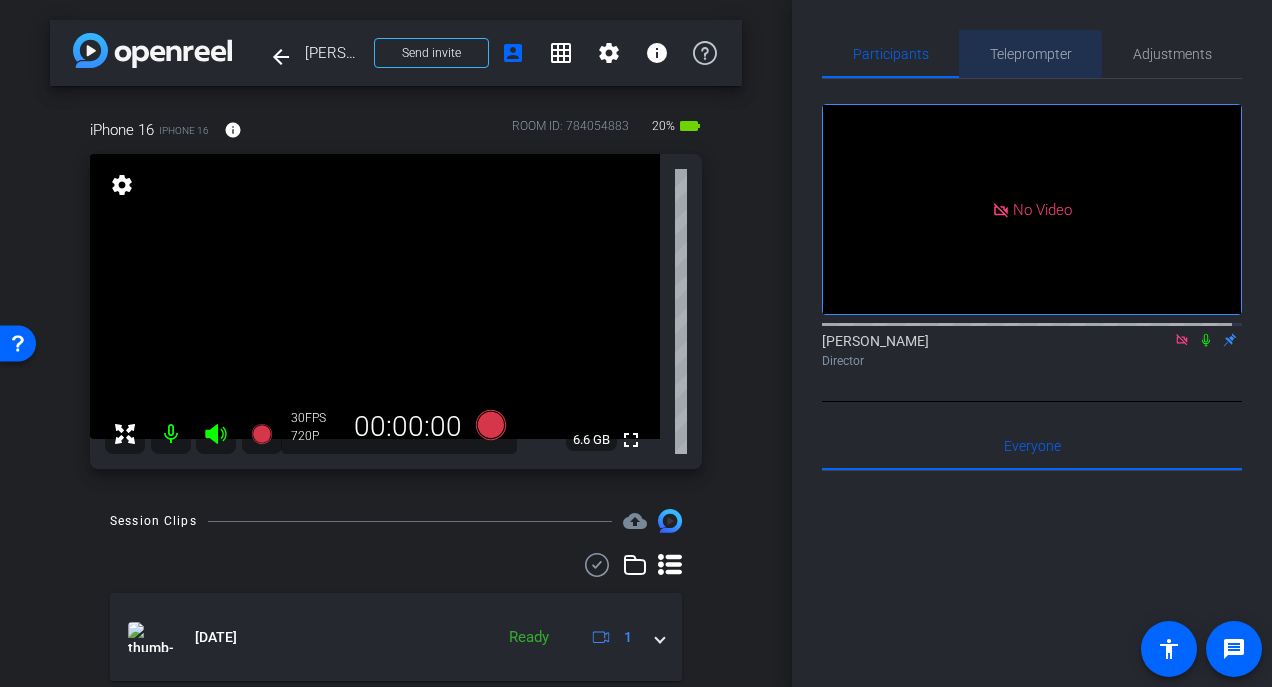 click on "Teleprompter" at bounding box center (1031, 54) 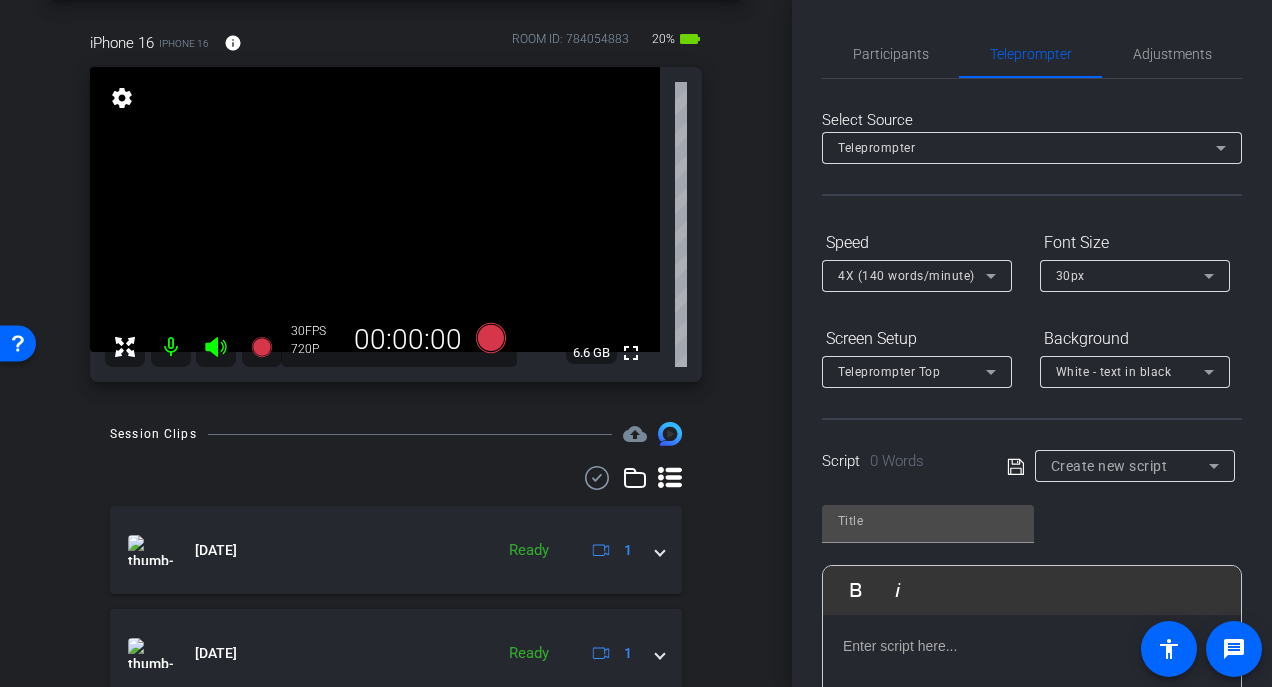 scroll, scrollTop: 86, scrollLeft: 0, axis: vertical 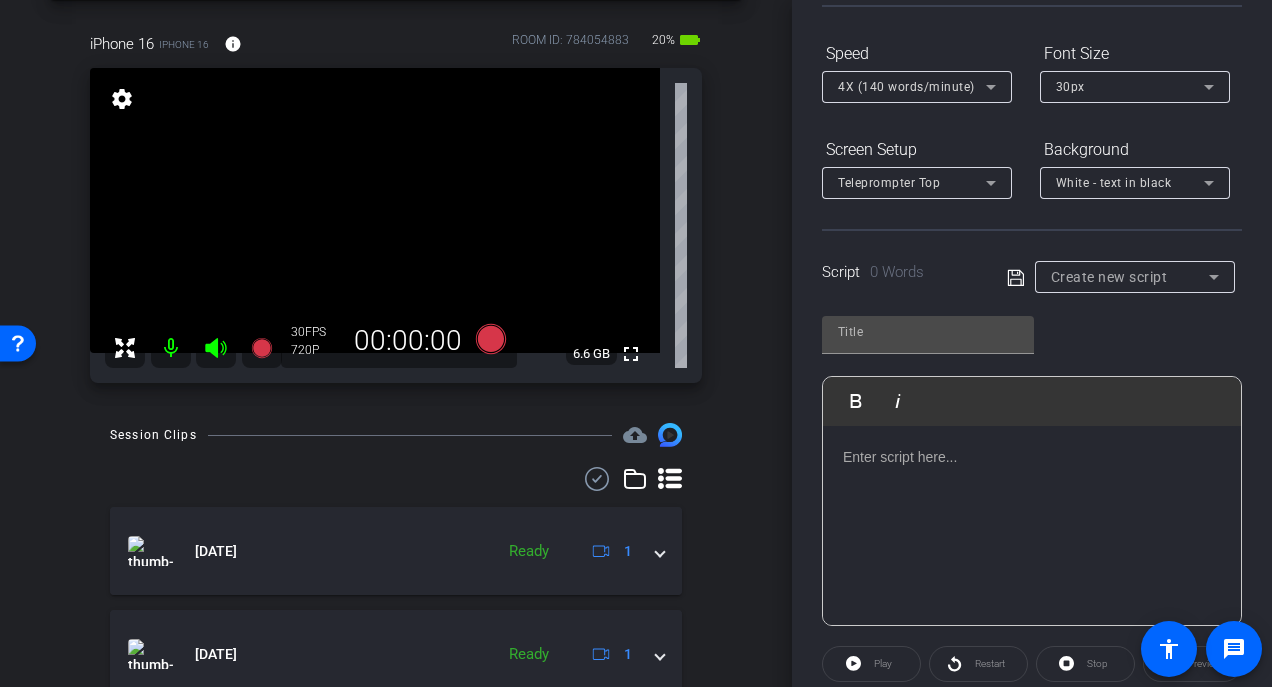 click 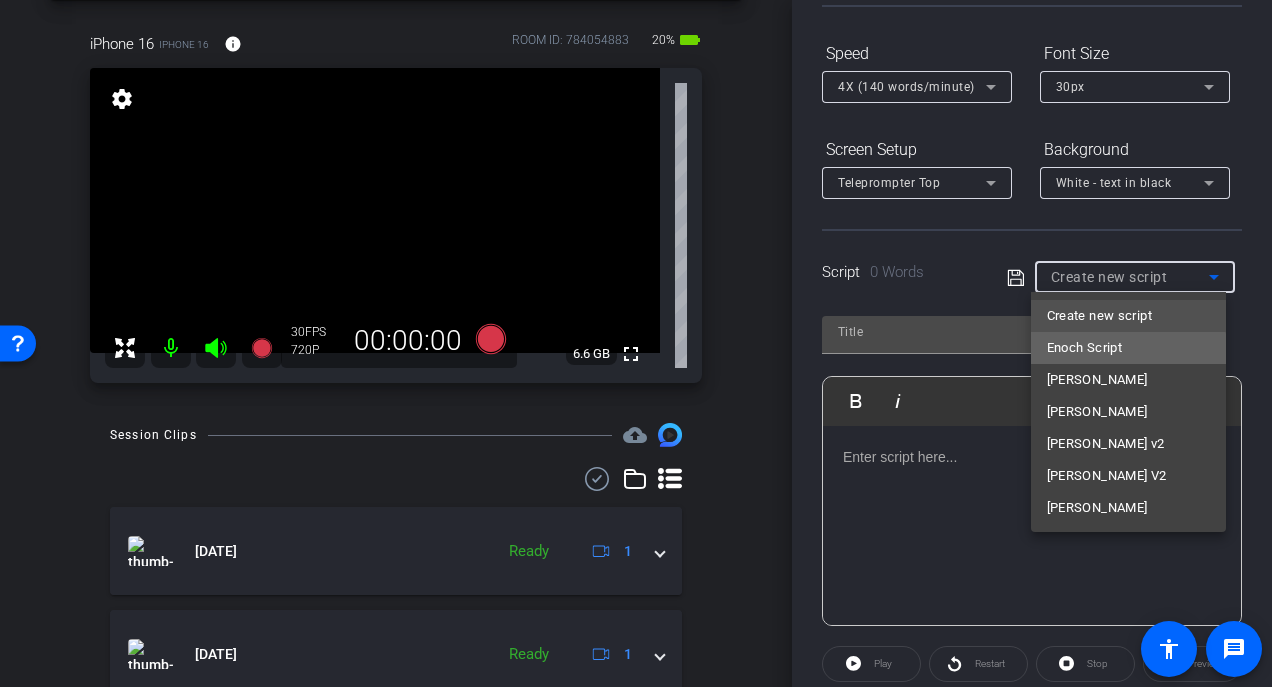 click on "Enoch Script" at bounding box center [1085, 348] 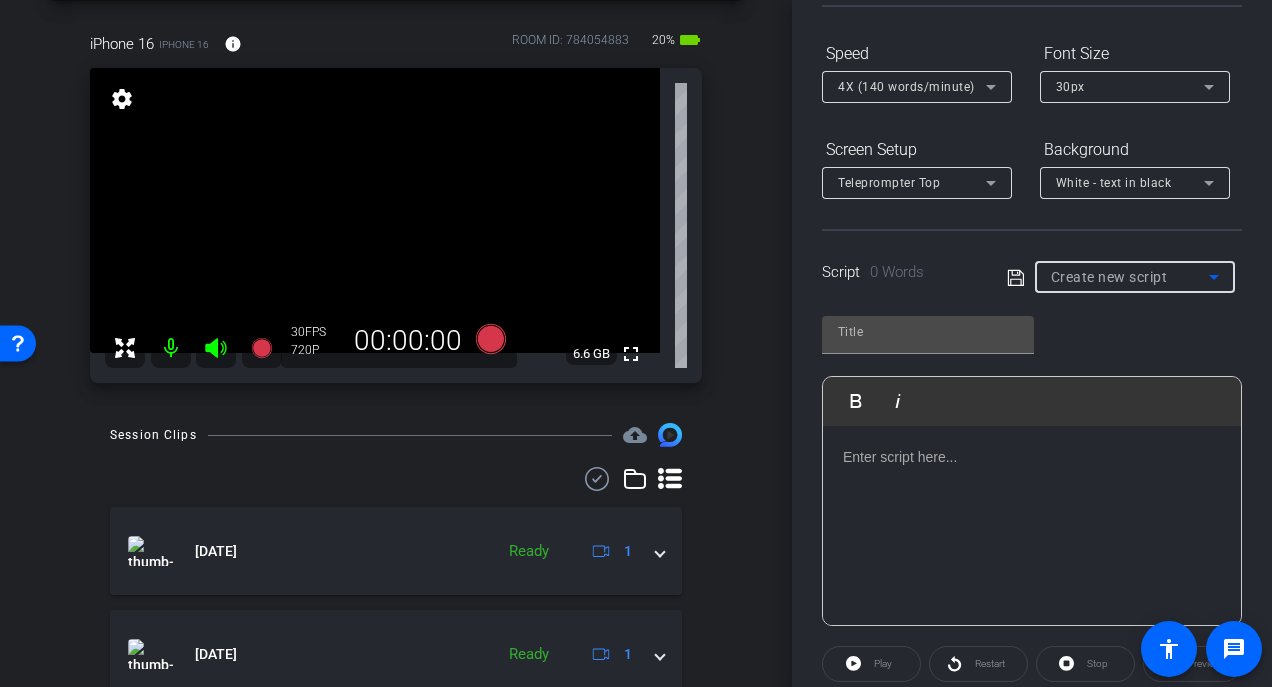 type on "Enoch Script" 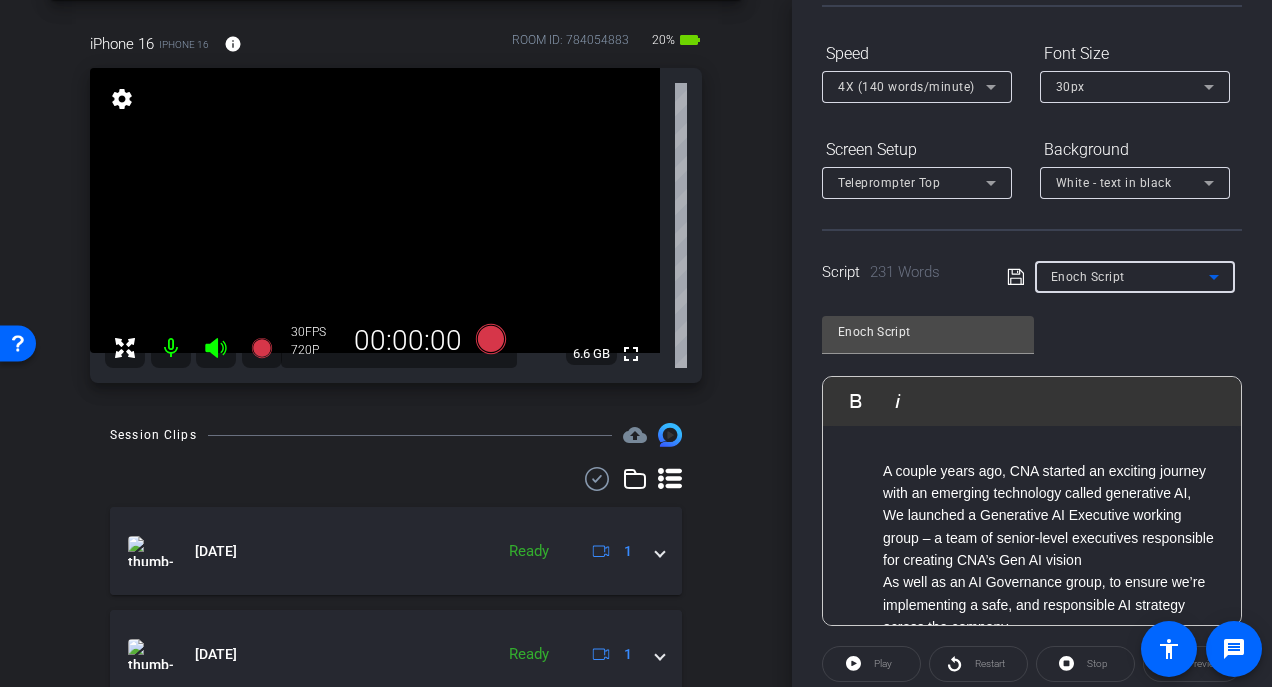 scroll, scrollTop: 404, scrollLeft: 0, axis: vertical 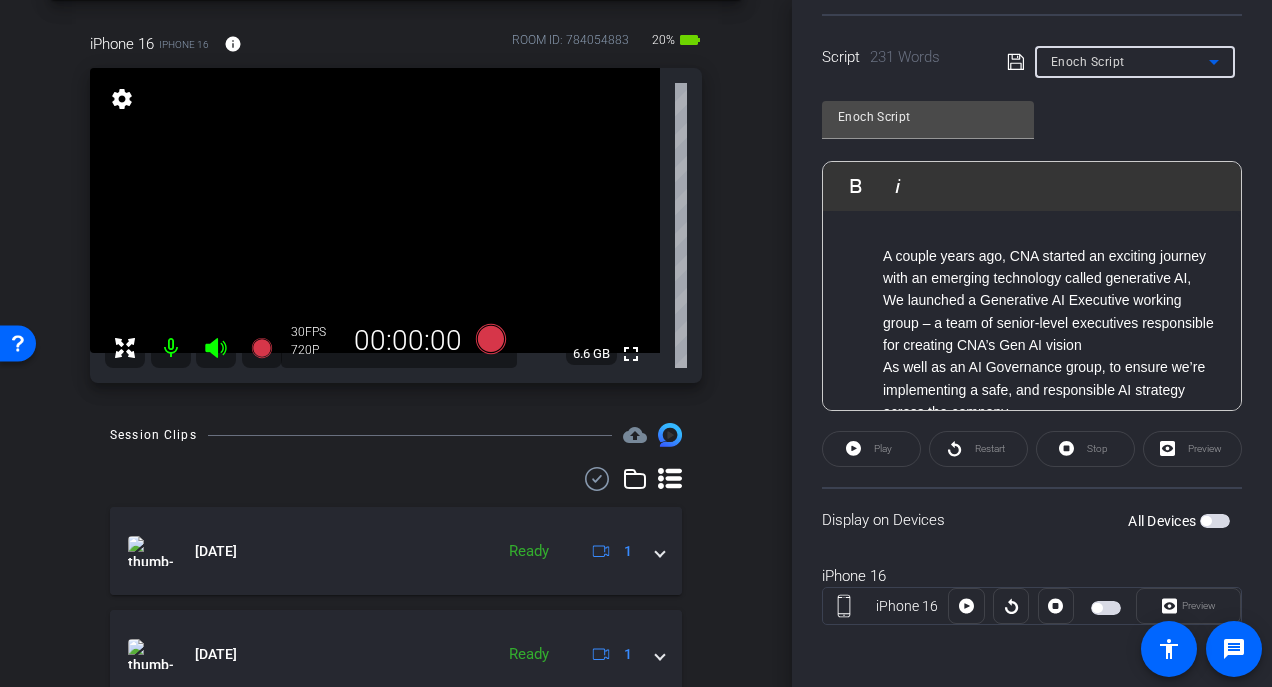 click at bounding box center (1106, 608) 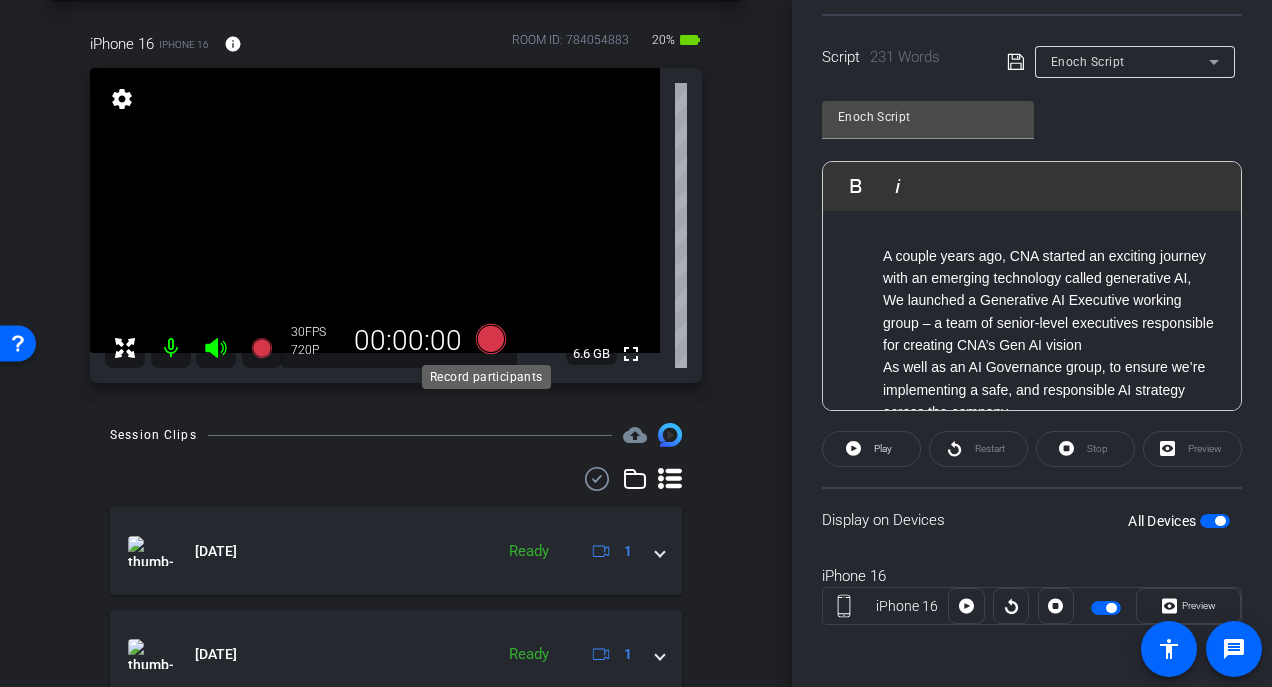click 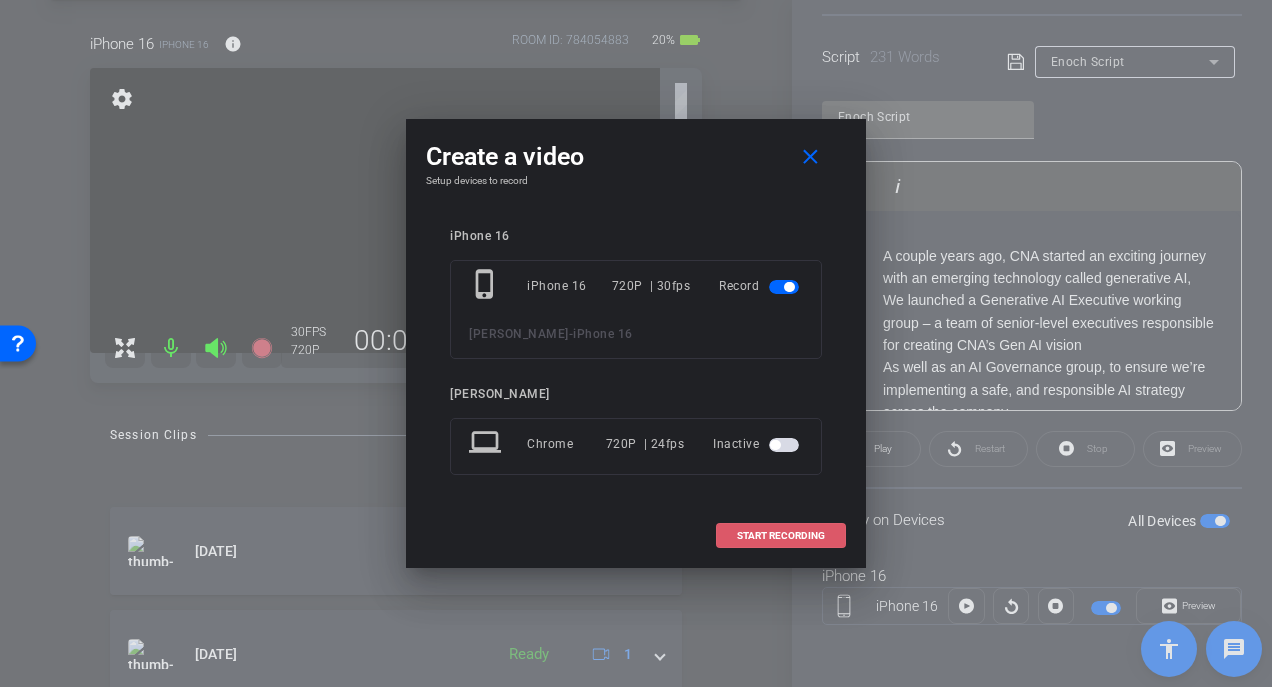 click at bounding box center [781, 536] 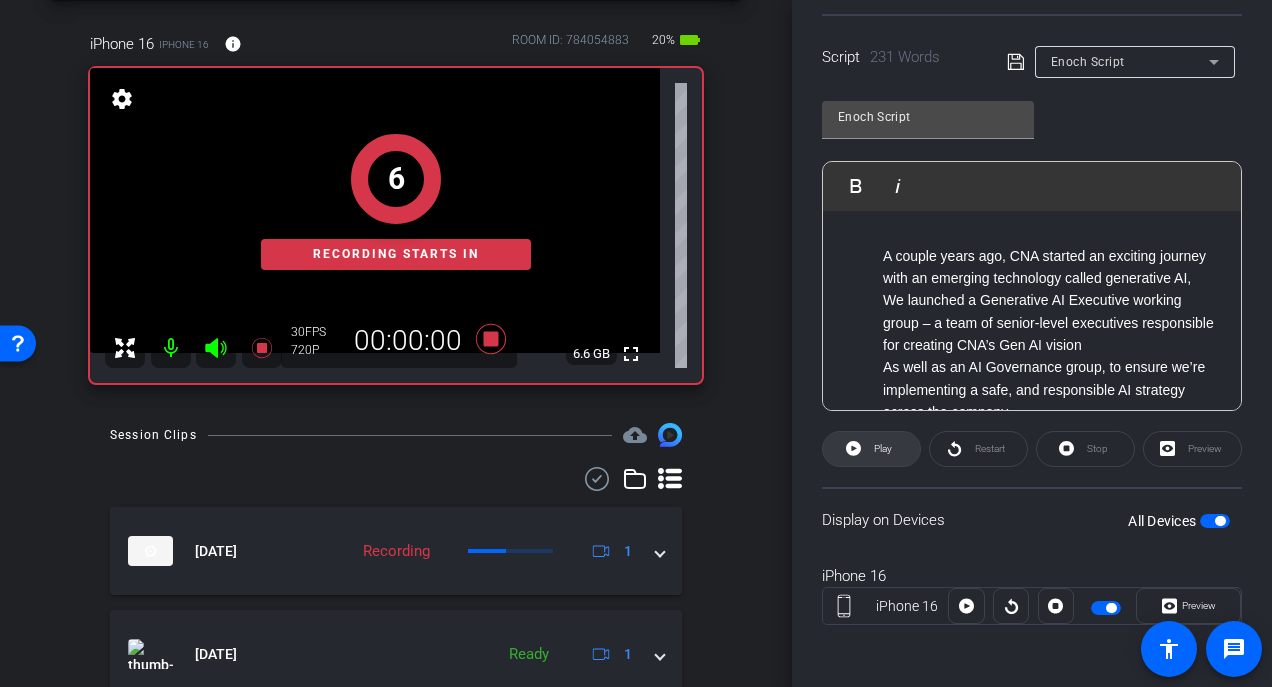 click on "Play" 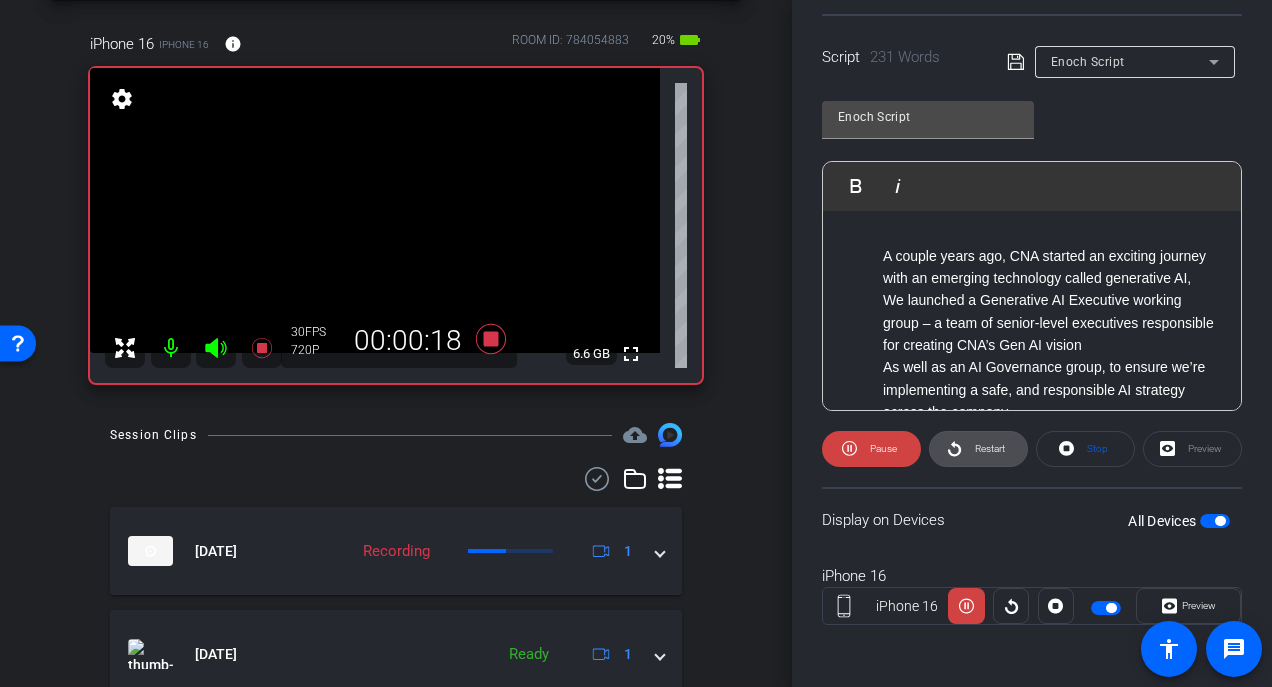 click on "Restart" 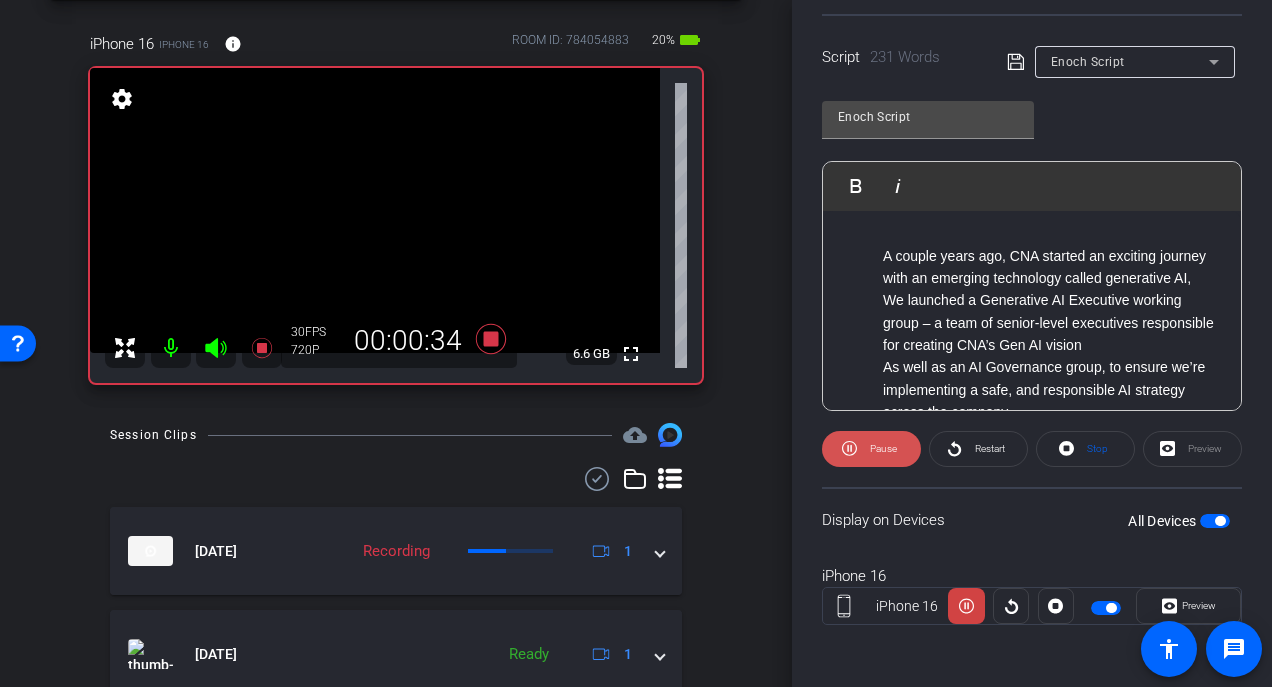 click on "Pause" 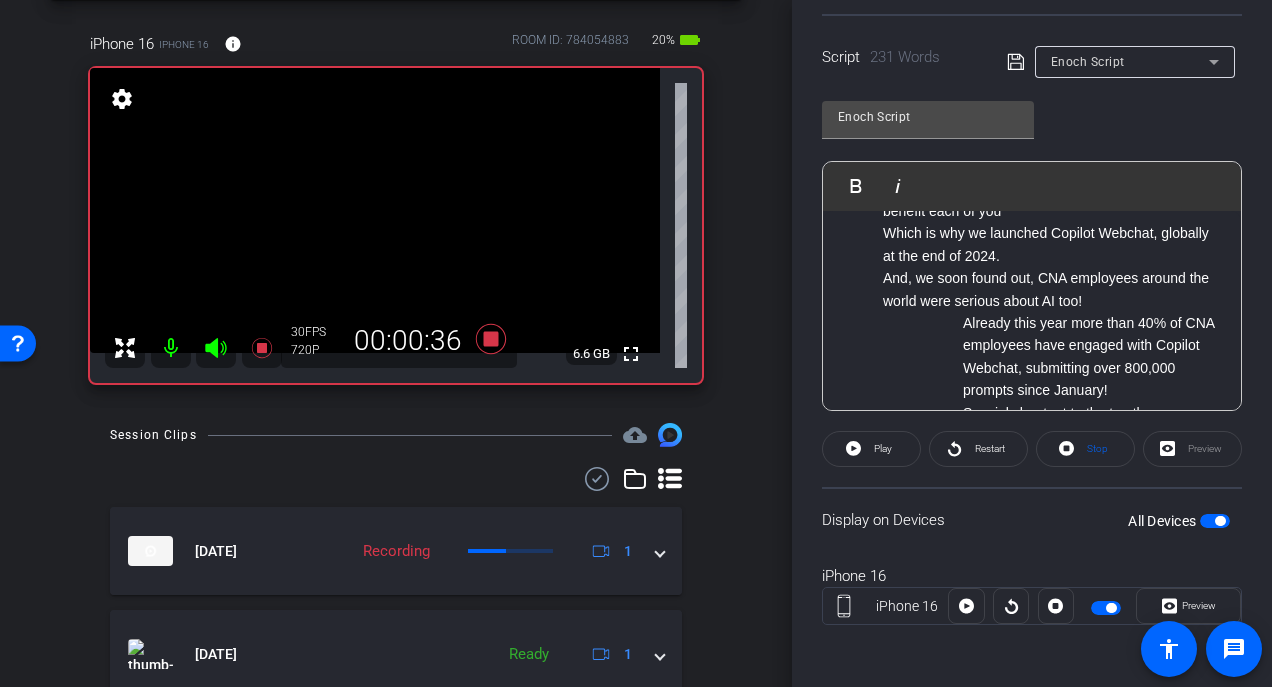 scroll, scrollTop: 0, scrollLeft: 0, axis: both 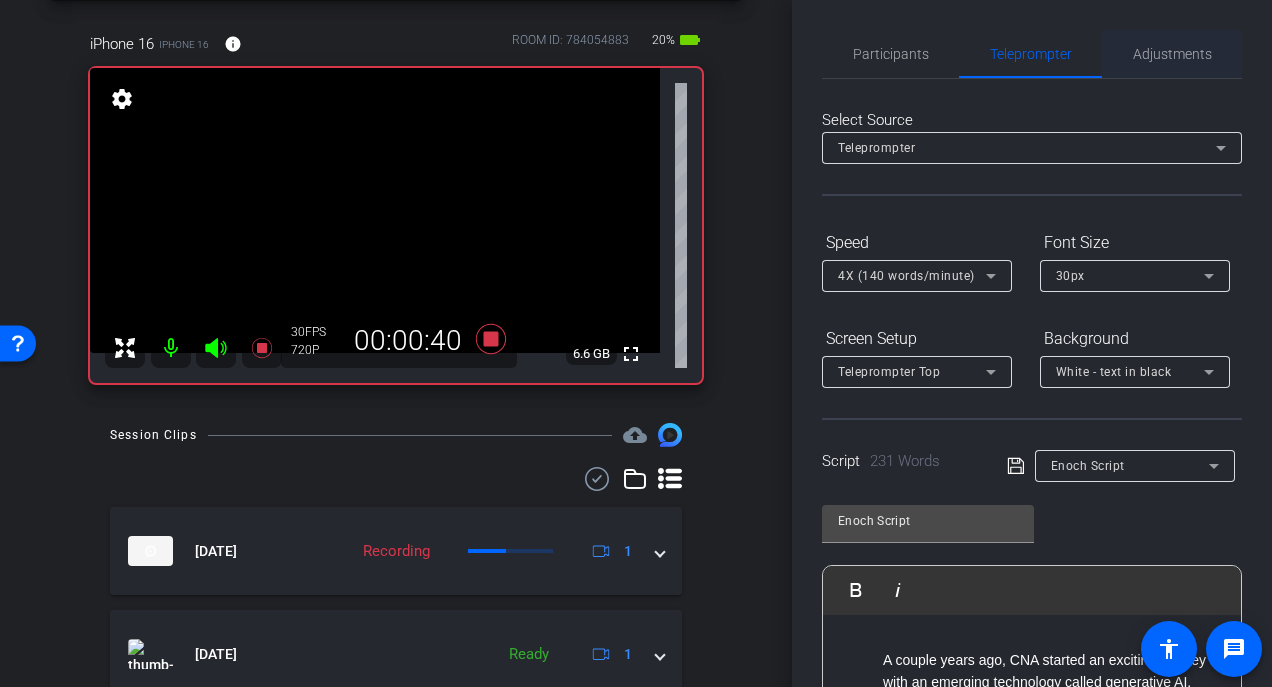 click on "Adjustments" at bounding box center [1172, 54] 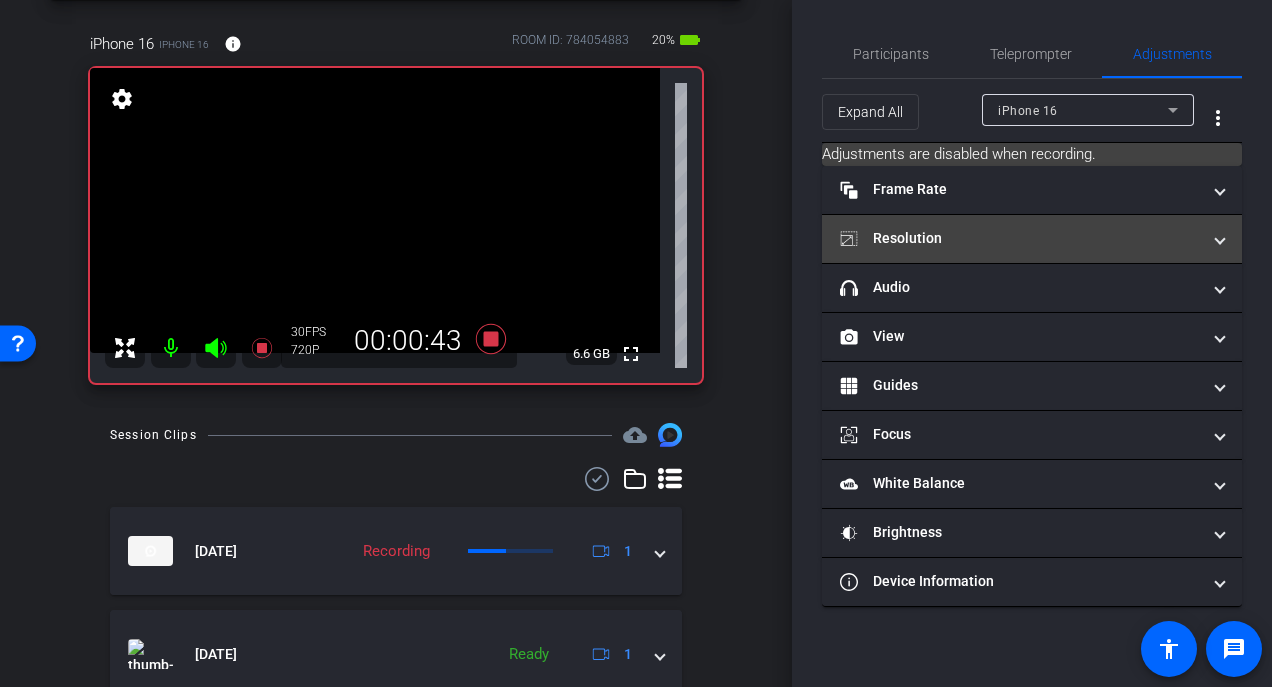 click at bounding box center [1220, 238] 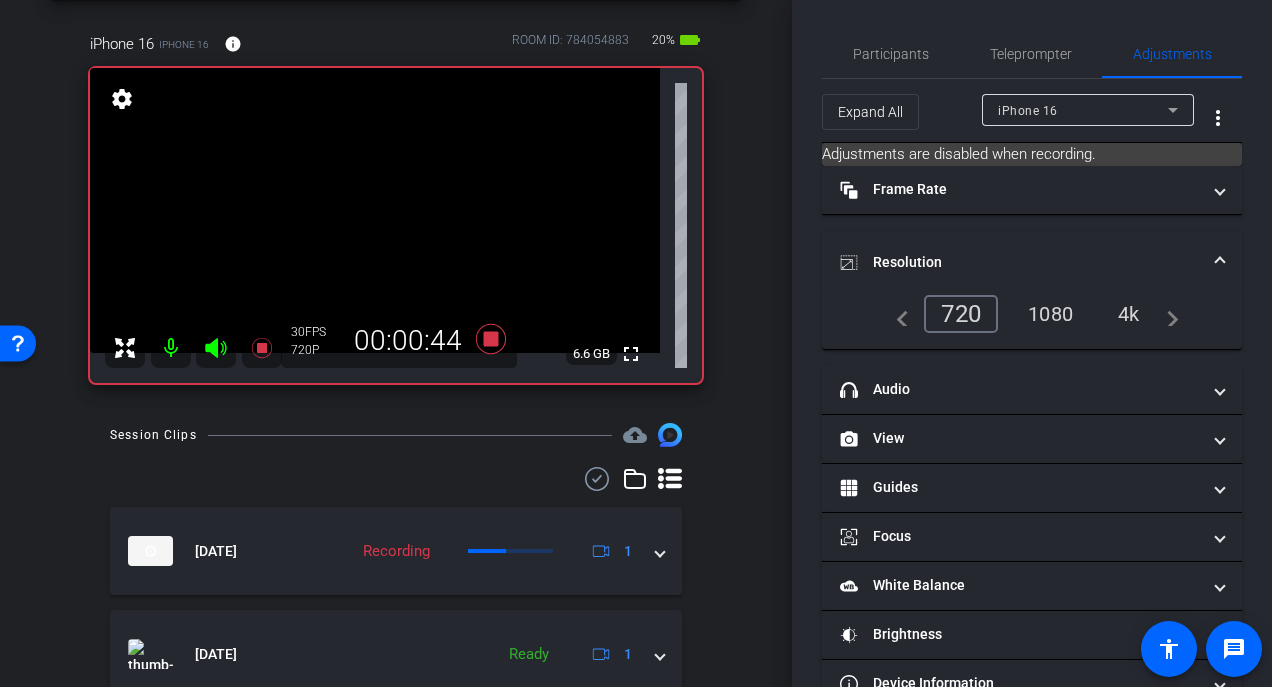 click on "navigate_before  720   1080   4k  navigate_next" at bounding box center (1031, 314) 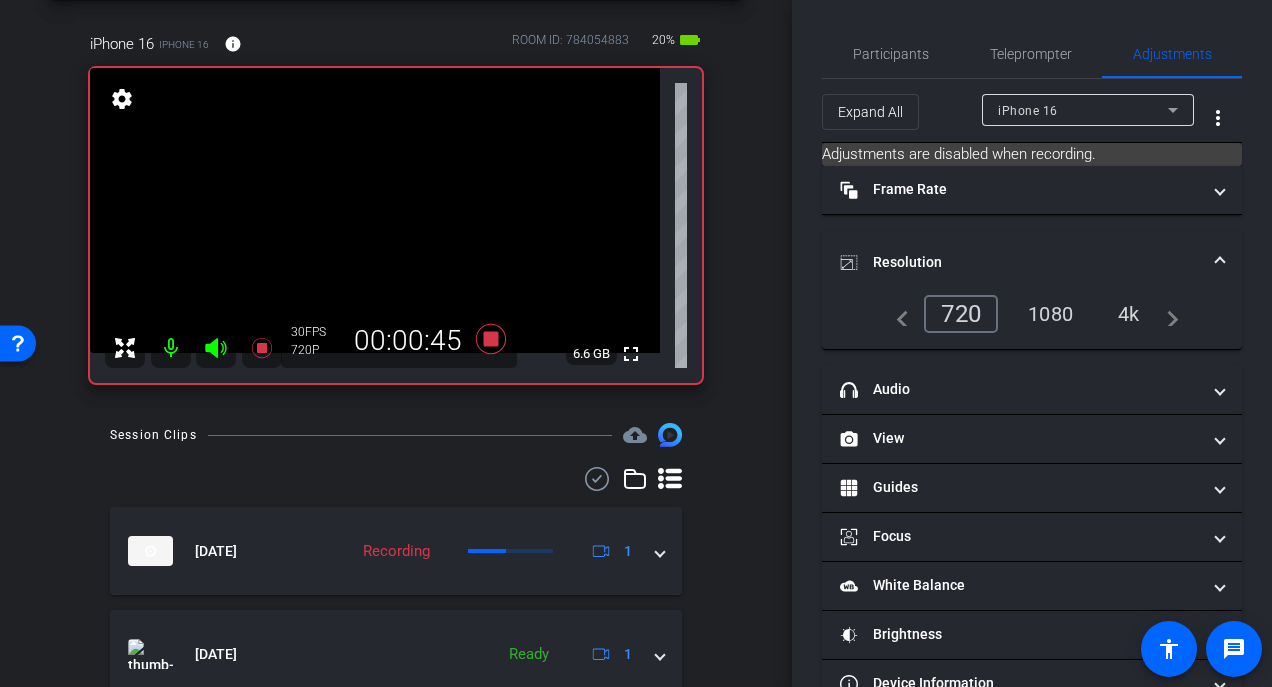 click on "navigate_before  720   1080   4k  navigate_next" at bounding box center (1031, 314) 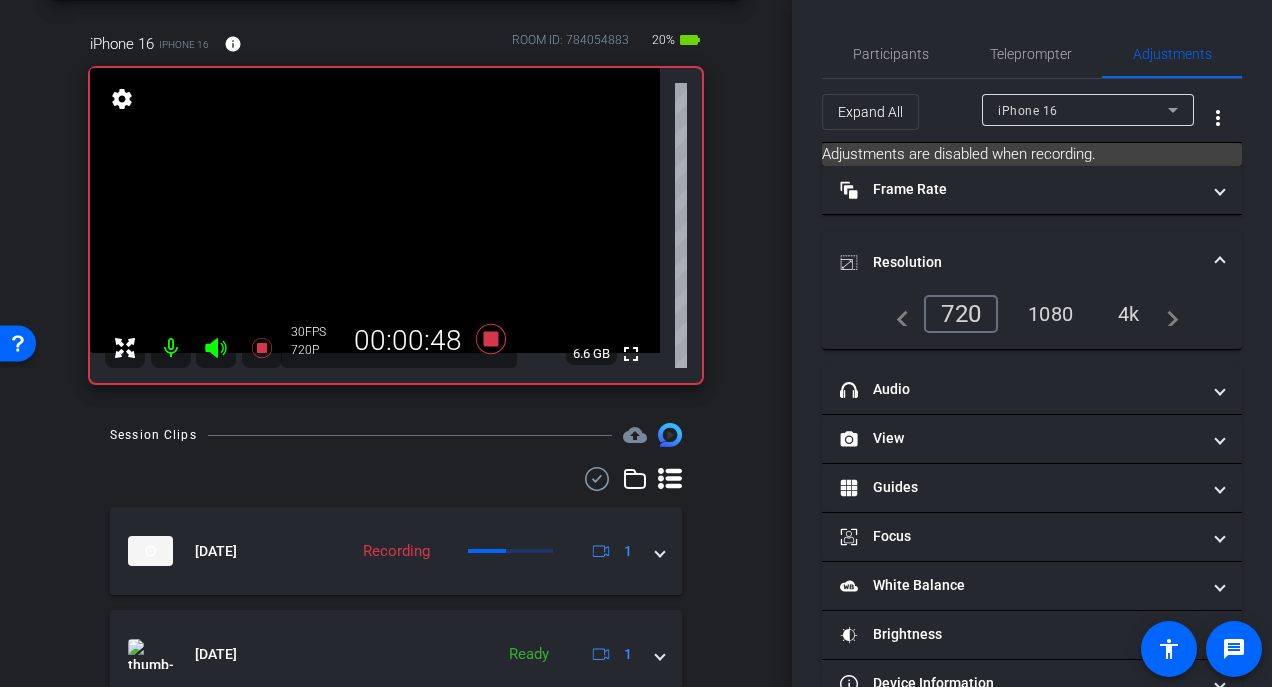 click on "navigate_before  720   1080   4k  navigate_next" at bounding box center [1031, 314] 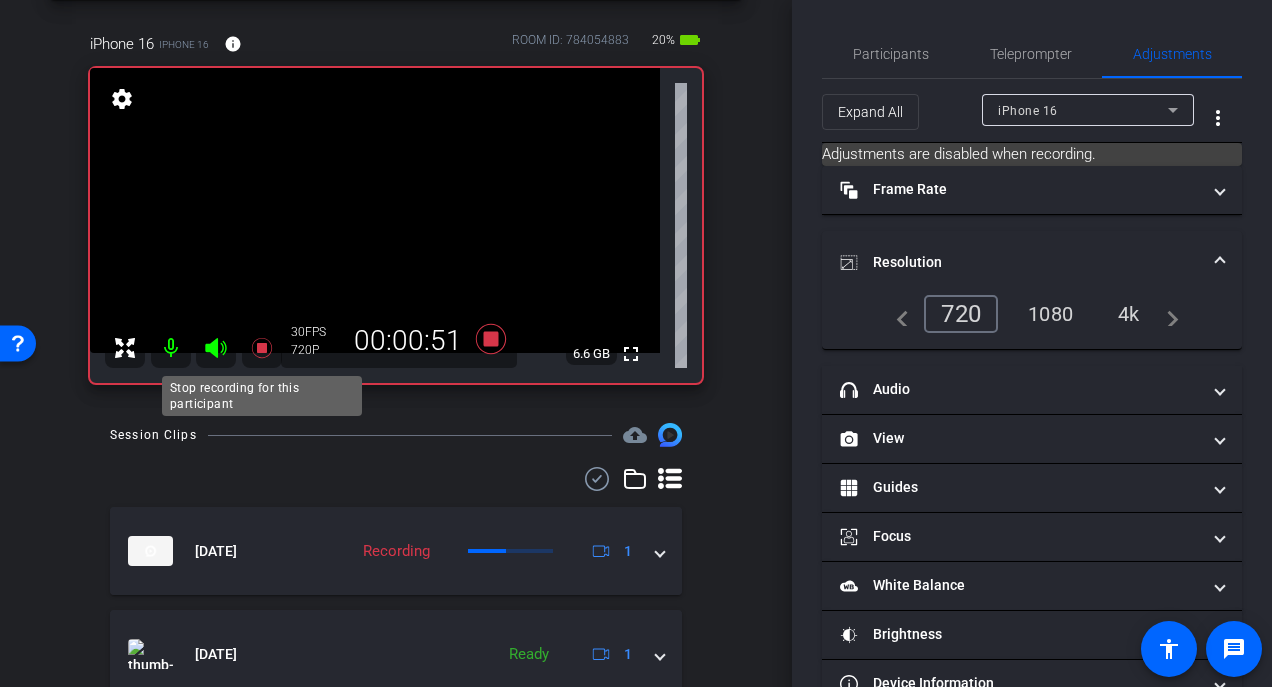 click 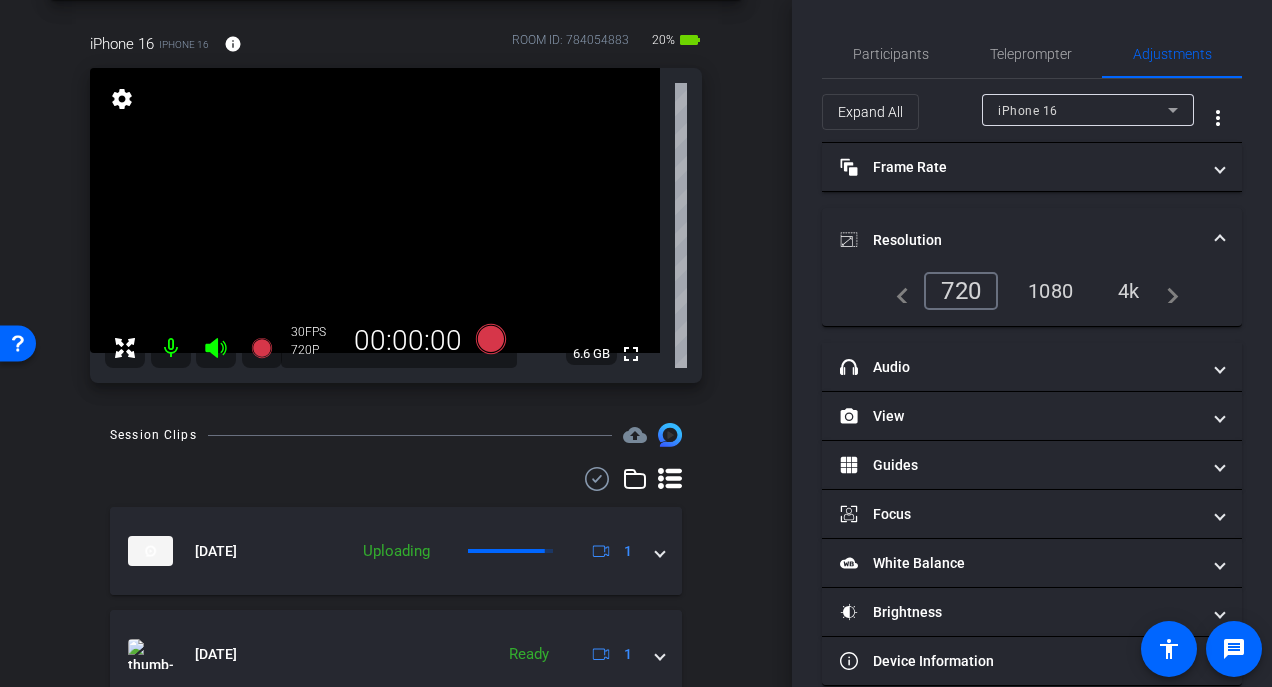 click on "4k" at bounding box center [1129, 291] 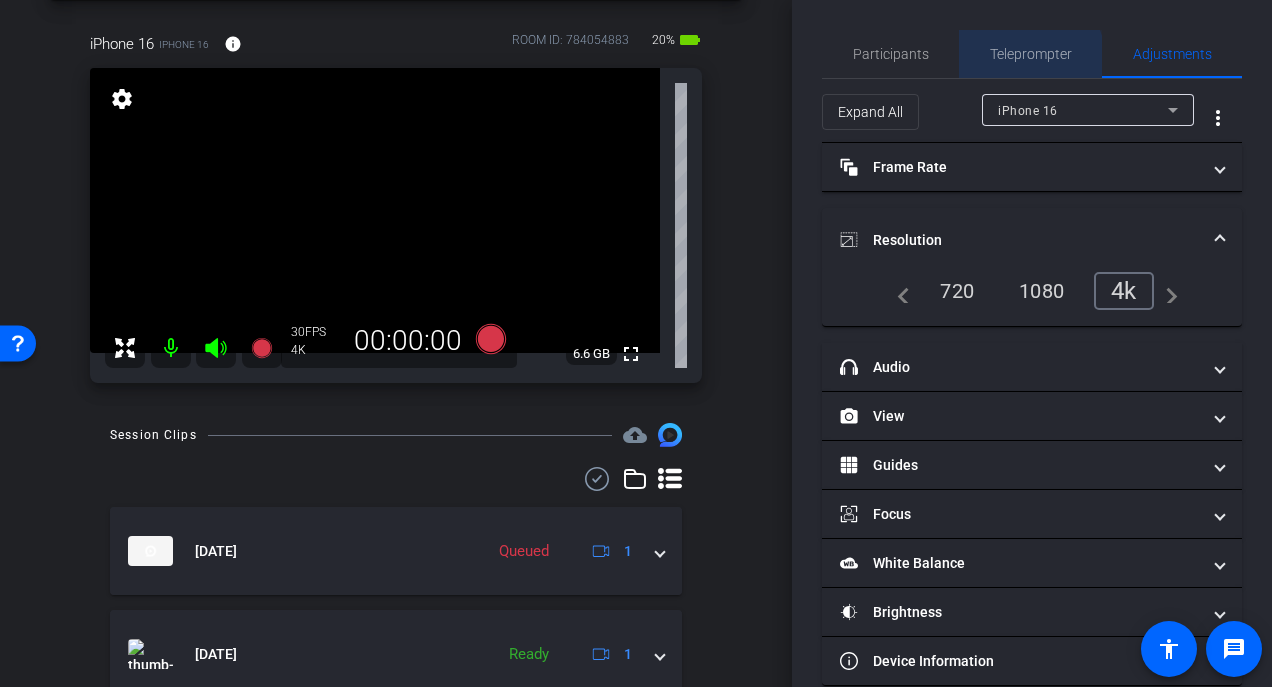 click on "Teleprompter" at bounding box center (1031, 54) 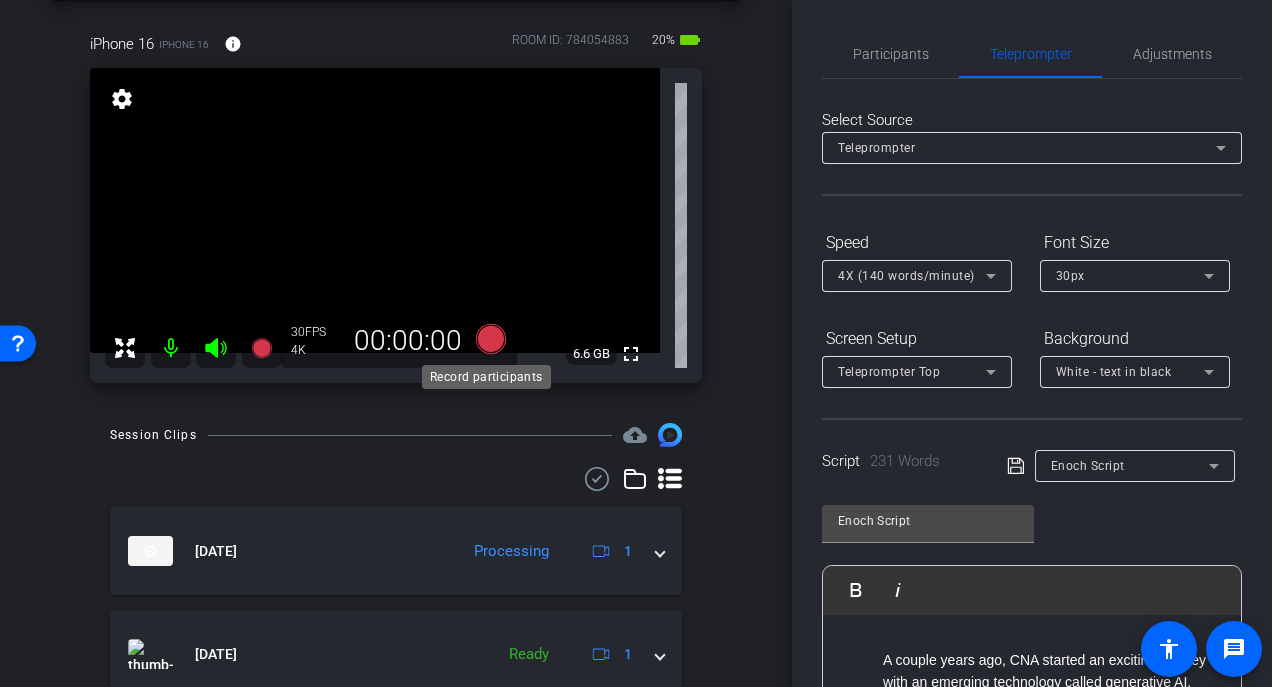 click 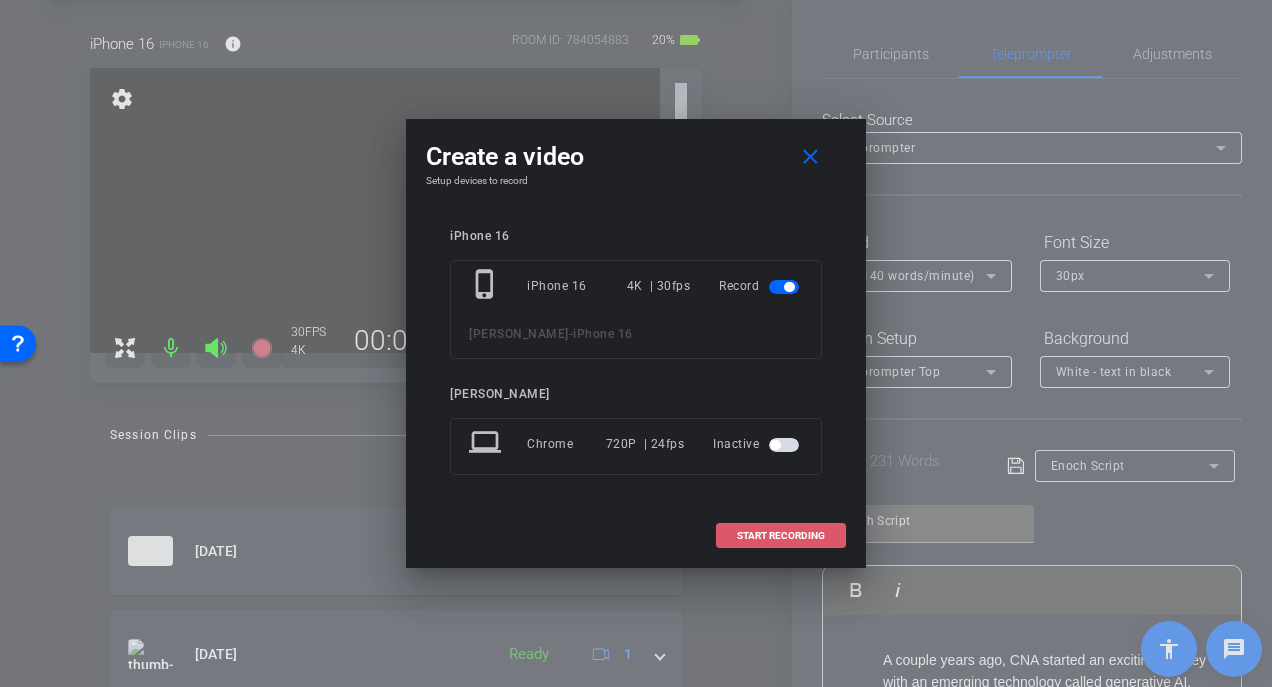 click on "START RECORDING" at bounding box center [781, 536] 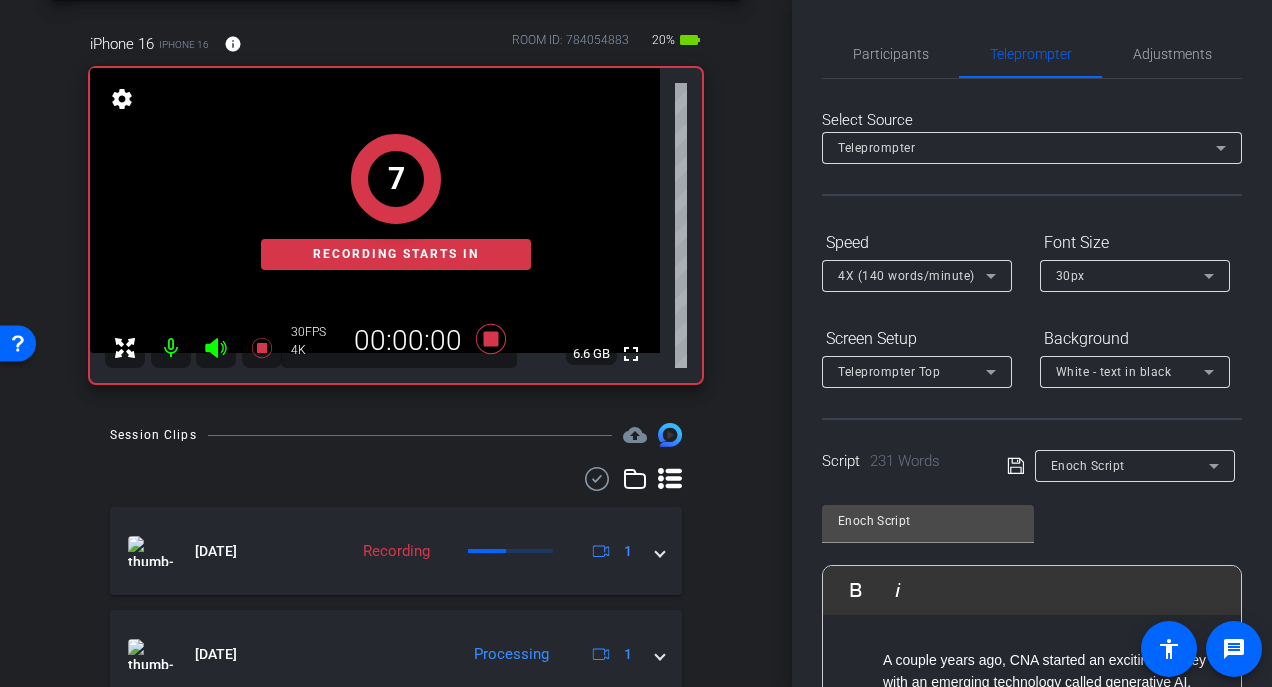 scroll, scrollTop: 404, scrollLeft: 0, axis: vertical 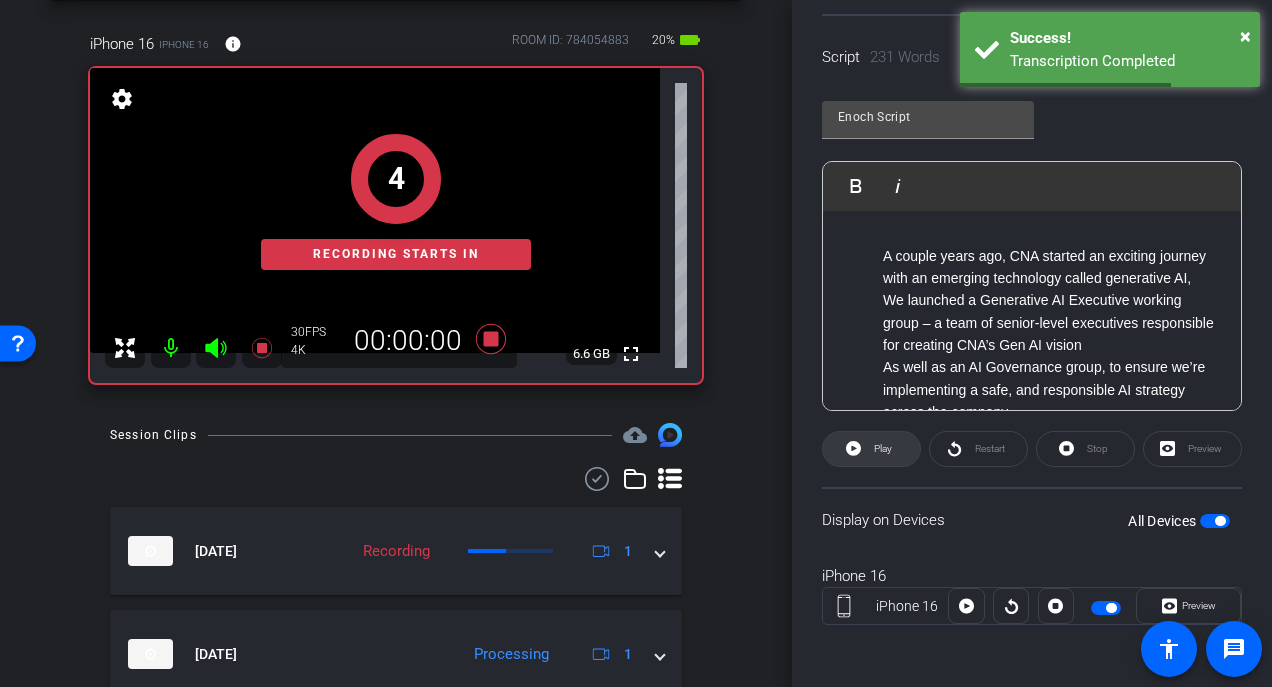 click on "Play" 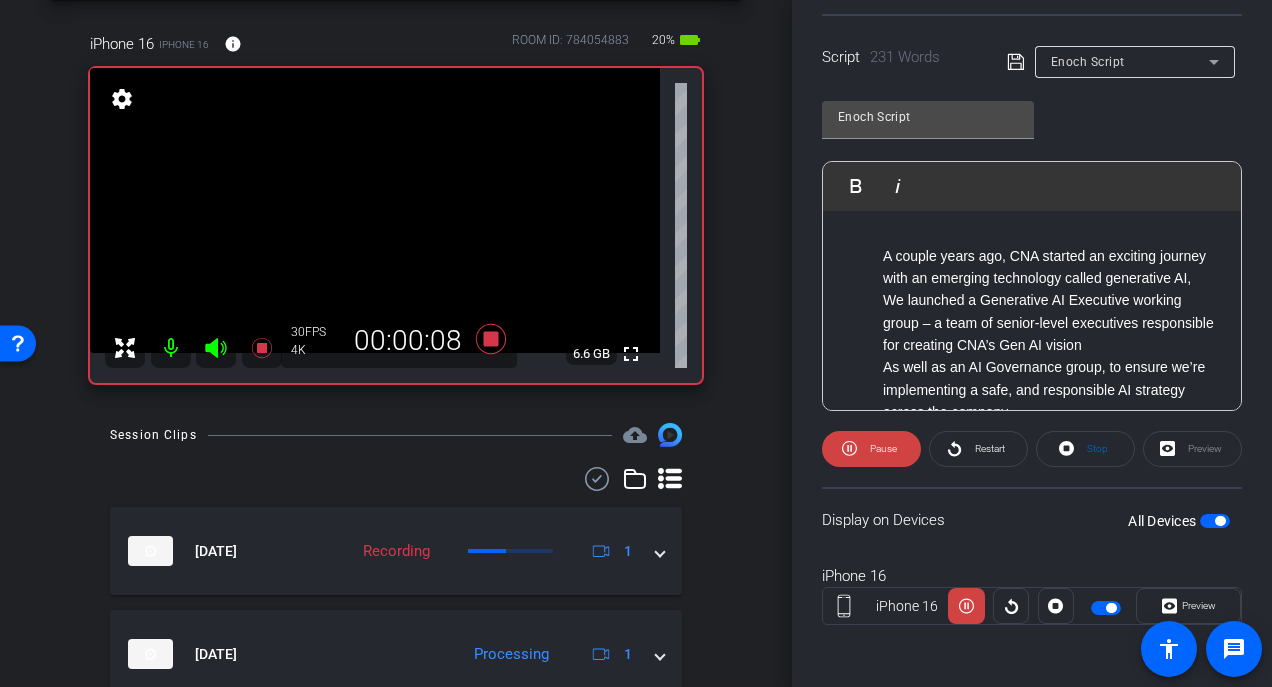click on "Pause" 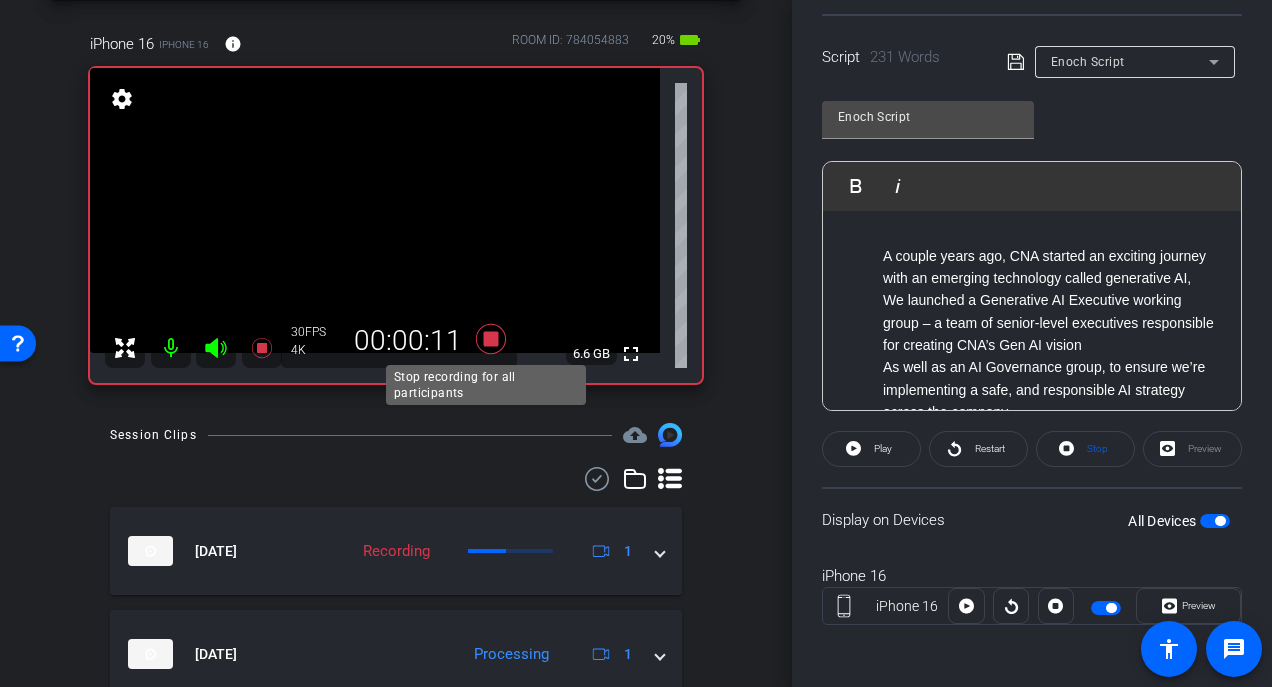 click 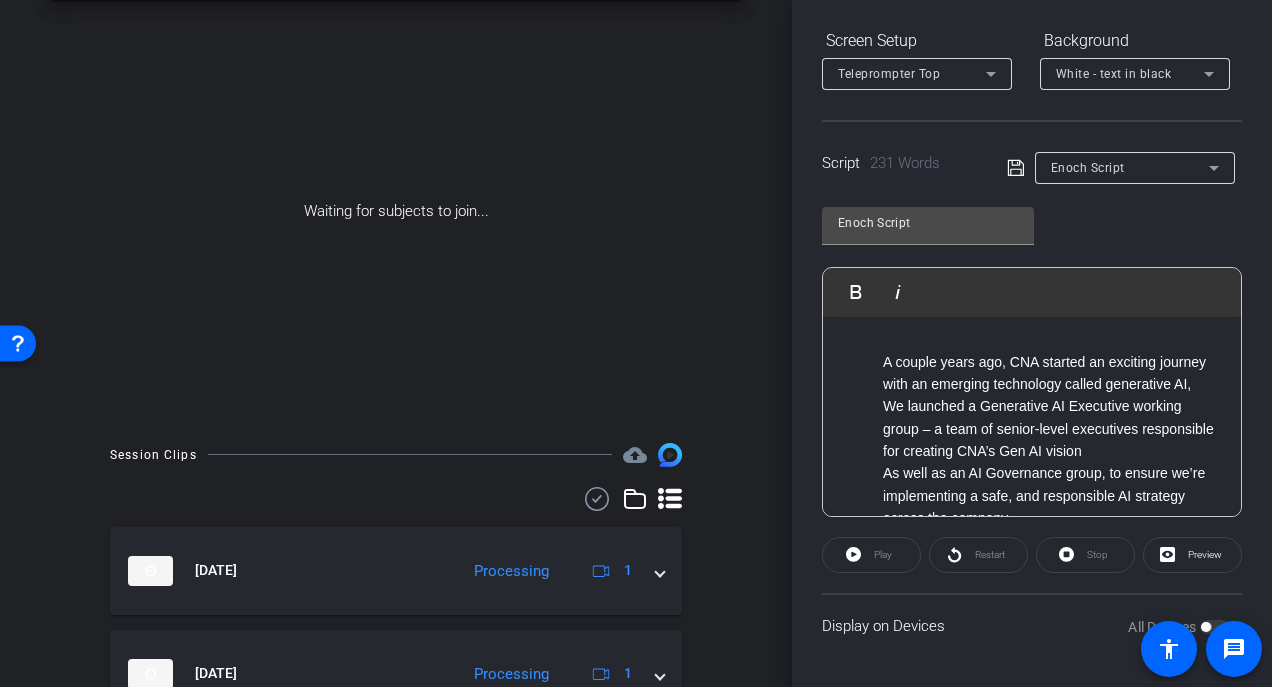 scroll, scrollTop: 296, scrollLeft: 0, axis: vertical 